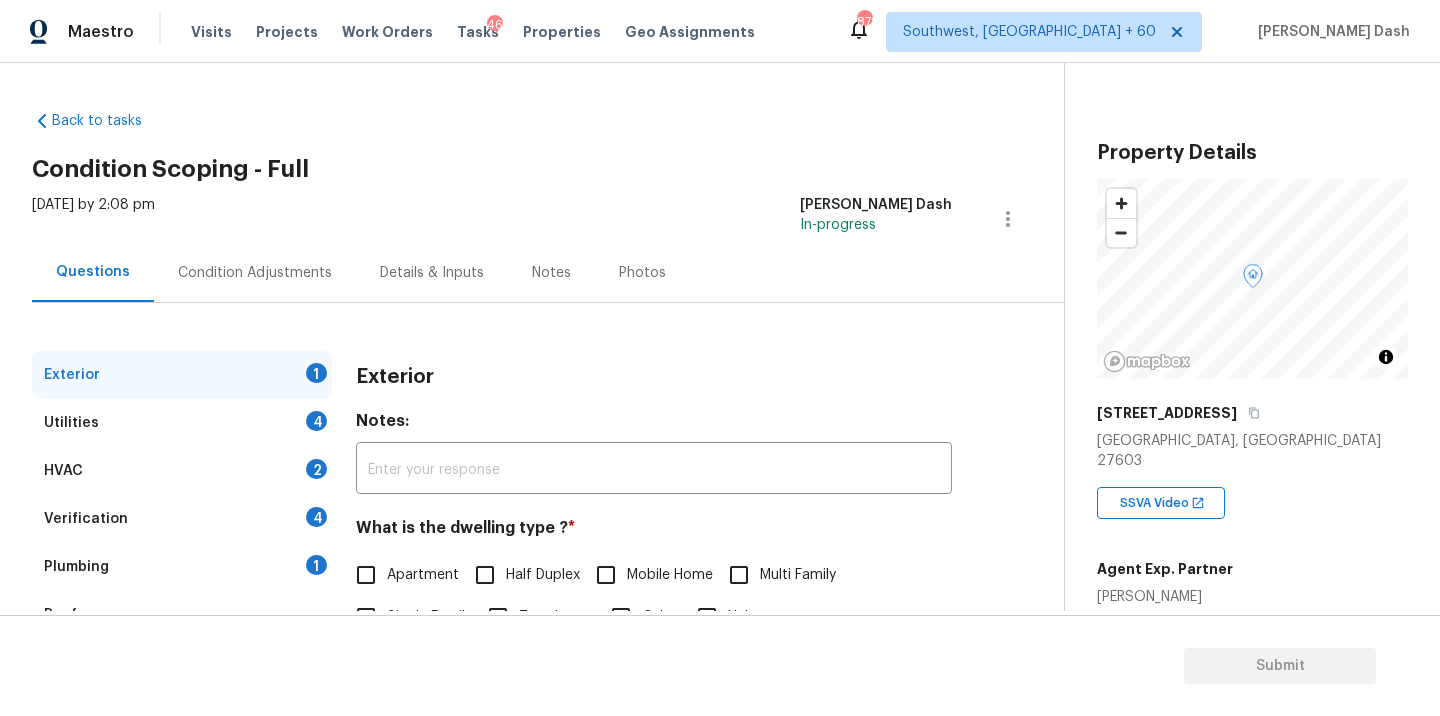 scroll, scrollTop: 0, scrollLeft: 0, axis: both 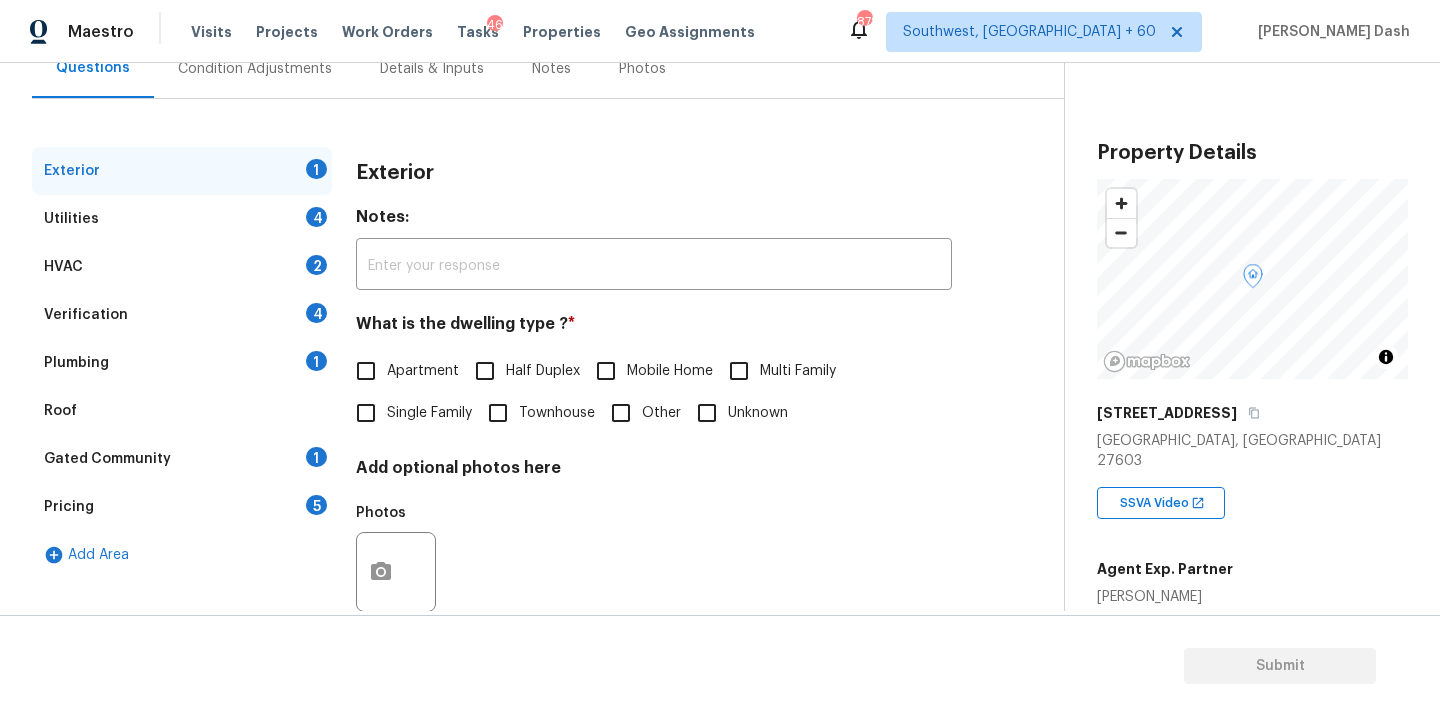 click on "Single Family" at bounding box center [408, 413] 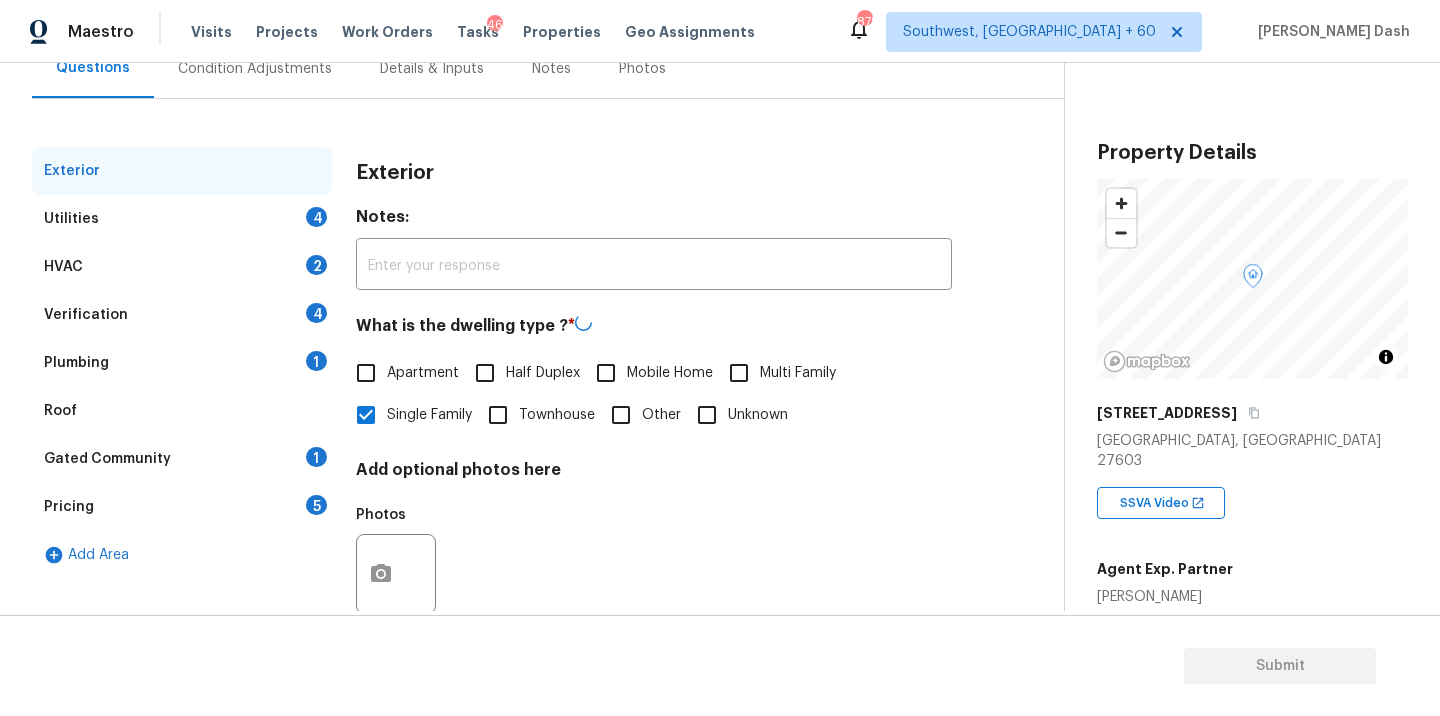 click on "Utilities 4" at bounding box center [182, 219] 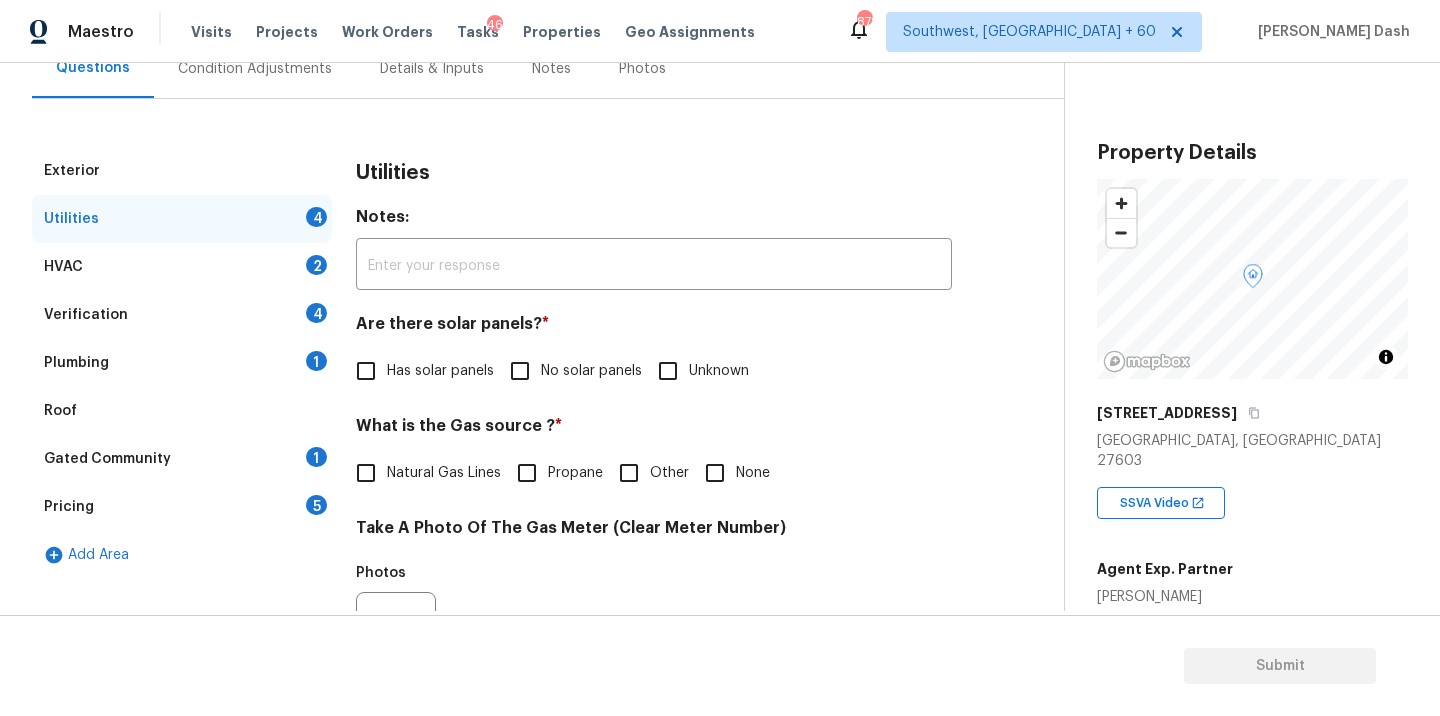 click on "No solar panels" at bounding box center [591, 371] 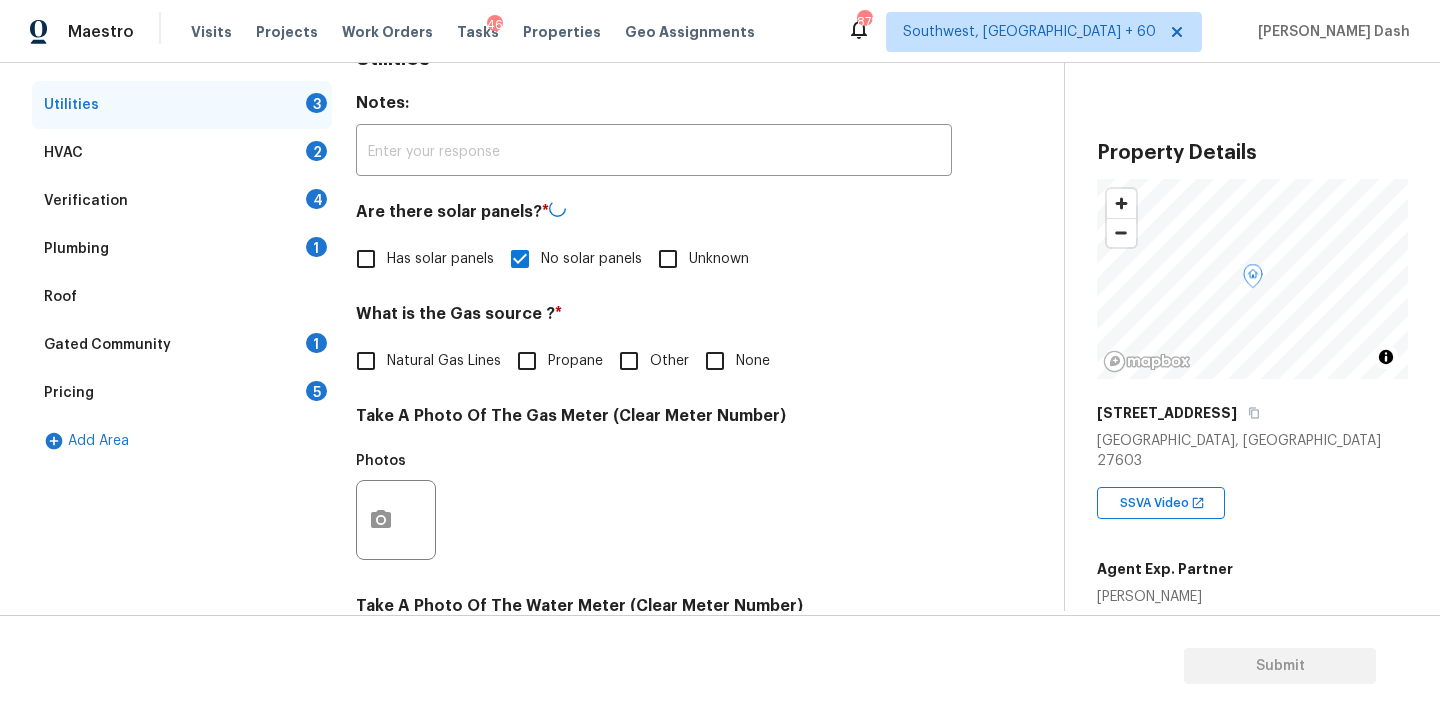 scroll, scrollTop: 326, scrollLeft: 0, axis: vertical 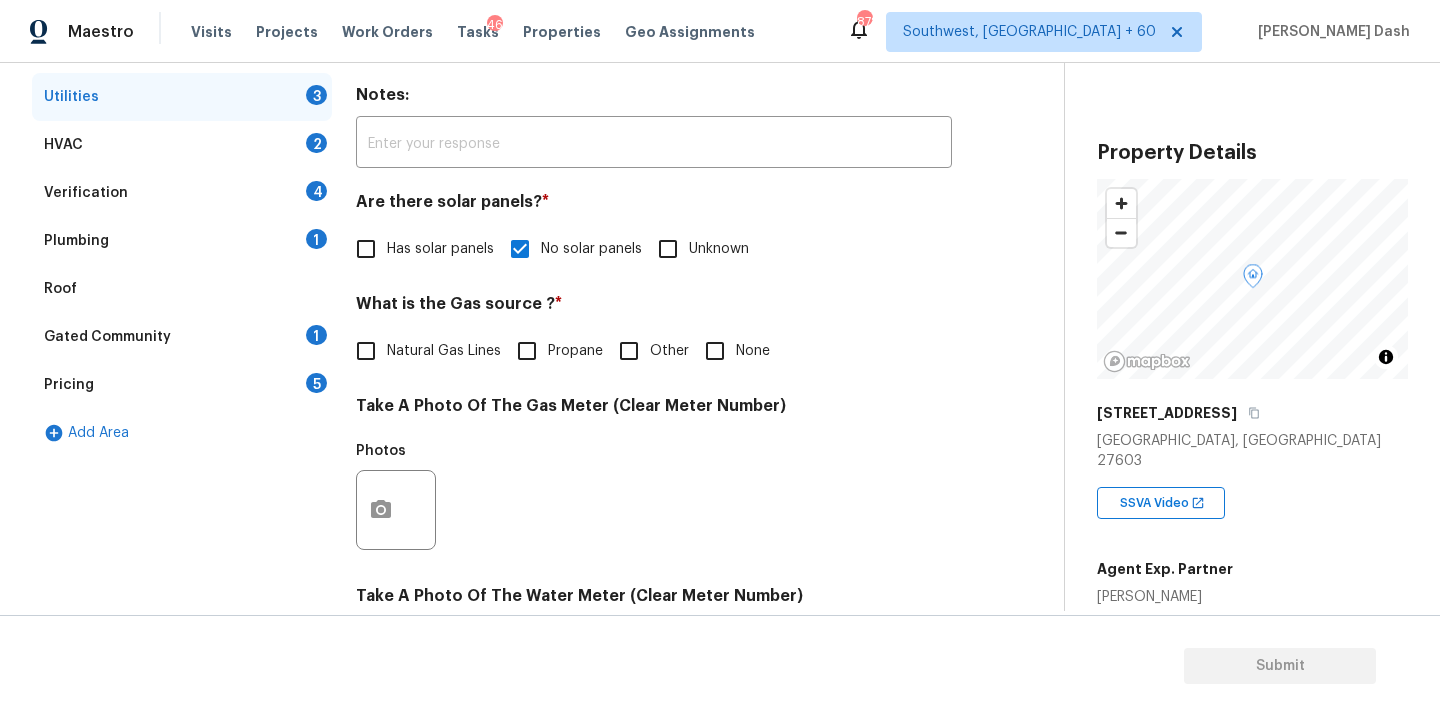 click on "Natural Gas Lines" at bounding box center [444, 351] 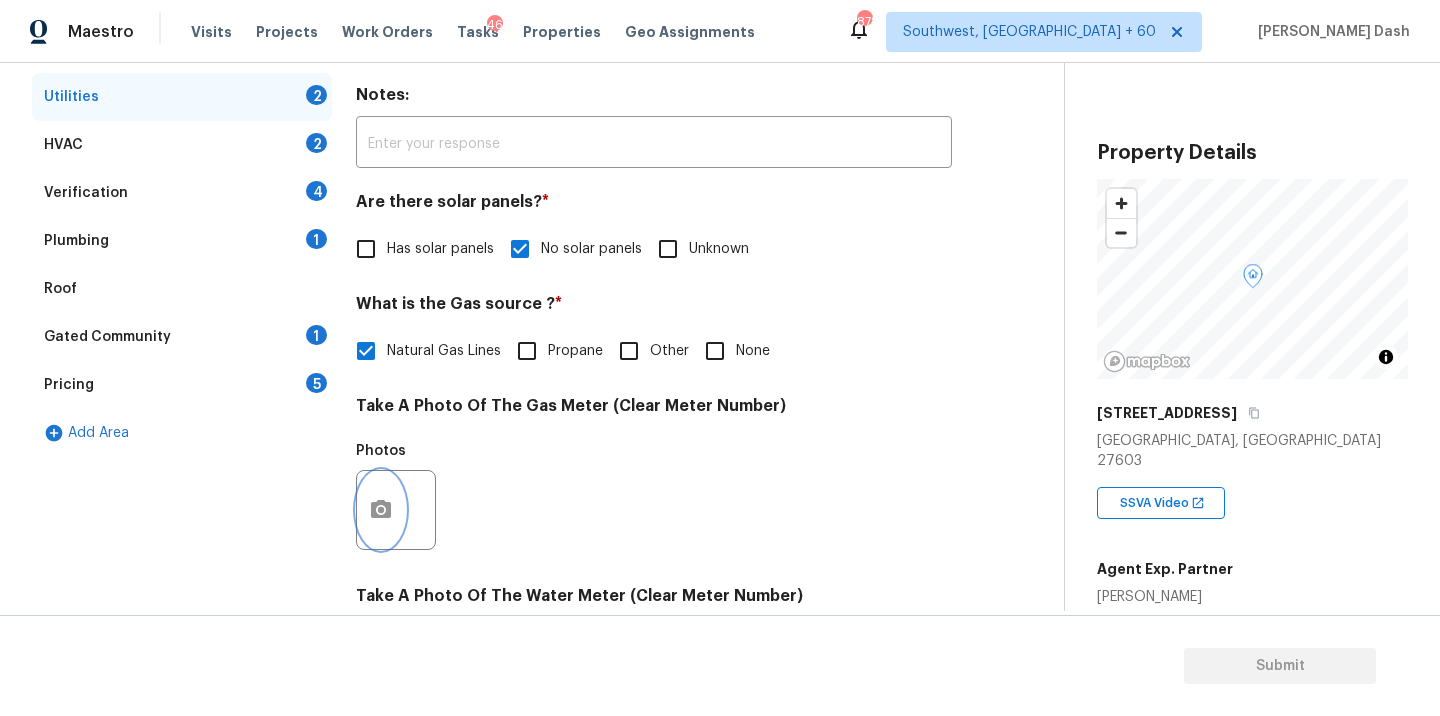 click 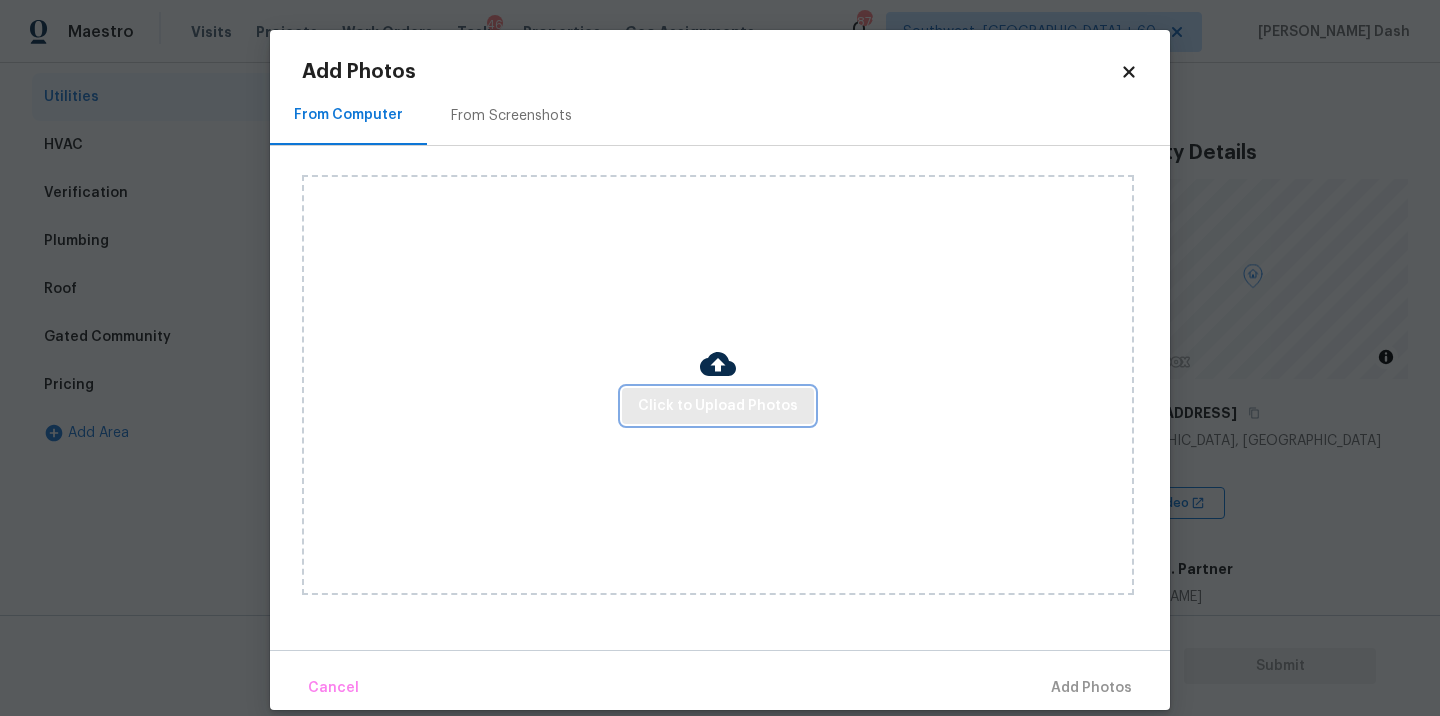 click on "Click to Upload Photos" at bounding box center [718, 406] 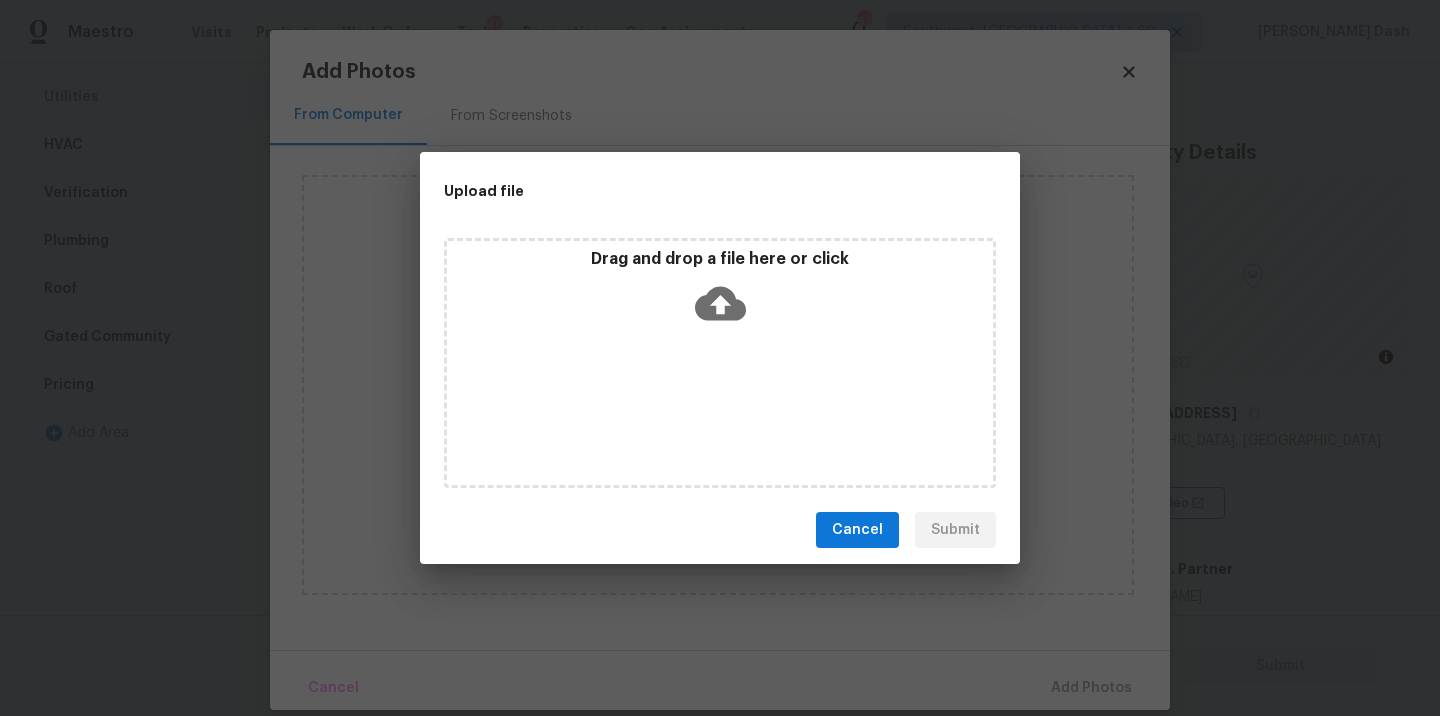 click on "Drag and drop a file here or click" at bounding box center (720, 363) 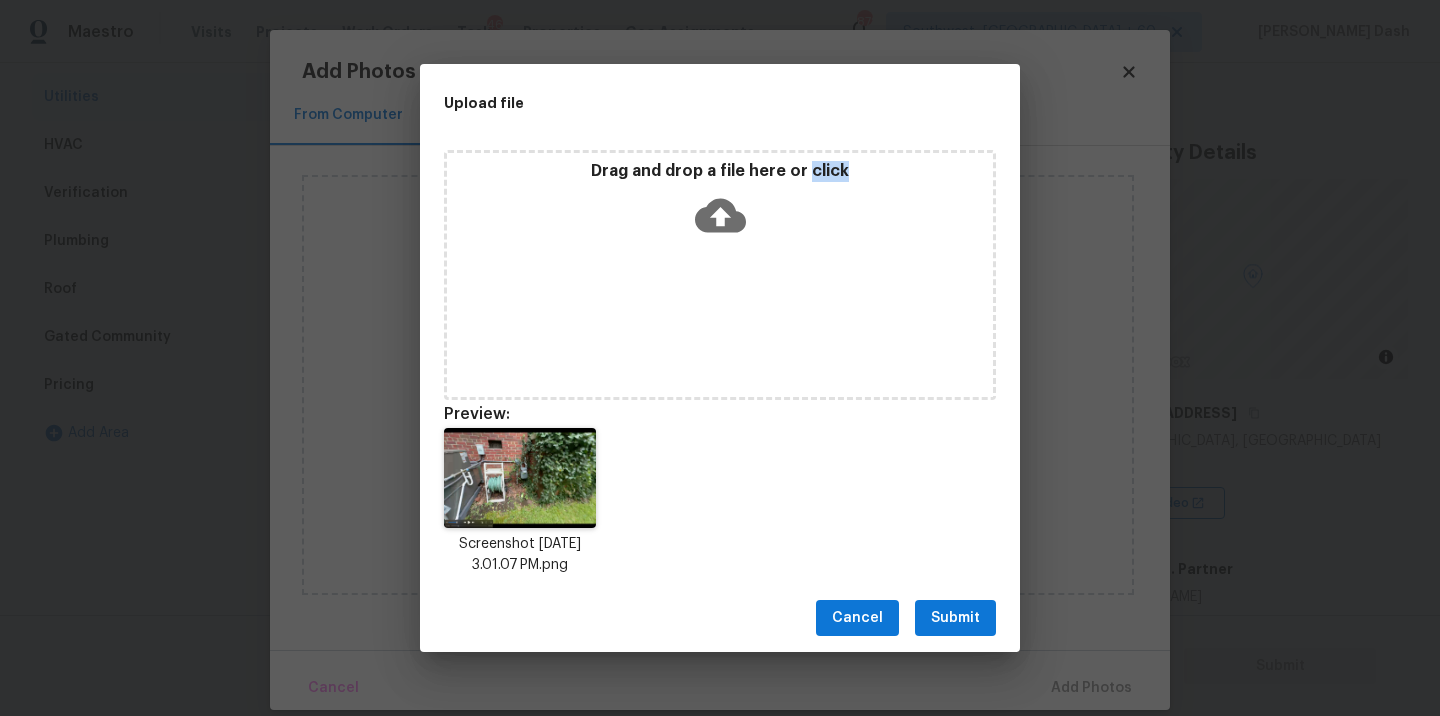 drag, startPoint x: 977, startPoint y: 607, endPoint x: 1049, endPoint y: 661, distance: 90 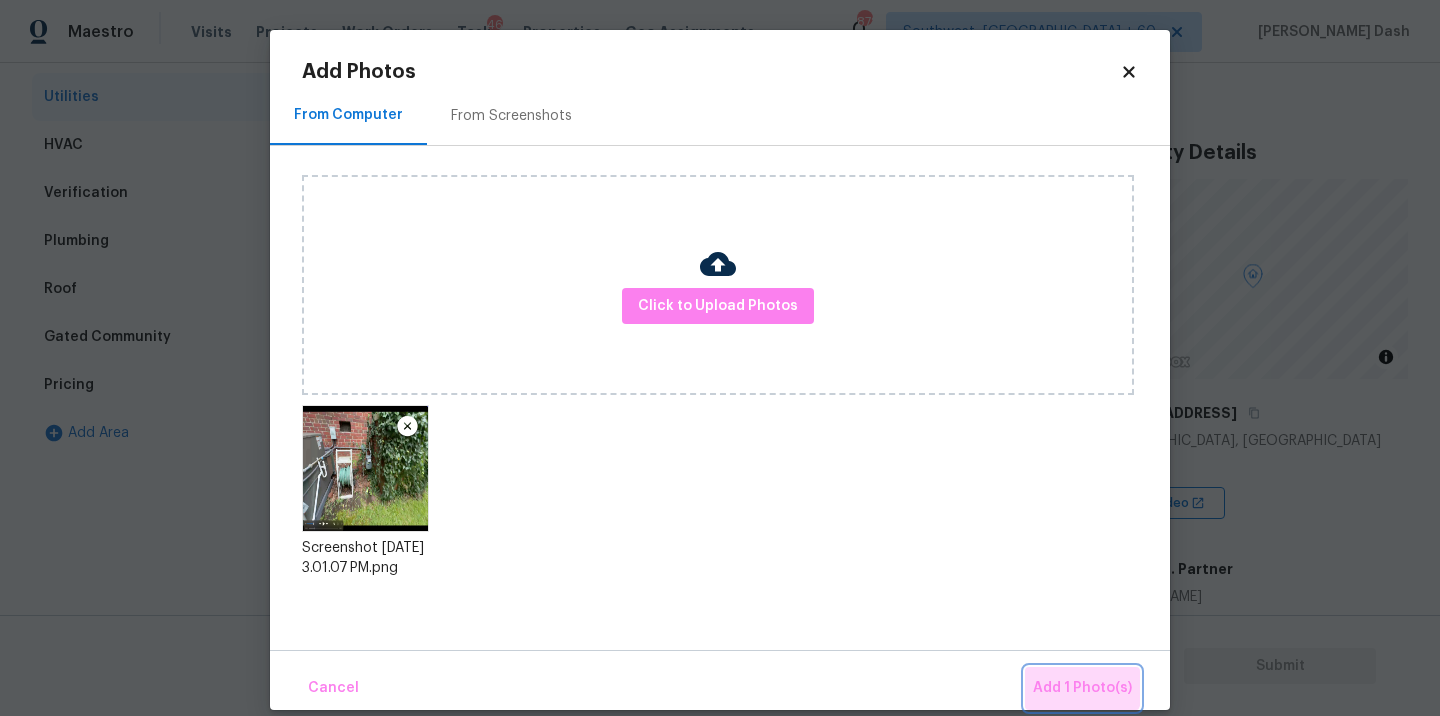 click on "Add 1 Photo(s)" at bounding box center [1082, 688] 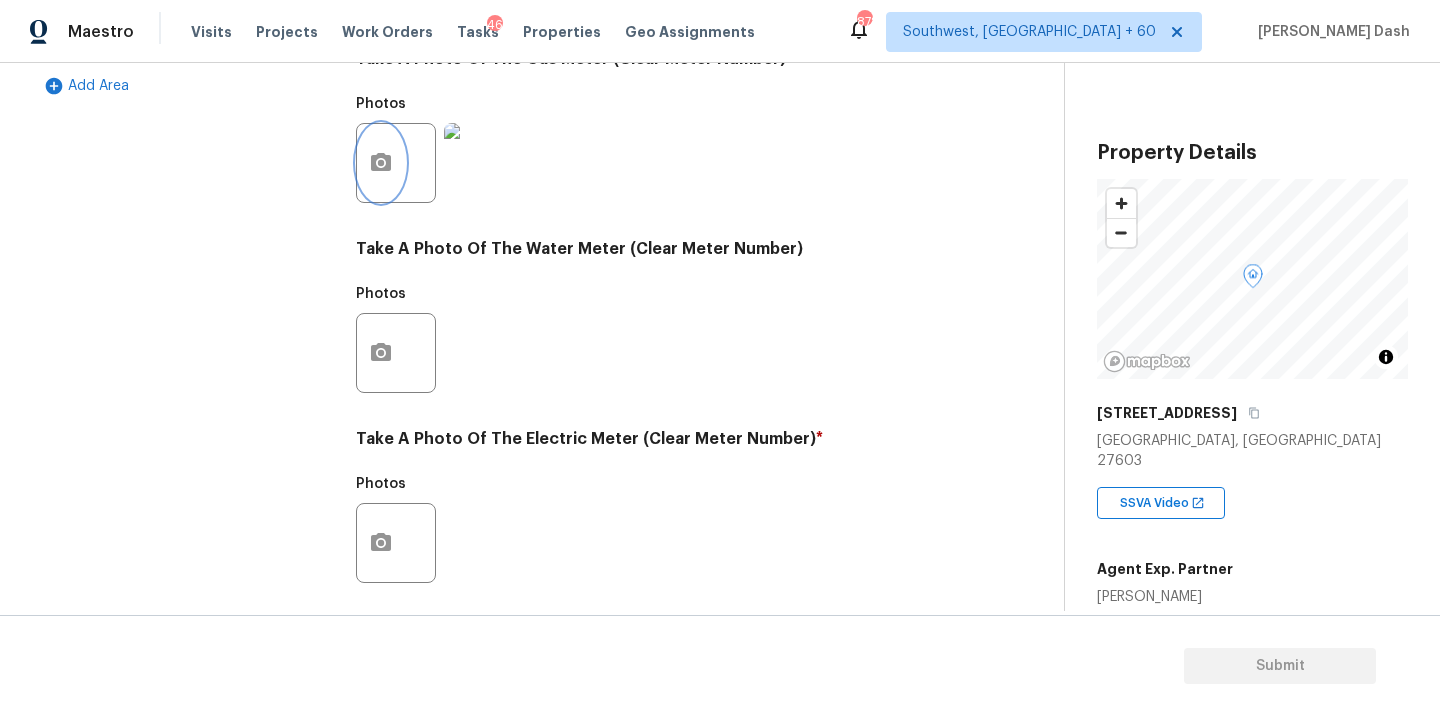 scroll, scrollTop: 700, scrollLeft: 0, axis: vertical 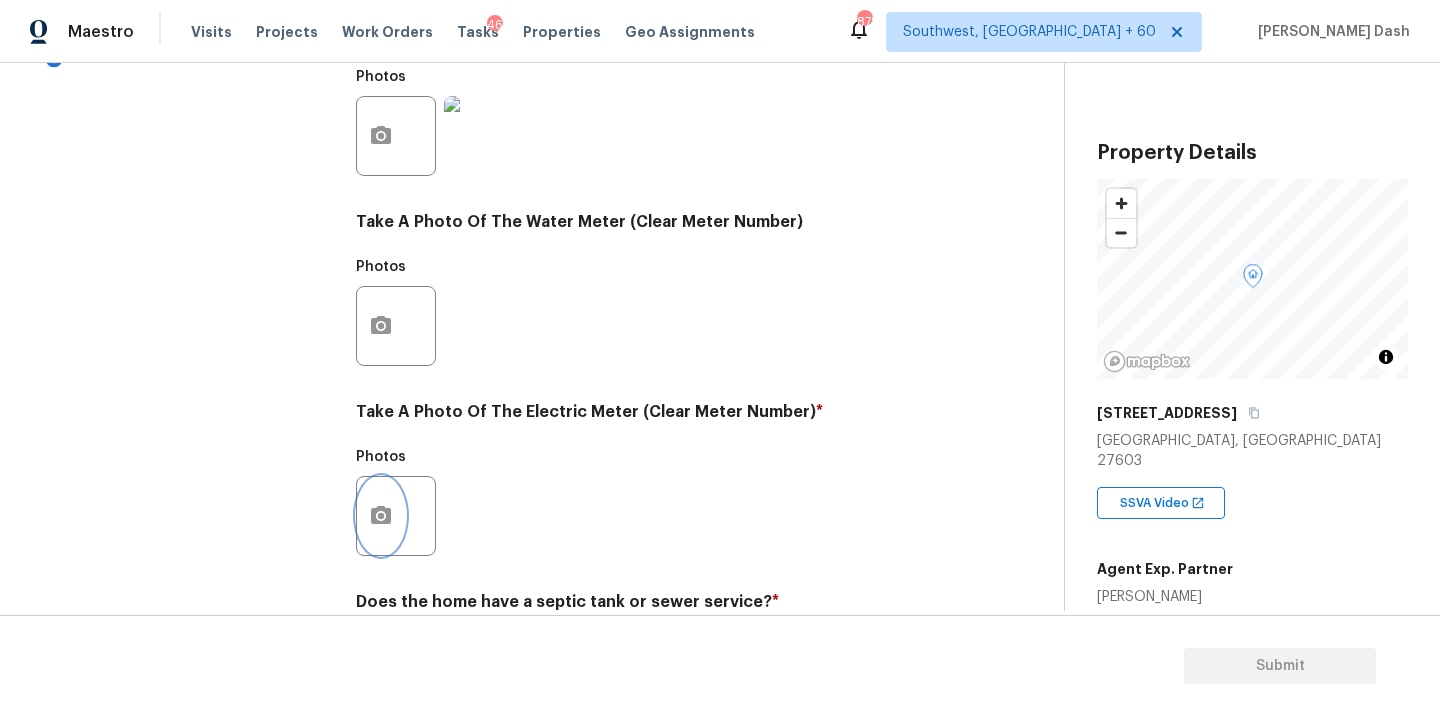 click 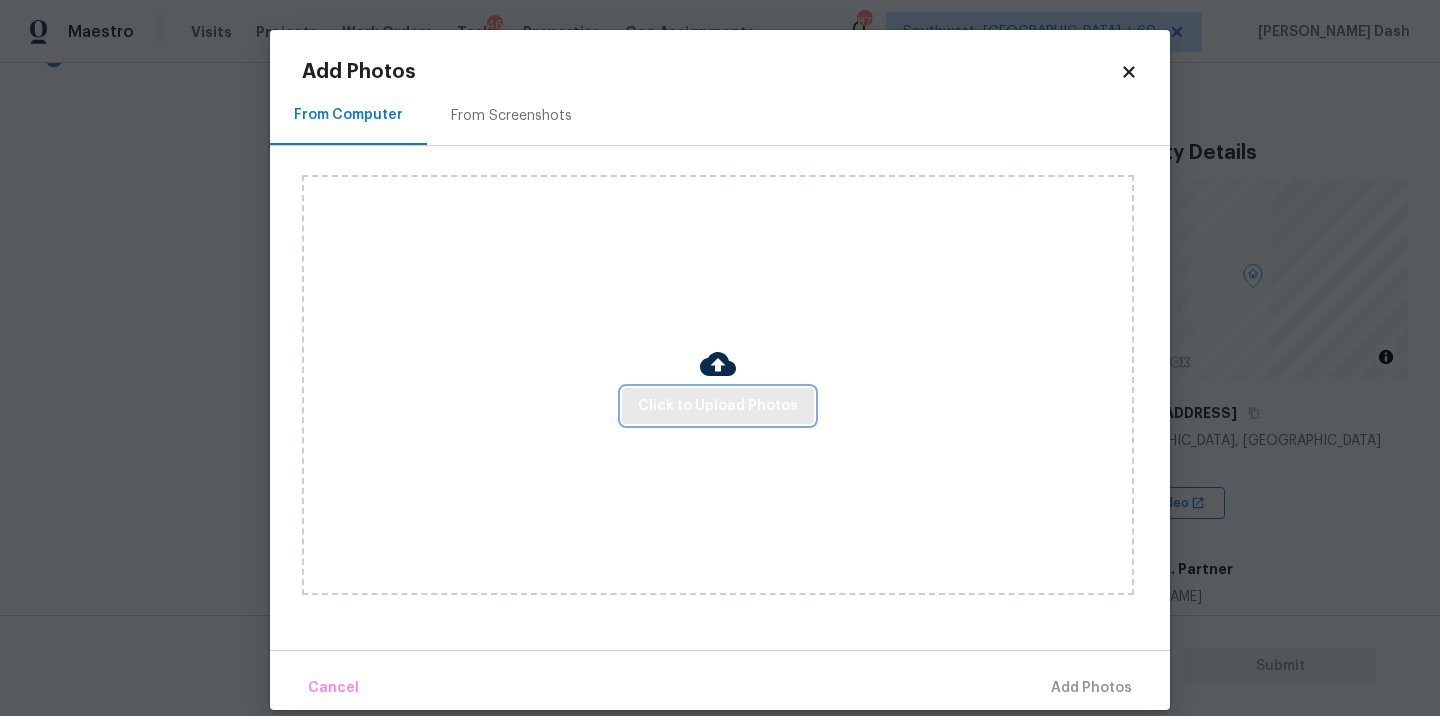 click on "Click to Upload Photos" at bounding box center [718, 406] 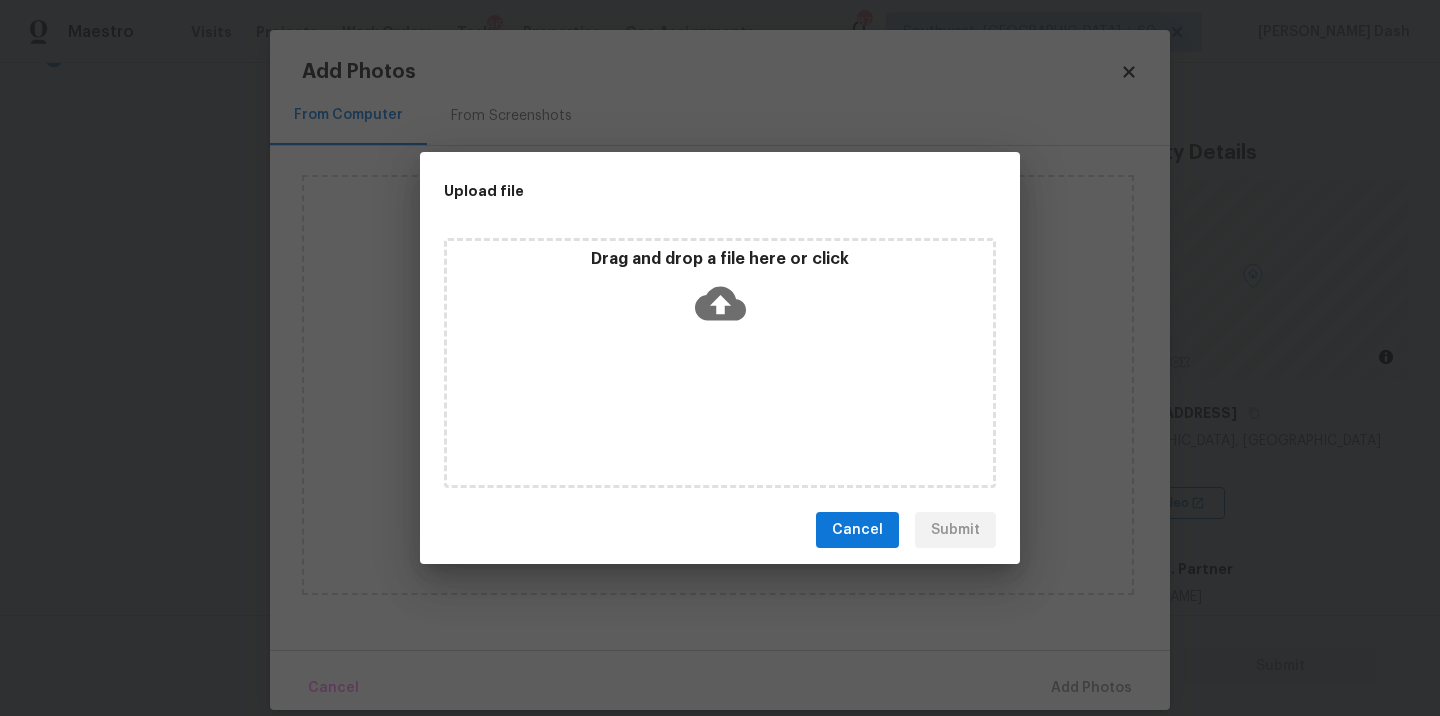 click on "Drag and drop a file here or click" at bounding box center (720, 363) 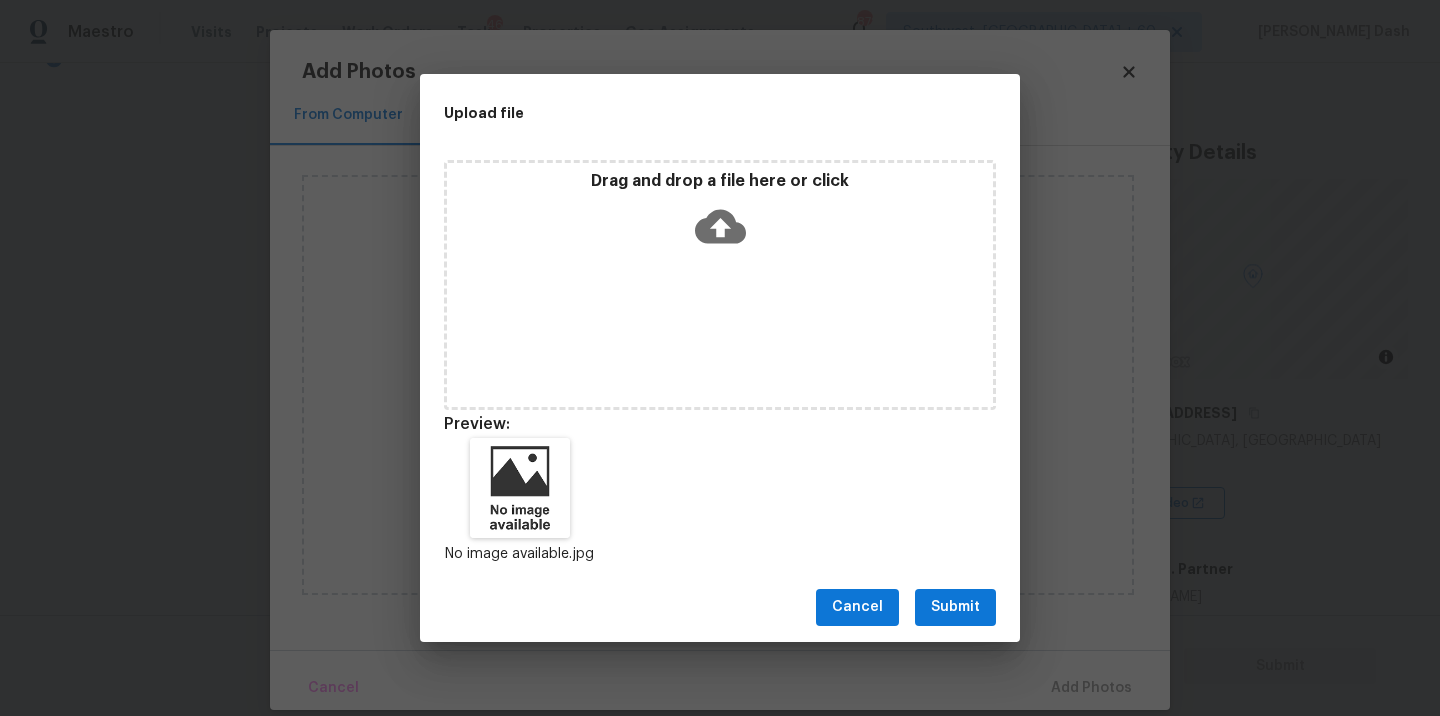 click on "Cancel Submit" at bounding box center [720, 607] 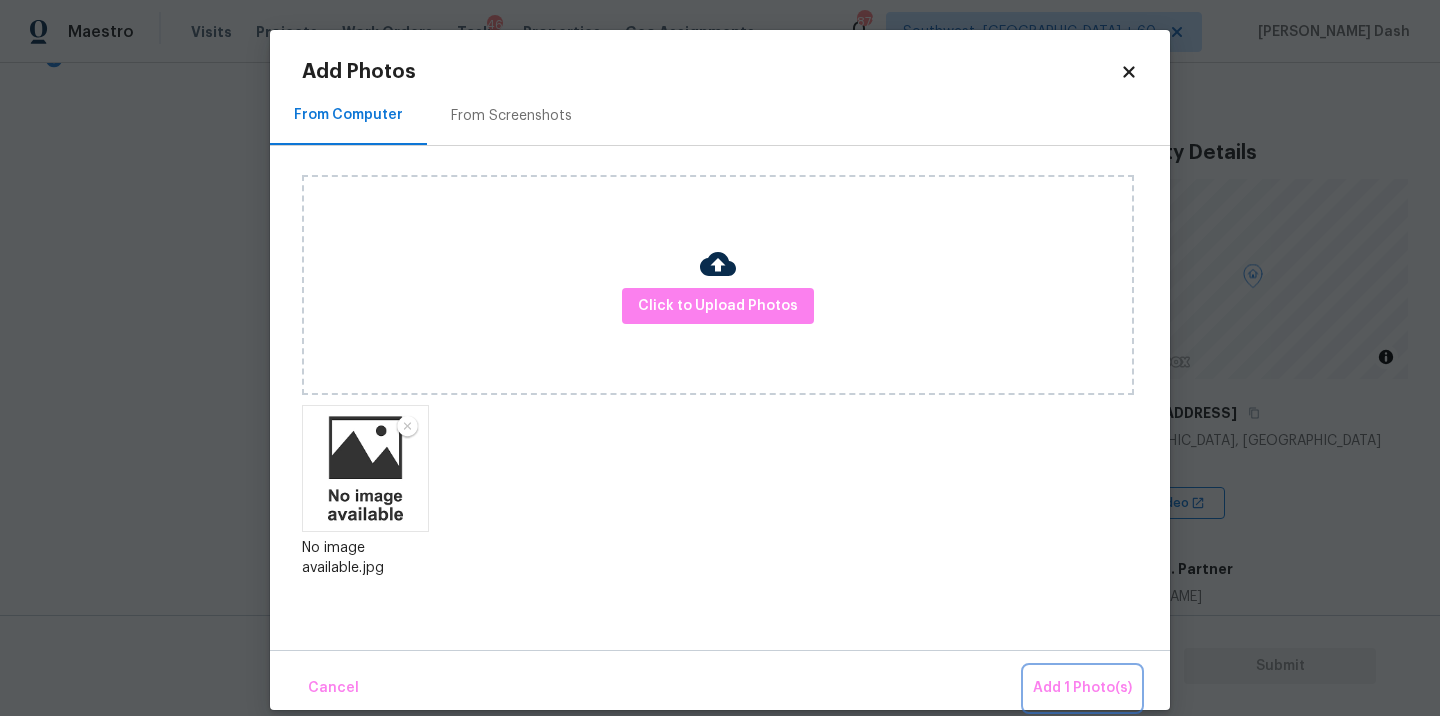 click on "Add 1 Photo(s)" at bounding box center (1082, 688) 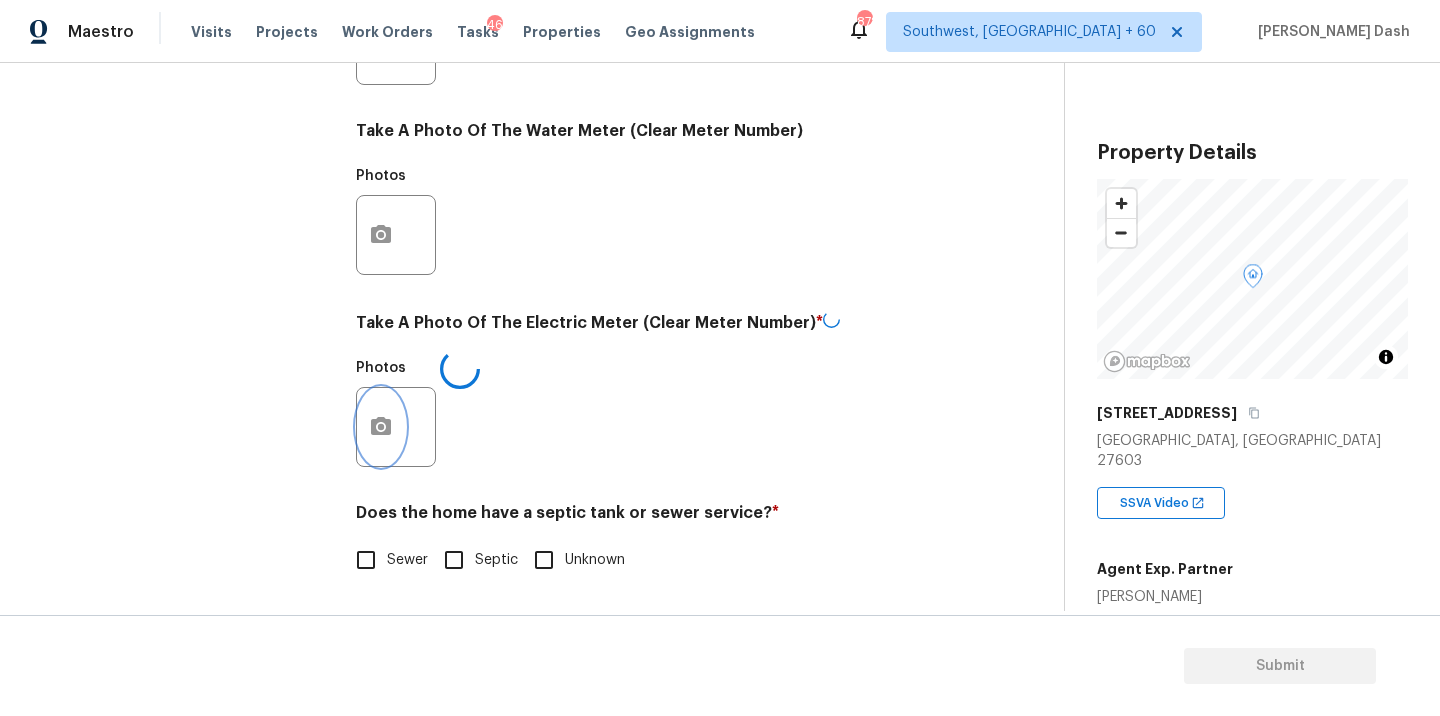 scroll, scrollTop: 789, scrollLeft: 0, axis: vertical 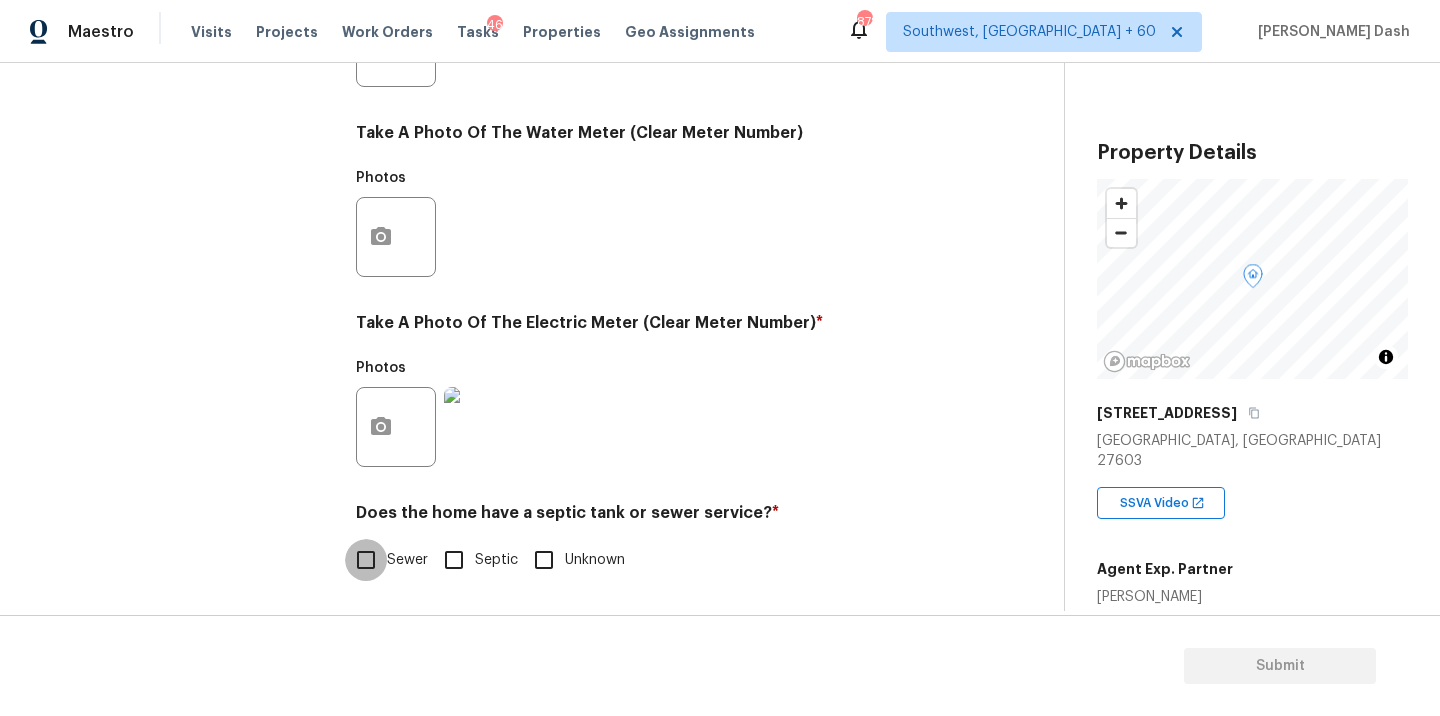 click on "Sewer" at bounding box center (366, 560) 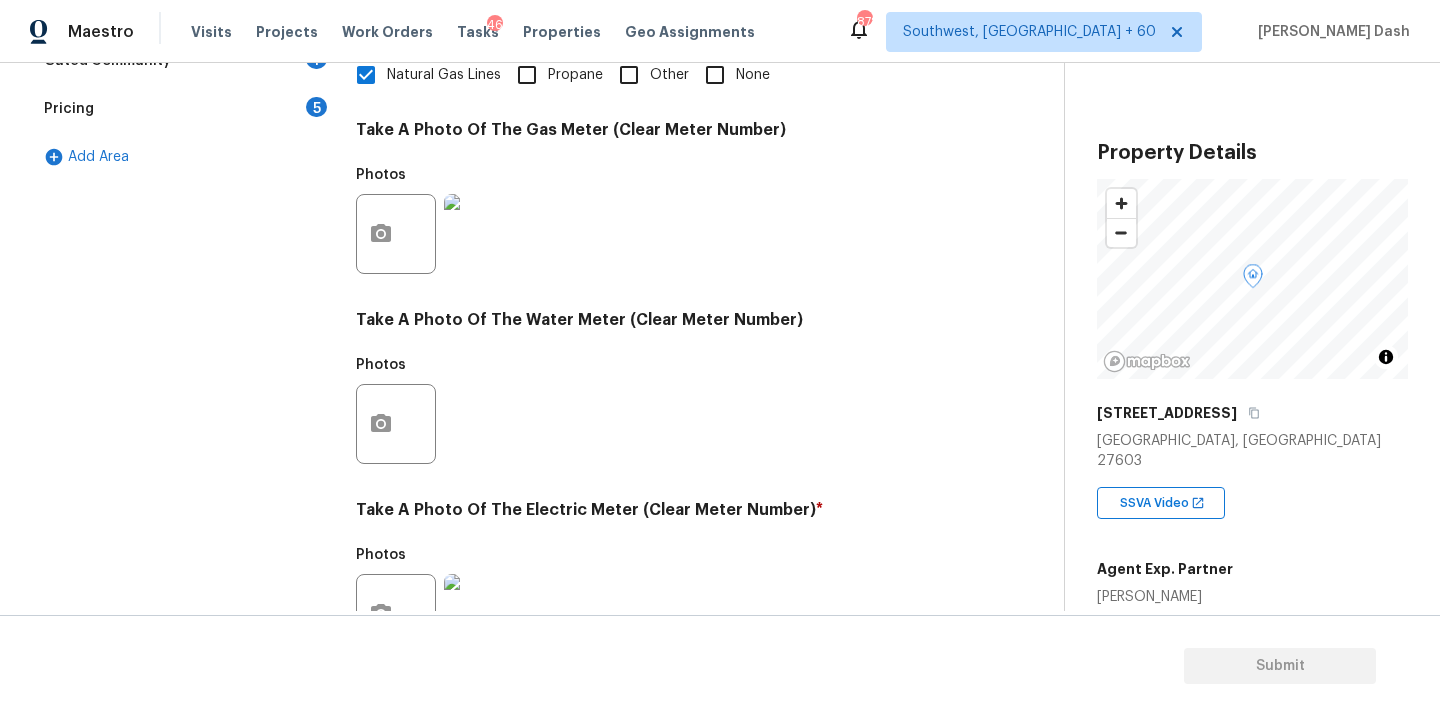 scroll, scrollTop: 229, scrollLeft: 0, axis: vertical 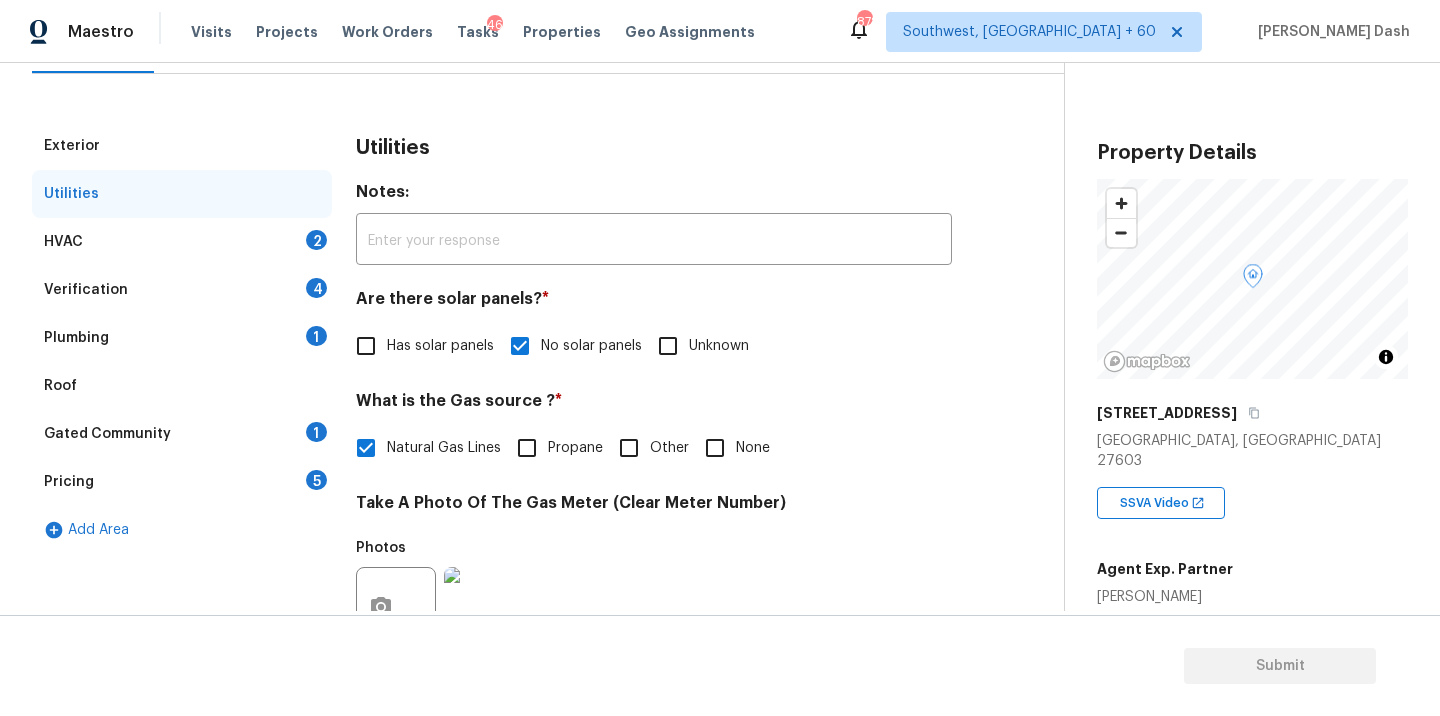 click on "HVAC 2" at bounding box center (182, 242) 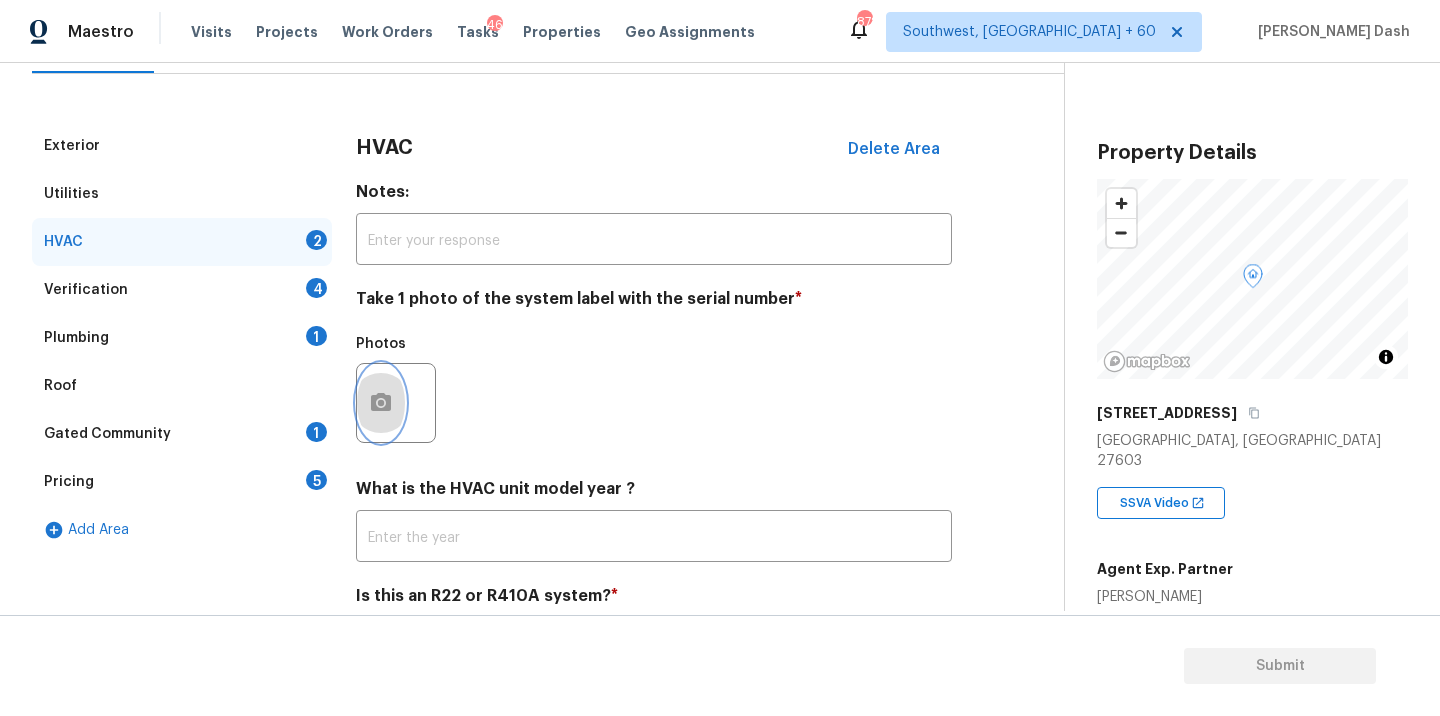 click at bounding box center (381, 403) 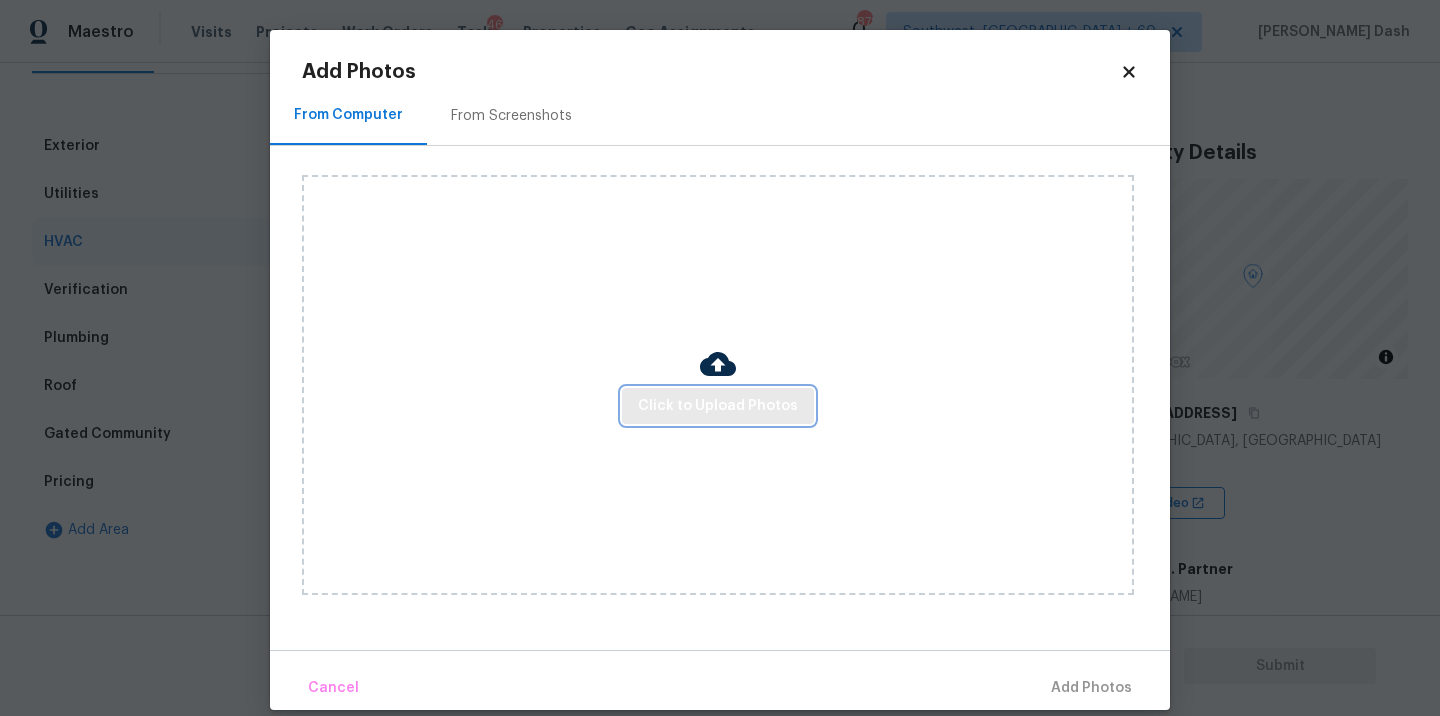 click on "Click to Upload Photos" at bounding box center (718, 406) 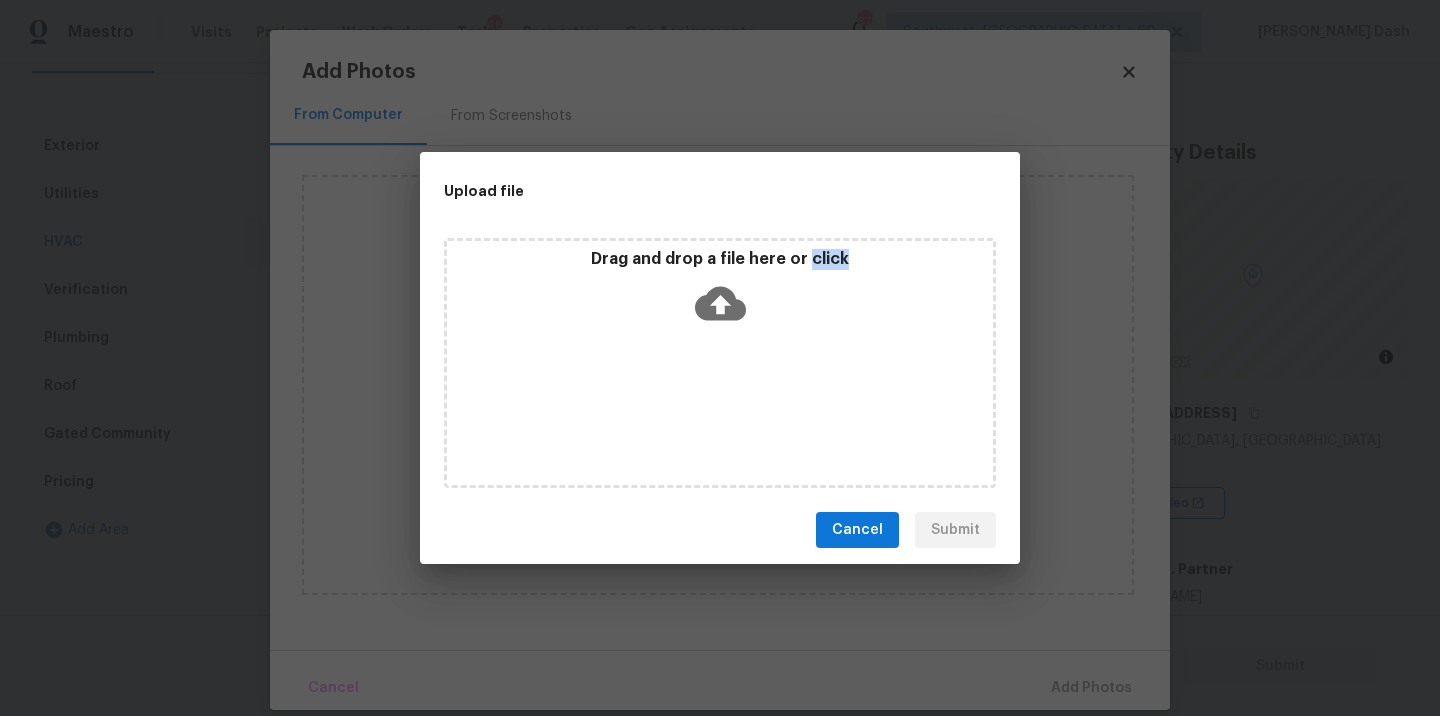 click on "Drag and drop a file here or click" at bounding box center [720, 363] 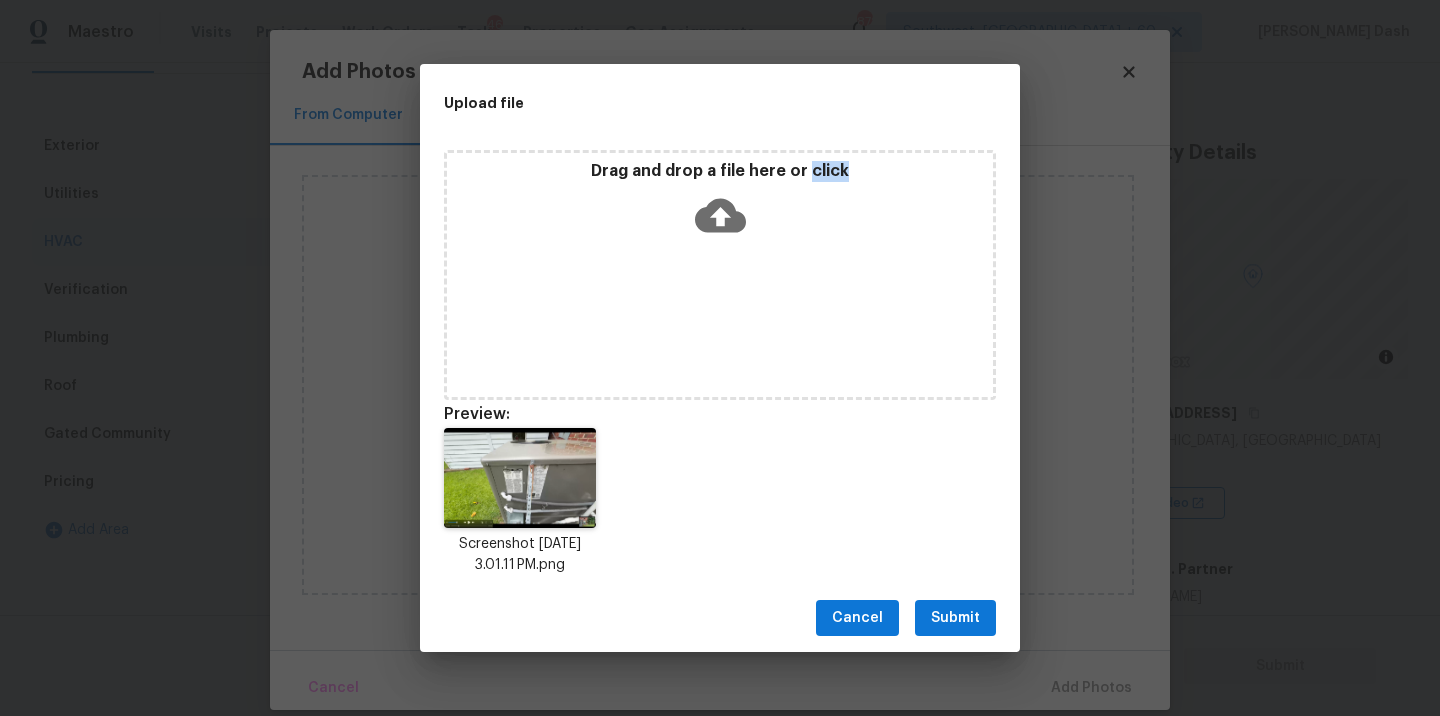 click on "Submit" at bounding box center [955, 618] 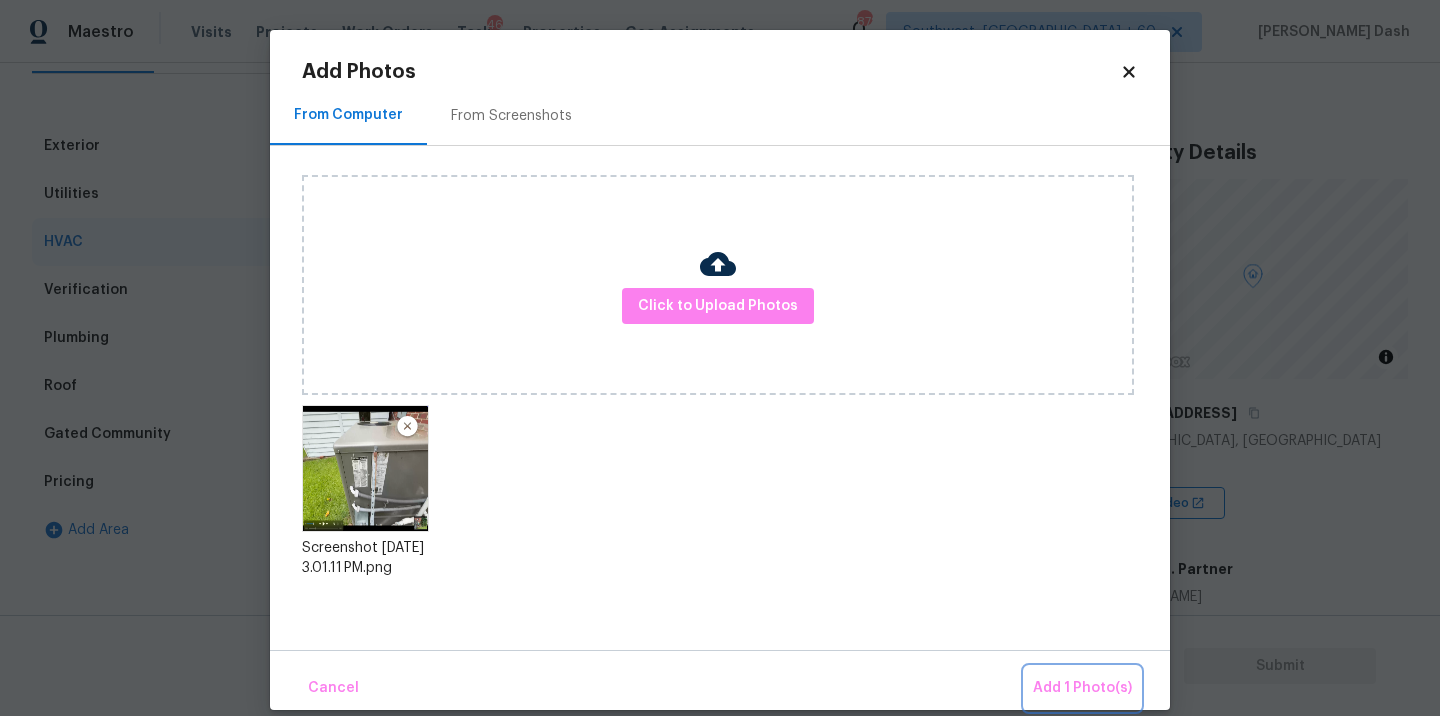 click on "Add 1 Photo(s)" at bounding box center (1082, 688) 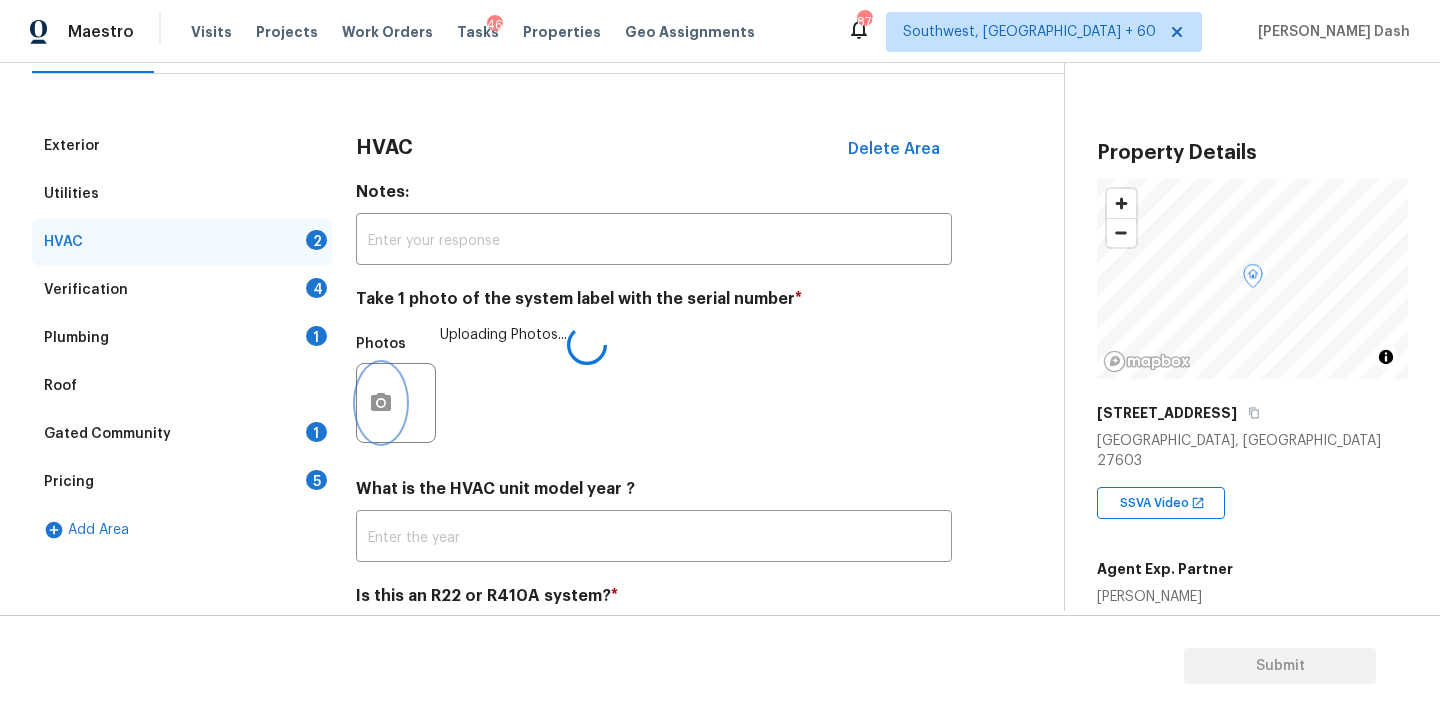 click at bounding box center (381, 403) 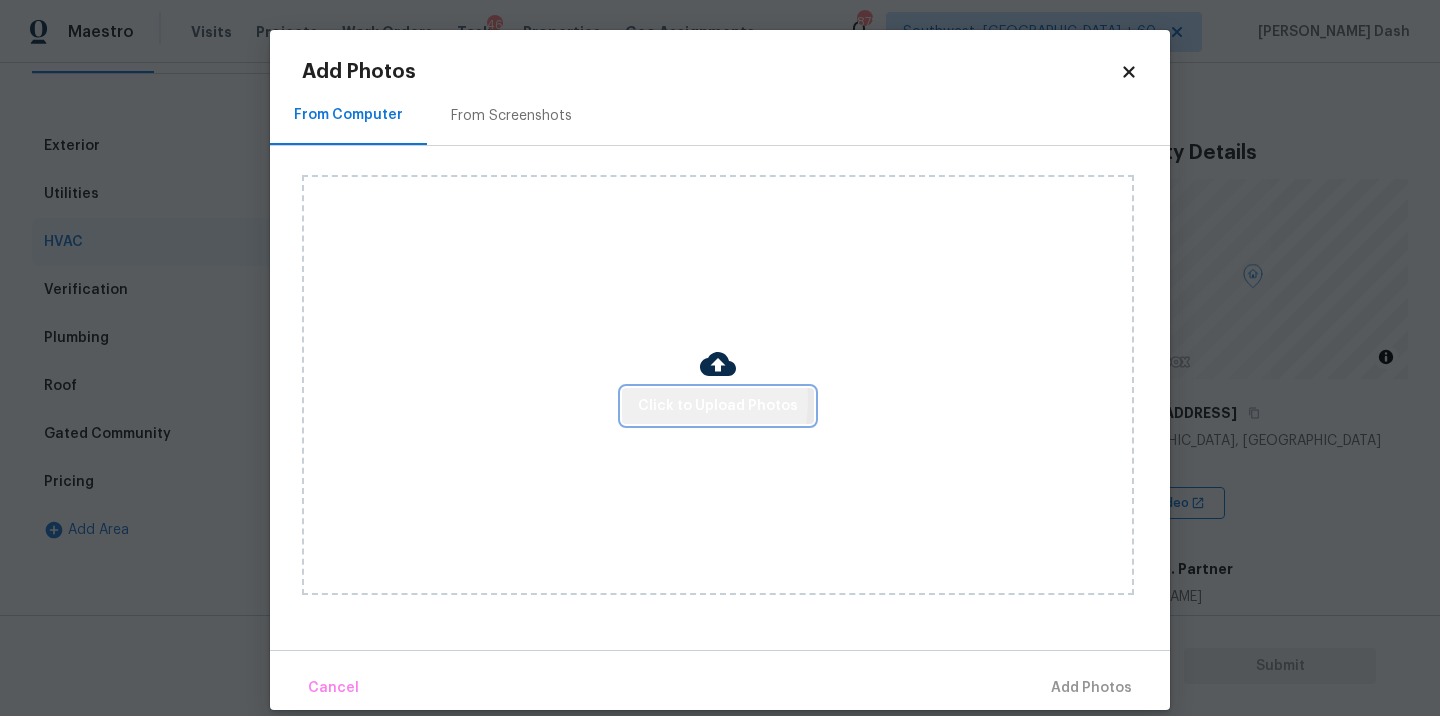 click on "Click to Upload Photos" at bounding box center (718, 406) 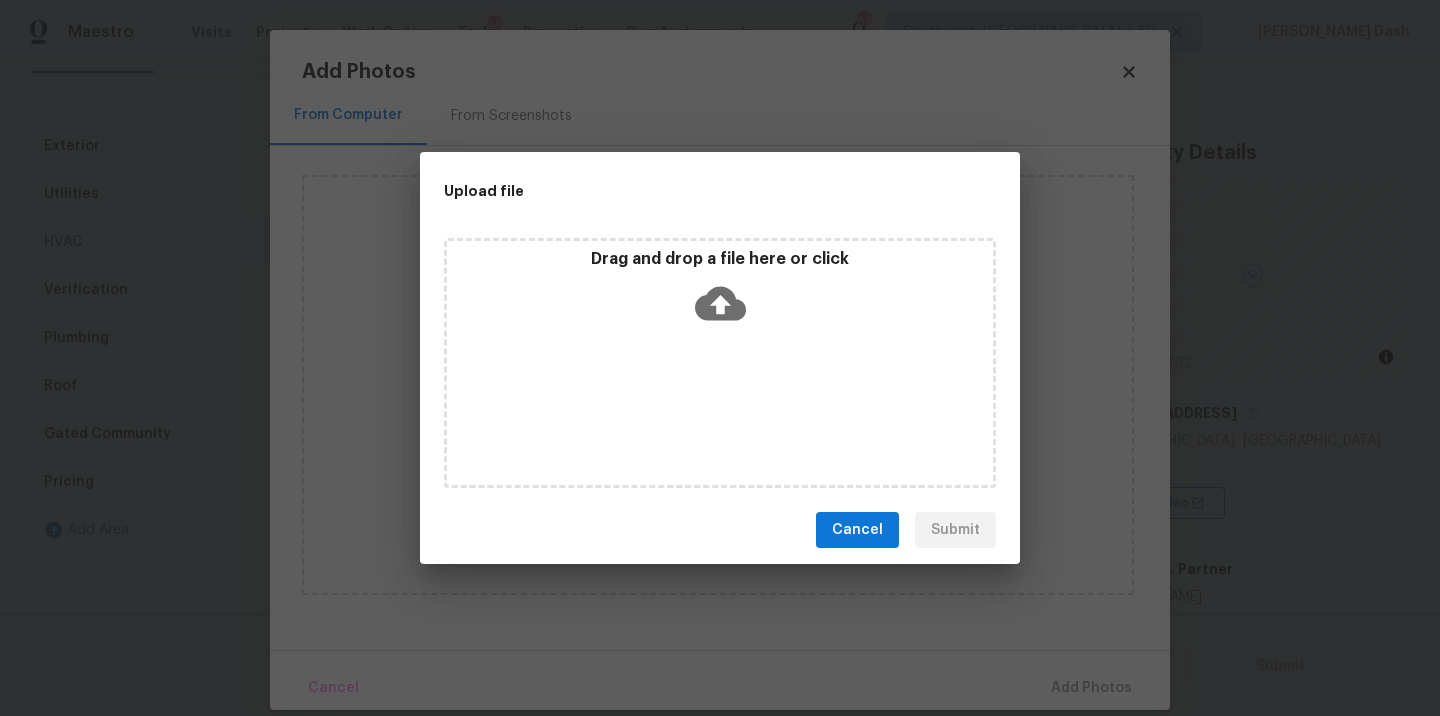 click 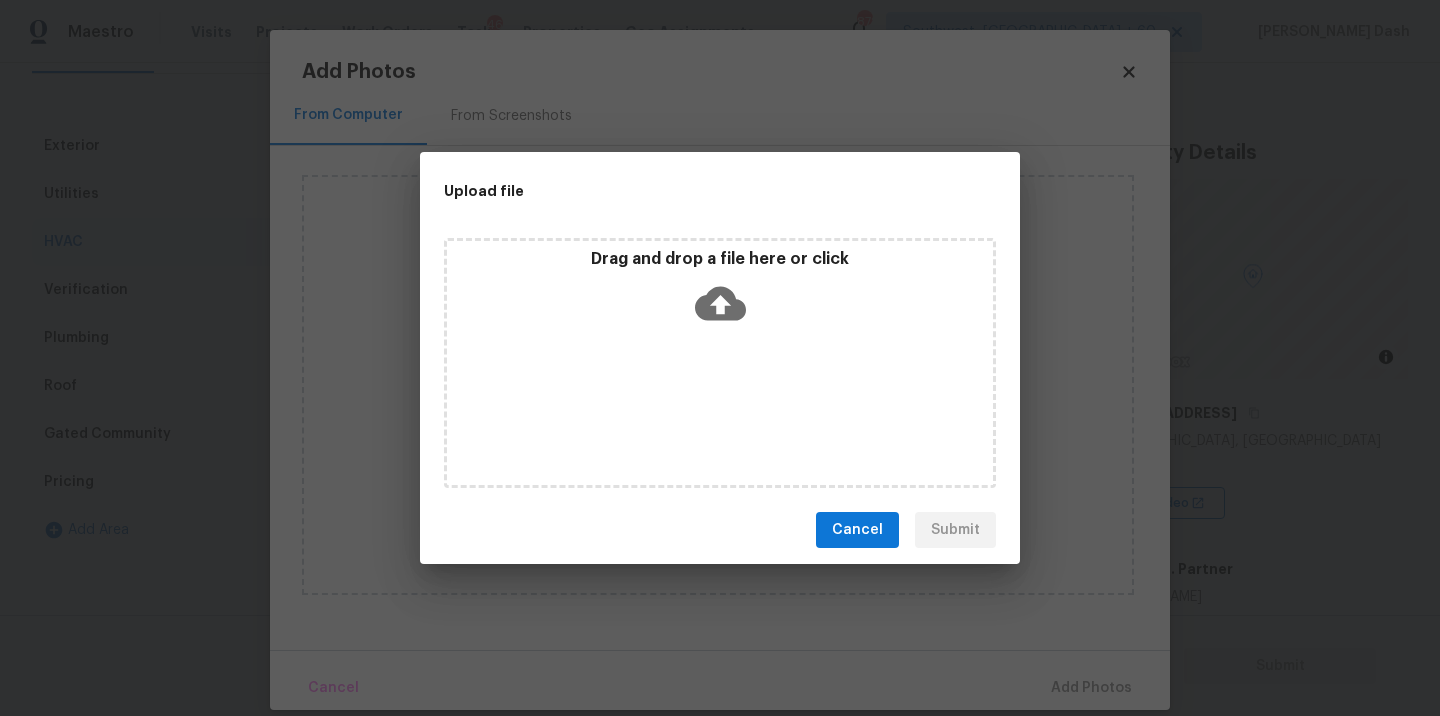 type 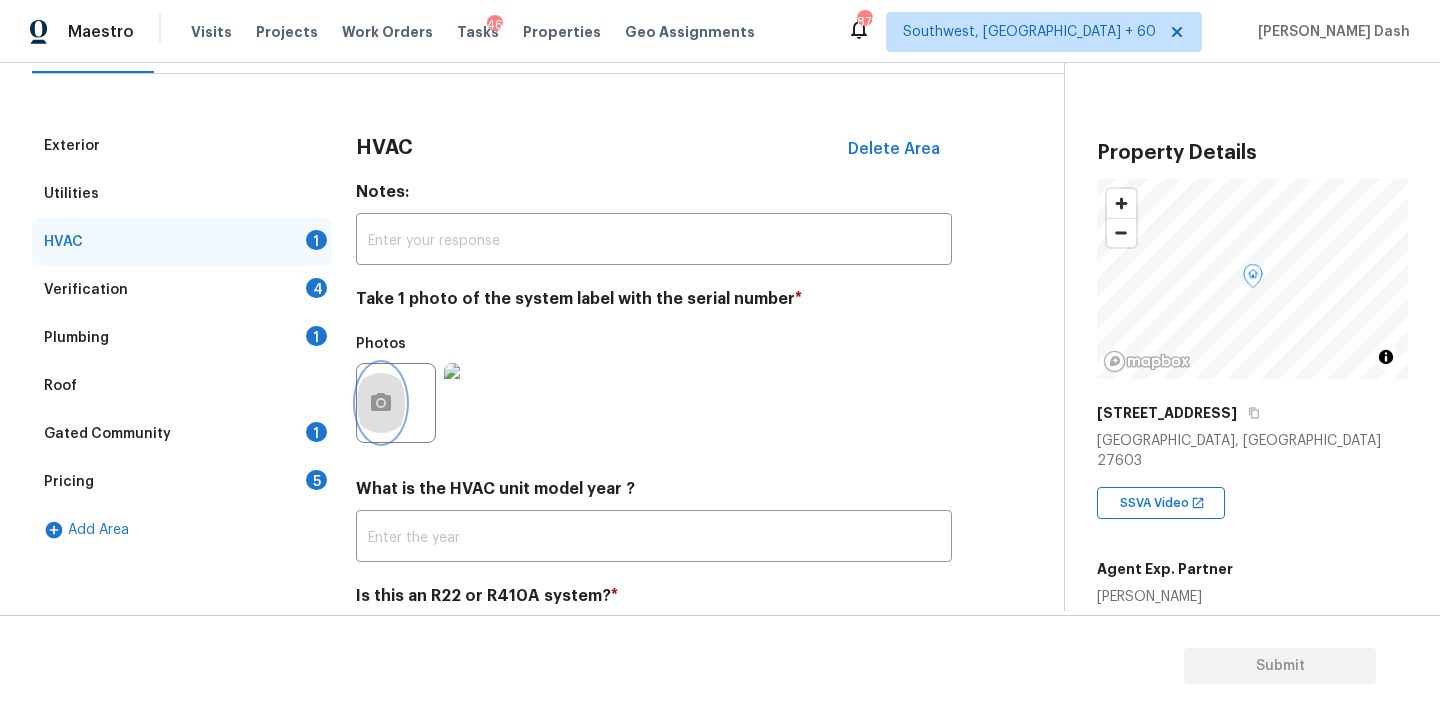 scroll, scrollTop: 313, scrollLeft: 0, axis: vertical 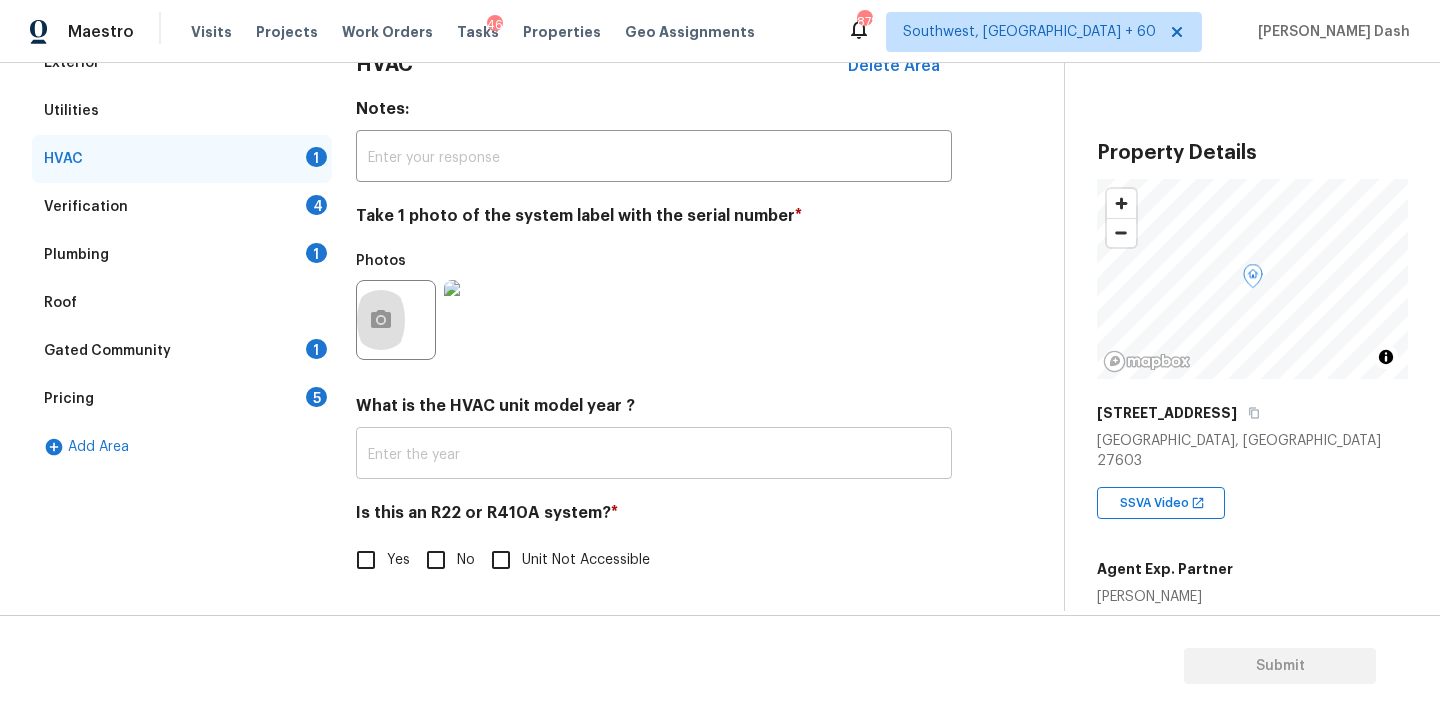 click at bounding box center [654, 455] 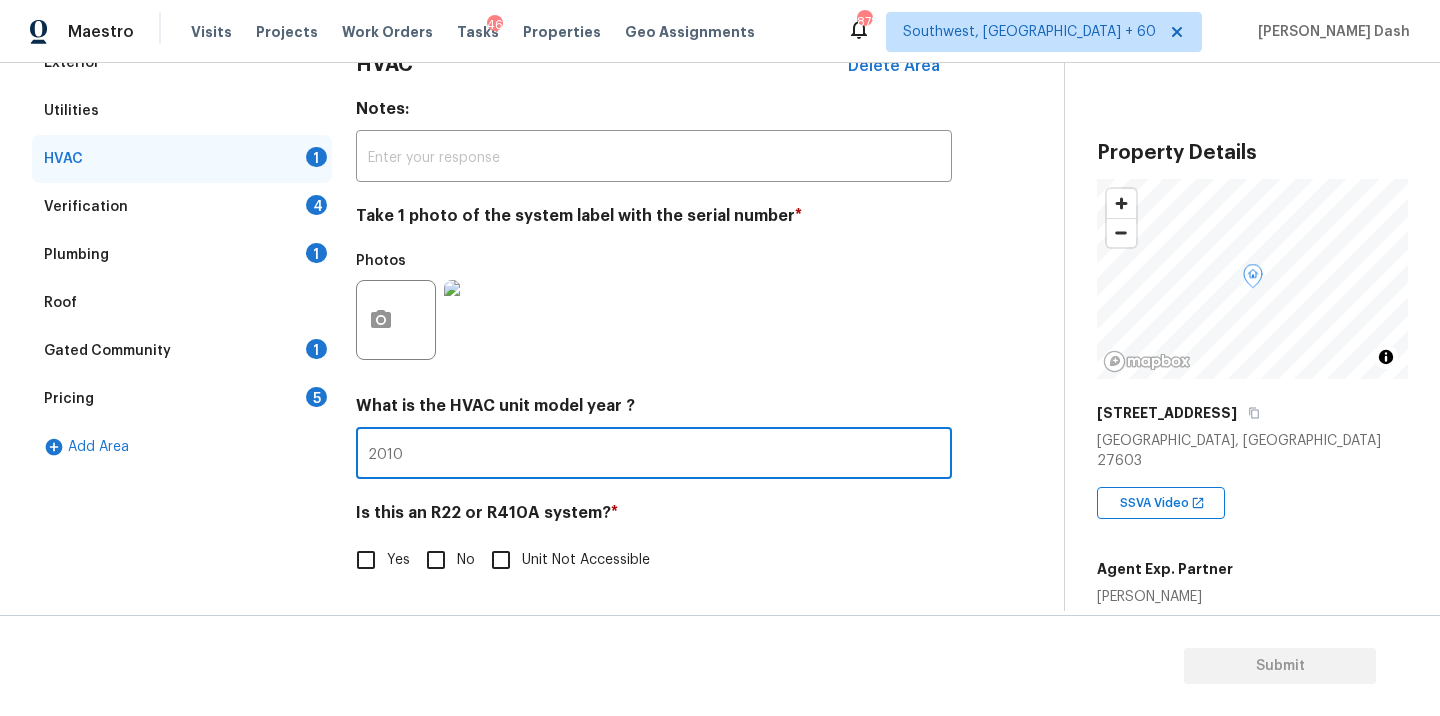 type on "2010" 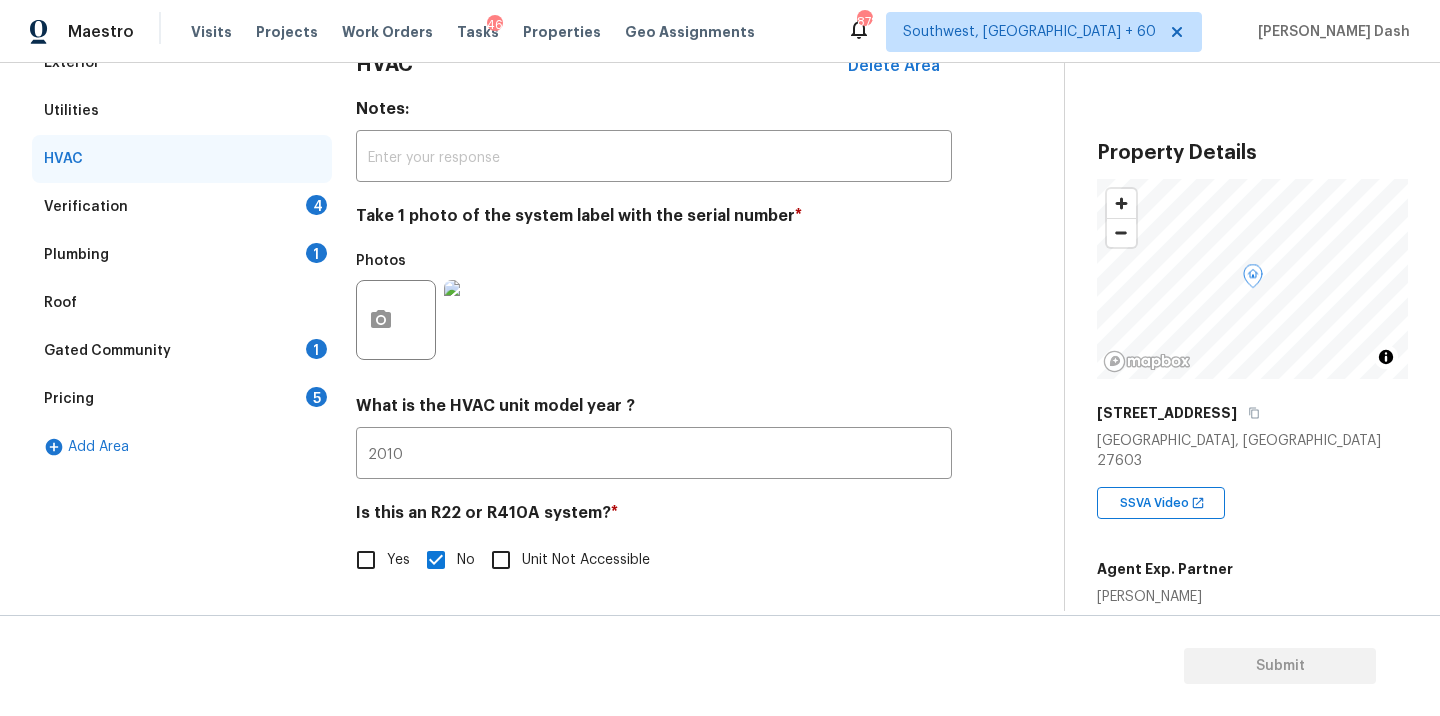 scroll, scrollTop: 313, scrollLeft: 0, axis: vertical 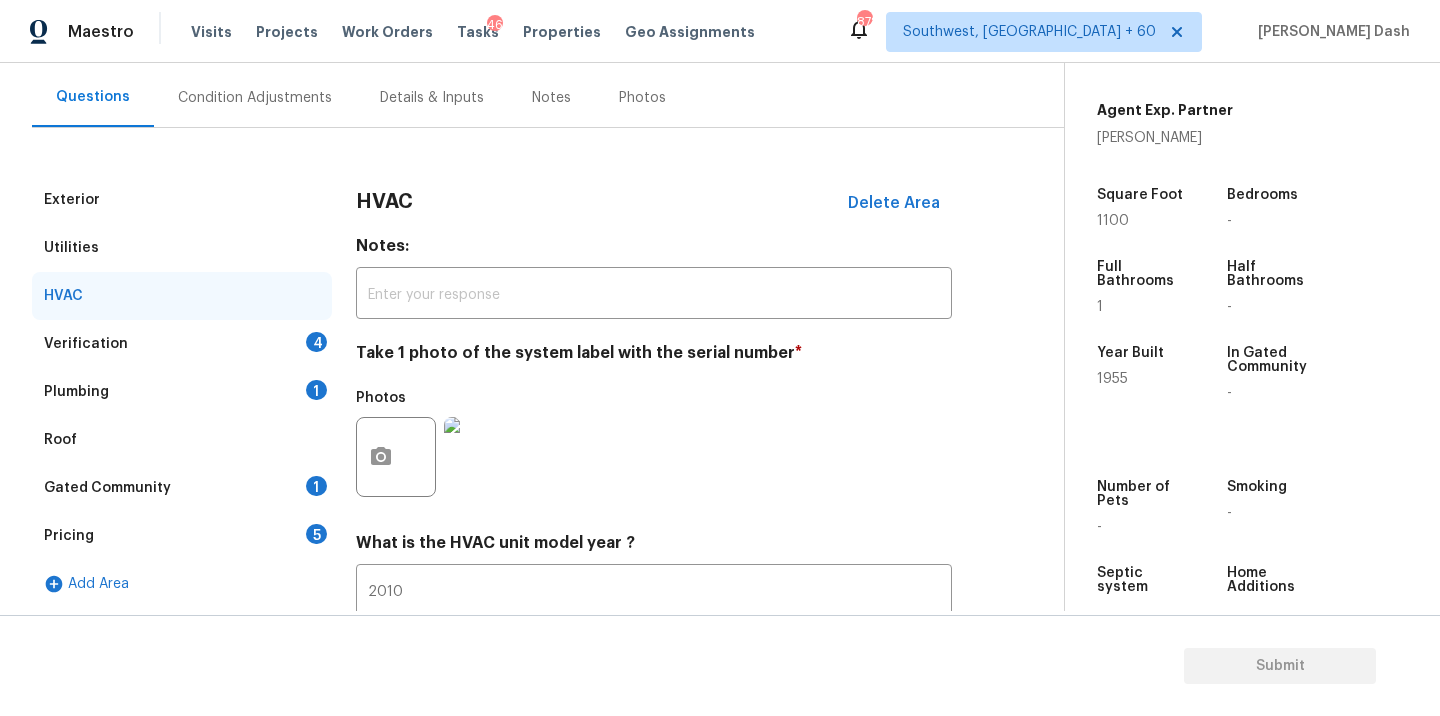 click on "Verification 4" at bounding box center [182, 344] 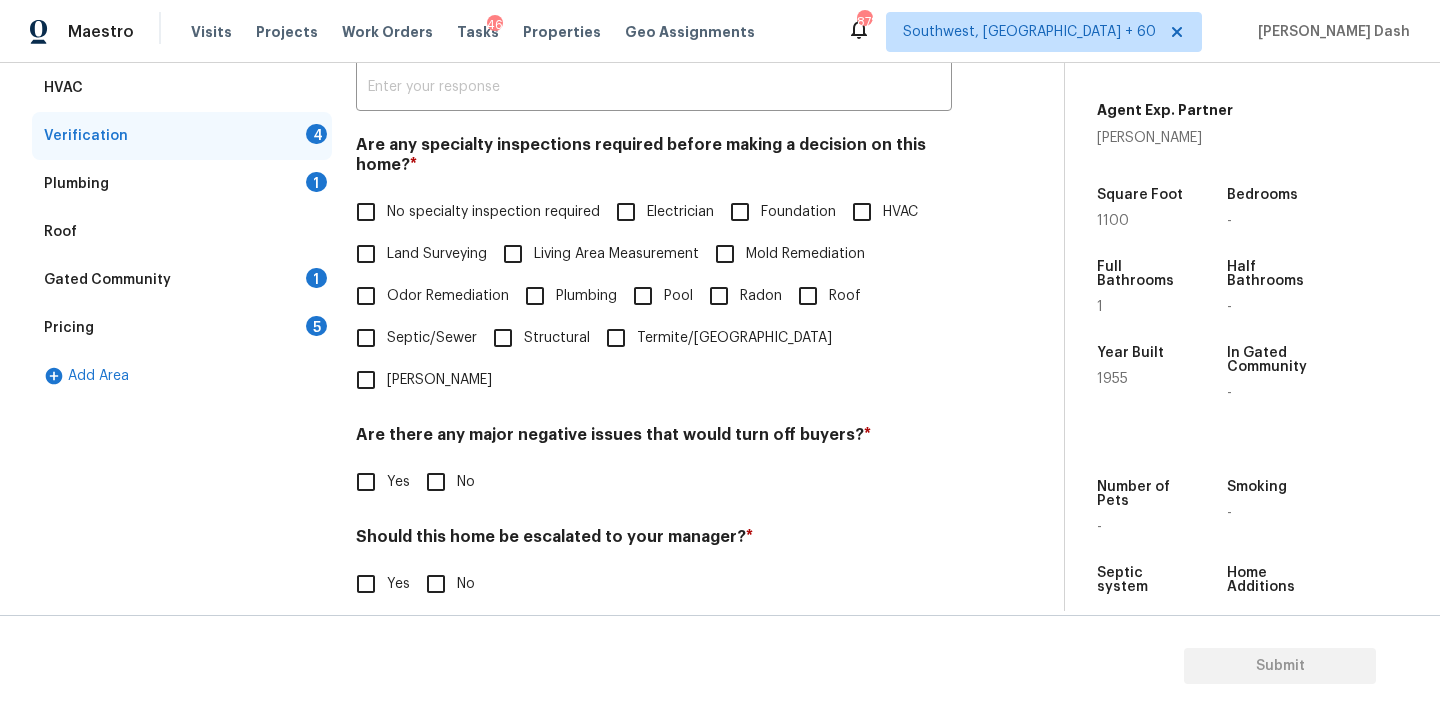 scroll, scrollTop: 453, scrollLeft: 0, axis: vertical 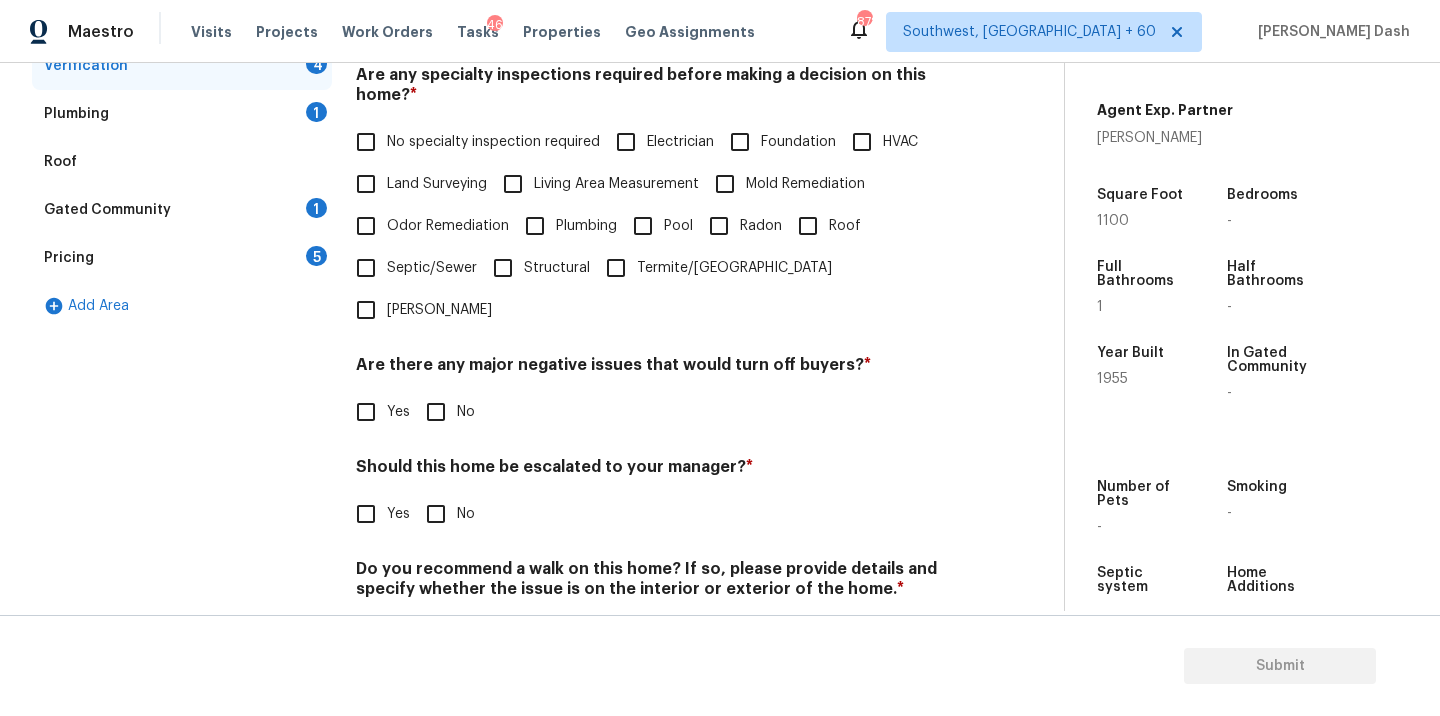 click on "HVAC" at bounding box center (862, 142) 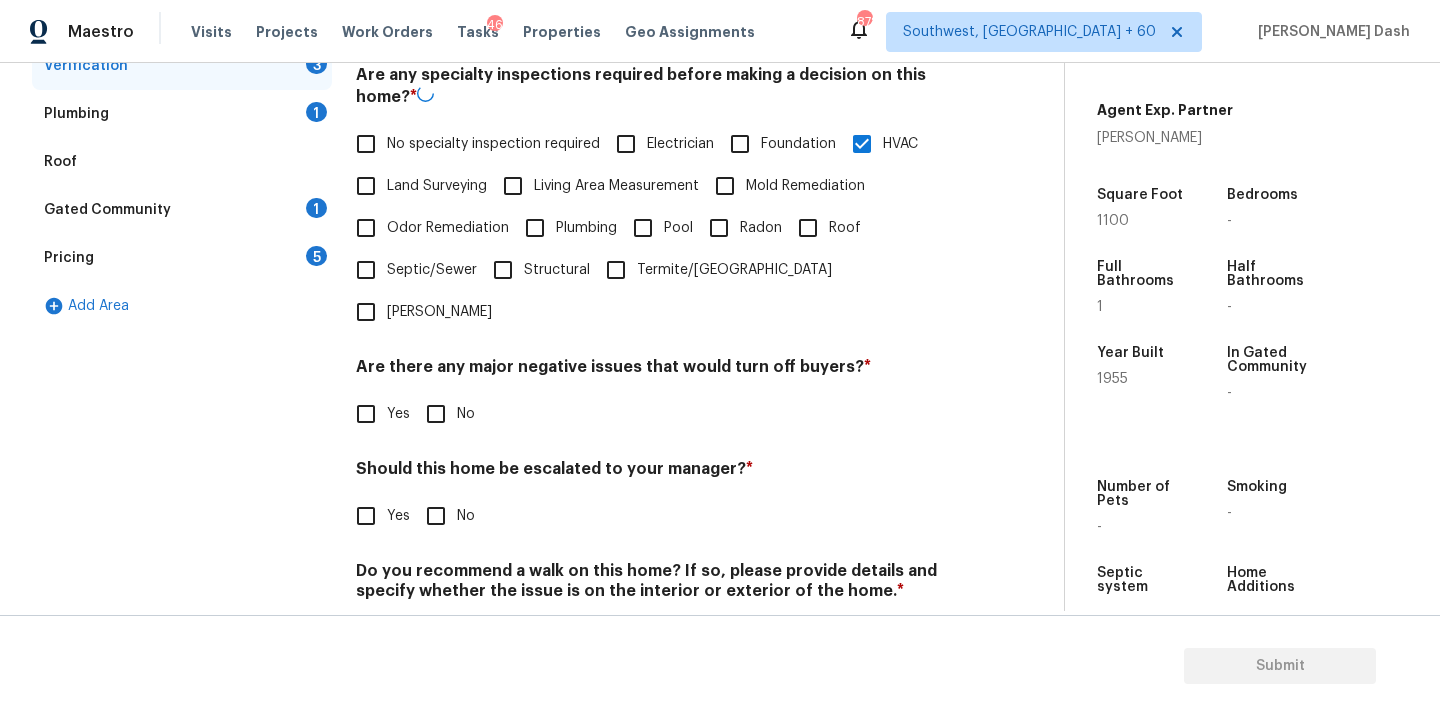 click on "Roof" at bounding box center [808, 228] 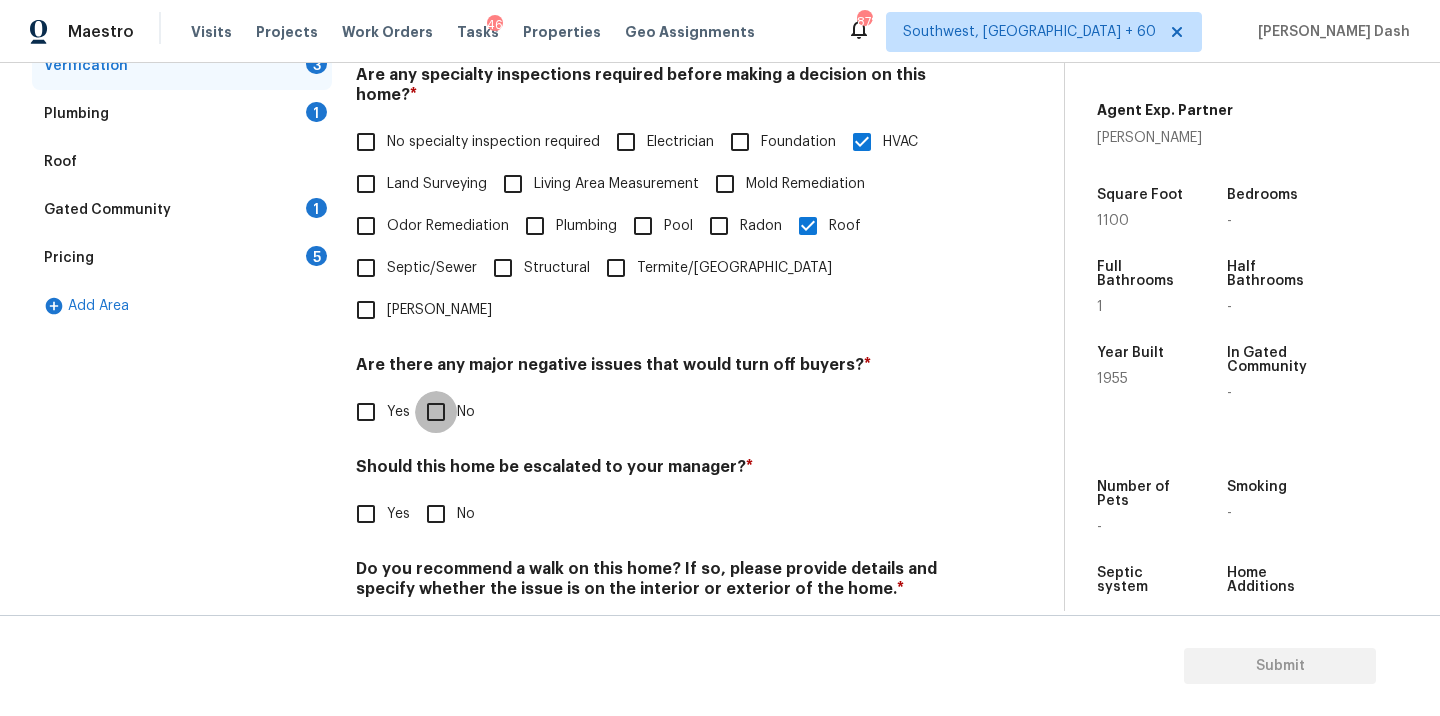drag, startPoint x: 440, startPoint y: 369, endPoint x: 397, endPoint y: 457, distance: 97.94386 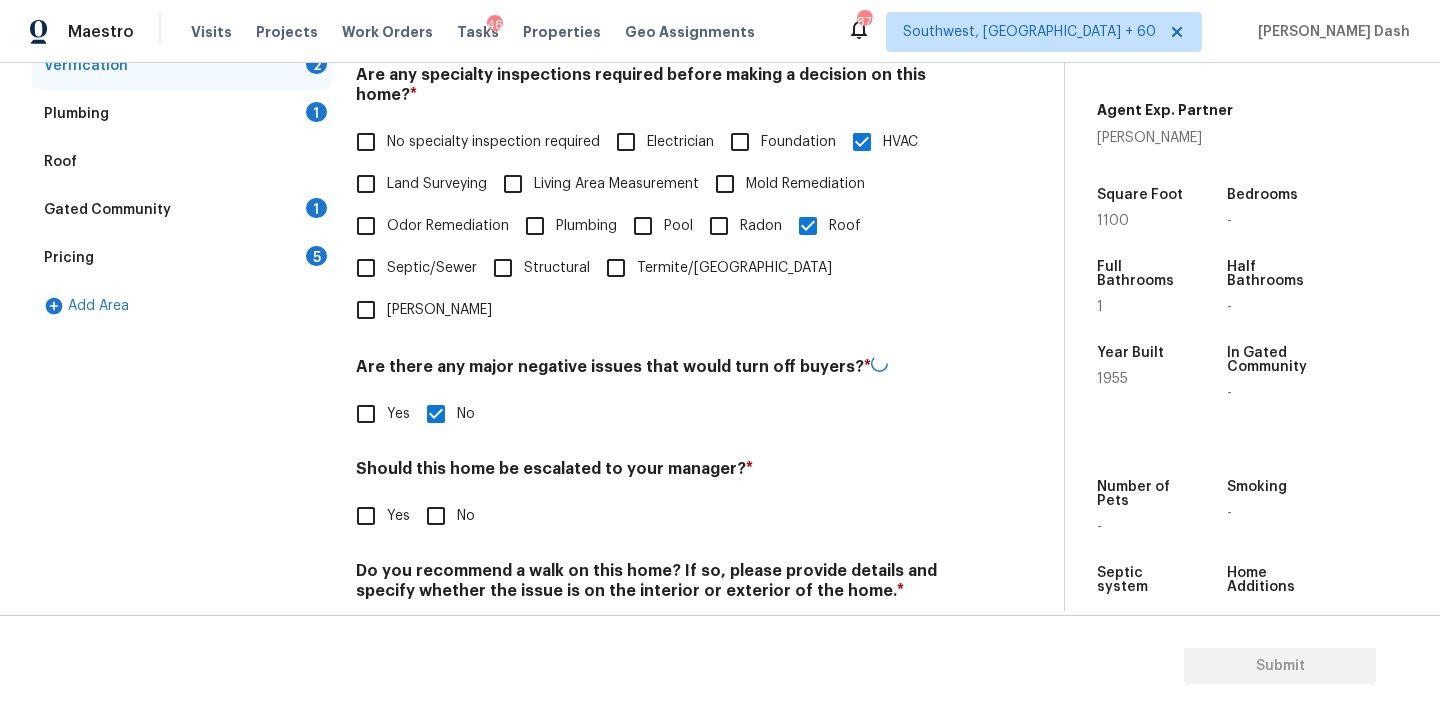 click on "Yes" at bounding box center (366, 516) 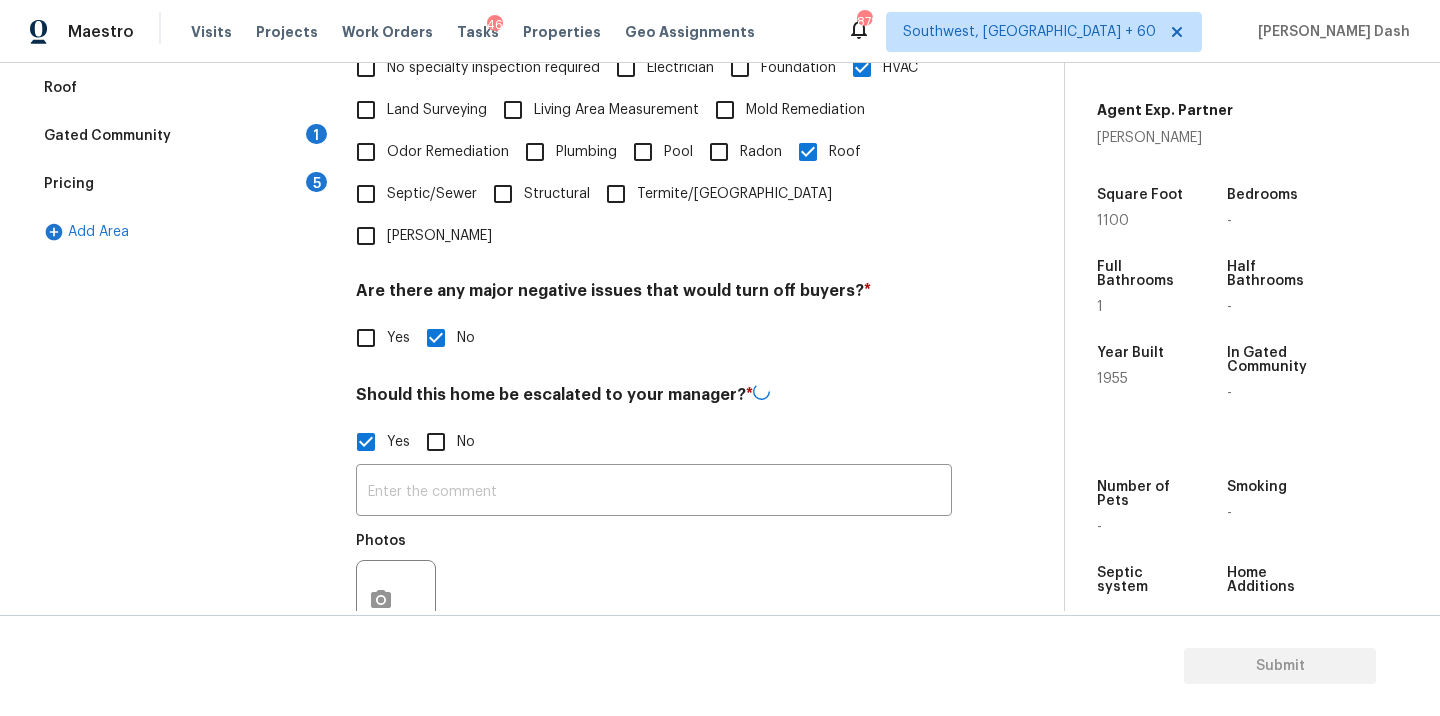 scroll, scrollTop: 677, scrollLeft: 0, axis: vertical 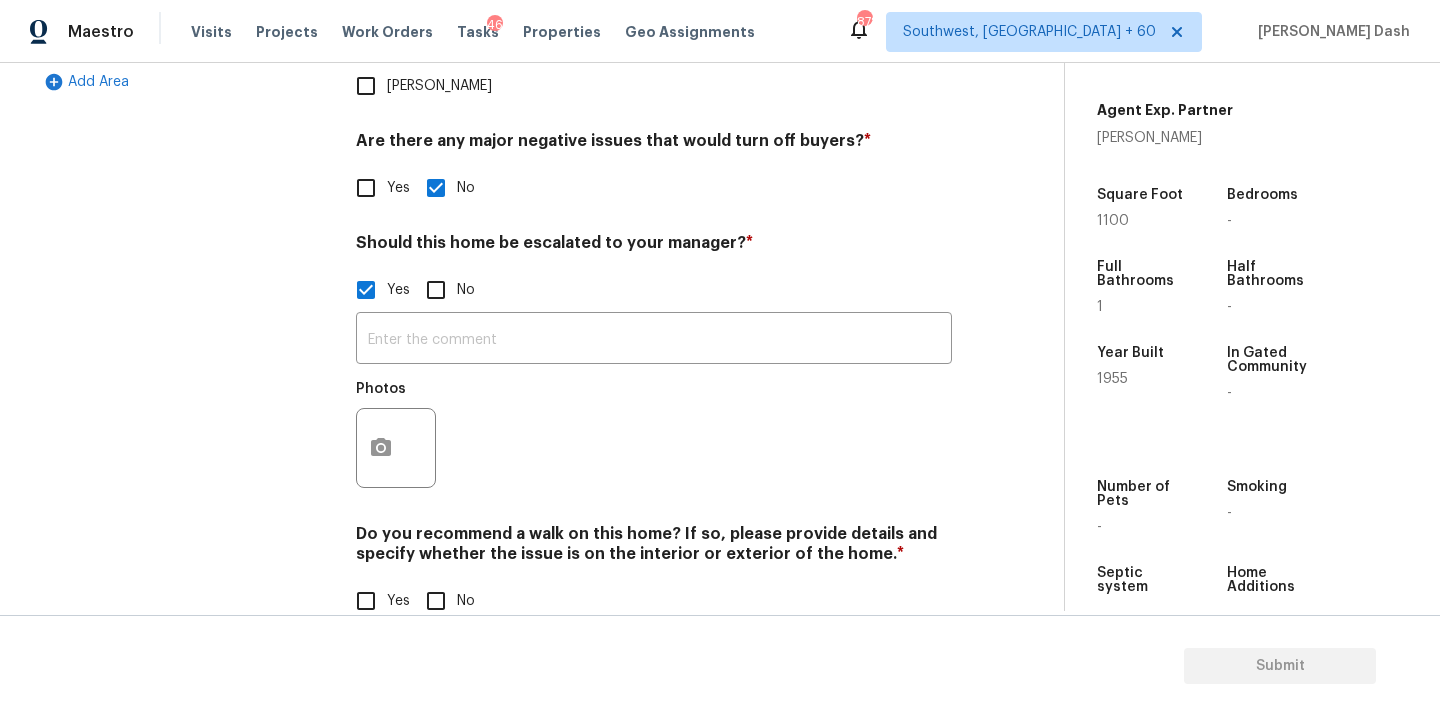 click on "Photos" at bounding box center (381, 389) 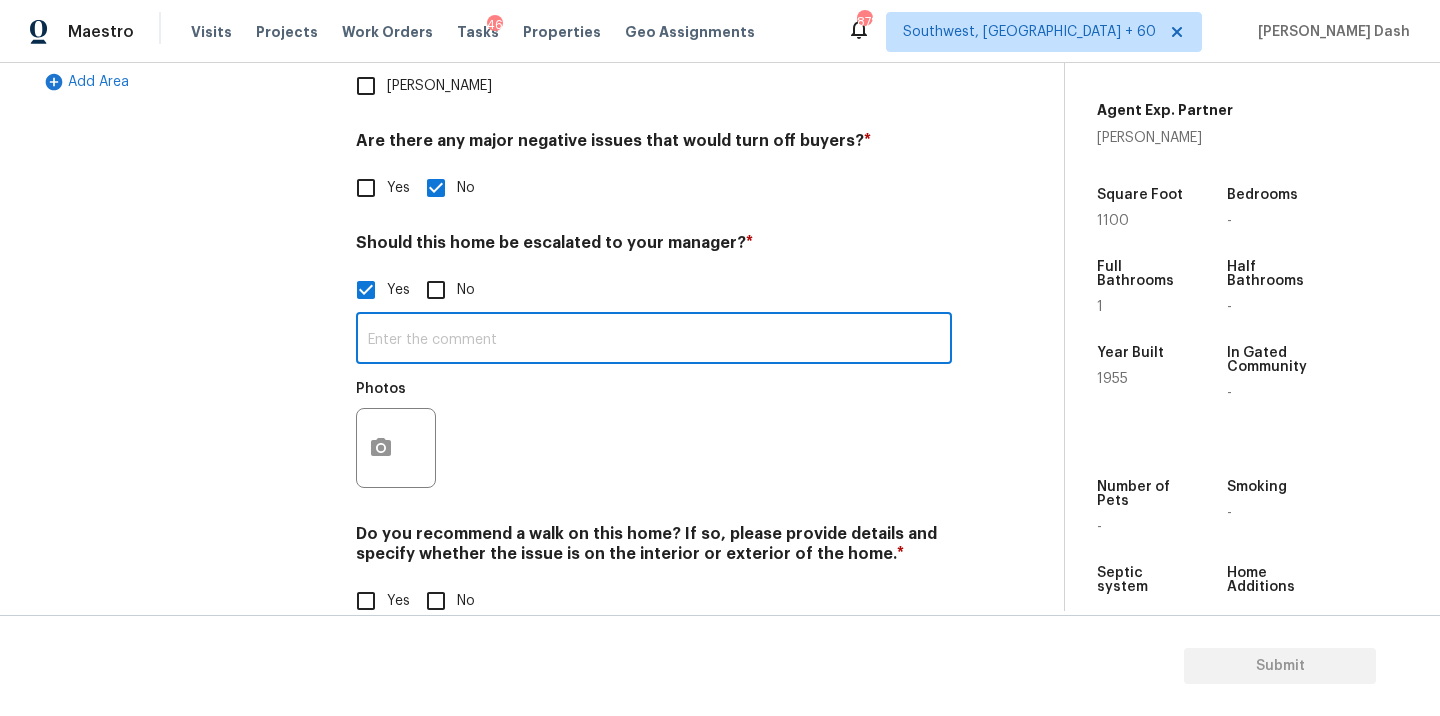 click at bounding box center (654, 340) 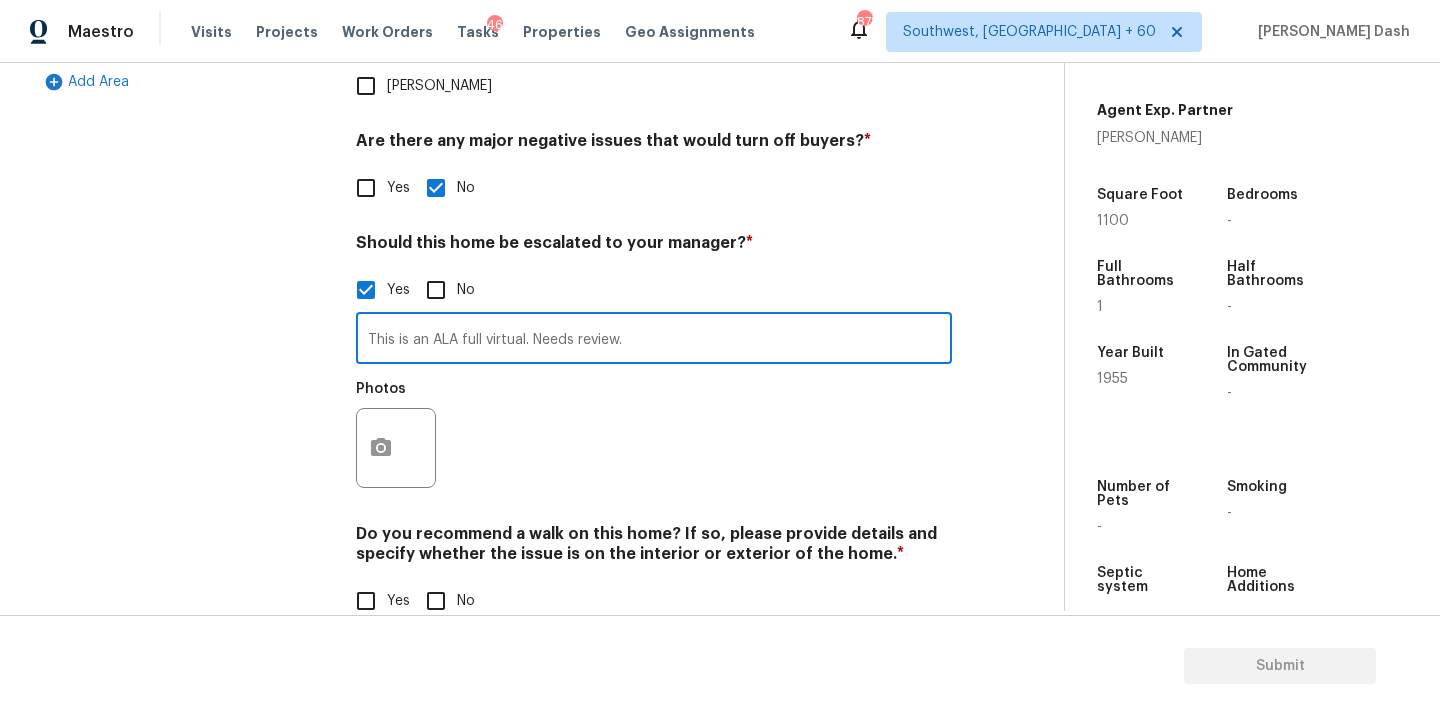 type on "This is an ALA full virtual. Needs review." 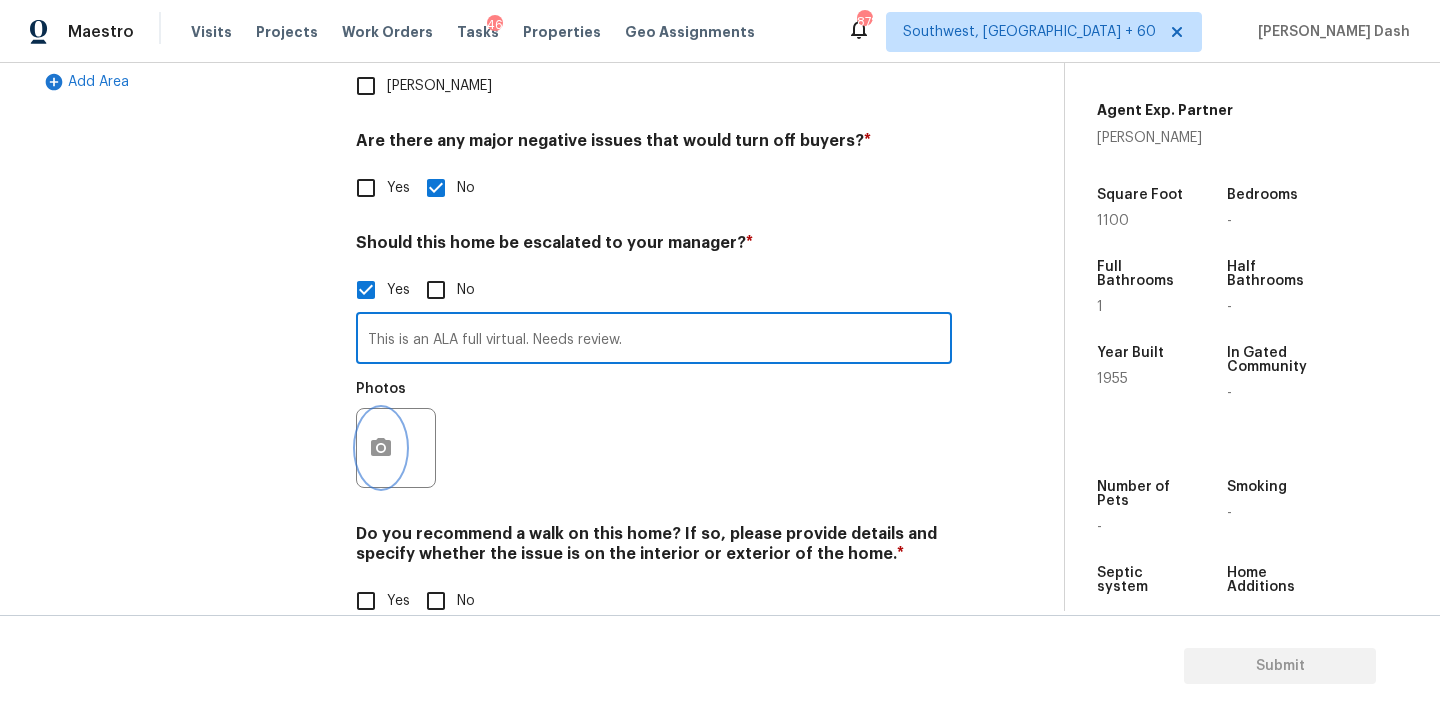 click 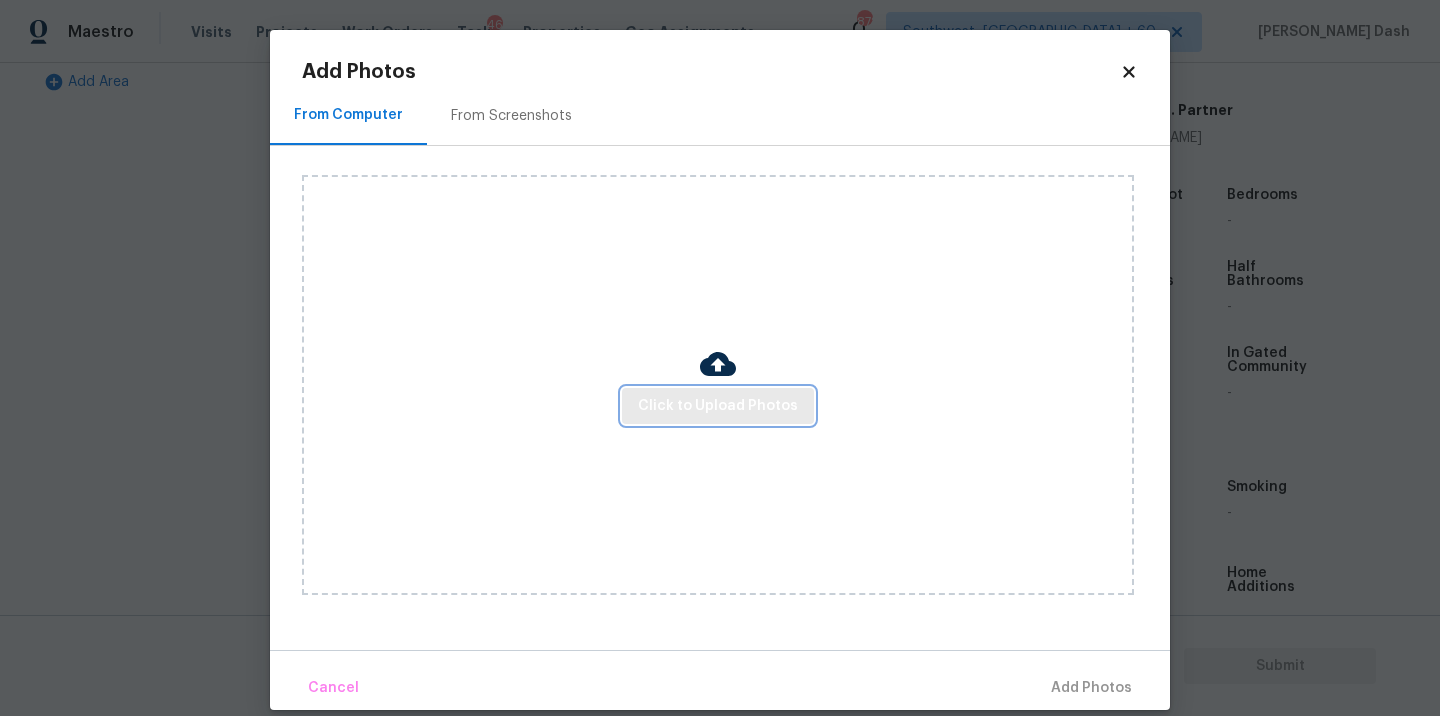 click on "Click to Upload Photos" at bounding box center [718, 406] 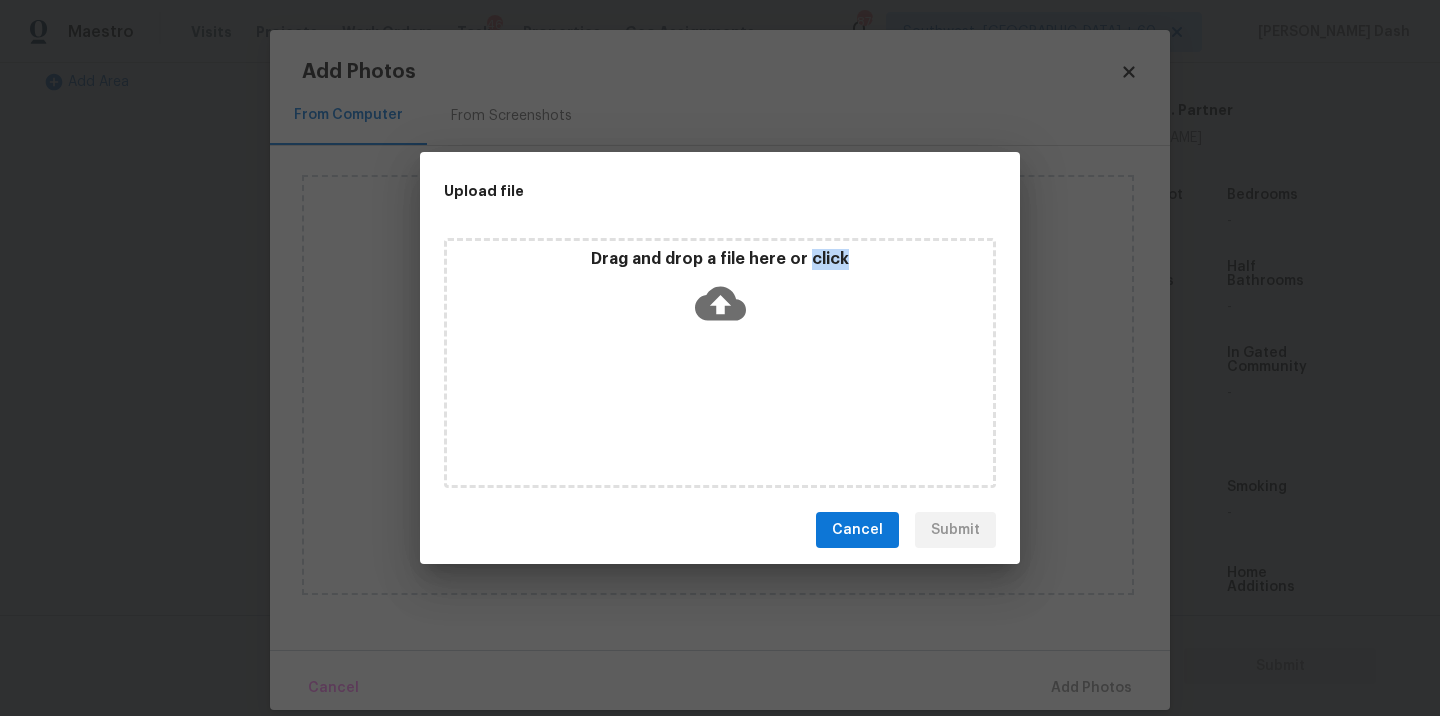 click on "Drag and drop a file here or click" at bounding box center [720, 363] 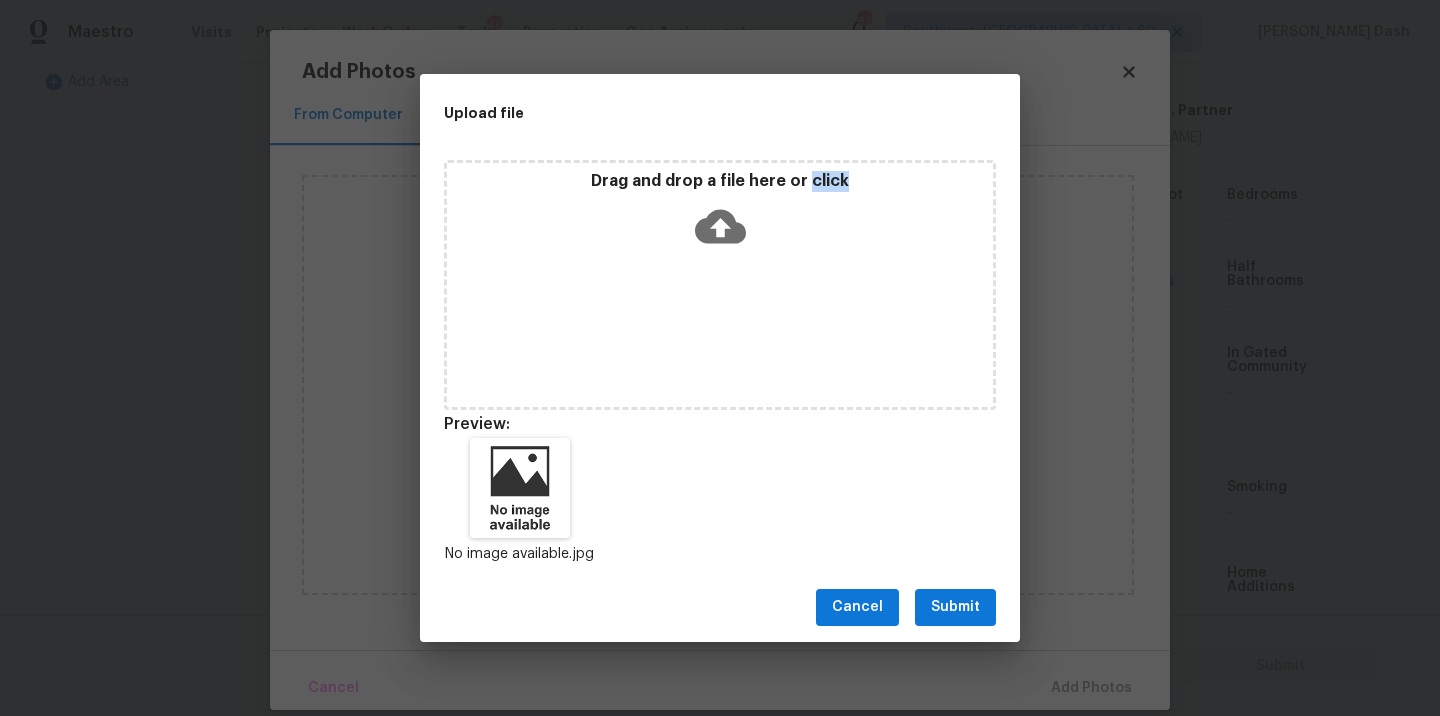 drag, startPoint x: 957, startPoint y: 614, endPoint x: 1066, endPoint y: 680, distance: 127.424484 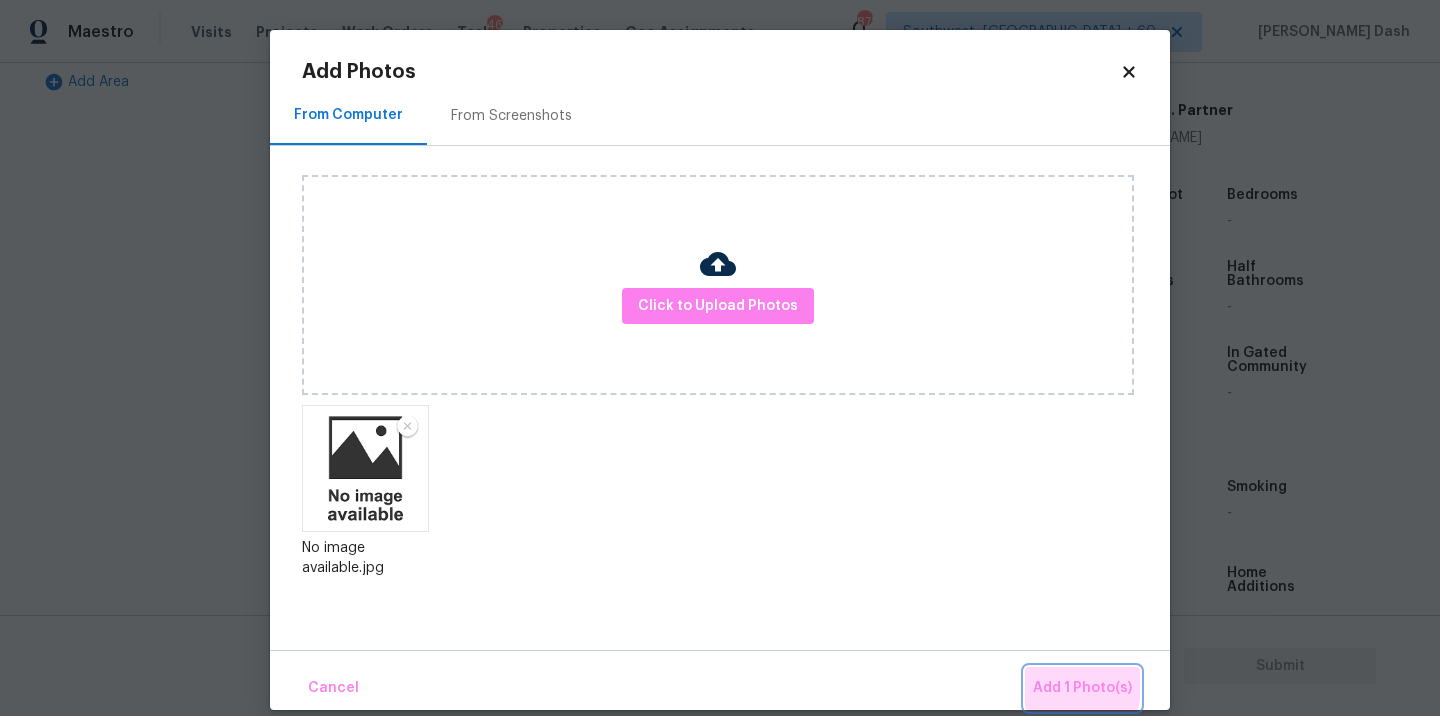 click on "Add 1 Photo(s)" at bounding box center (1082, 688) 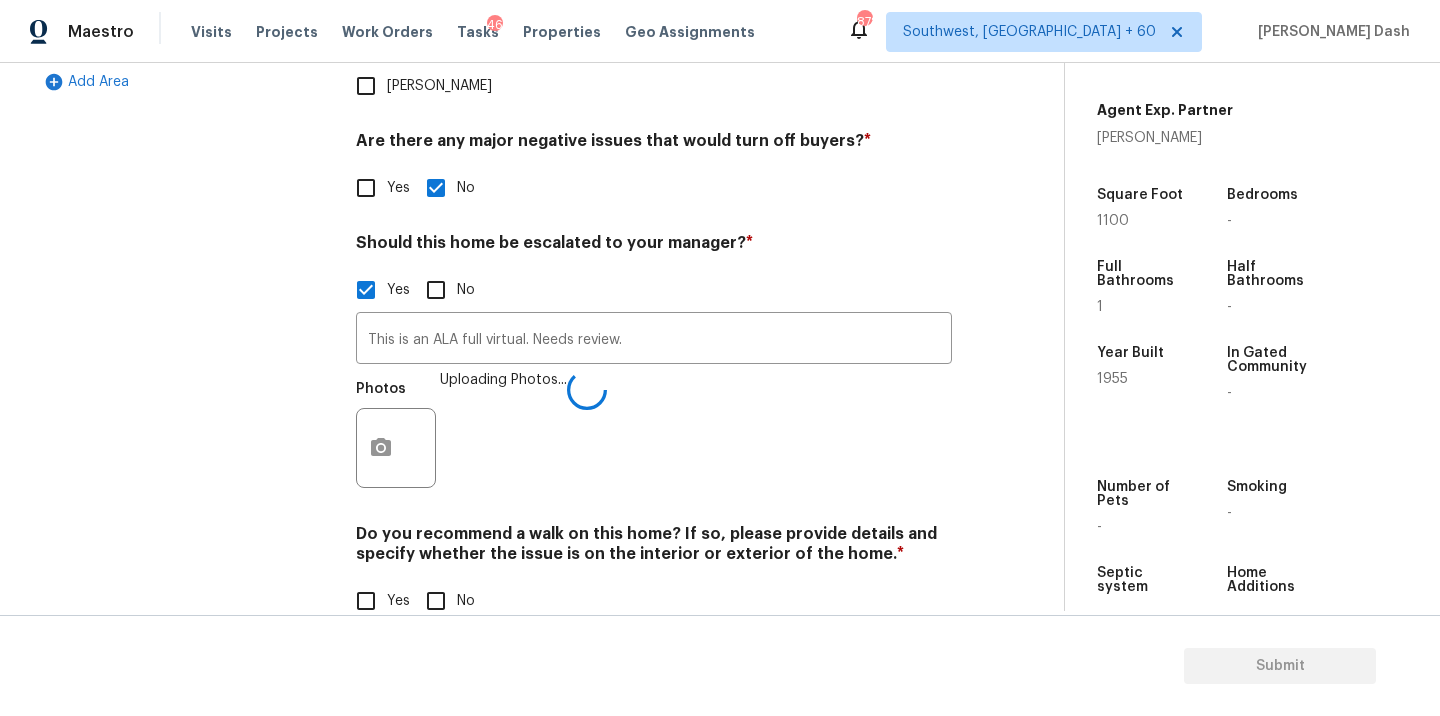 click on "No" at bounding box center [445, 601] 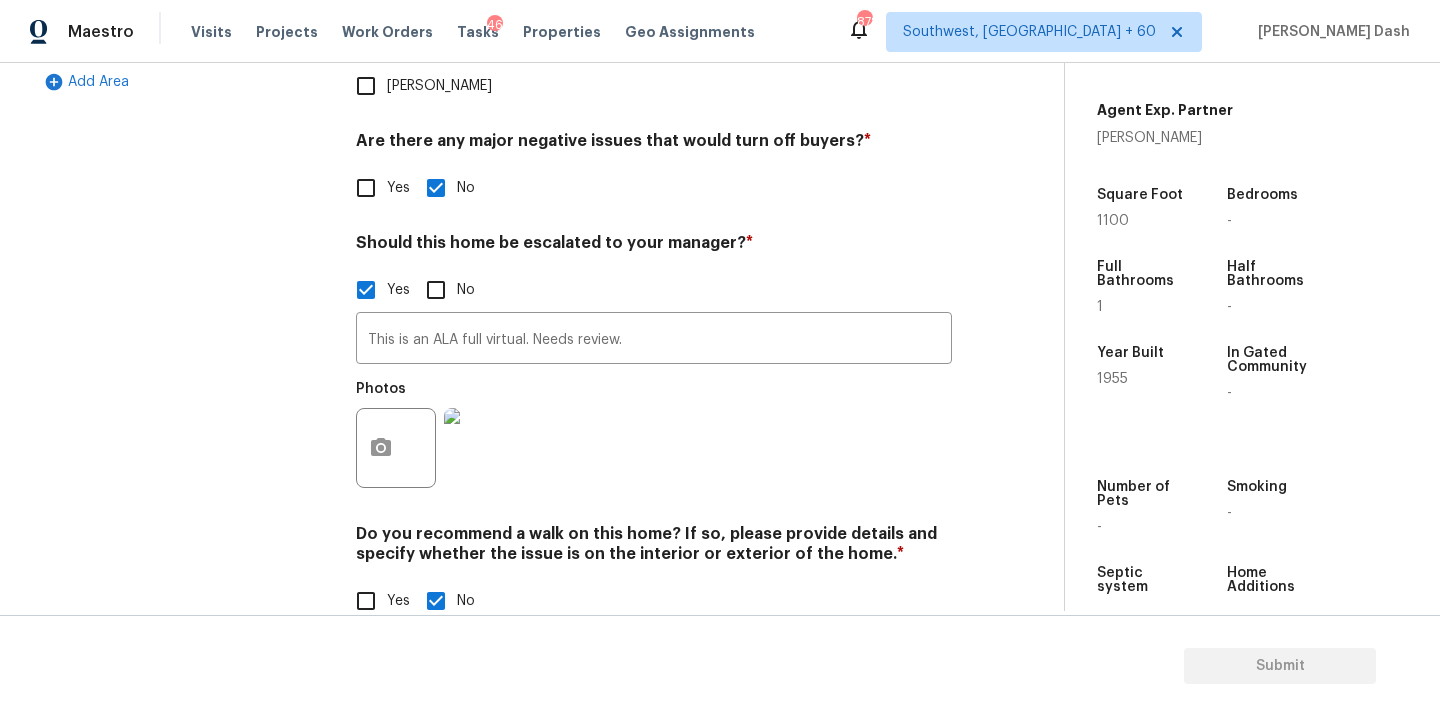 click on "Exterior Utilities HVAC Verification Plumbing 1 Roof Gated Community 1 Pricing 5 Add Area" at bounding box center [182, 160] 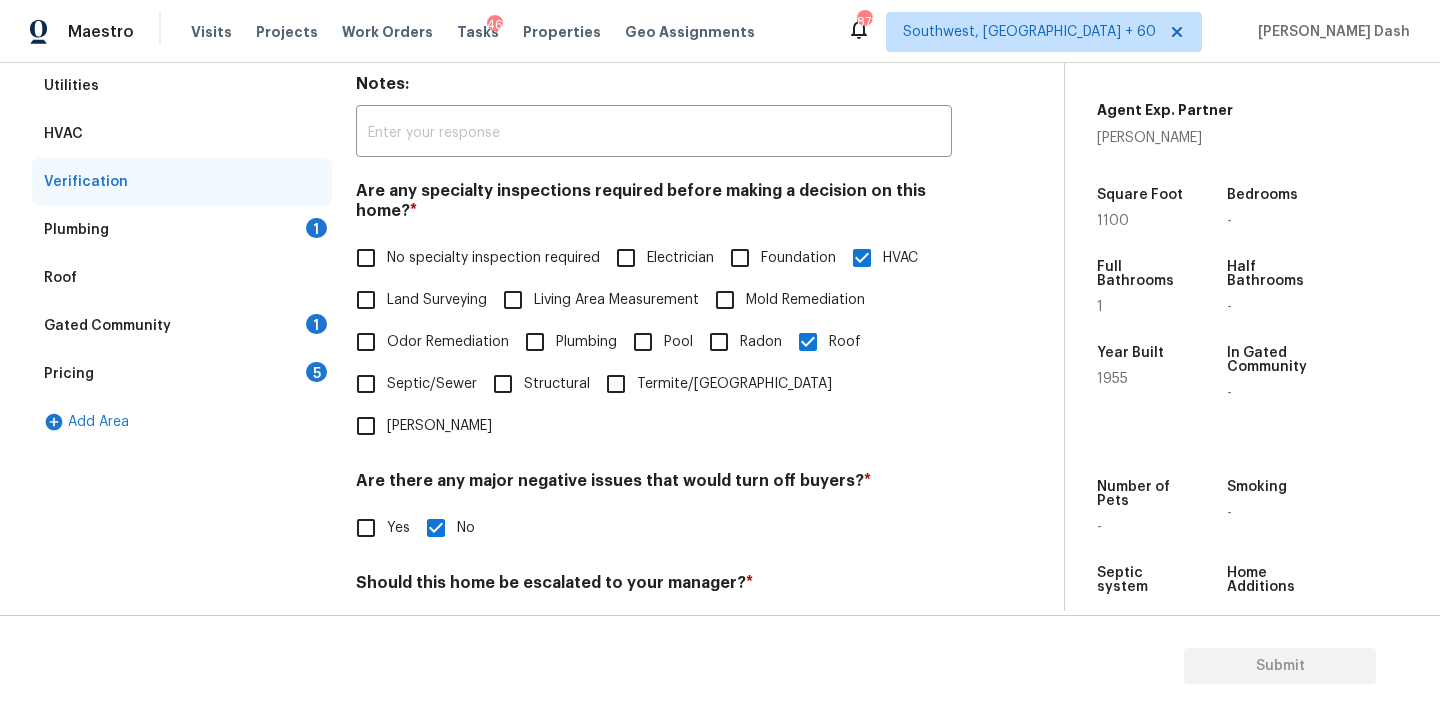 click on "Plumbing 1" at bounding box center [182, 230] 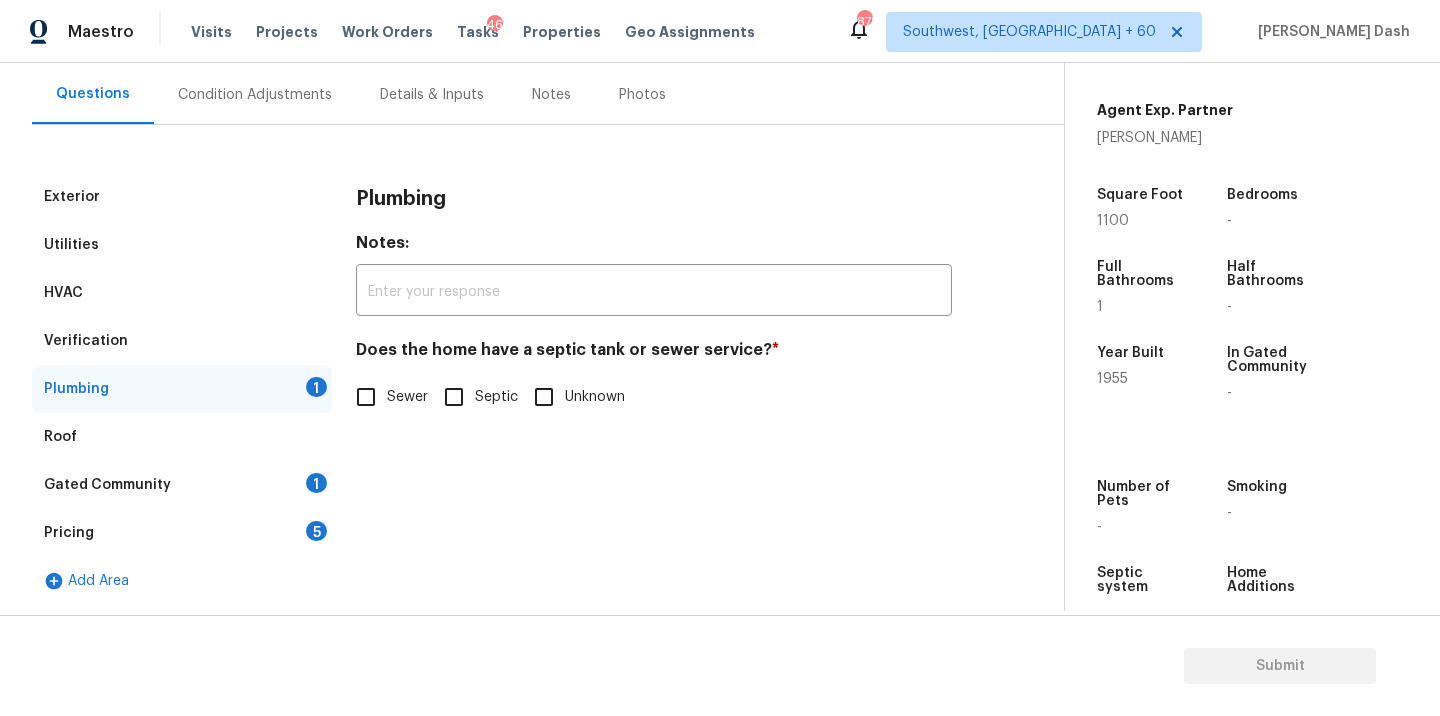 click on "Sewer" at bounding box center [366, 397] 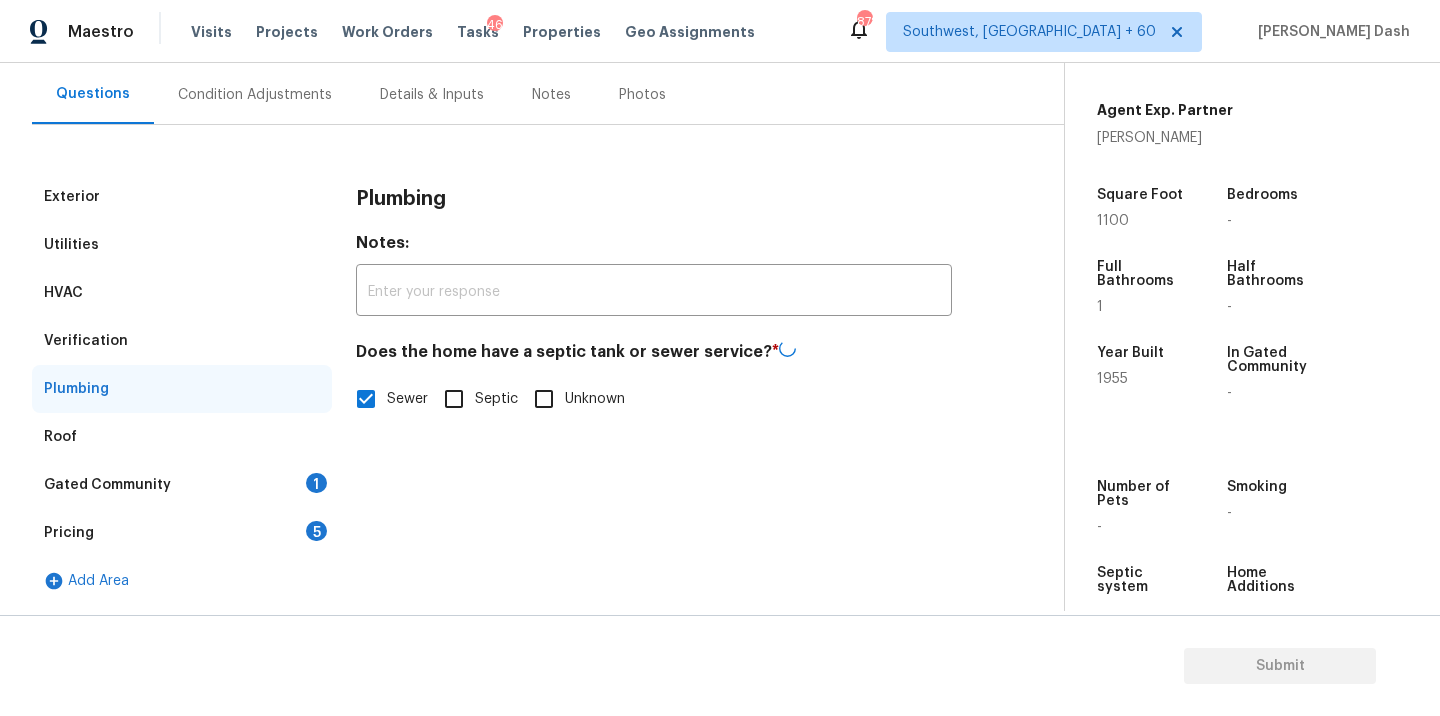 click on "Gated Community 1" at bounding box center [182, 485] 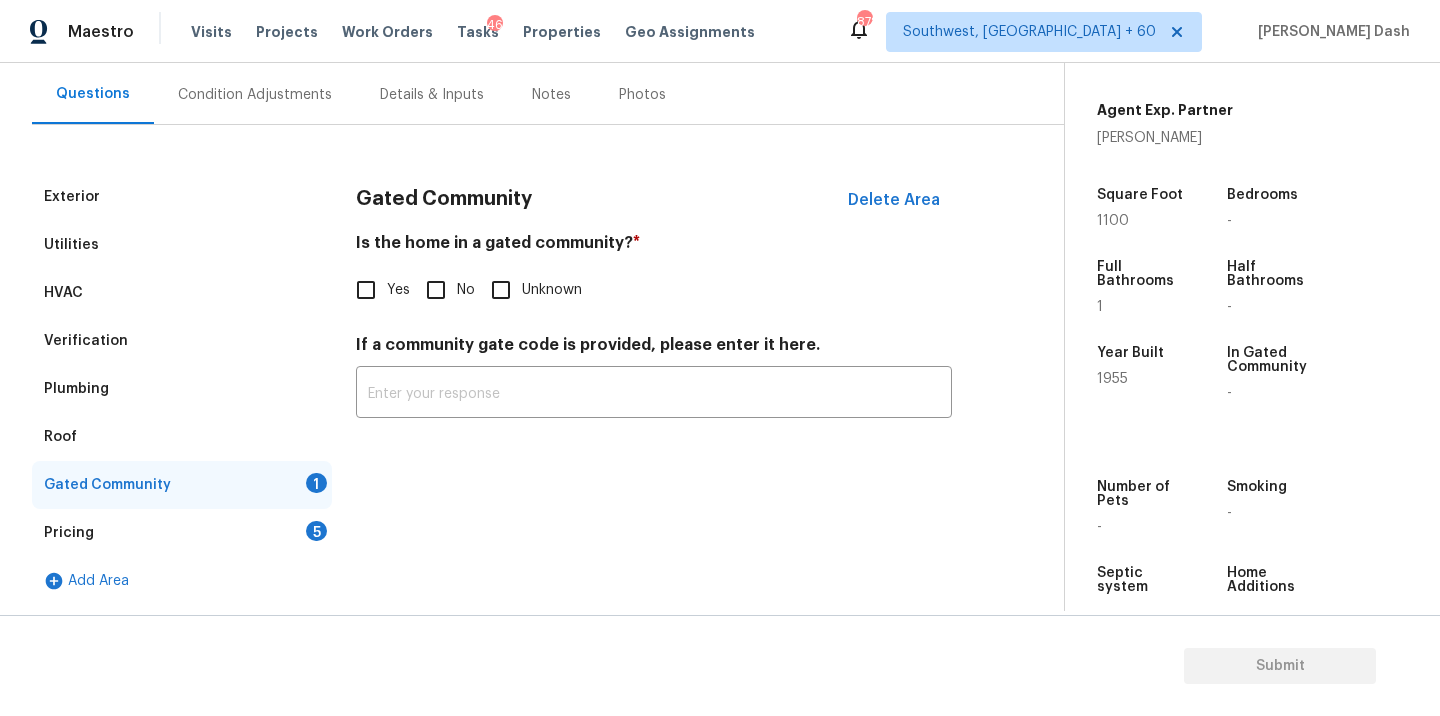 click on "No" at bounding box center [436, 290] 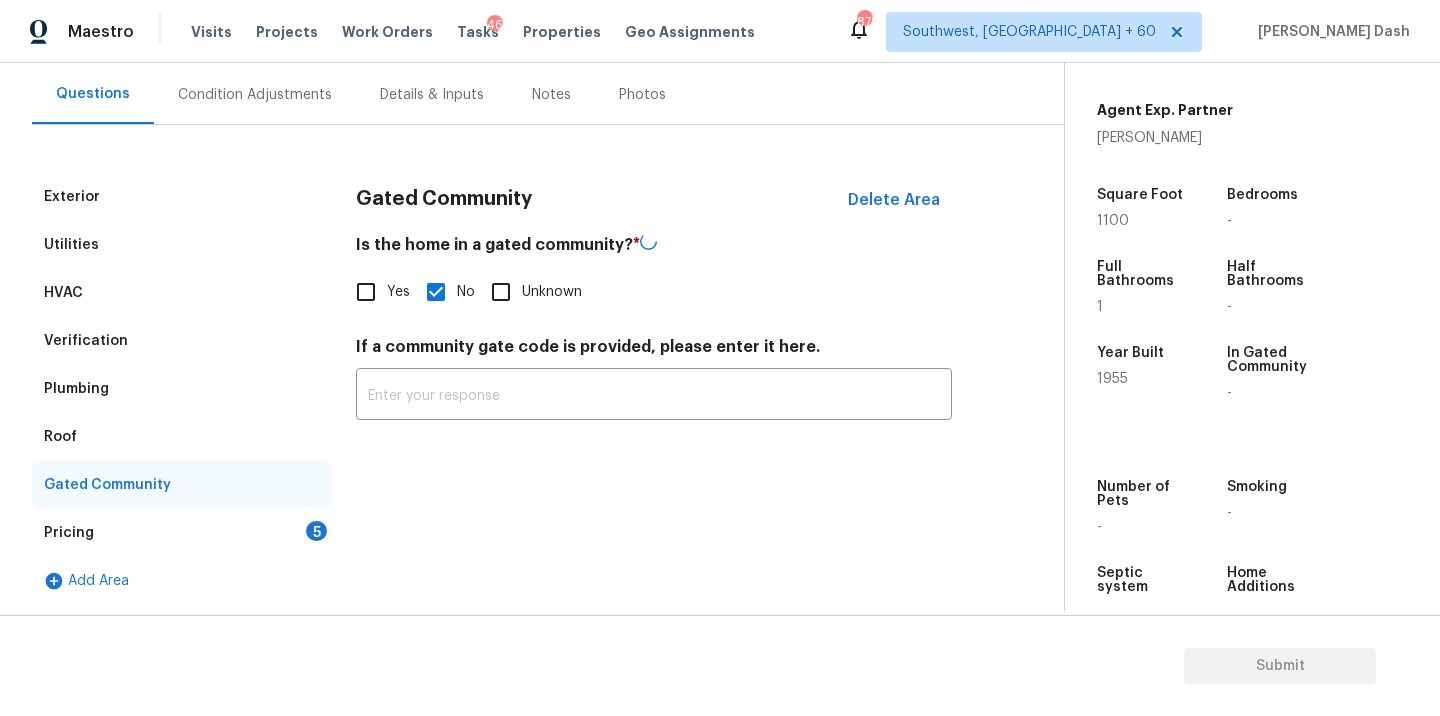 click on "Pricing 5" at bounding box center [182, 533] 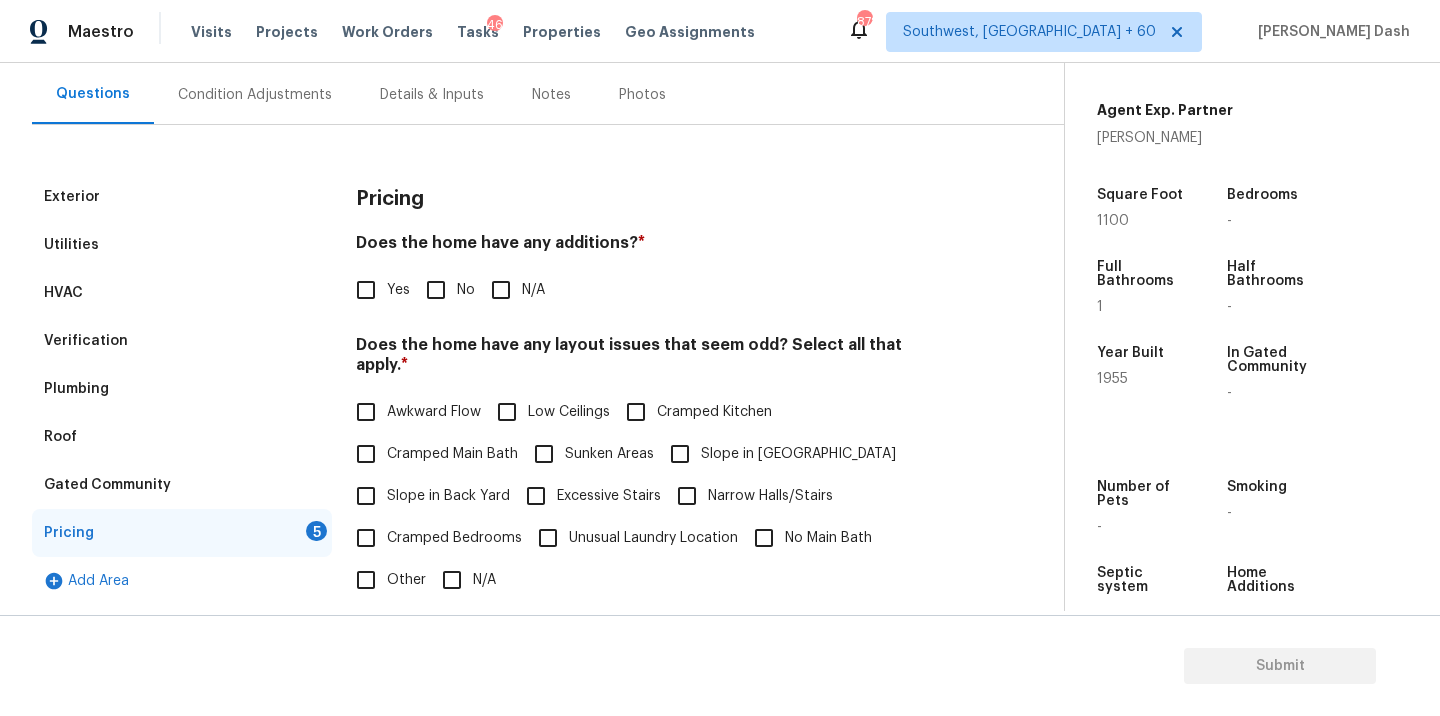 click on "No" at bounding box center (436, 290) 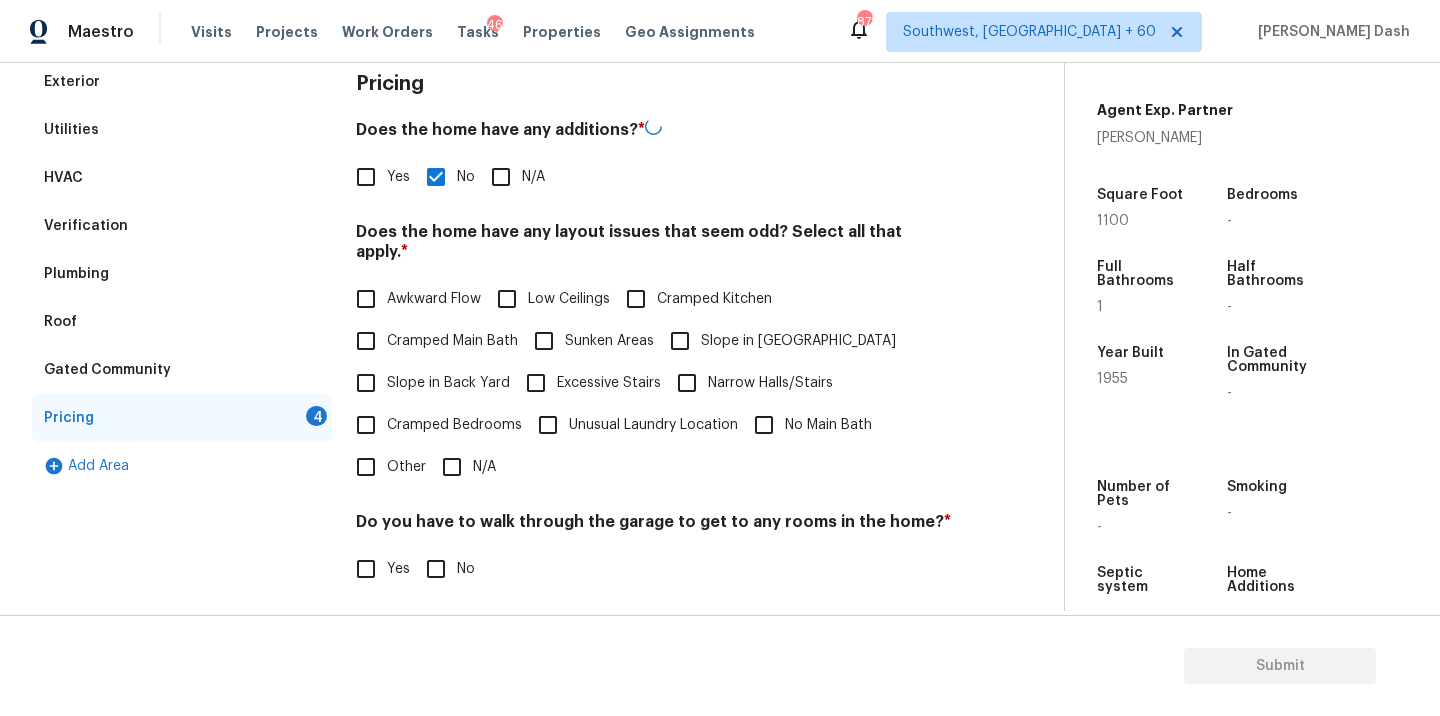 scroll, scrollTop: 477, scrollLeft: 0, axis: vertical 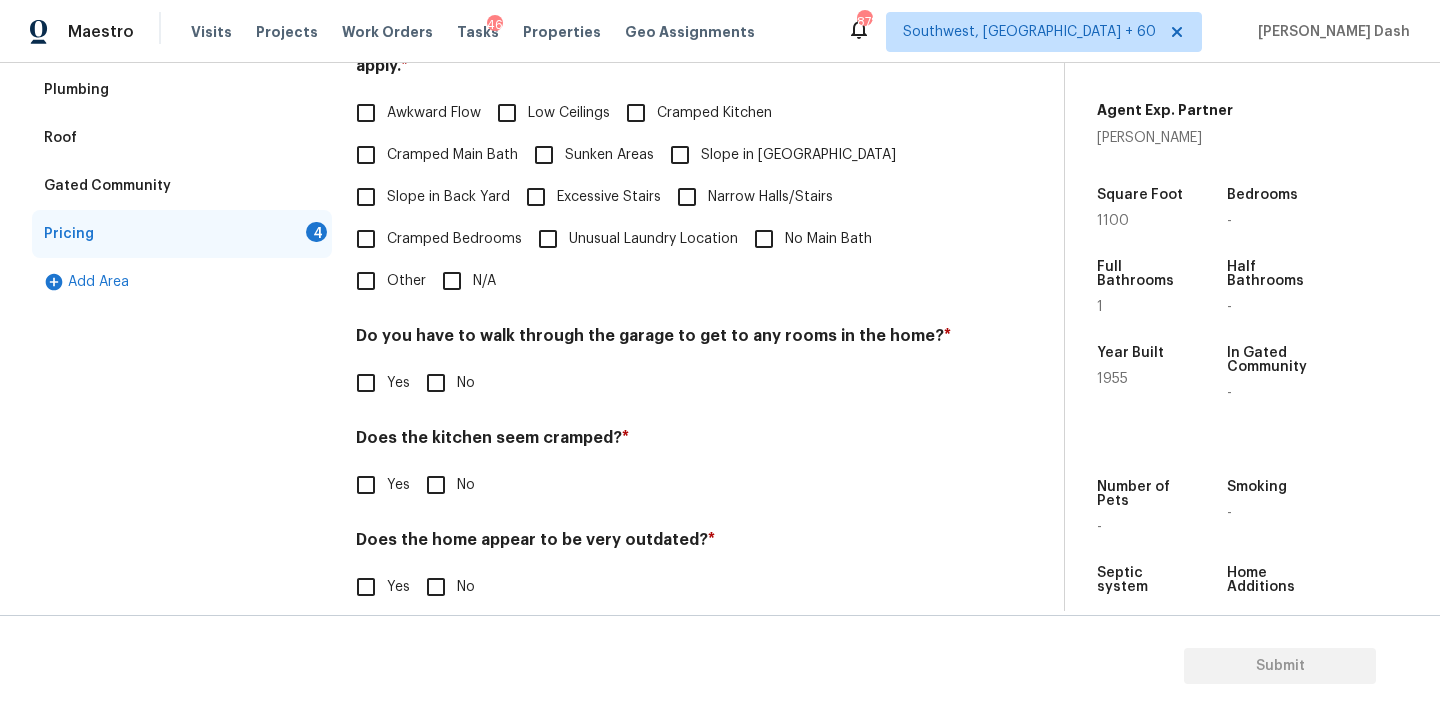 click on "No" at bounding box center [436, 383] 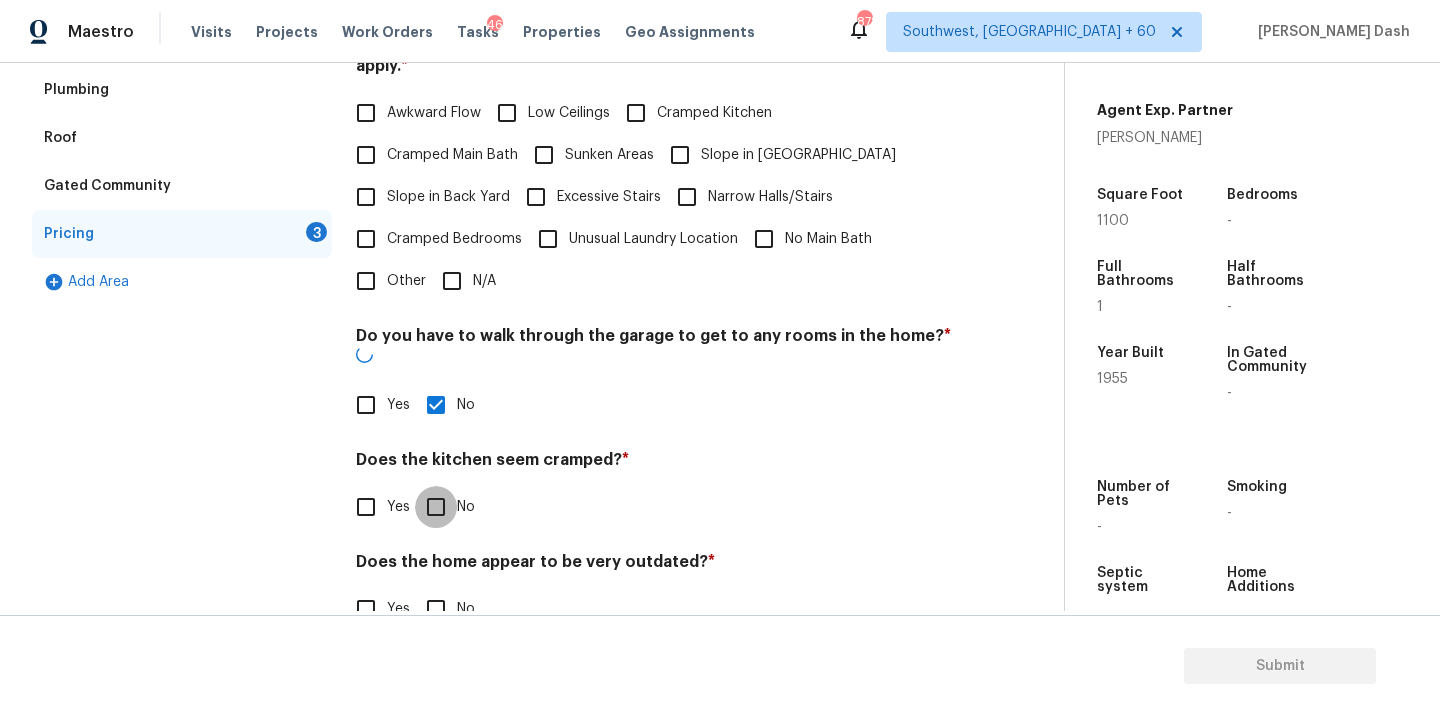 click on "No" at bounding box center (436, 507) 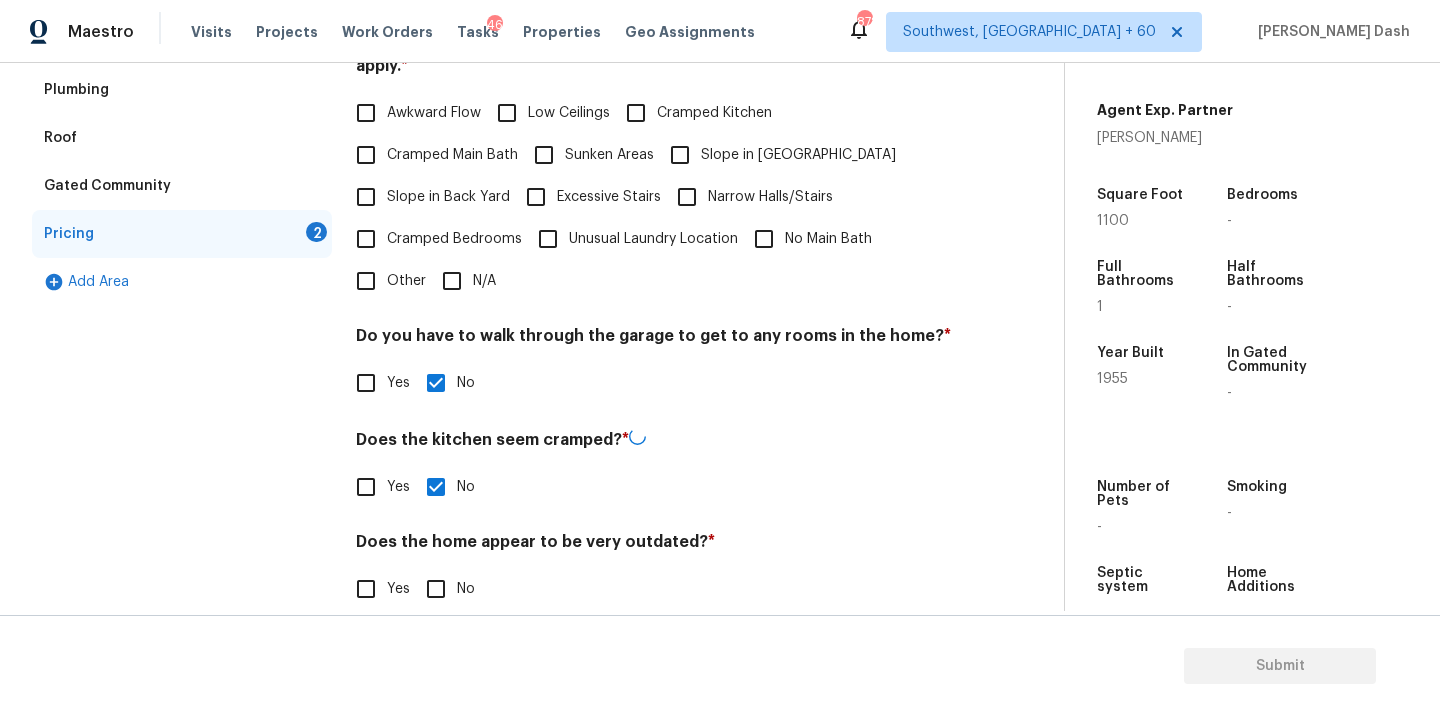 click on "Pricing Does the home have any additions?  * Yes No N/A Does the home have any layout issues that seem odd? Select all that apply.  * Awkward Flow Low Ceilings Cramped Kitchen Cramped Main Bath Sunken Areas Slope in Front Yard Slope in Back Yard Excessive Stairs Narrow Halls/Stairs Cramped Bedrooms Unusual Laundry Location No Main Bath Other N/A Do you have to walk through the garage to get to any rooms in the home?  * Yes No Does the kitchen seem cramped?  * Yes No Does the home appear to be very outdated?  * Yes No" at bounding box center [654, 254] 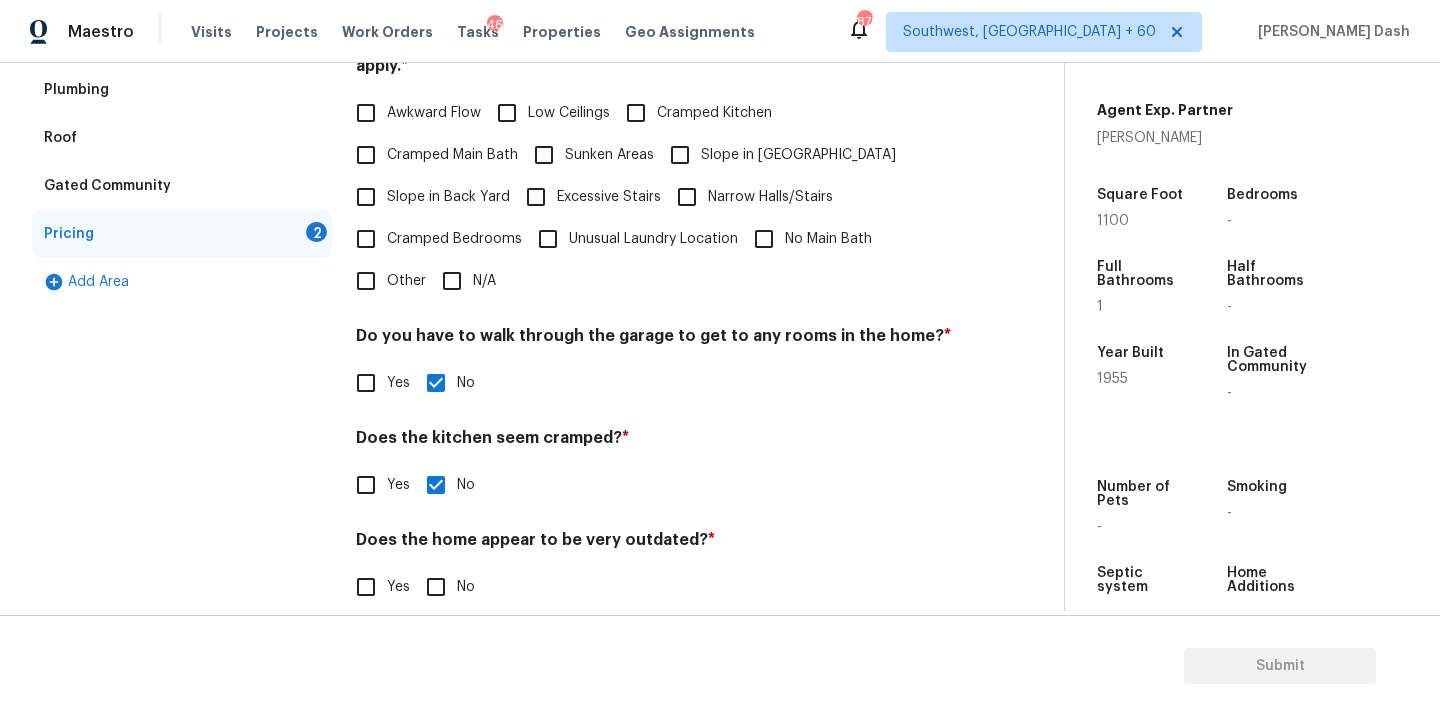 scroll, scrollTop: 484, scrollLeft: 0, axis: vertical 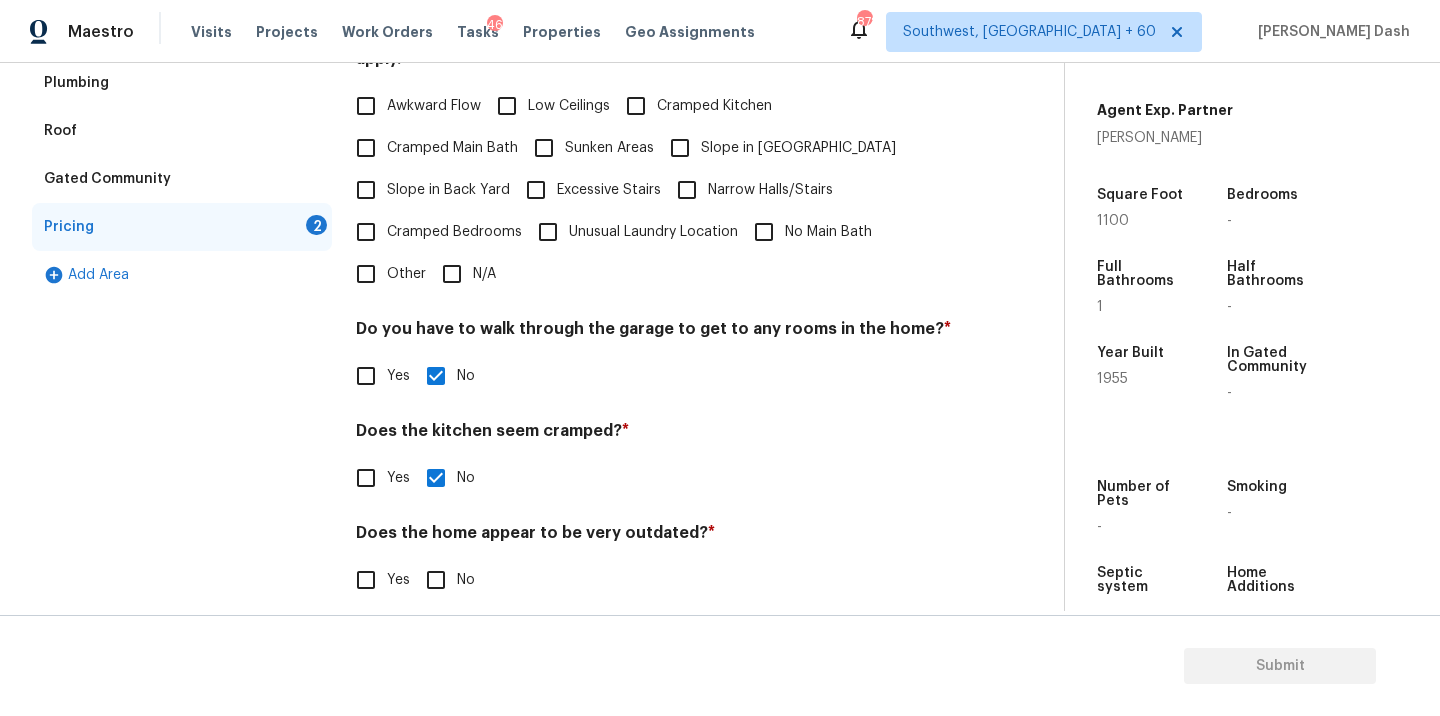 click on "No" at bounding box center [436, 580] 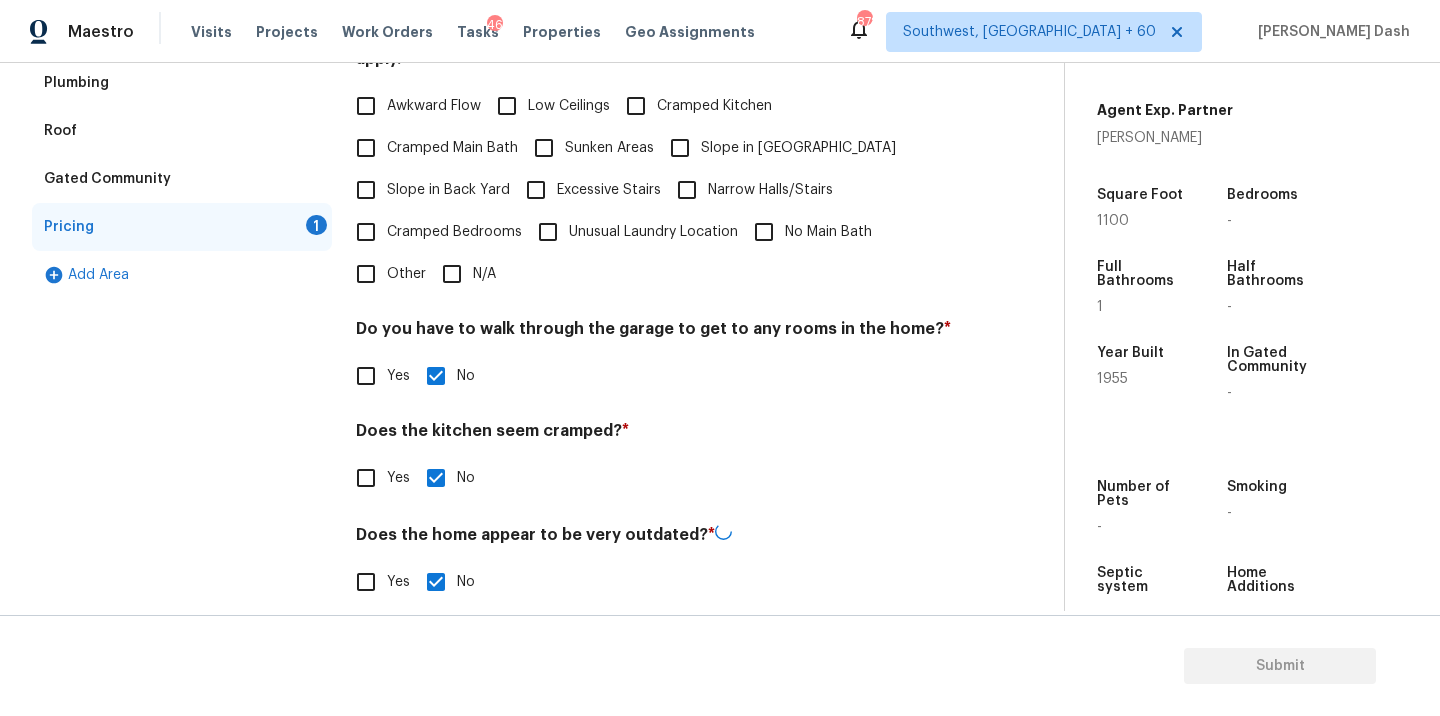 click on "Exterior Utilities HVAC Verification Plumbing Roof Gated Community Pricing 1 Add Area" at bounding box center (182, 247) 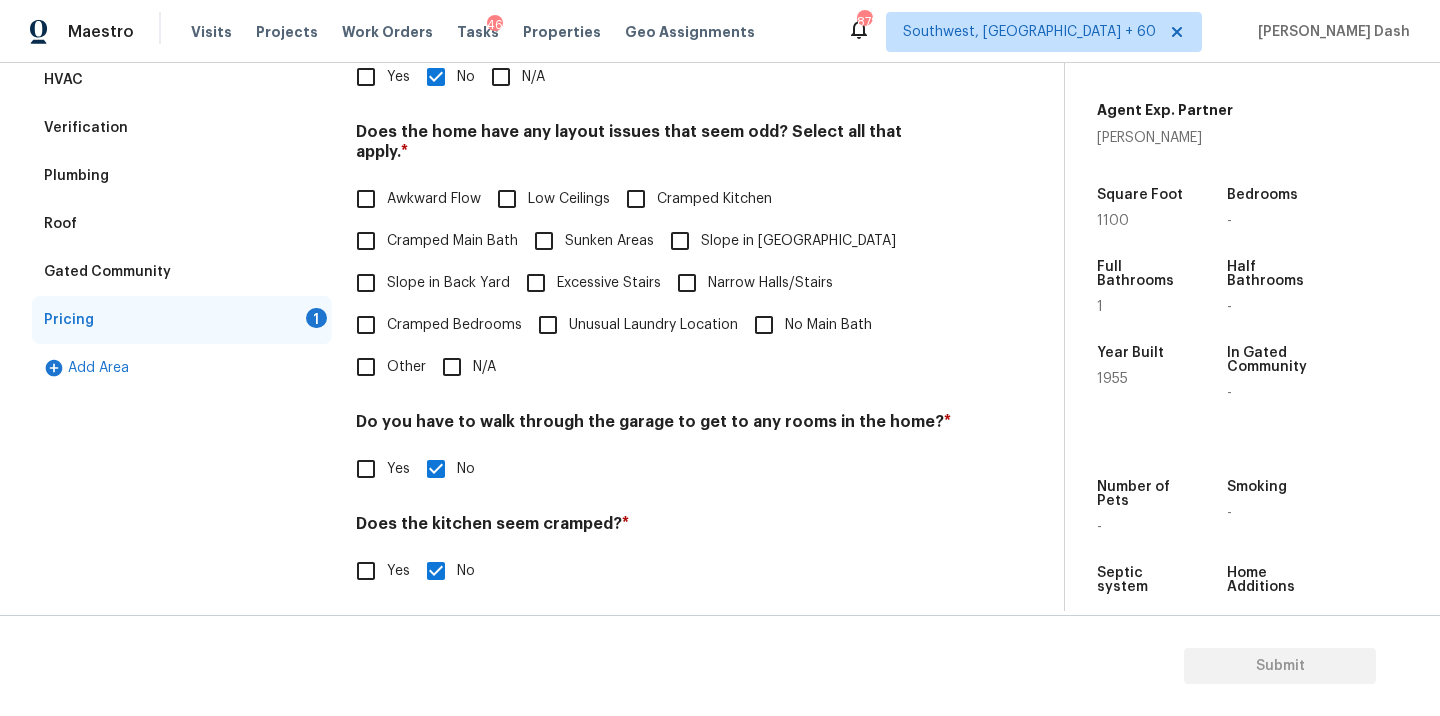 scroll, scrollTop: 318, scrollLeft: 0, axis: vertical 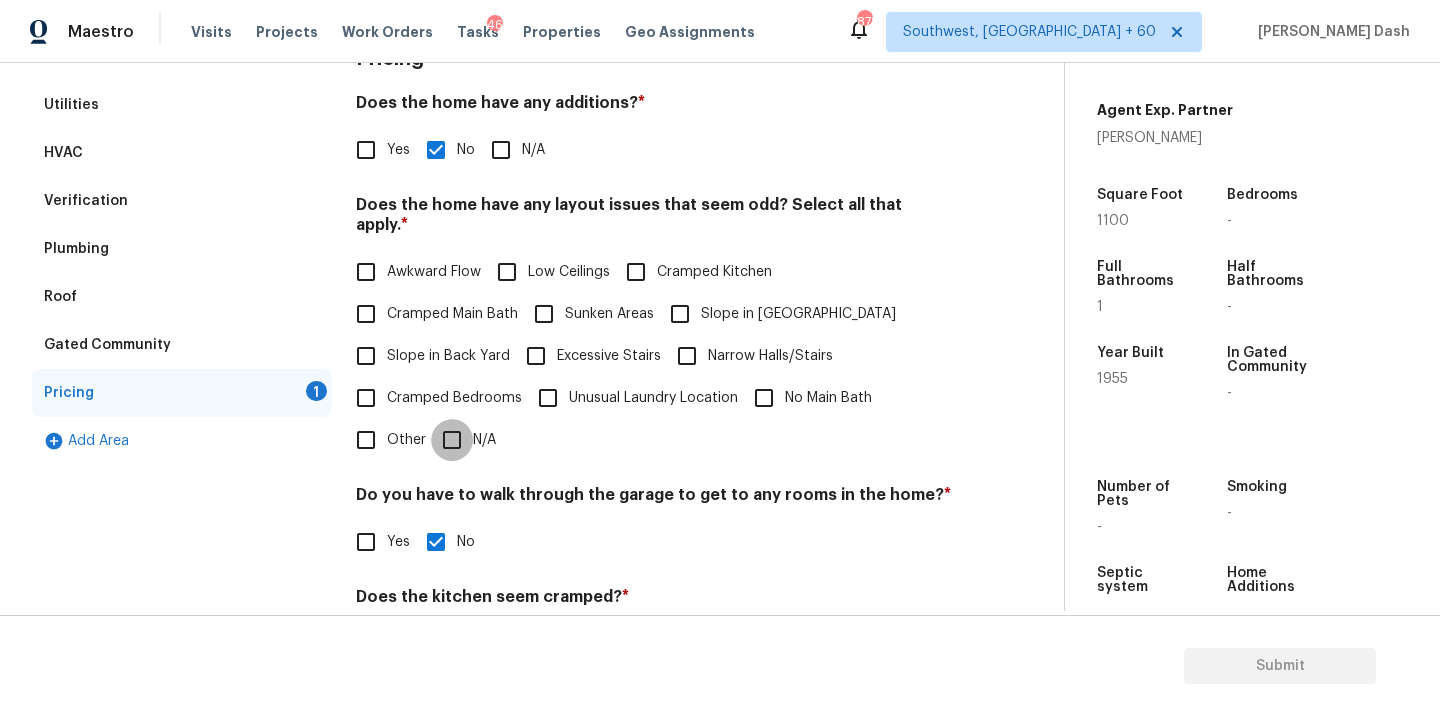 click on "N/A" at bounding box center (452, 440) 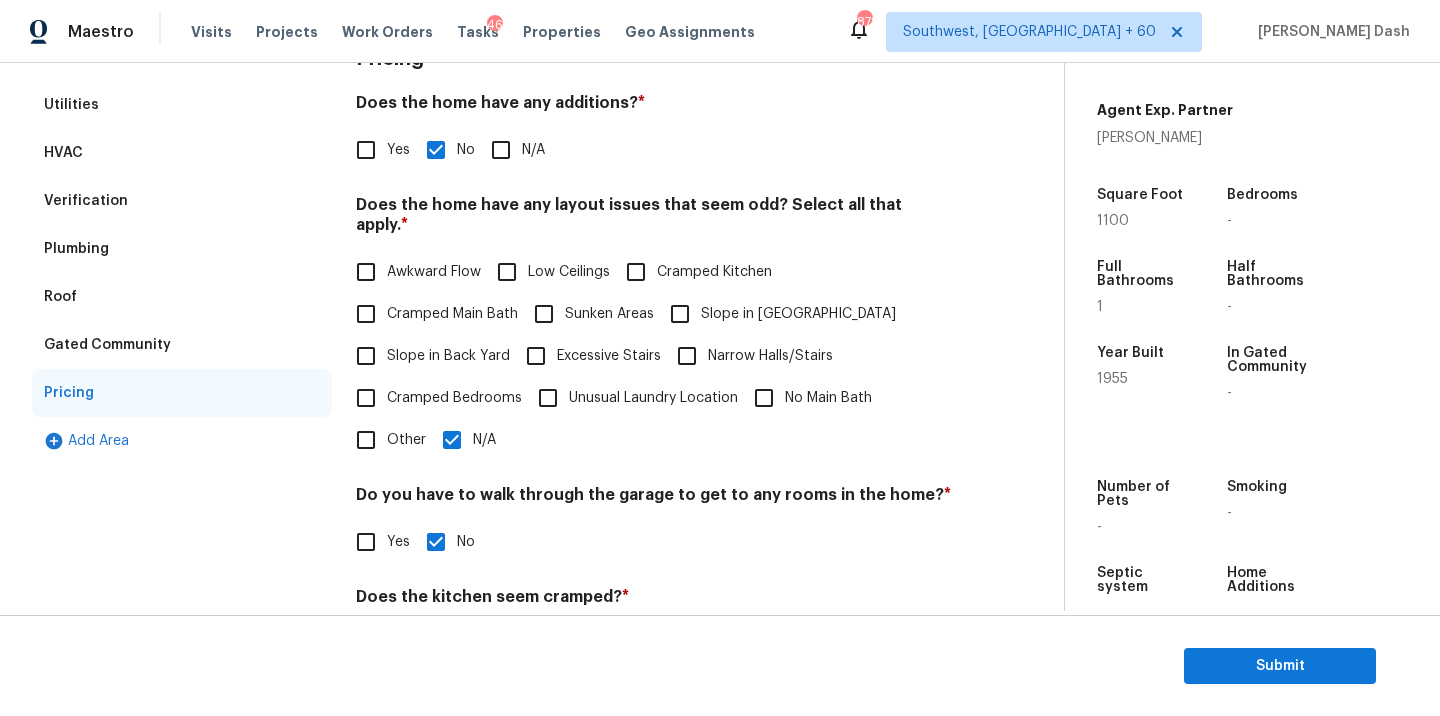 click on "Exterior Utilities HVAC Verification Plumbing Roof Gated Community Pricing Add Area" at bounding box center (182, 412) 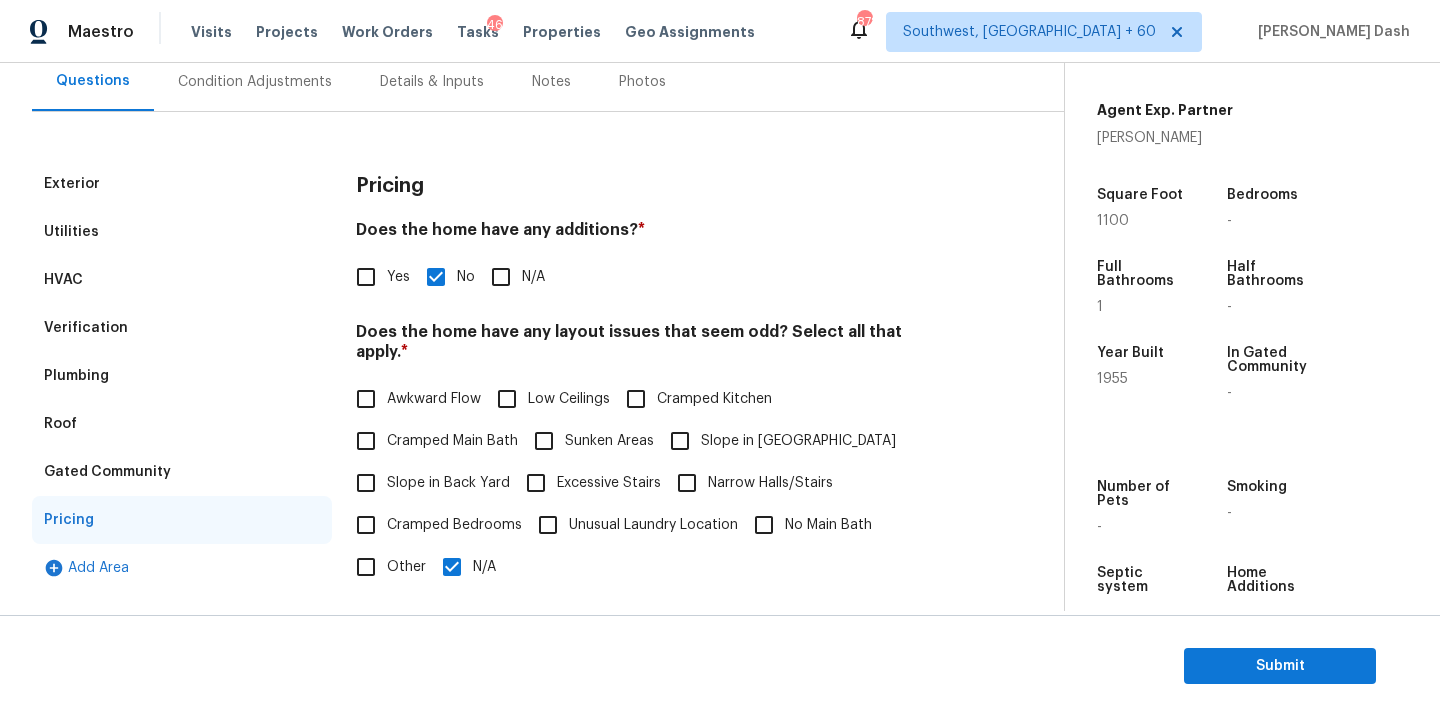 scroll, scrollTop: 86, scrollLeft: 0, axis: vertical 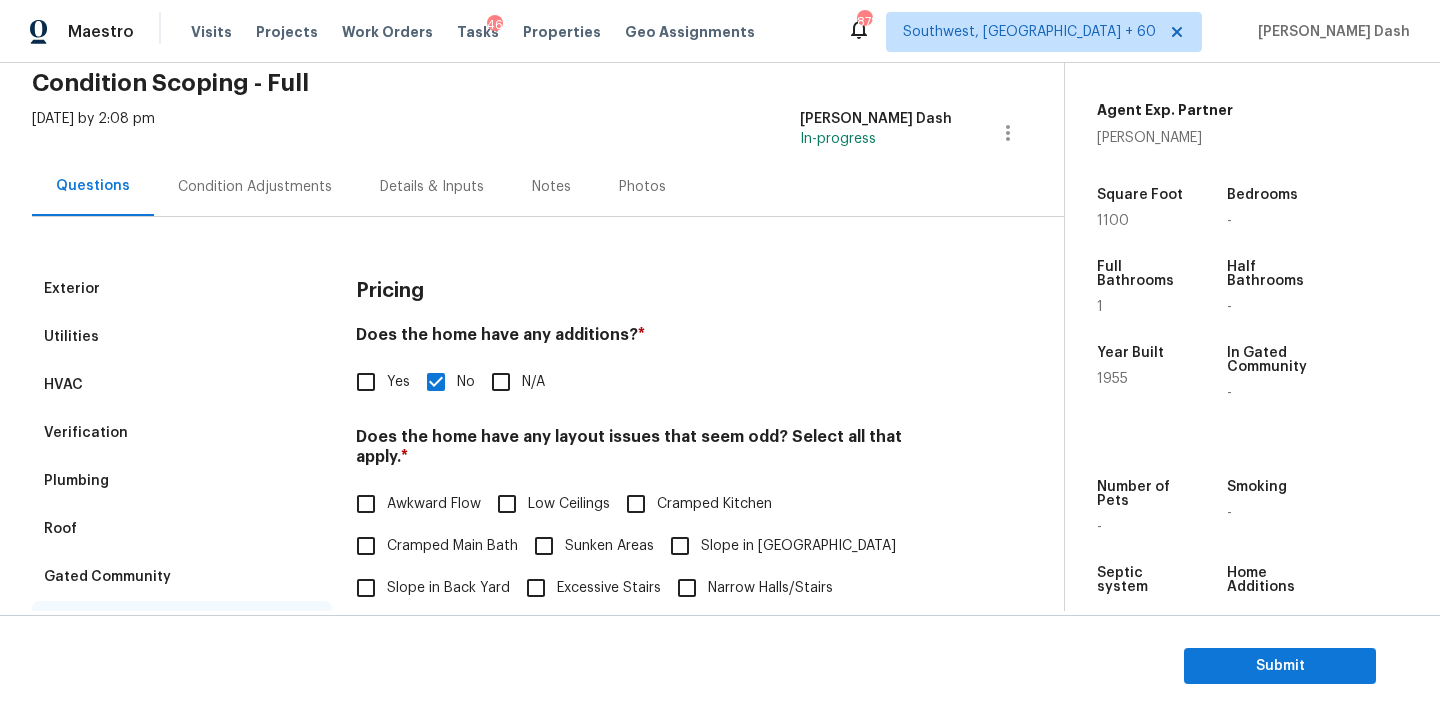 click on "Condition Adjustments" at bounding box center (255, 187) 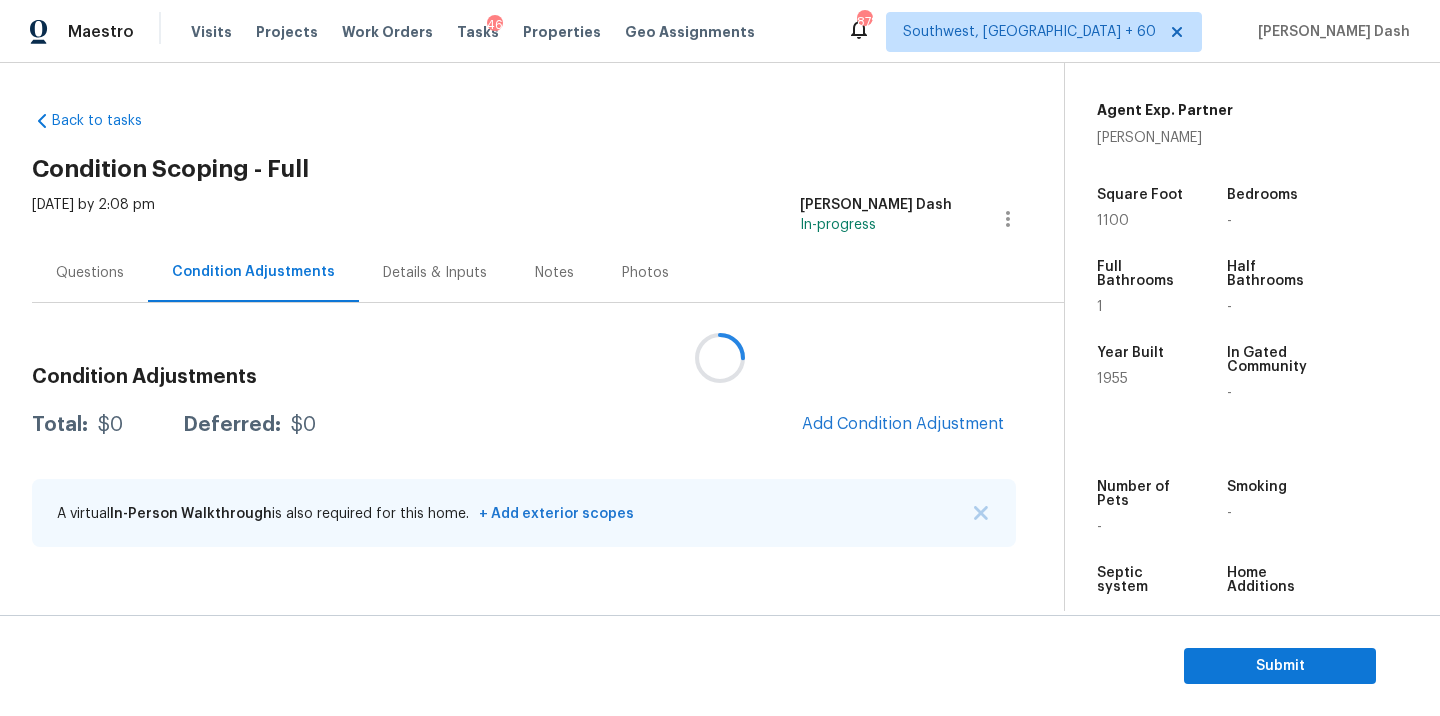 scroll, scrollTop: 0, scrollLeft: 0, axis: both 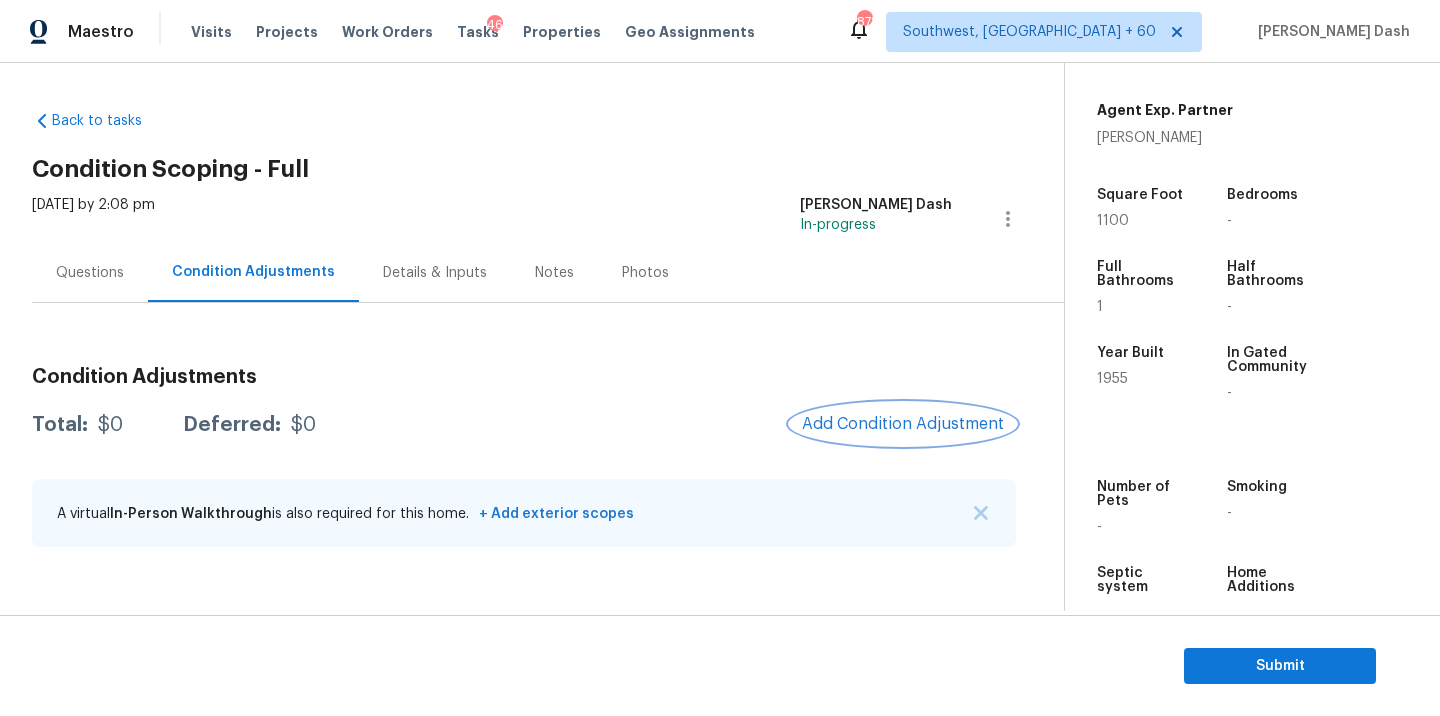 click on "Add Condition Adjustment" at bounding box center [903, 424] 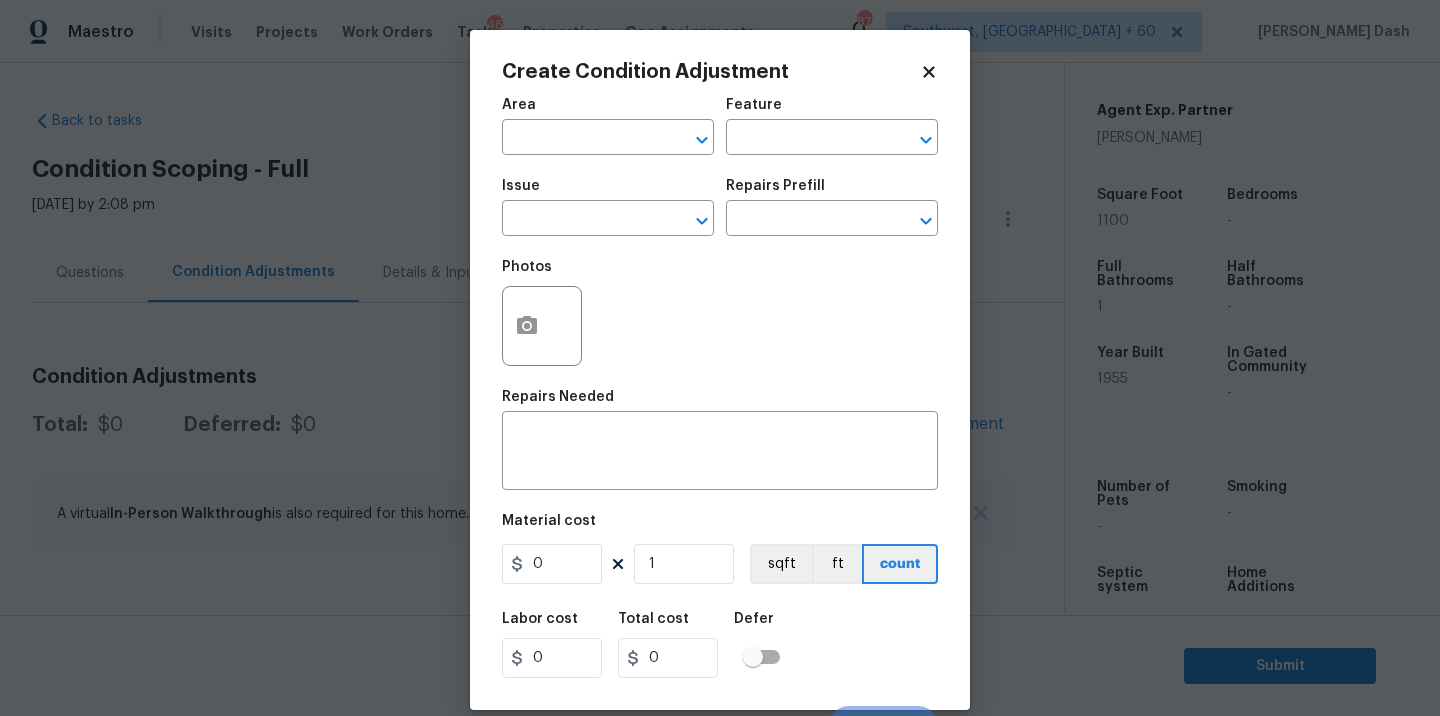 click on "Maestro Visits Projects Work Orders Tasks 46 Properties Geo Assignments 878 Southwest, FL + 60 Soumya Ranjan Dash Back to tasks Condition Scoping - Full Mon, Jul 14 2025 by 2:08 pm   Soumya Ranjan Dash In-progress Questions Condition Adjustments Details & Inputs Notes Photos Condition Adjustments Total:  $0 Deferred:  $0 Add Condition Adjustment A virtual  In-Person Walkthrough  is also required for this home.   + Add exterior scopes Property Details © Mapbox   © OpenStreetMap   Improve this map 2602 Crestline Ave Raleigh, NC 27603 SSVA Video Agent Exp. Partner Adam Wright Square Foot 1100 Bedrooms - Full Bathrooms 1 Half Bathrooms - Year Built 1955 In Gated Community - Number of Pets - Smoking - Septic system - Home Additions - Submit
Create Condition Adjustment Area ​ Feature ​ Issue ​ Repairs Prefill ​ Photos Repairs Needed x ​ Material cost 0 1 sqft ft count Labor cost 0 Total cost 0 Defer Cancel Create" at bounding box center (720, 358) 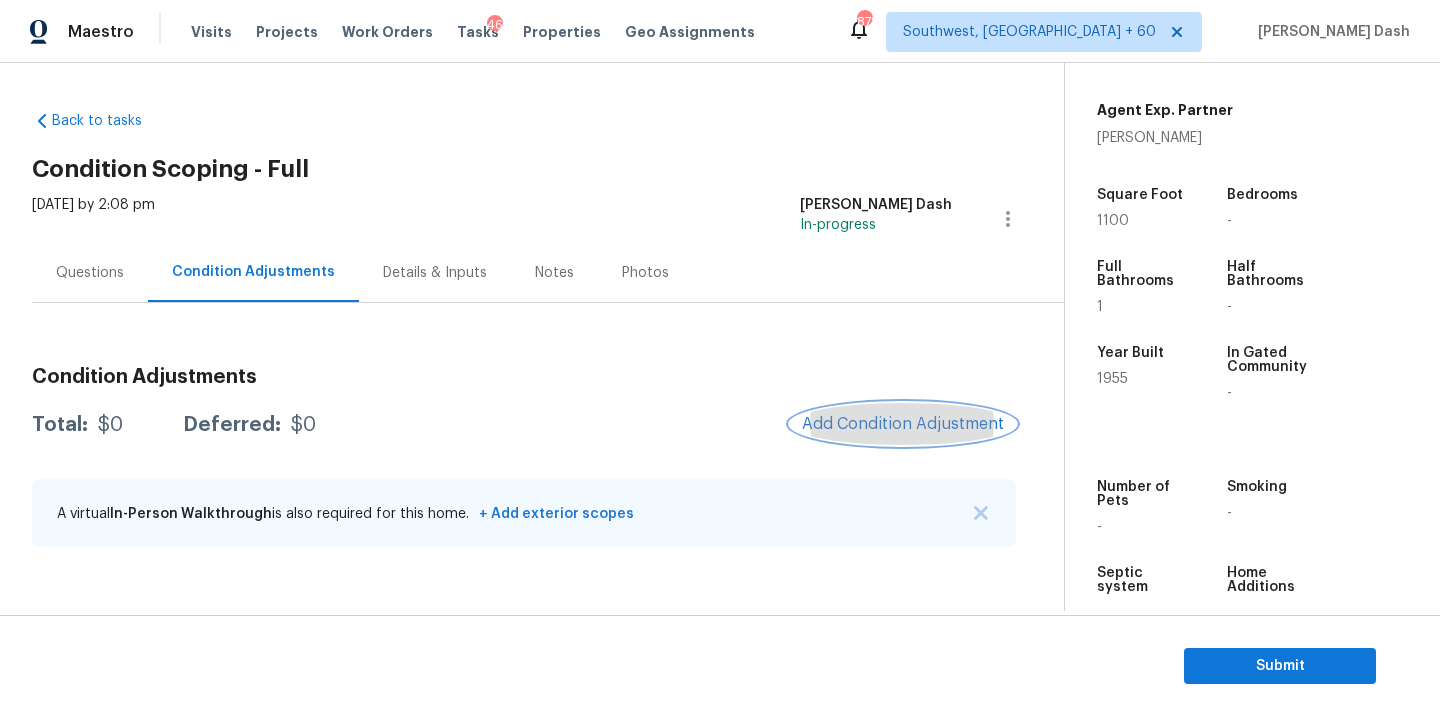 click on "Add Condition Adjustment" at bounding box center (903, 424) 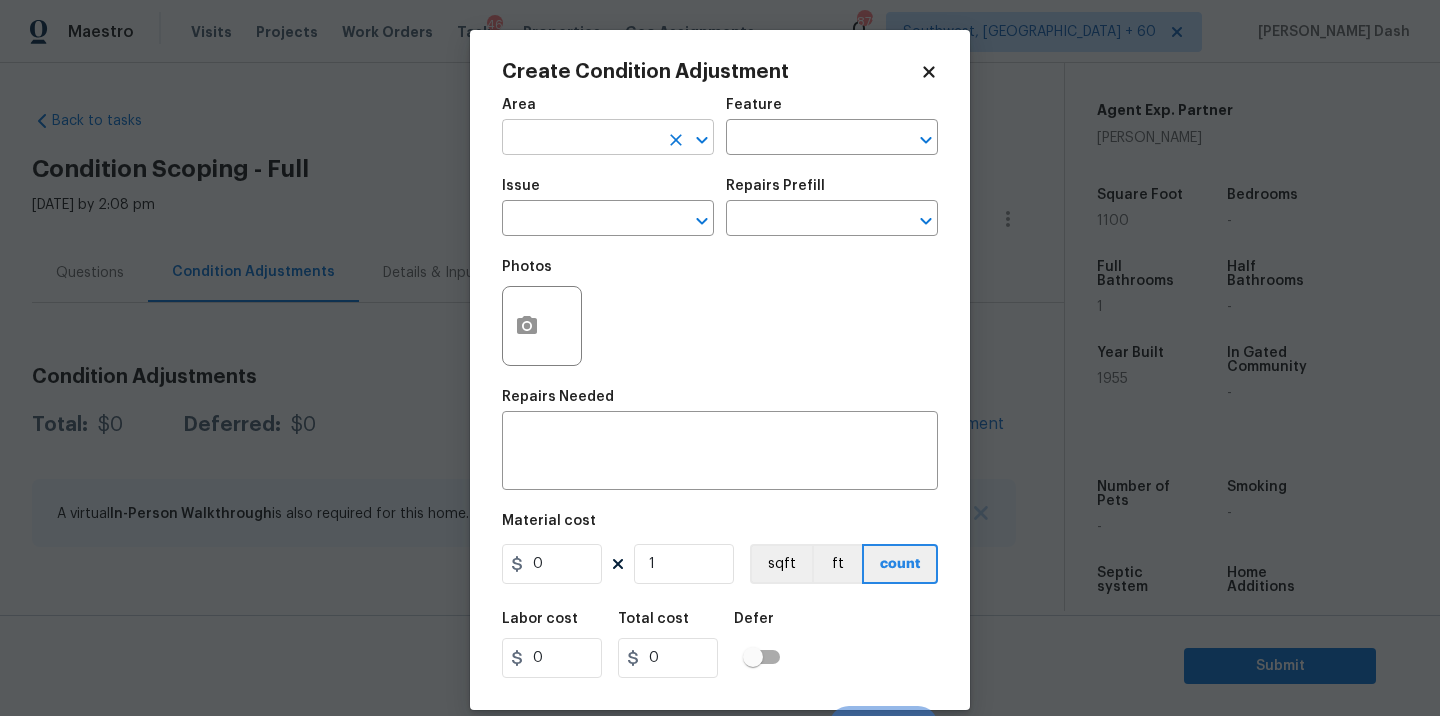 click at bounding box center [580, 139] 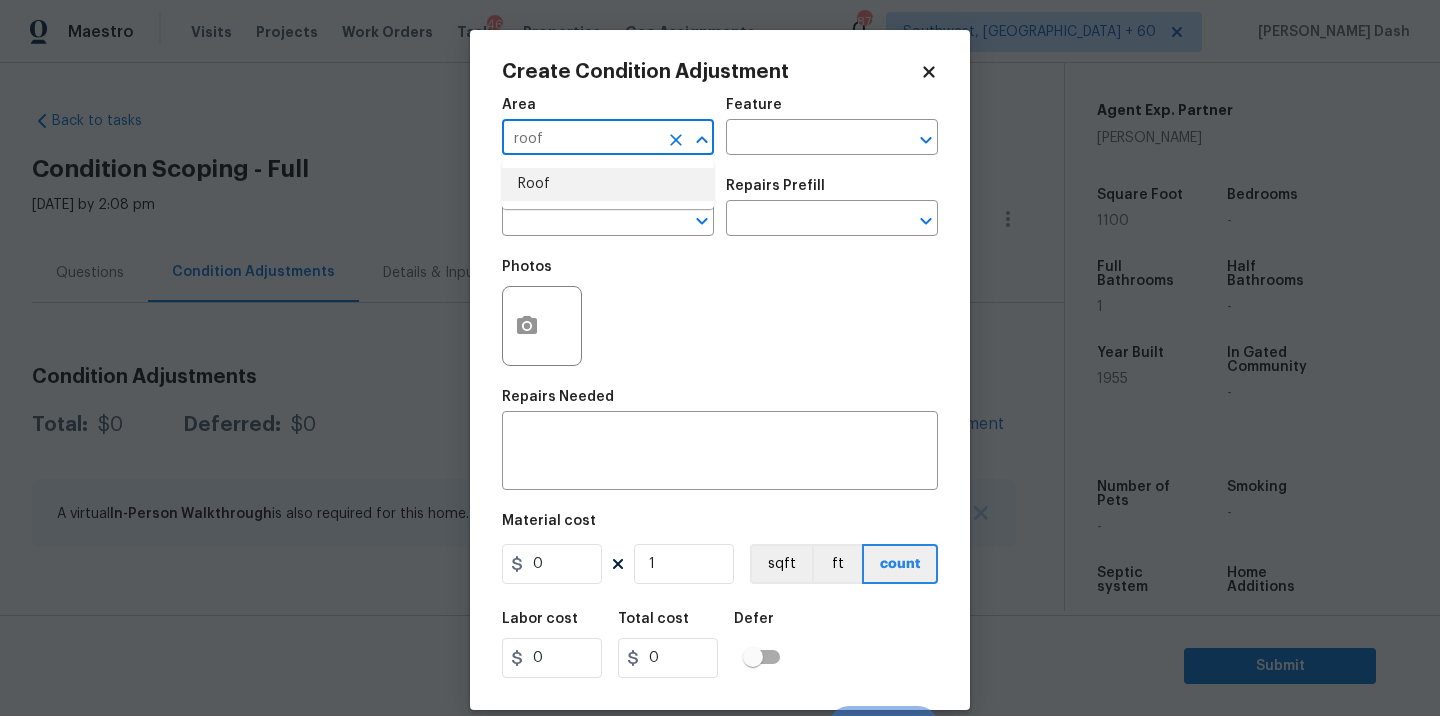 click on "Roof" at bounding box center [608, 184] 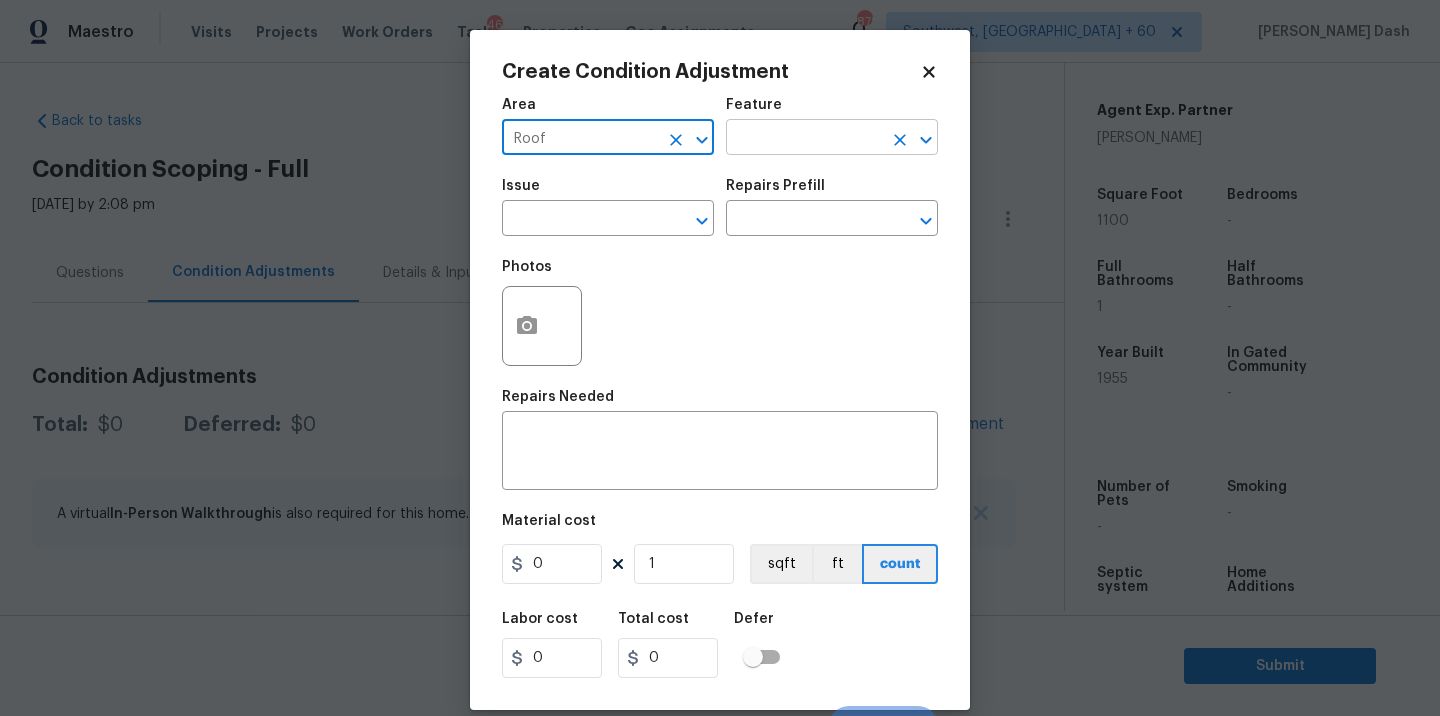 type on "Roof" 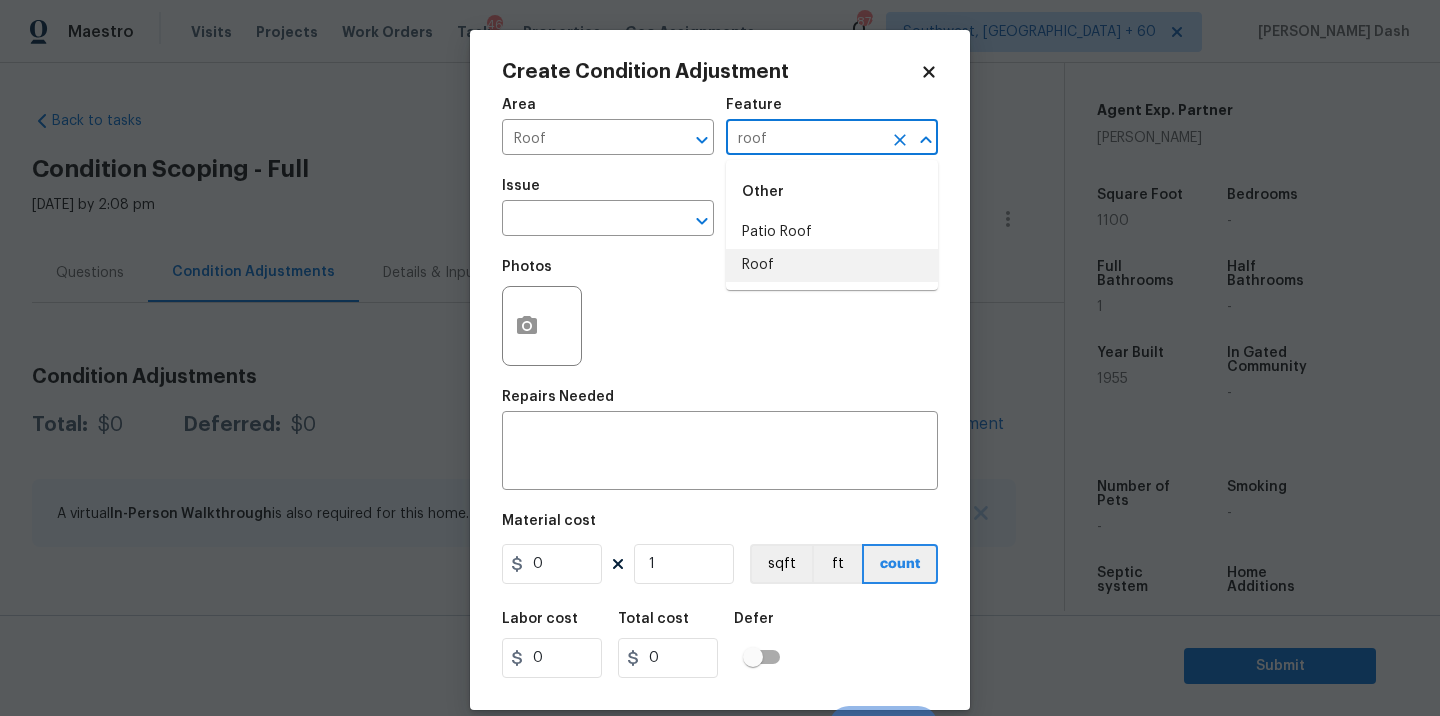 click on "Roof" at bounding box center [832, 265] 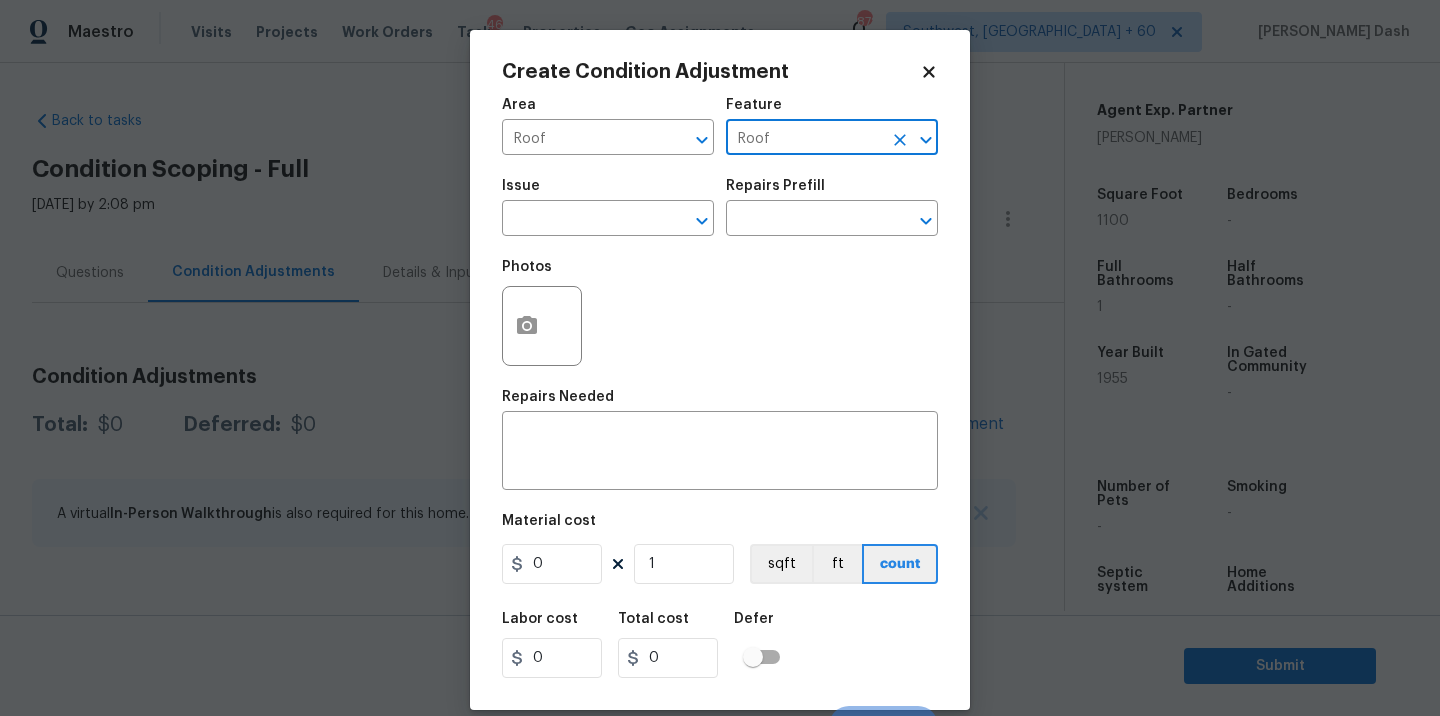 type on "Roof" 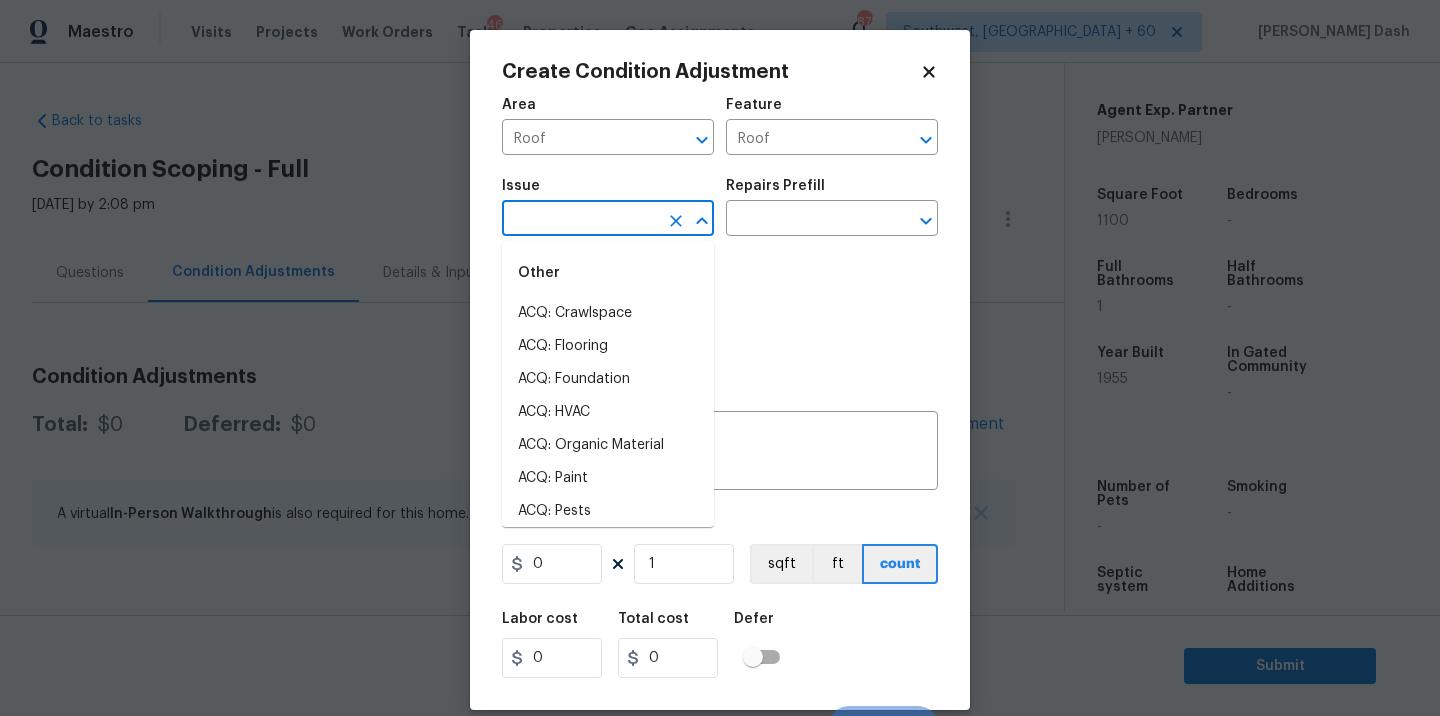 click at bounding box center (580, 220) 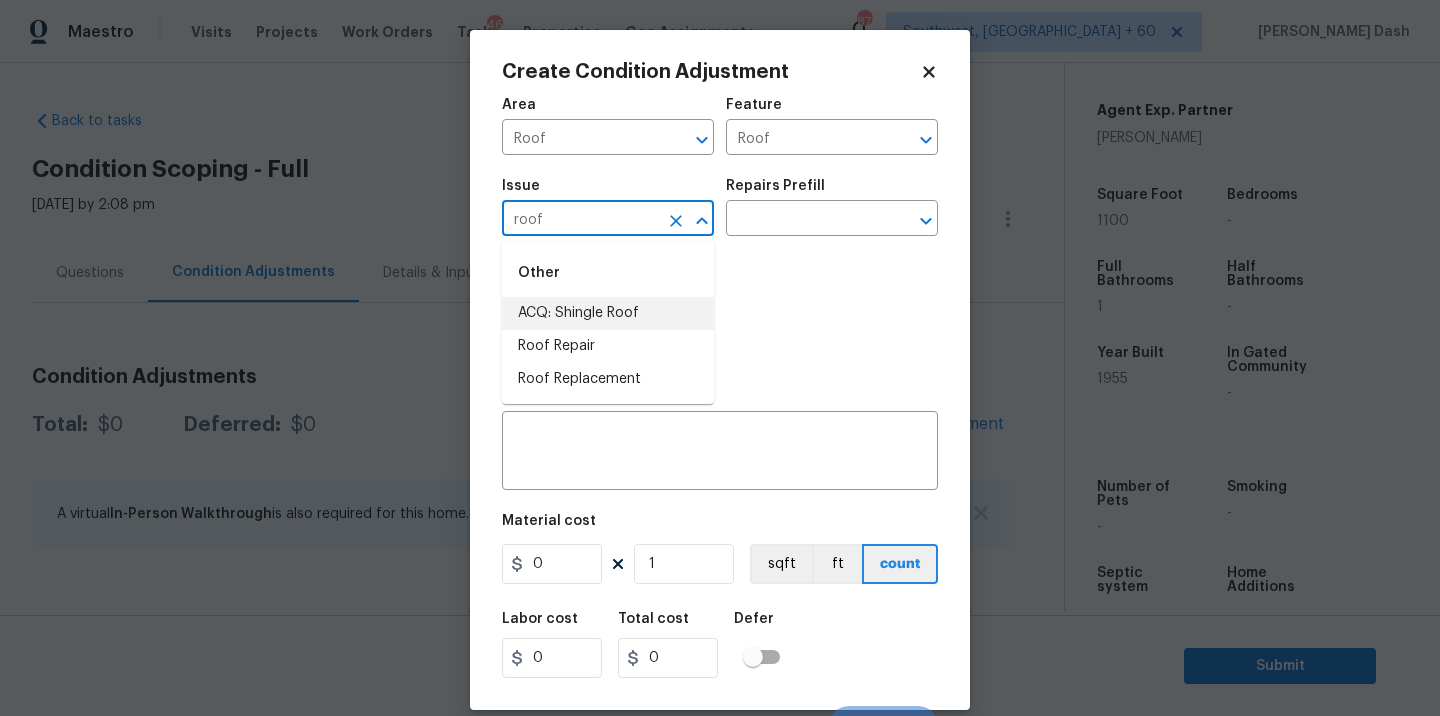 click on "ACQ: Shingle Roof" at bounding box center [608, 313] 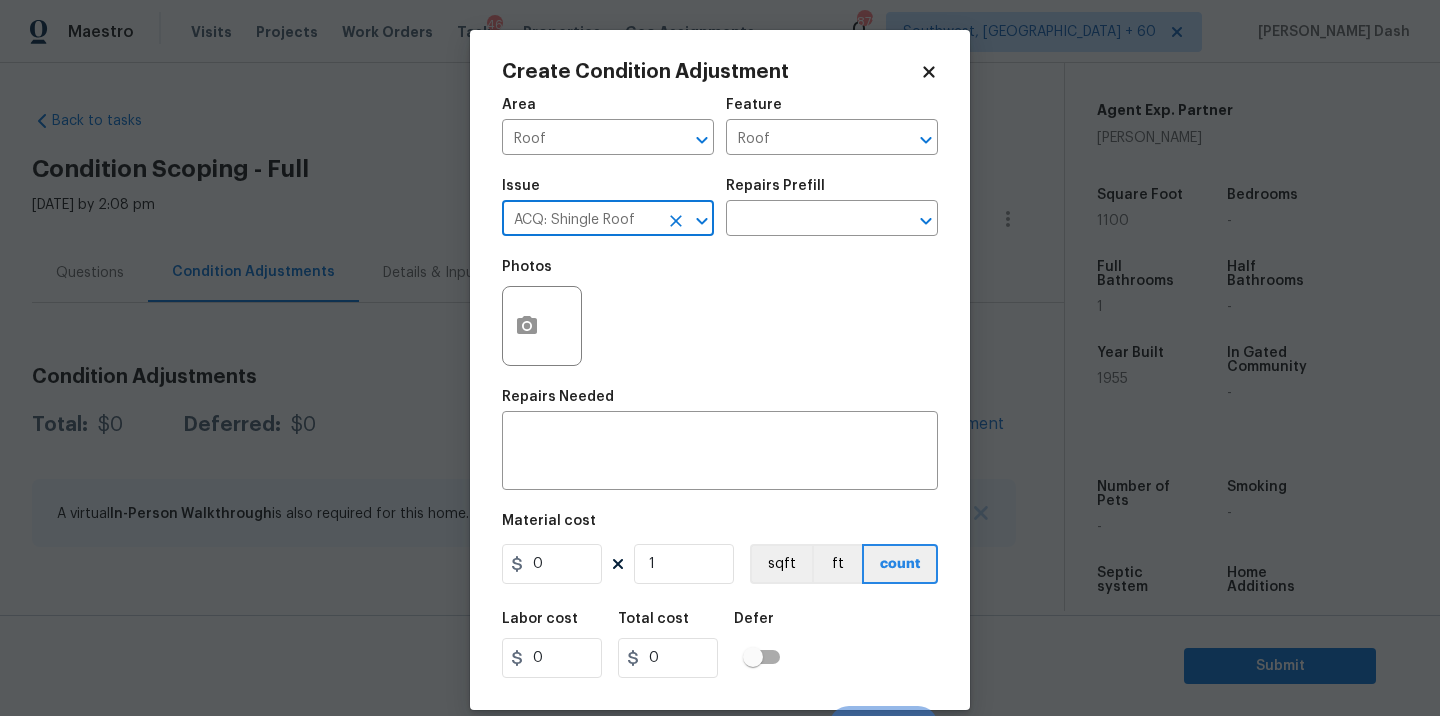 type on "ACQ: Shingle Roof" 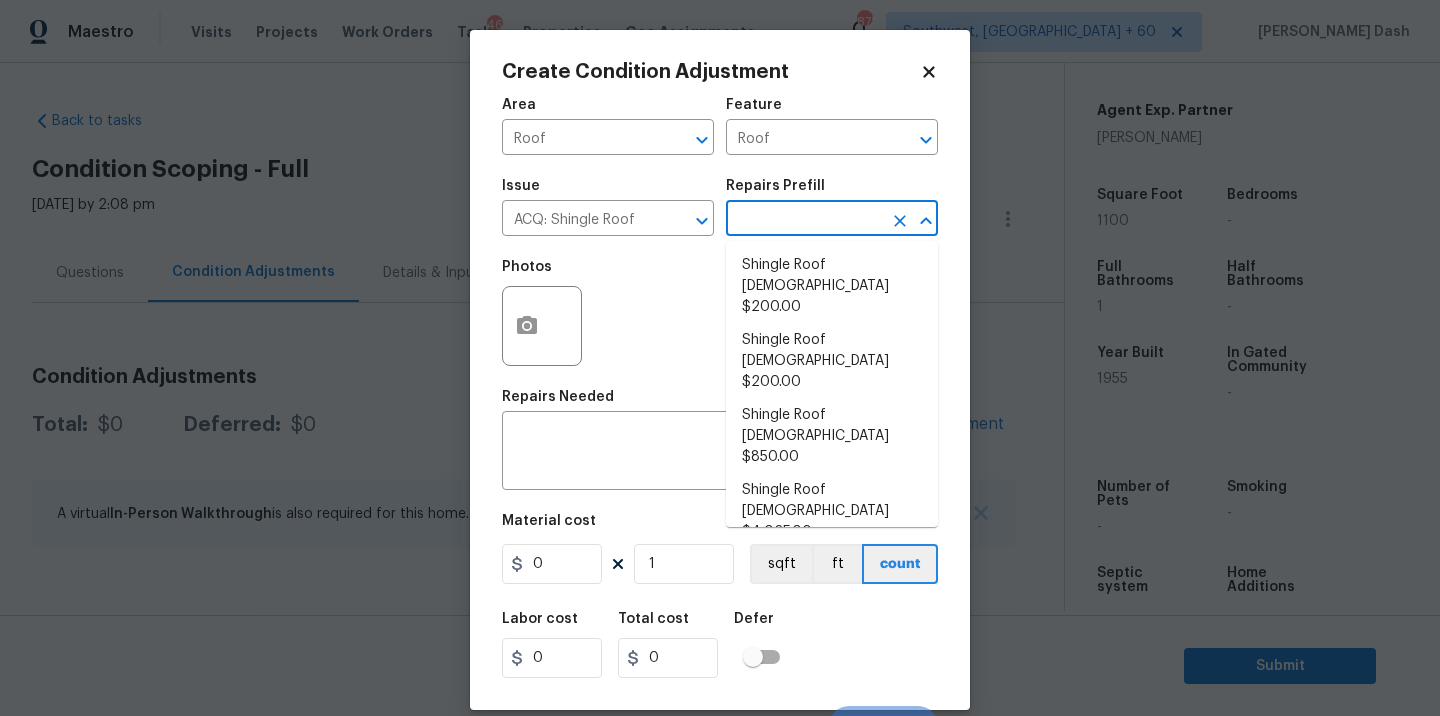click at bounding box center [804, 220] 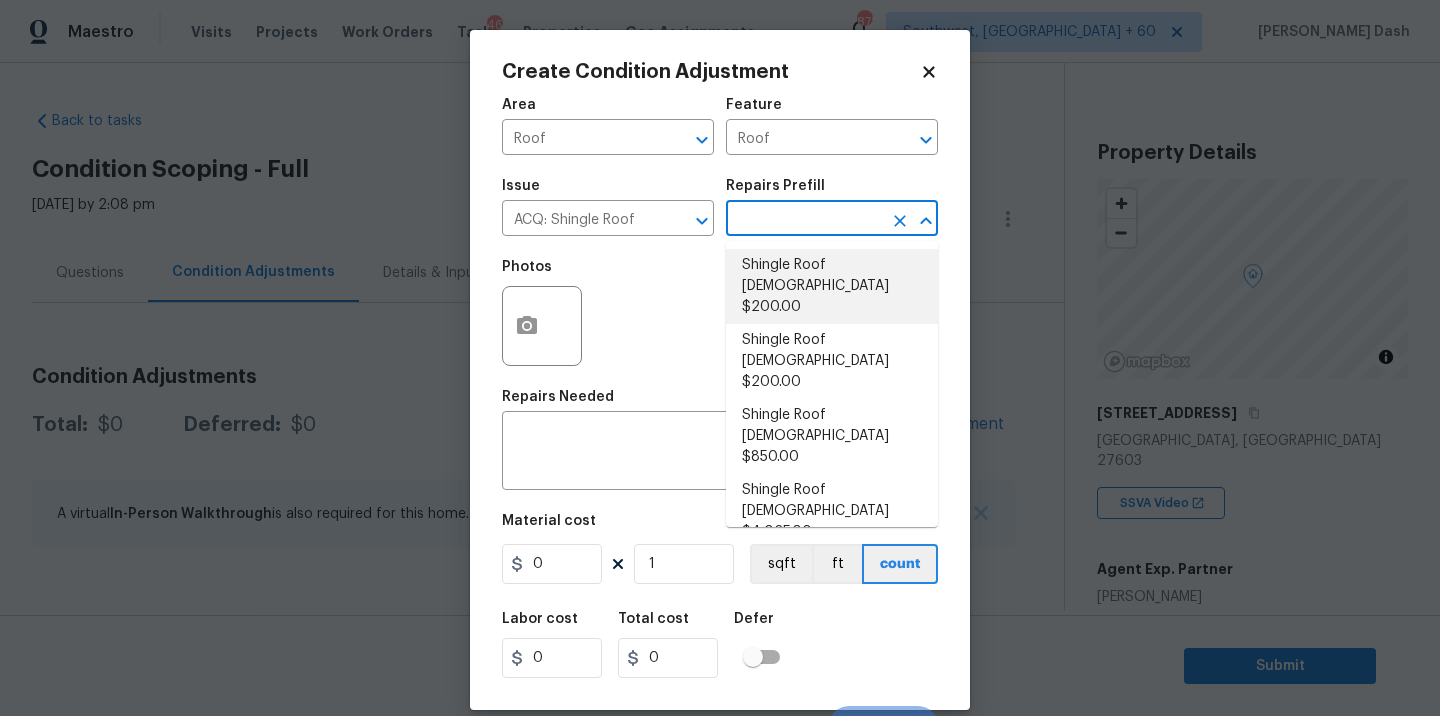 scroll, scrollTop: 0, scrollLeft: 0, axis: both 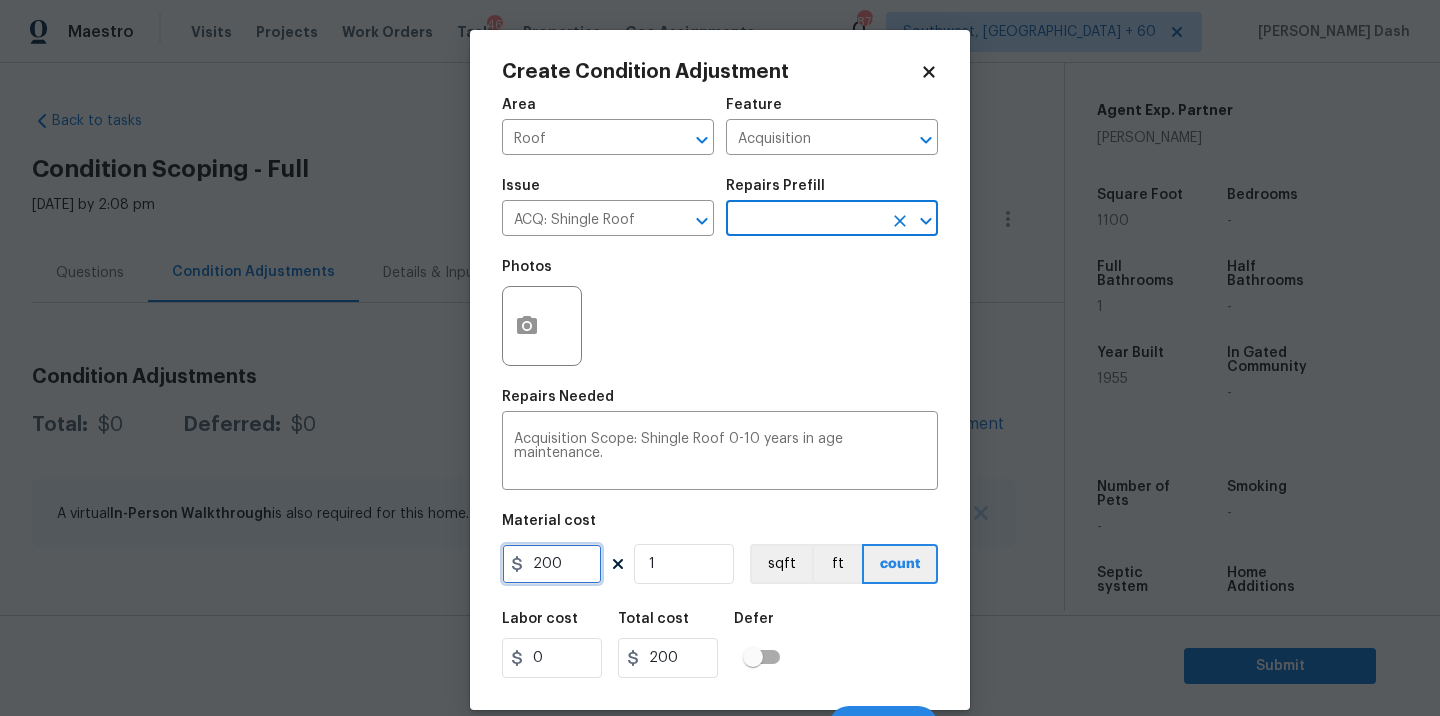 click on "200" at bounding box center [552, 564] 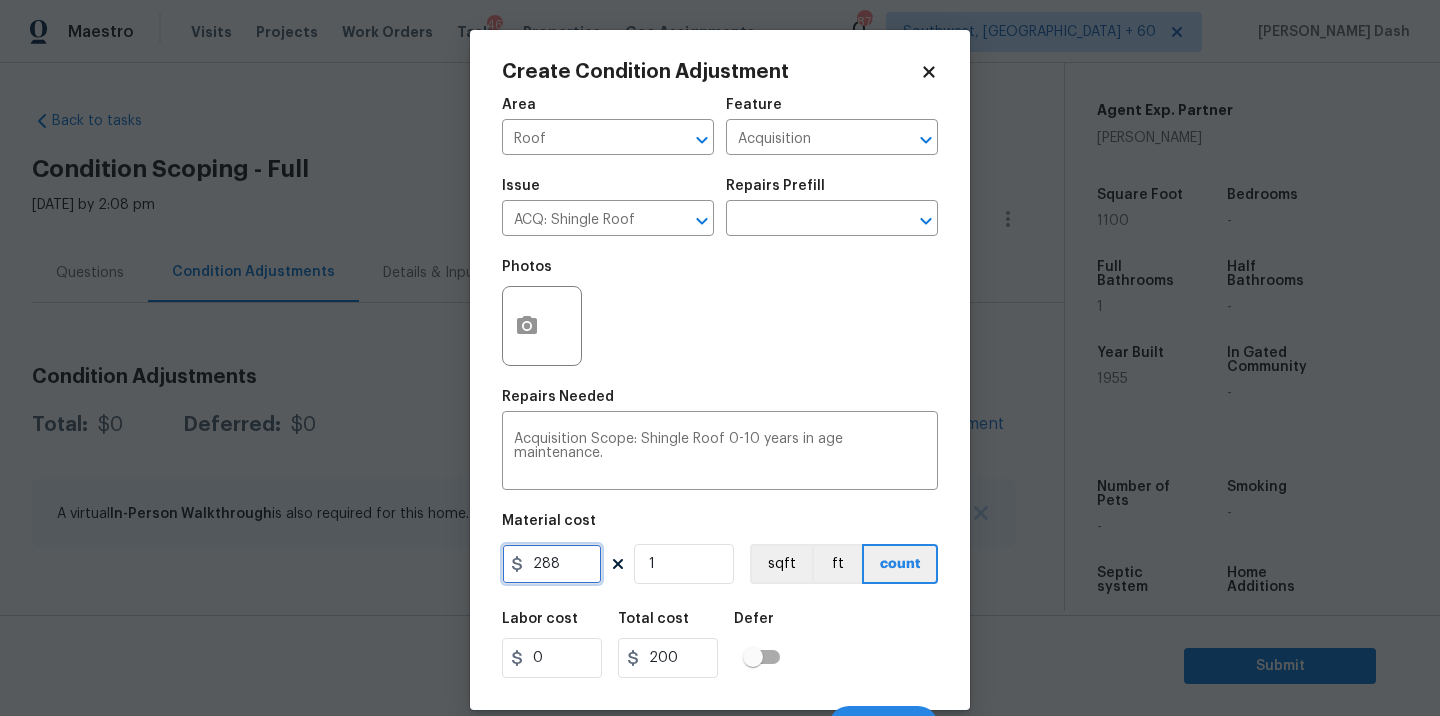 type on "288" 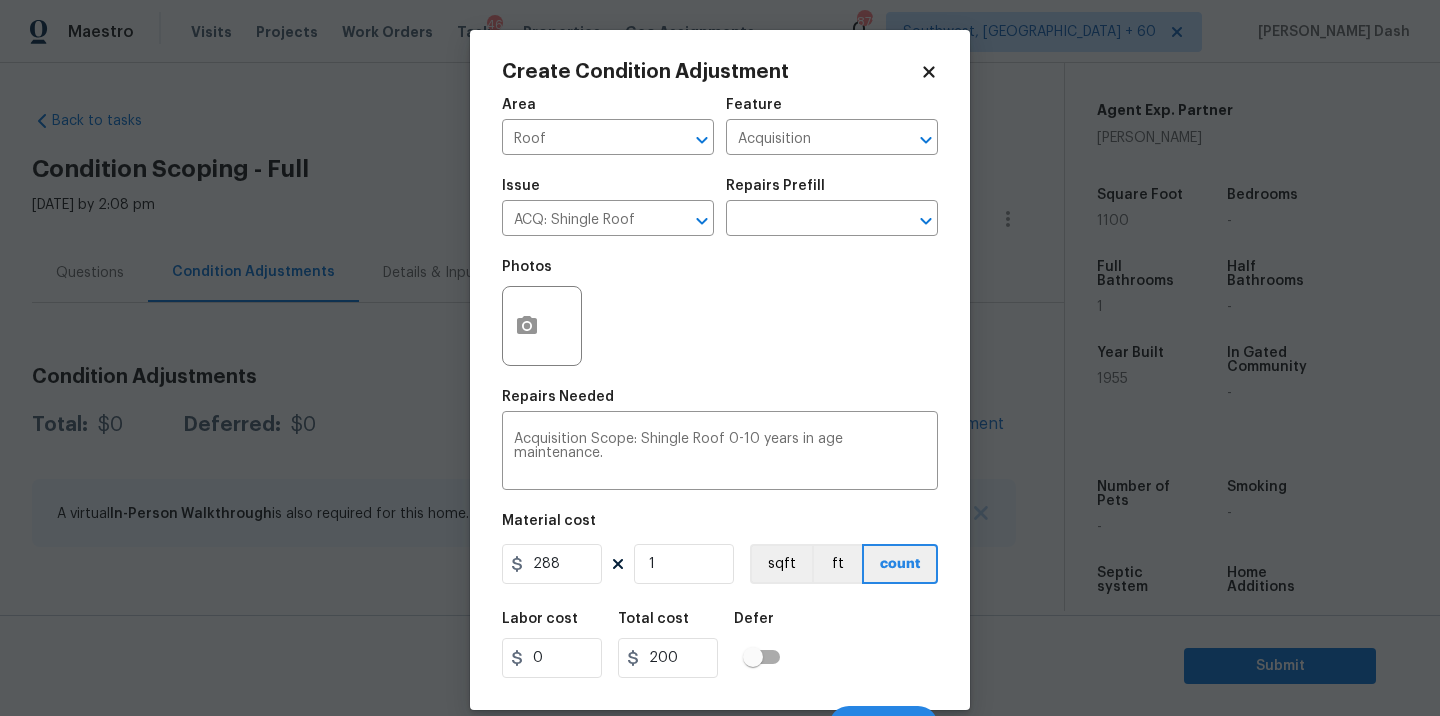 type on "288" 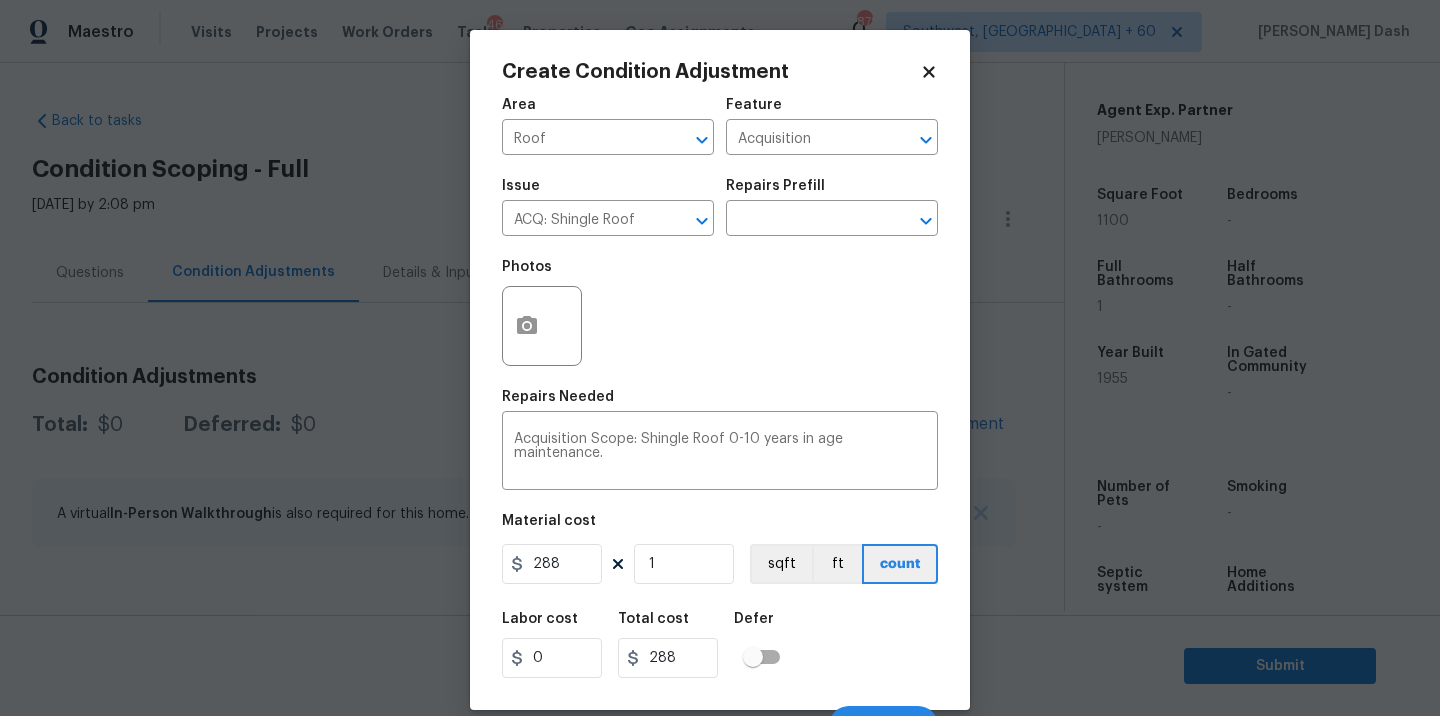 click on "Labor cost 0 Total cost 288 Defer" at bounding box center (720, 645) 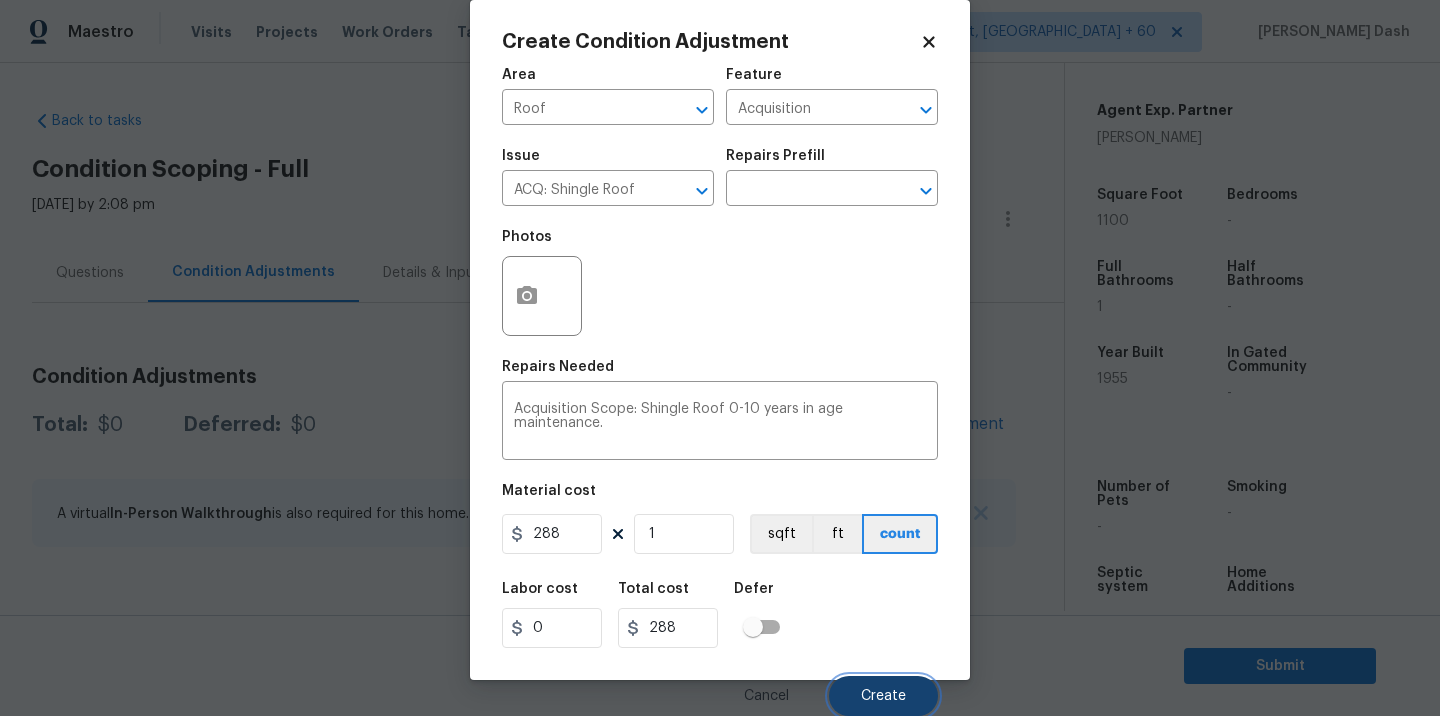 click on "Create" at bounding box center (883, 696) 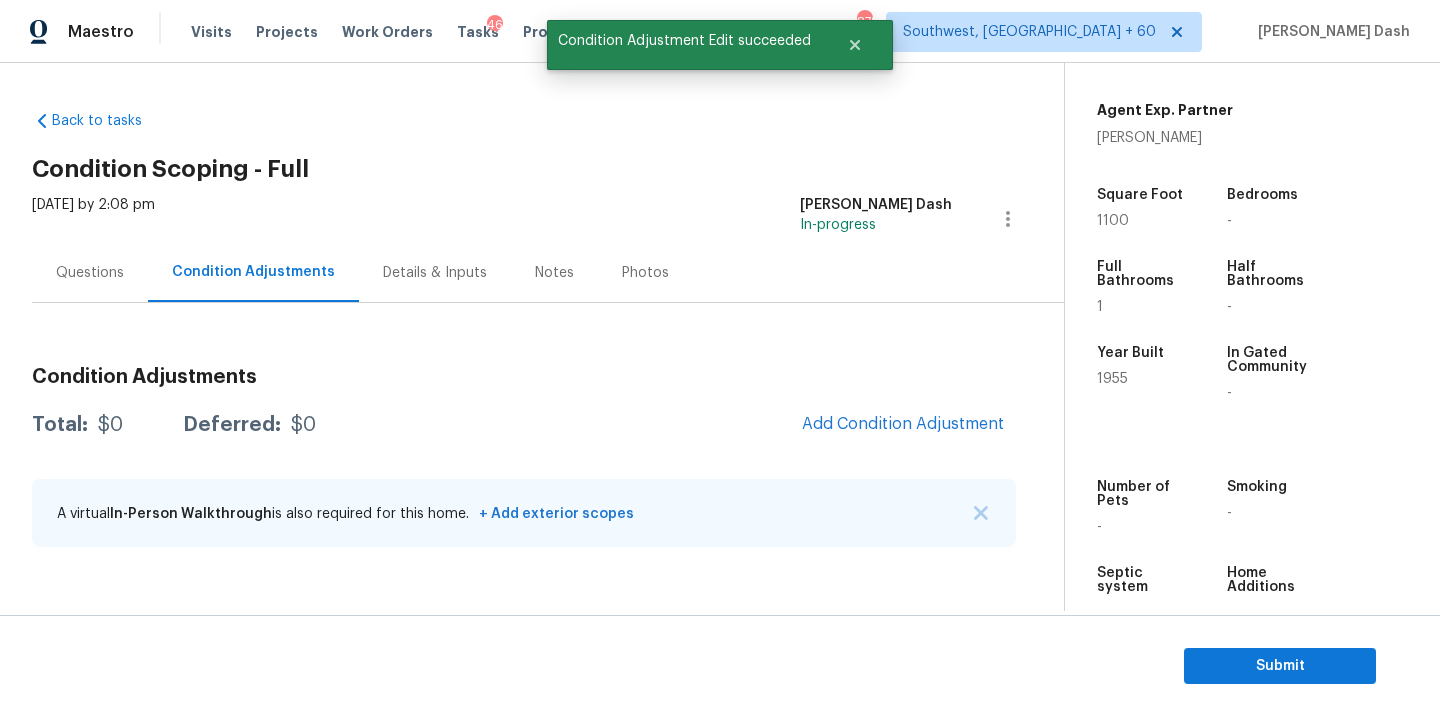 scroll, scrollTop: 24, scrollLeft: 0, axis: vertical 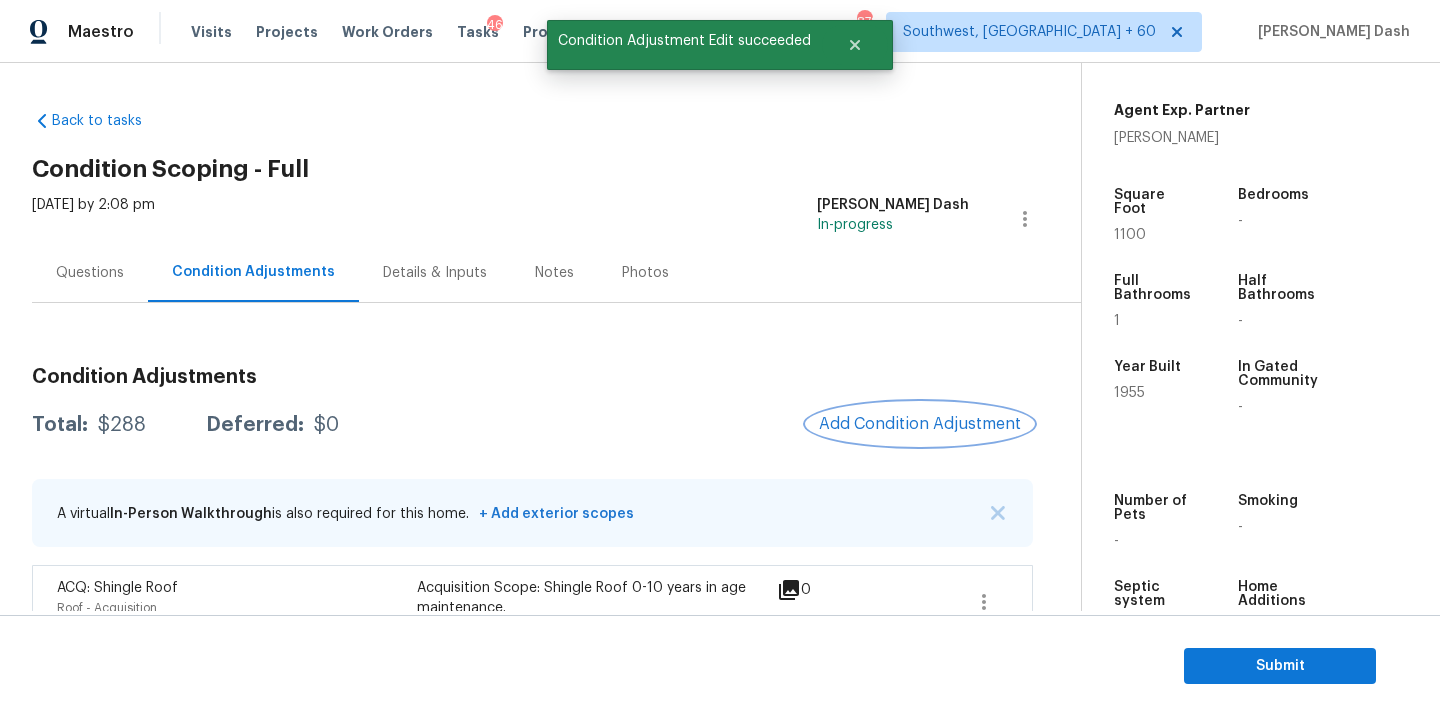 click on "Add Condition Adjustment" at bounding box center [920, 424] 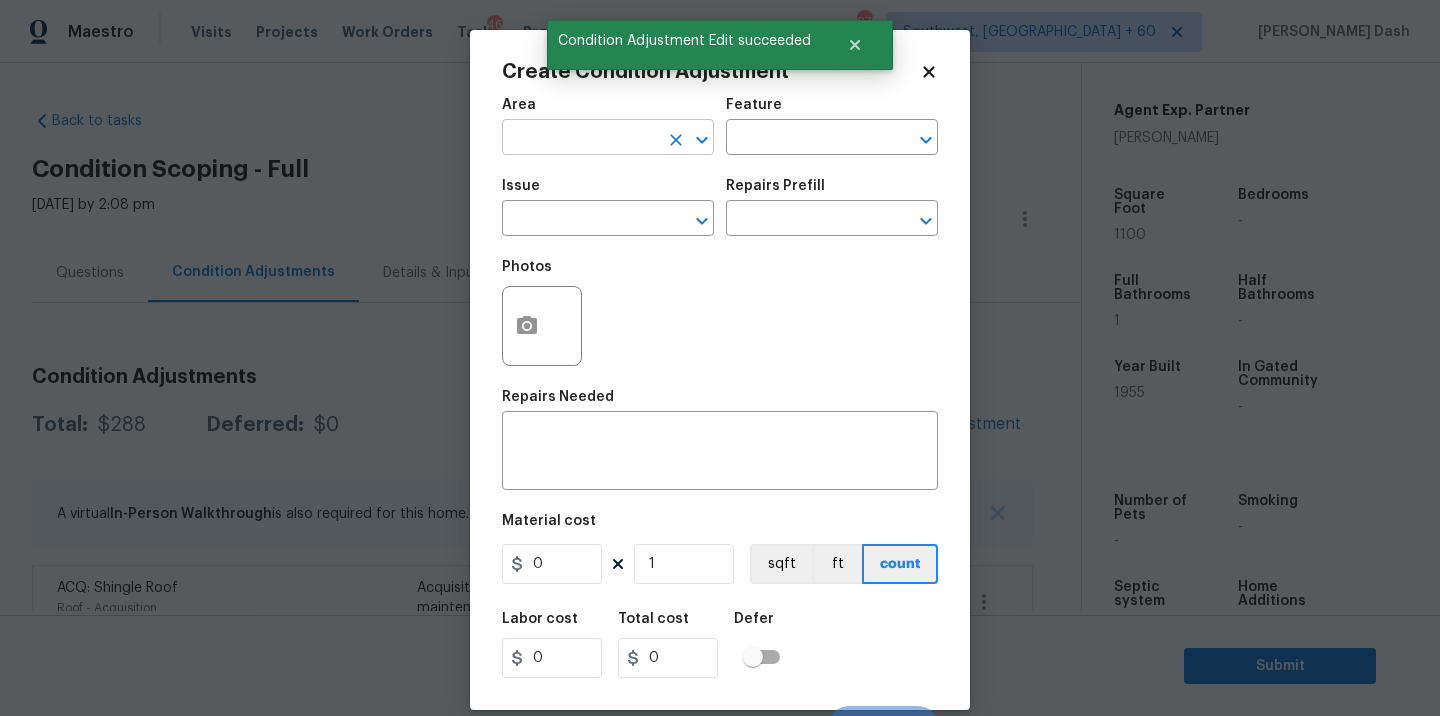 click at bounding box center [580, 139] 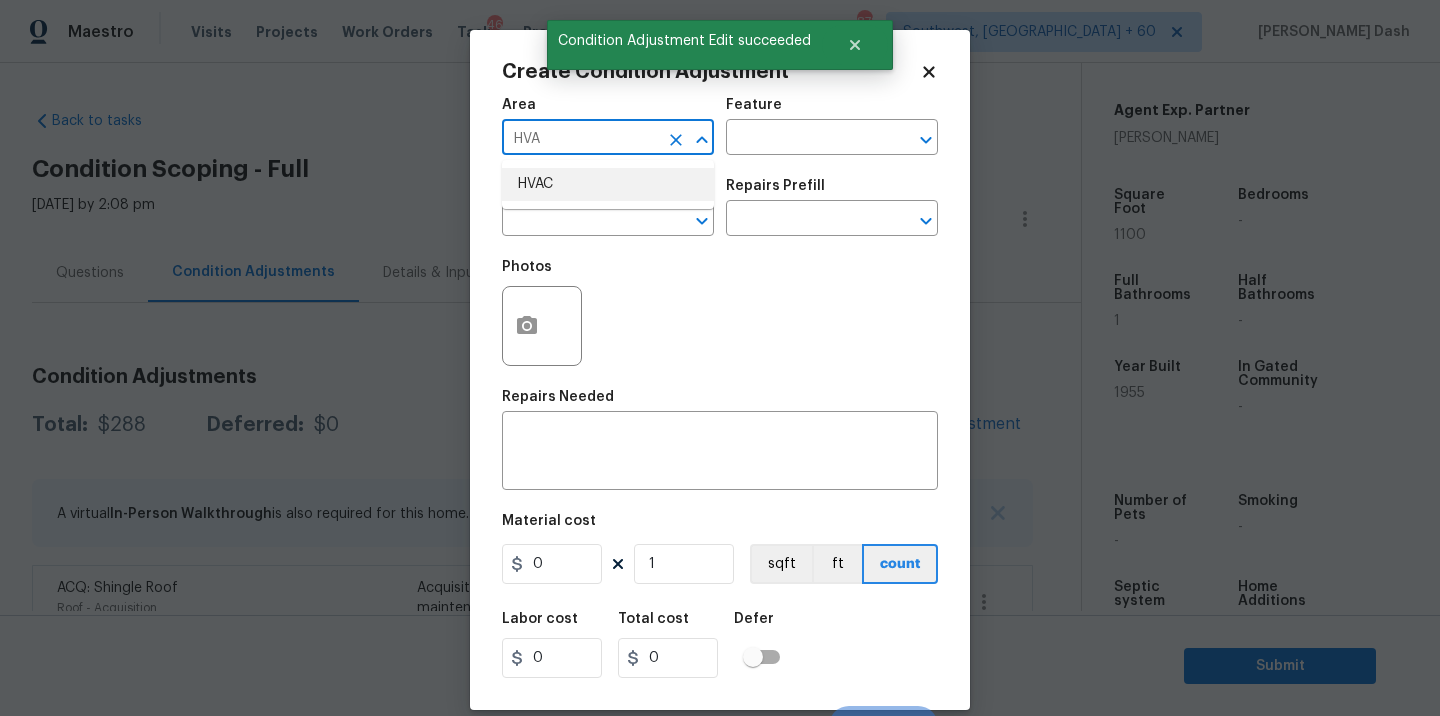 click on "HVAC" at bounding box center (608, 184) 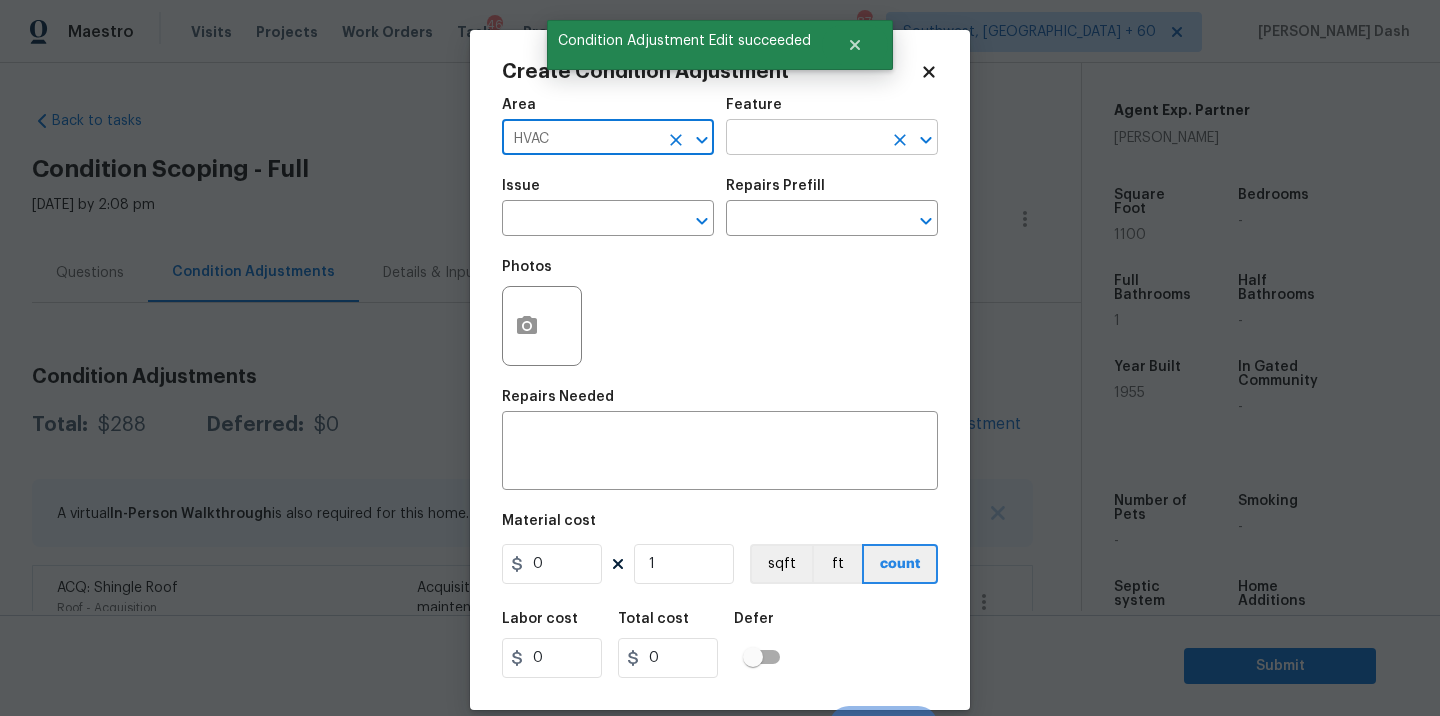 type on "HVAC" 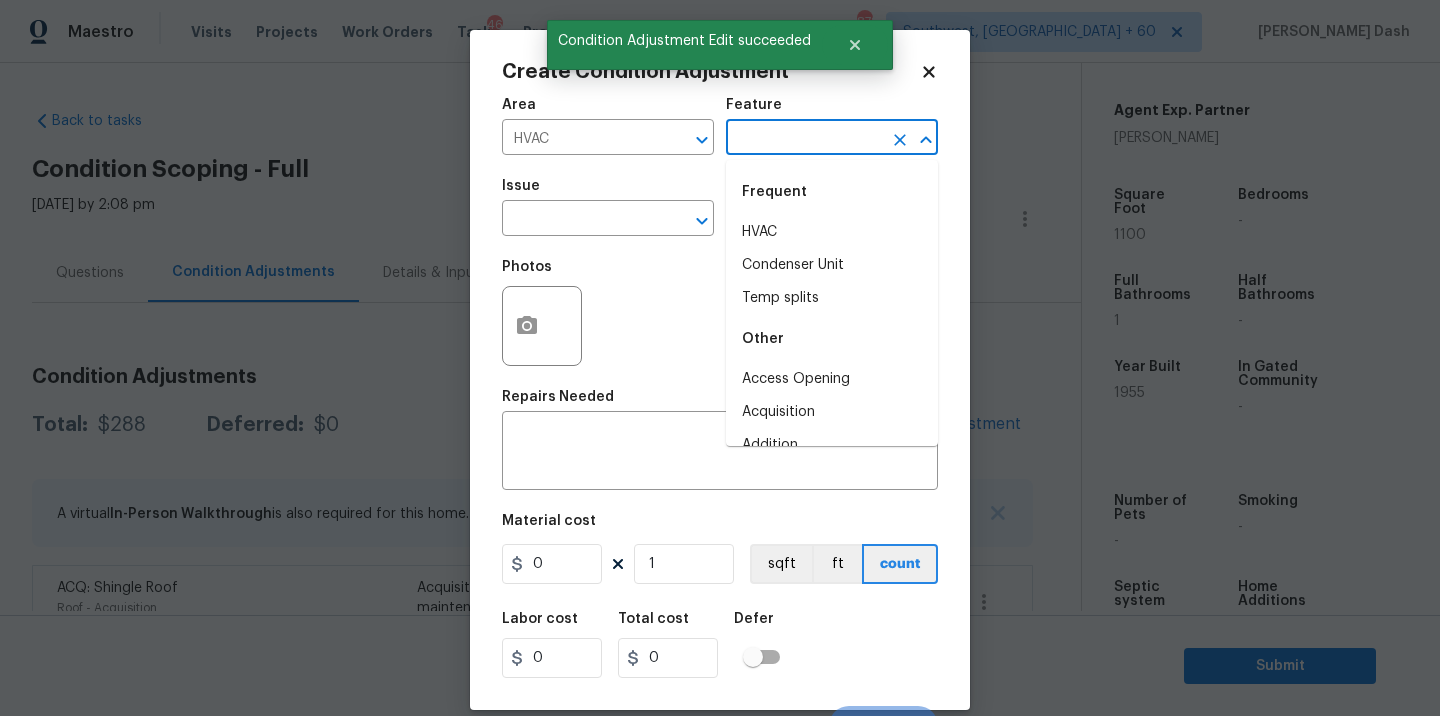 click at bounding box center (804, 139) 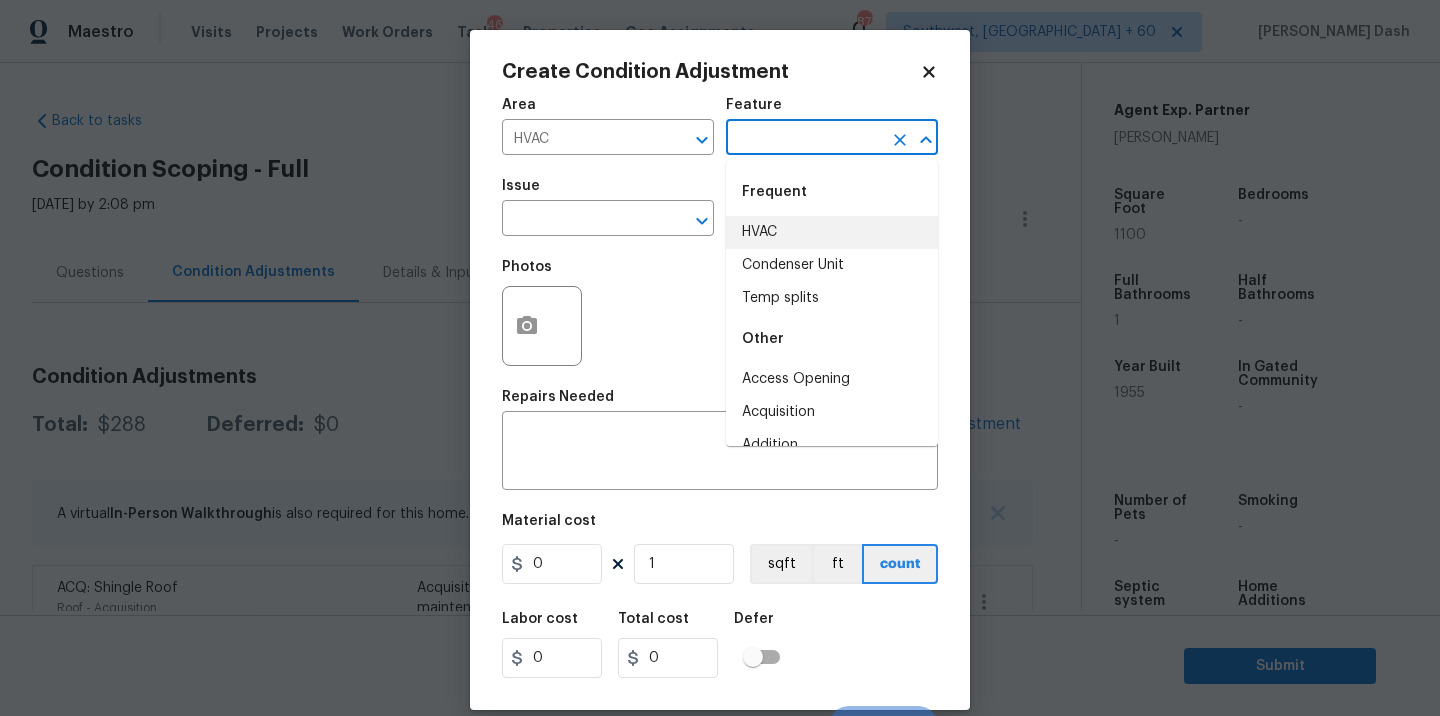 click on "HVAC" at bounding box center [832, 232] 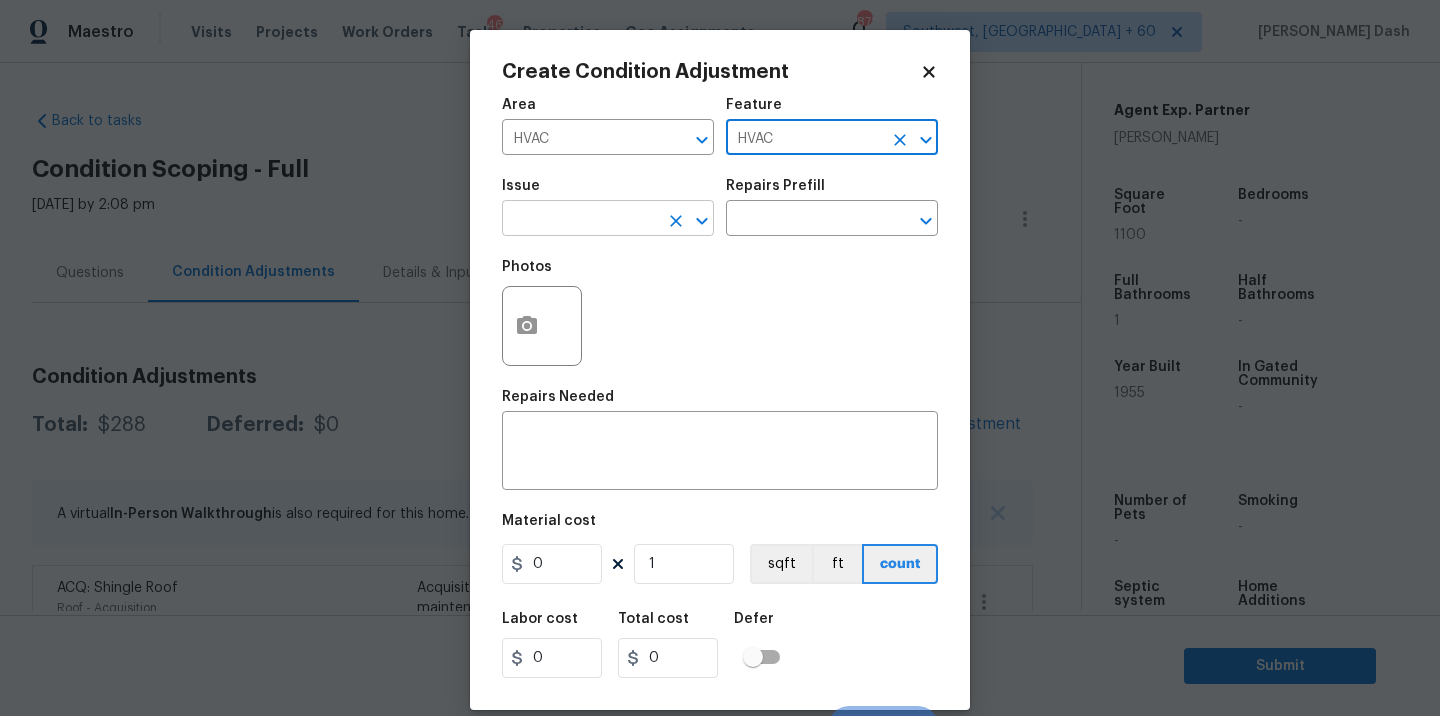 click at bounding box center [580, 220] 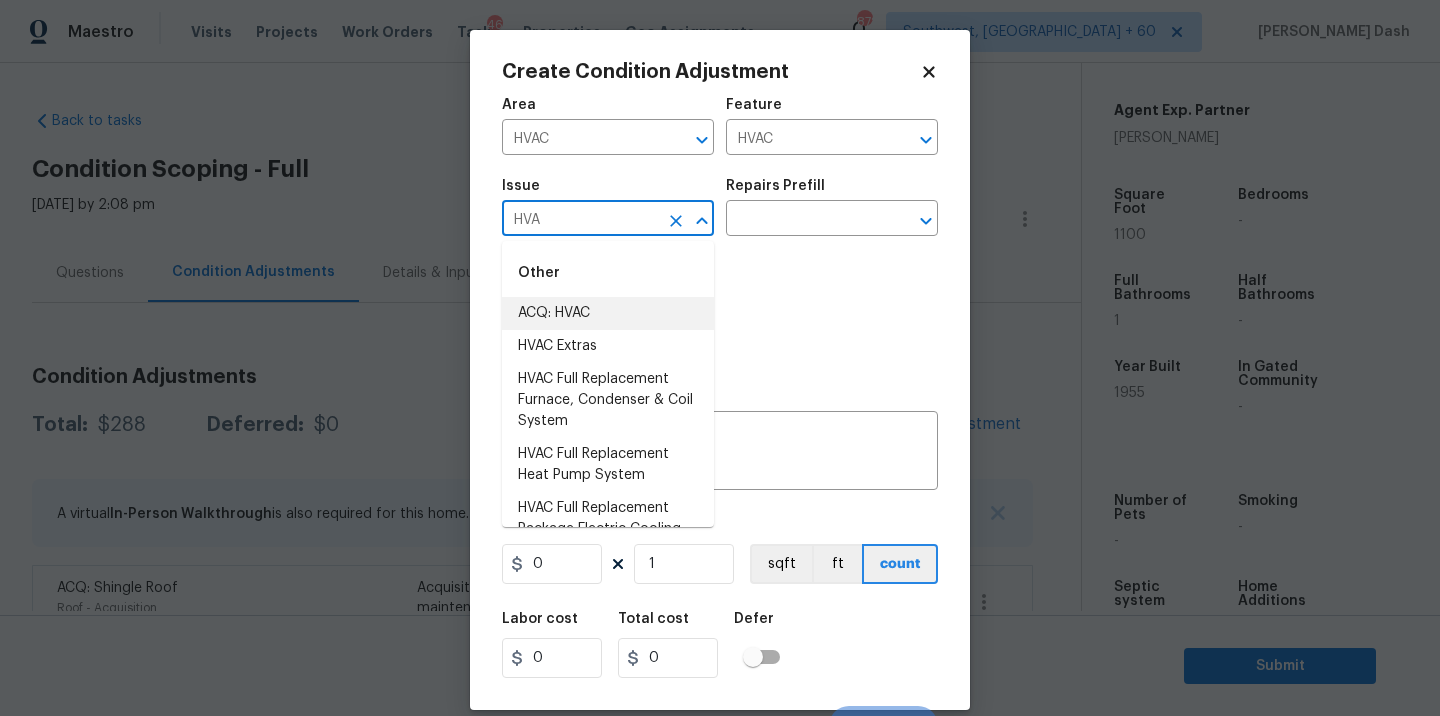 click on "ACQ: HVAC" at bounding box center (608, 313) 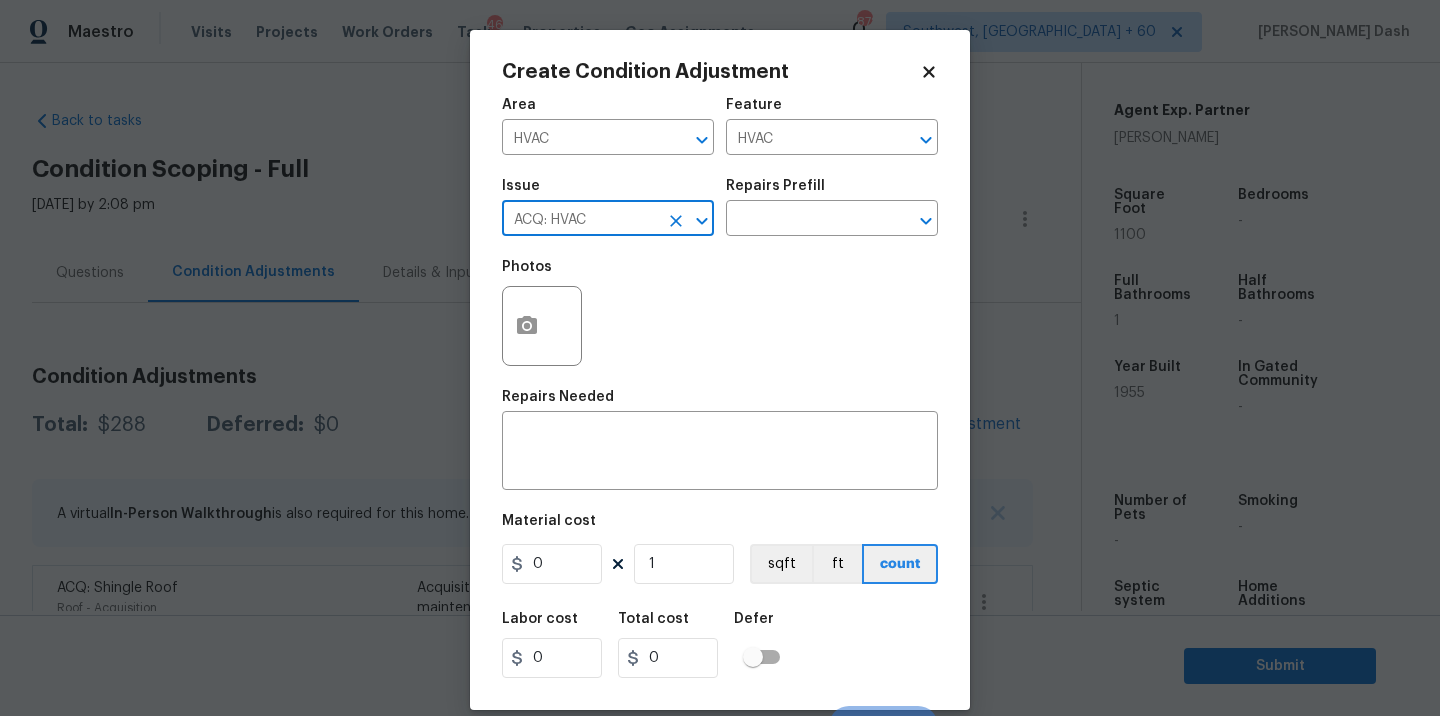 type on "ACQ: HVAC" 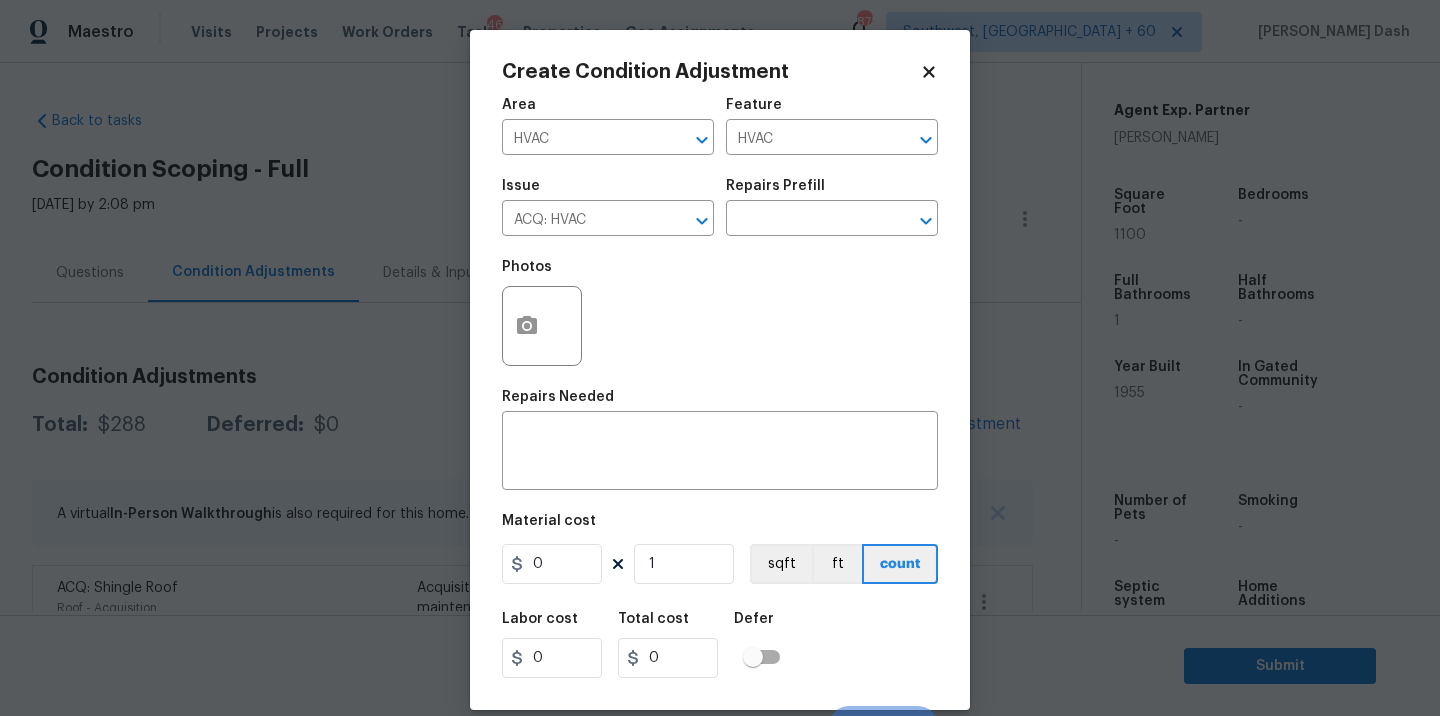 click on "Issue ACQ: HVAC ​ Repairs Prefill ​" at bounding box center [720, 207] 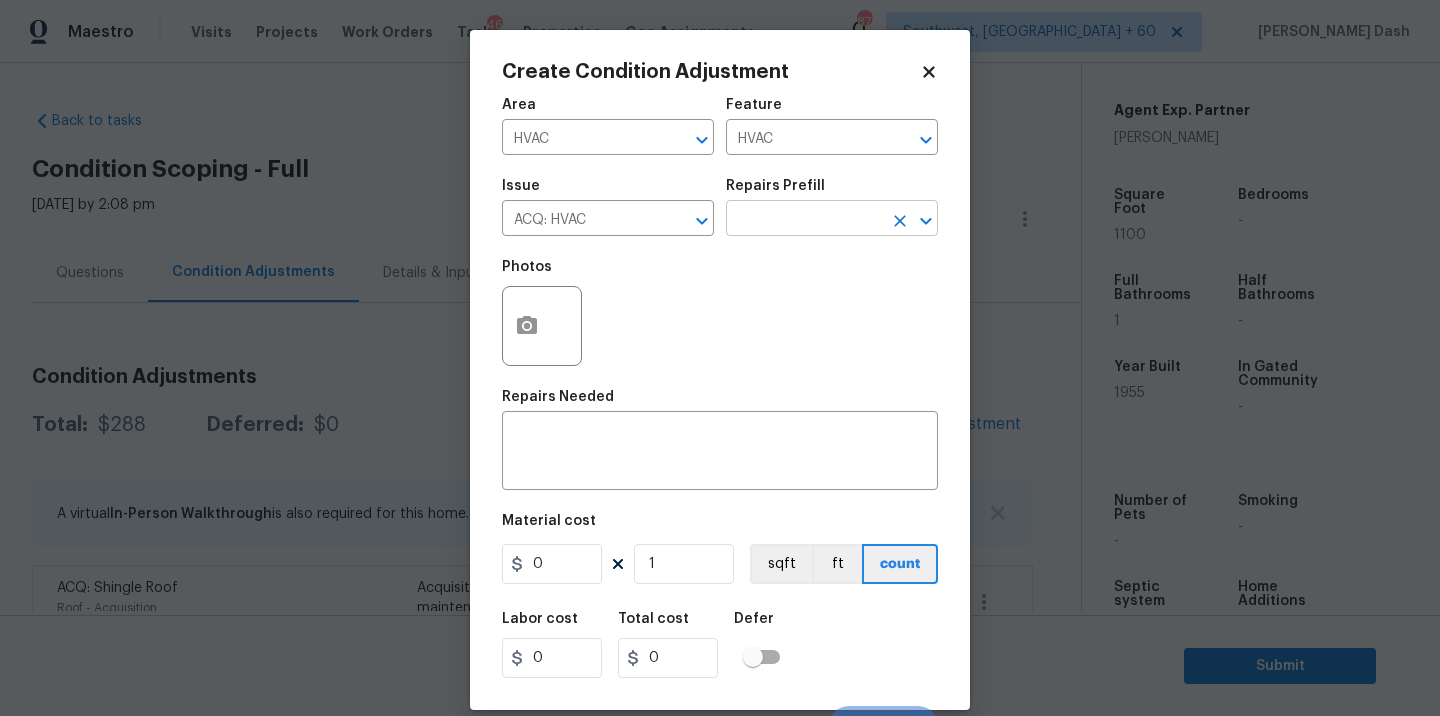 click at bounding box center [804, 220] 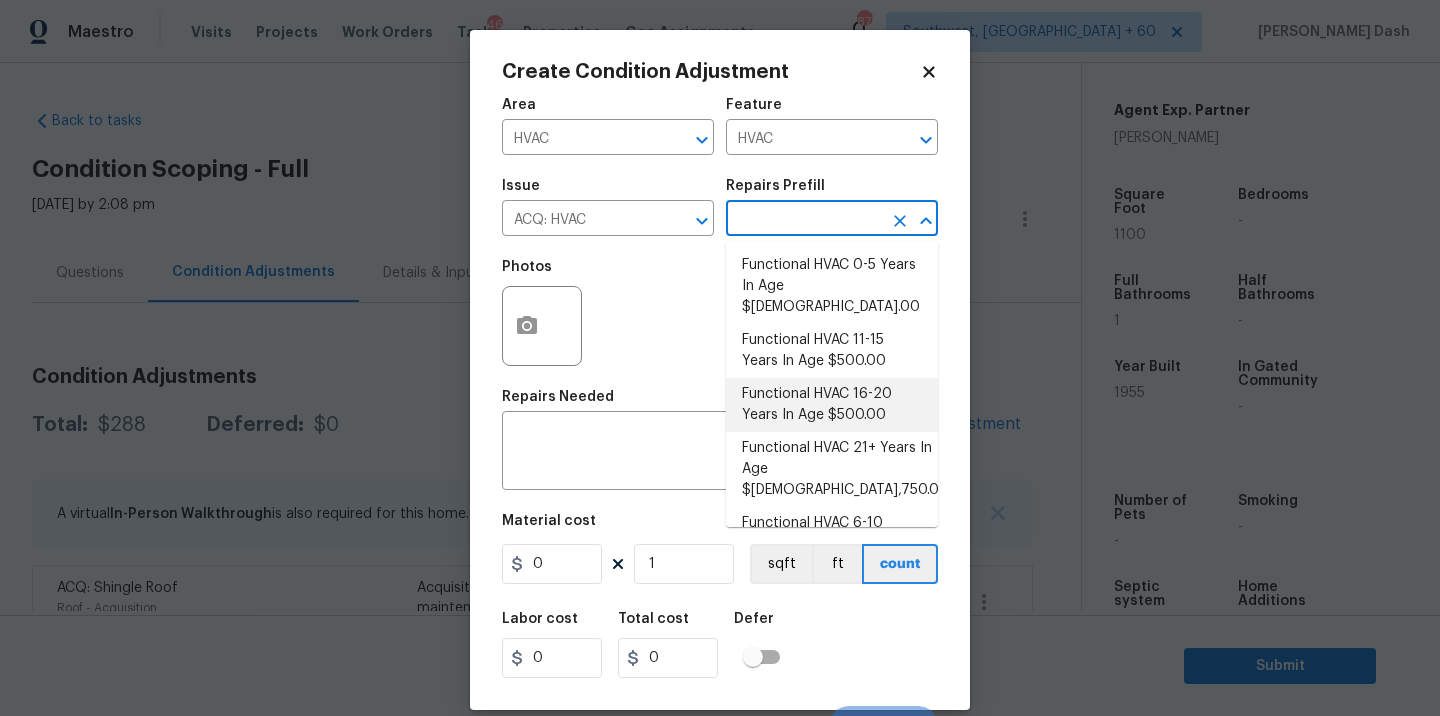 click on "Functional HVAC 16-20 Years In Age $500.00" at bounding box center [832, 405] 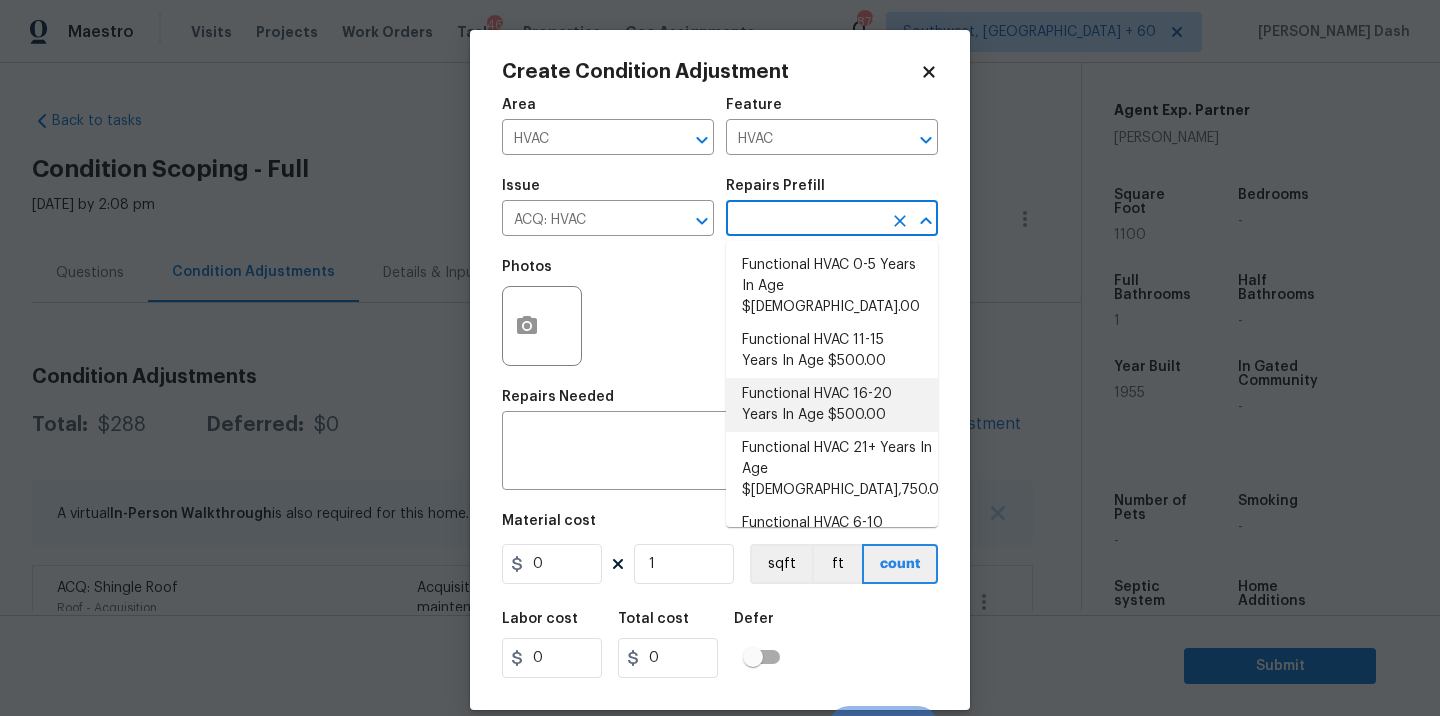 type 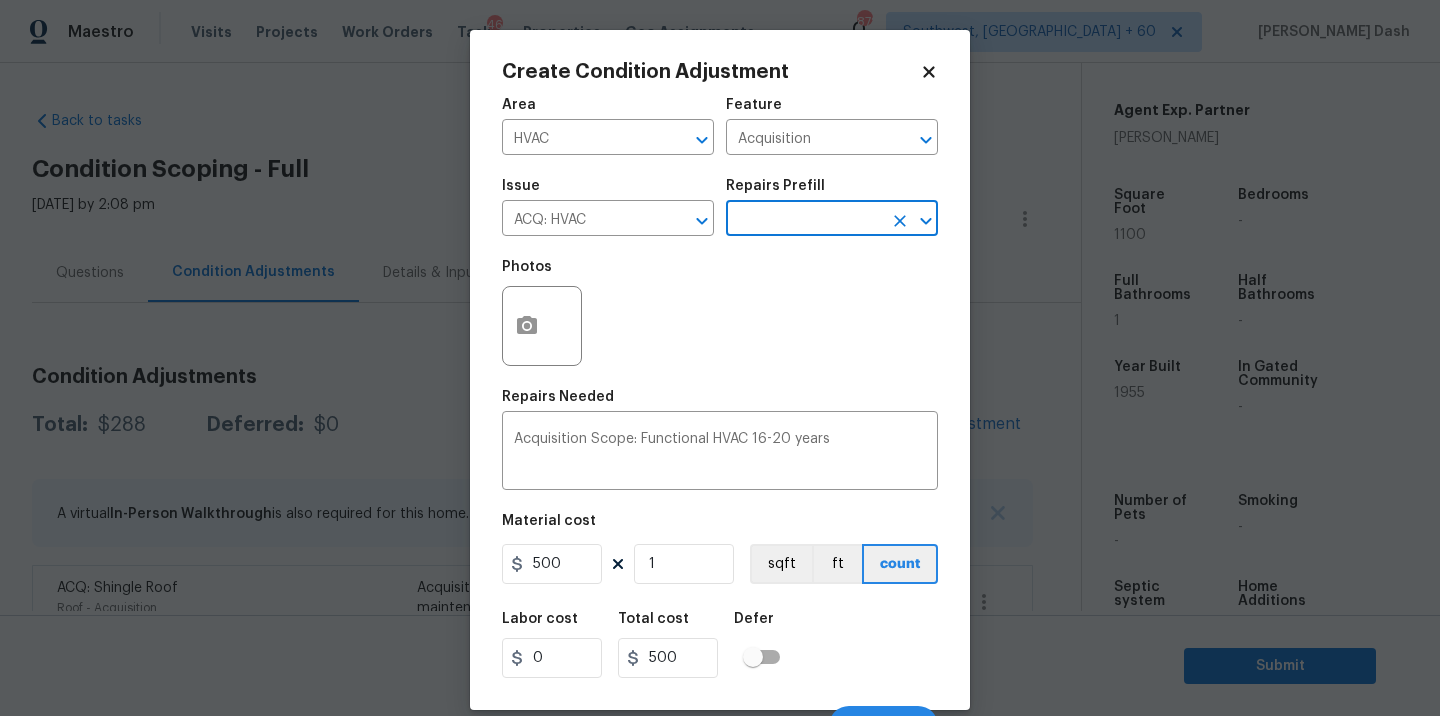 click at bounding box center (804, 220) 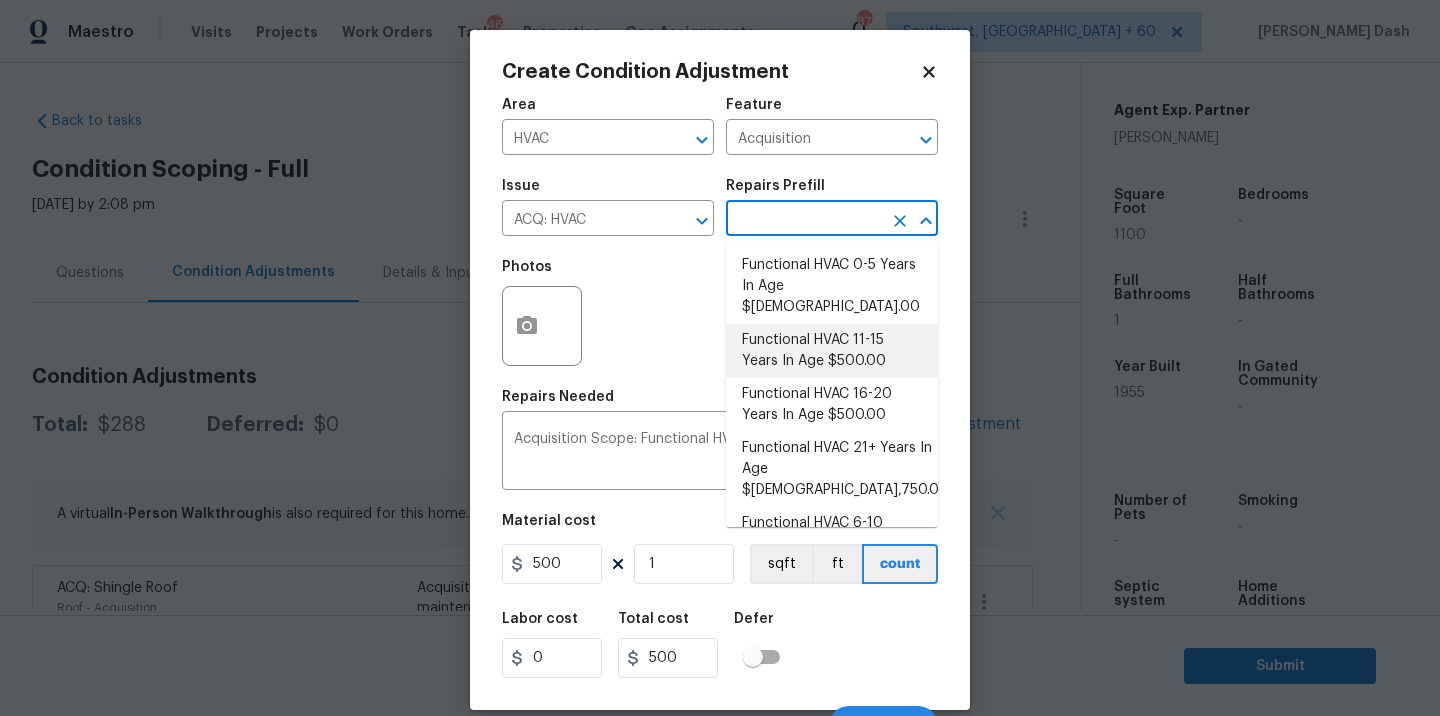 click on "Functional HVAC 11-15 Years In Age $500.00" at bounding box center [832, 351] 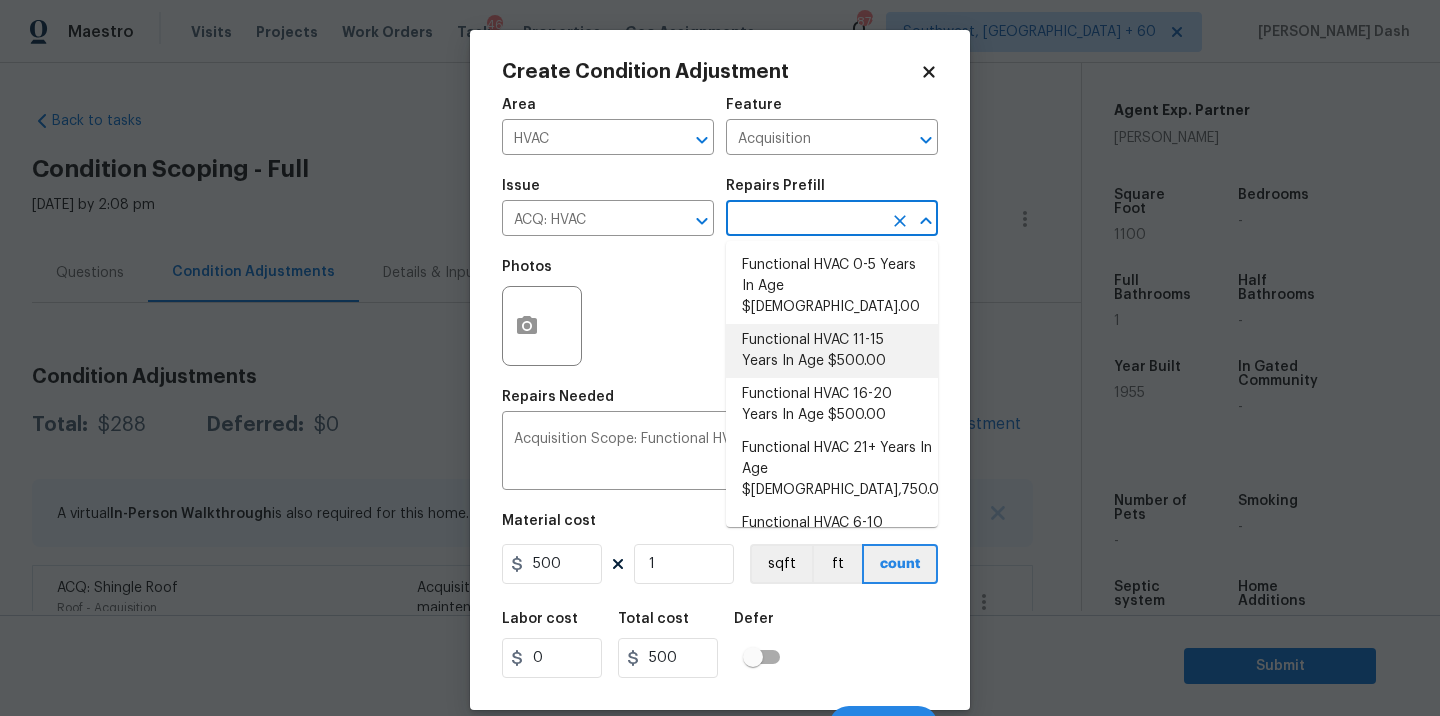 type on "Acquisition Scope: Functional HVAC 11-15" 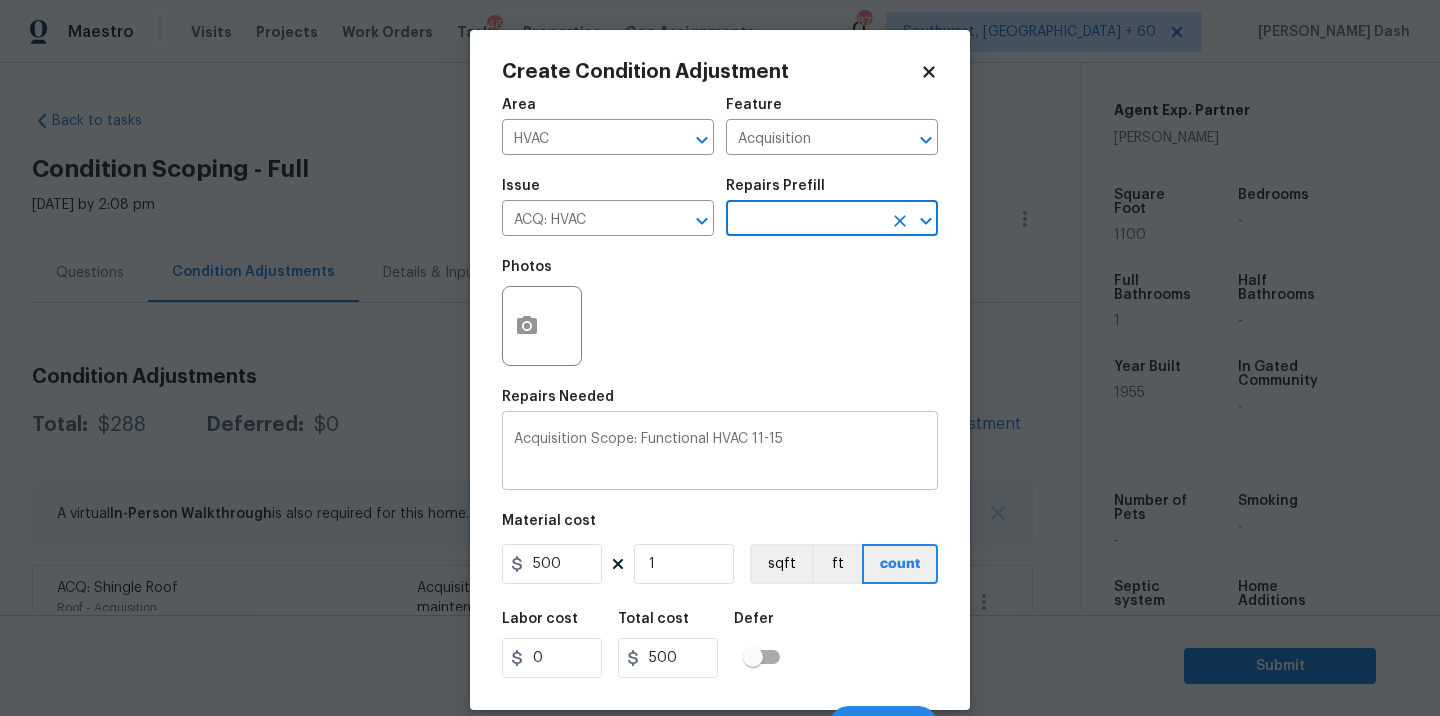 scroll, scrollTop: 31, scrollLeft: 0, axis: vertical 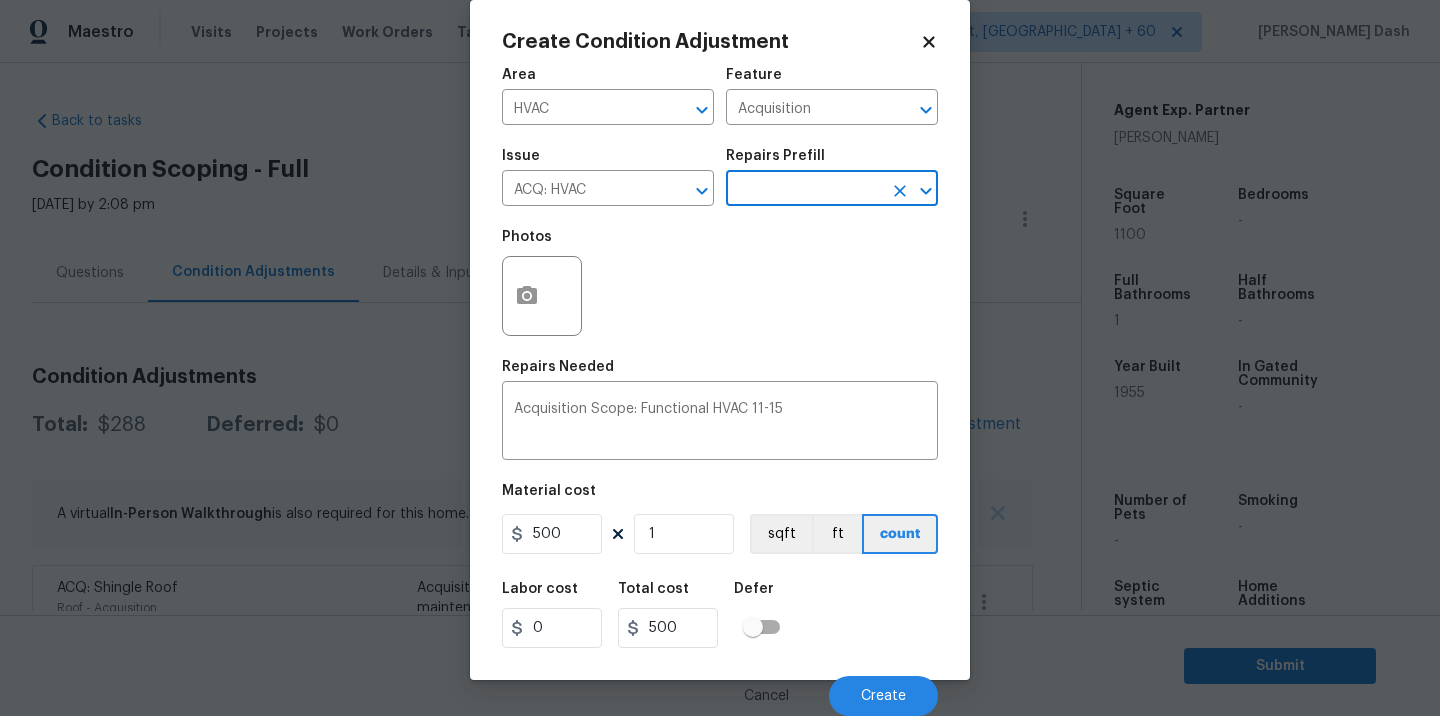 click on "Cancel Create" at bounding box center (720, 688) 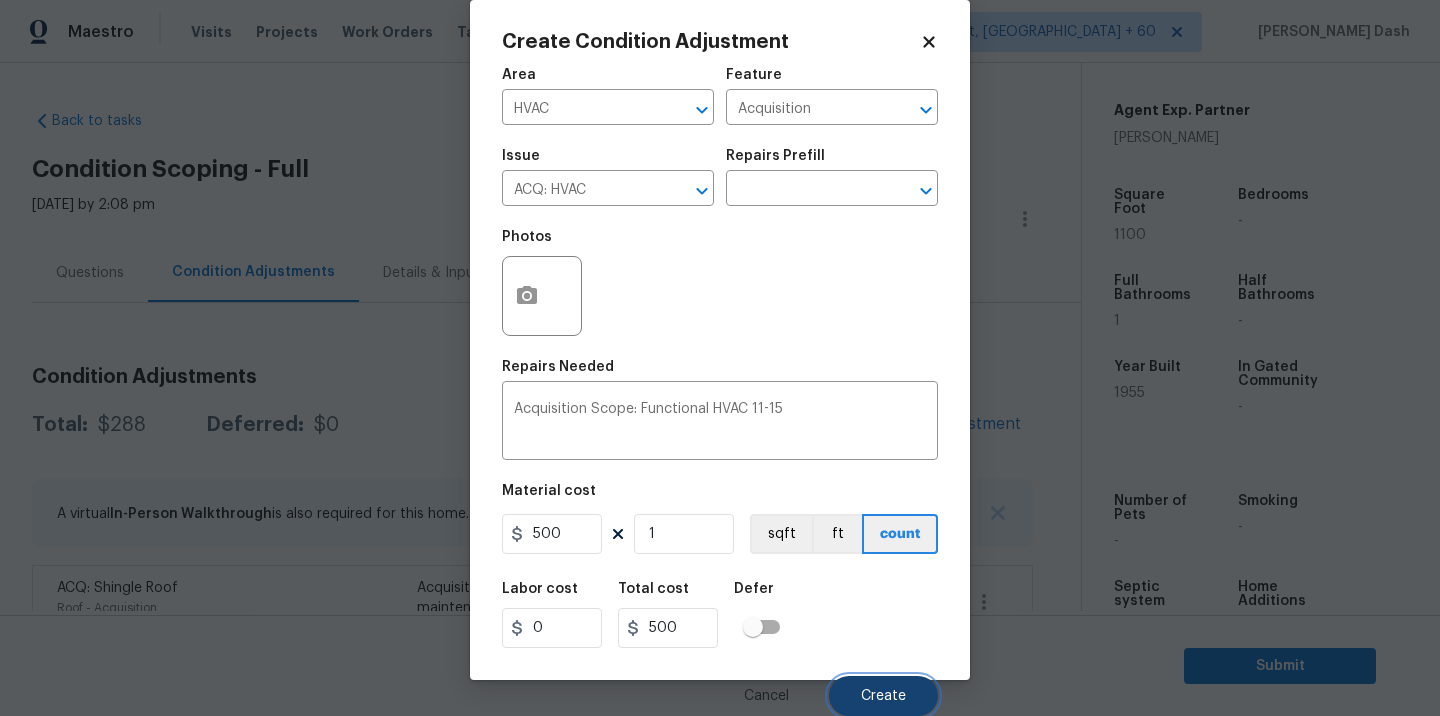 click on "Create" at bounding box center (883, 696) 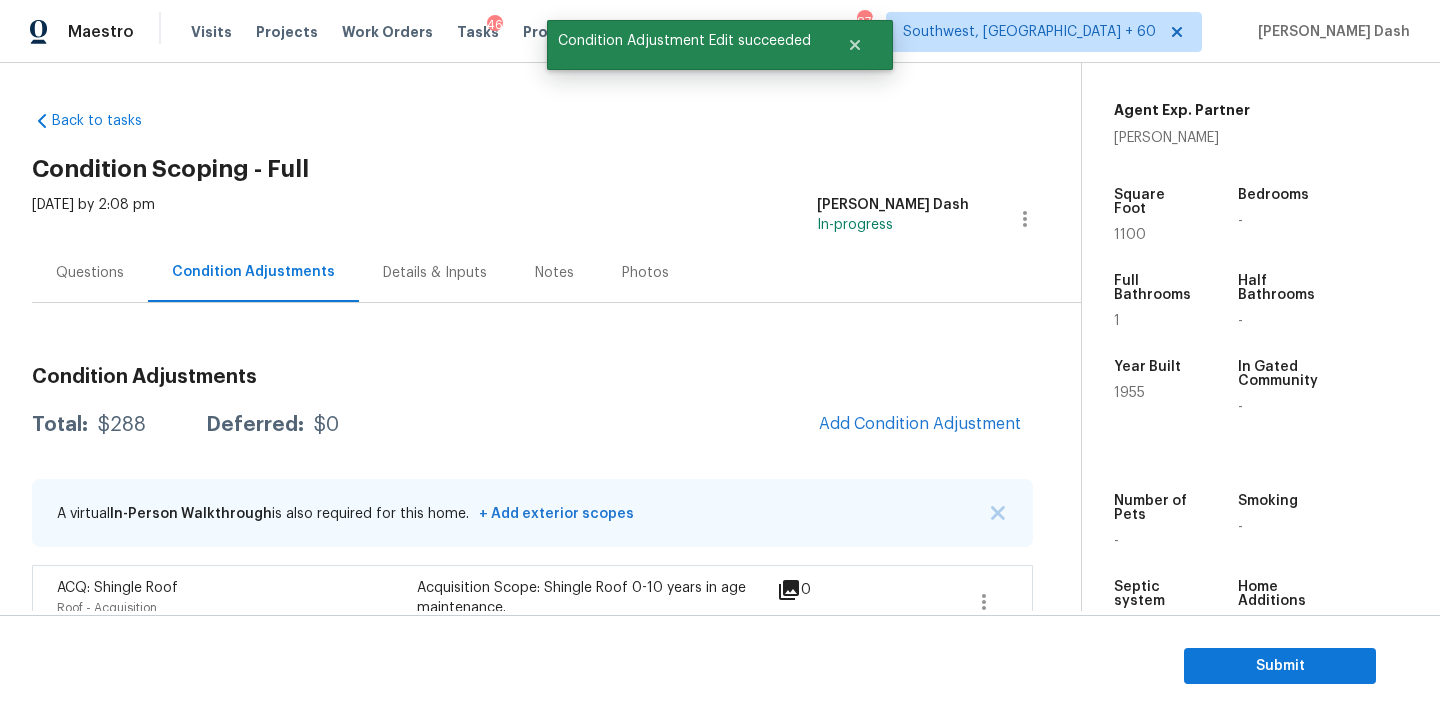 scroll, scrollTop: 24, scrollLeft: 0, axis: vertical 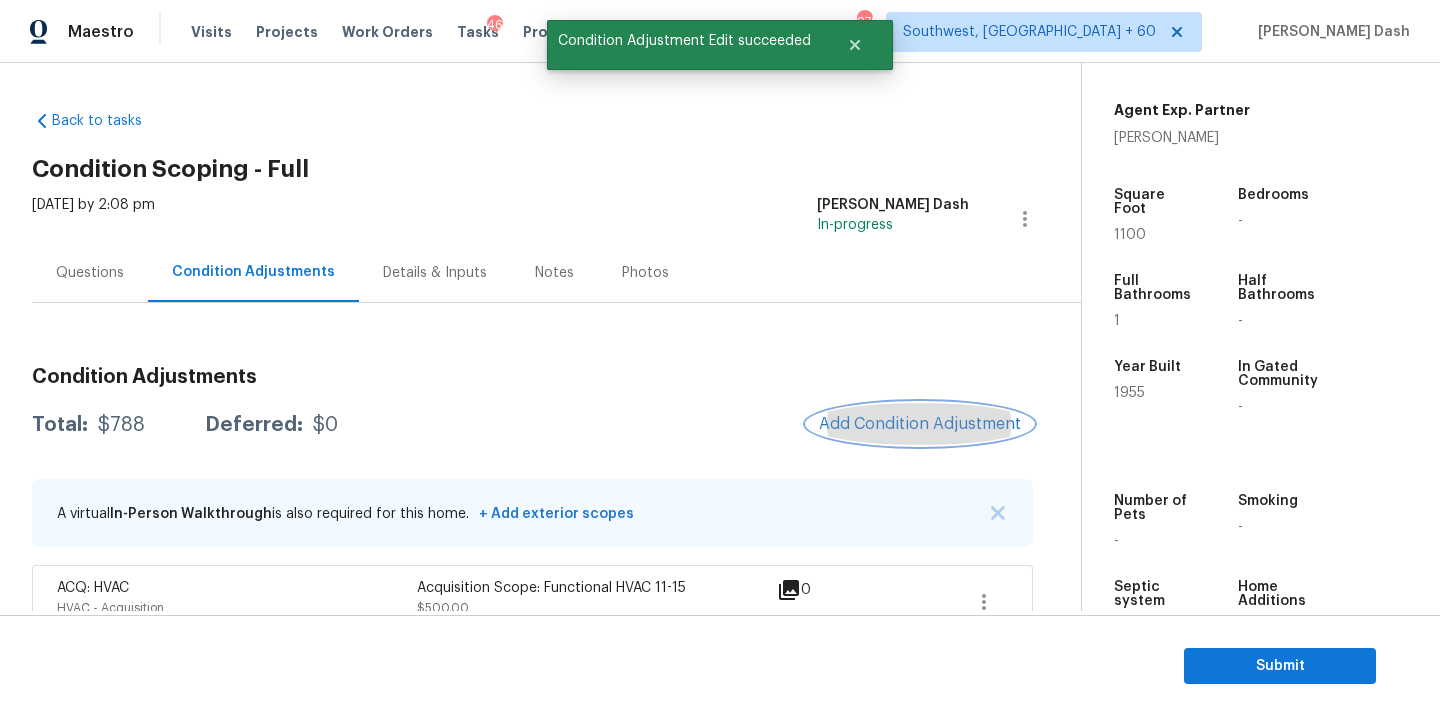 click on "Add Condition Adjustment" at bounding box center [920, 424] 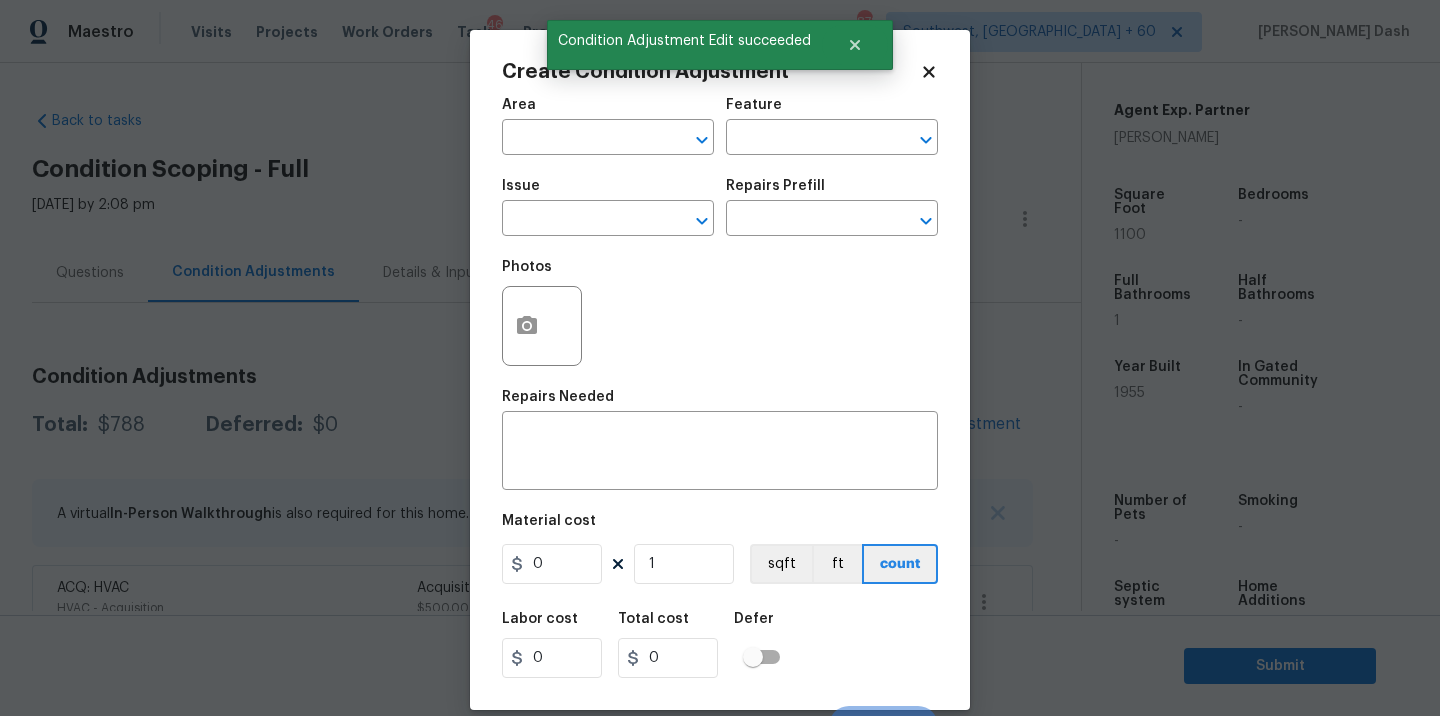 click on "Area" at bounding box center [608, 111] 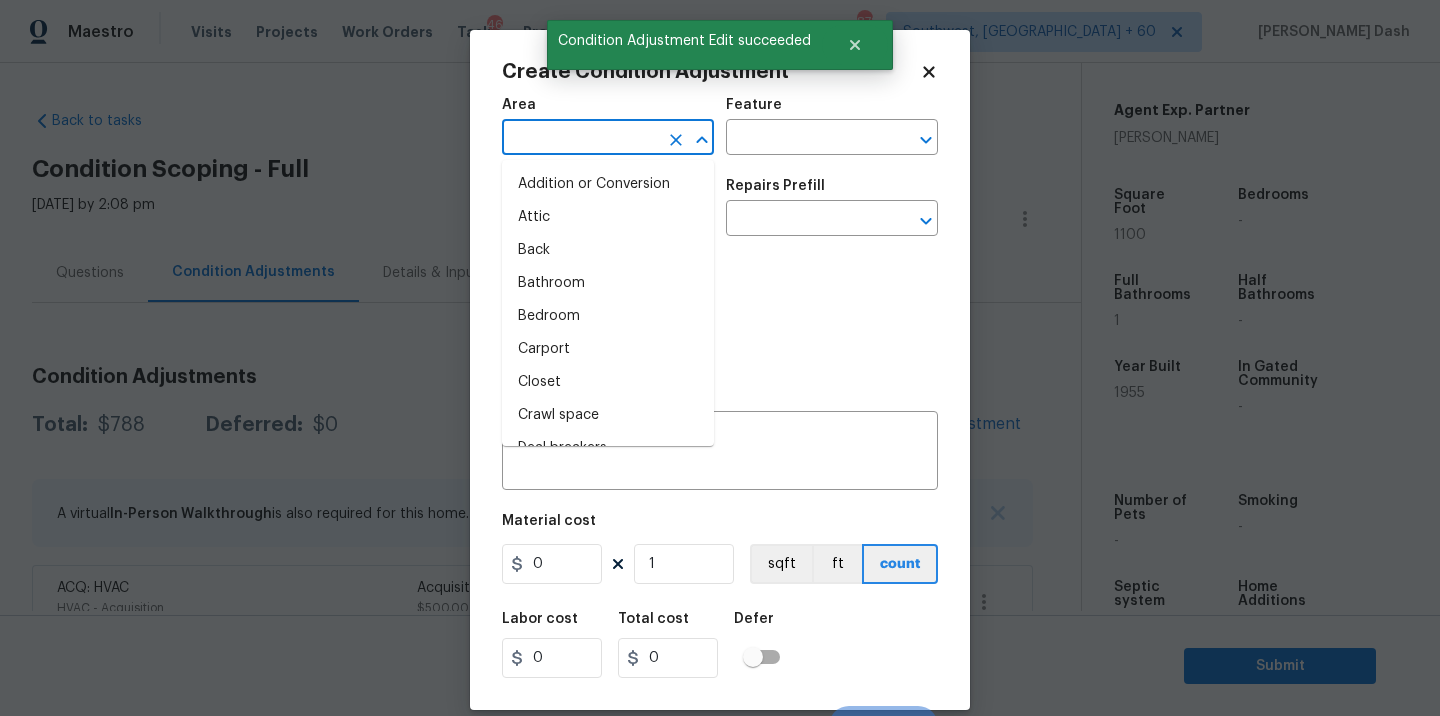 click at bounding box center [580, 139] 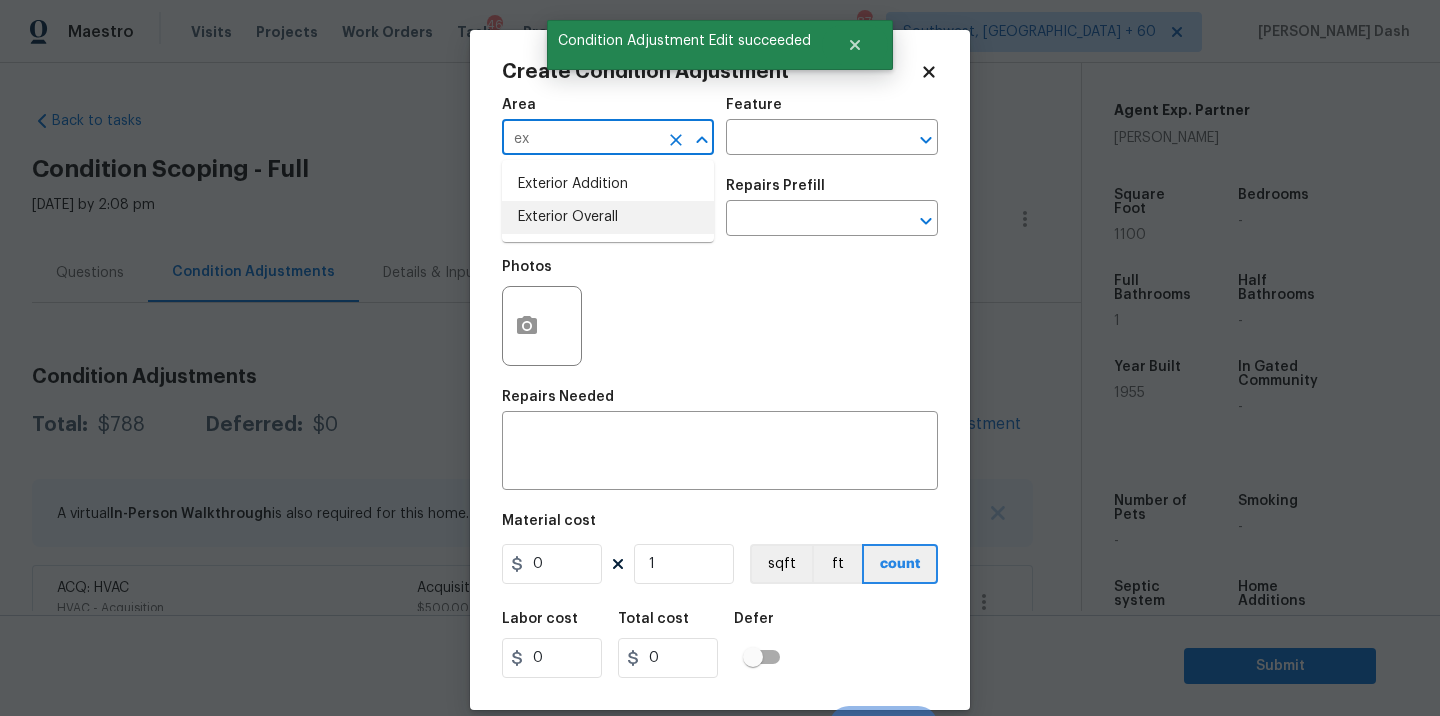 click on "Exterior Overall" at bounding box center (608, 217) 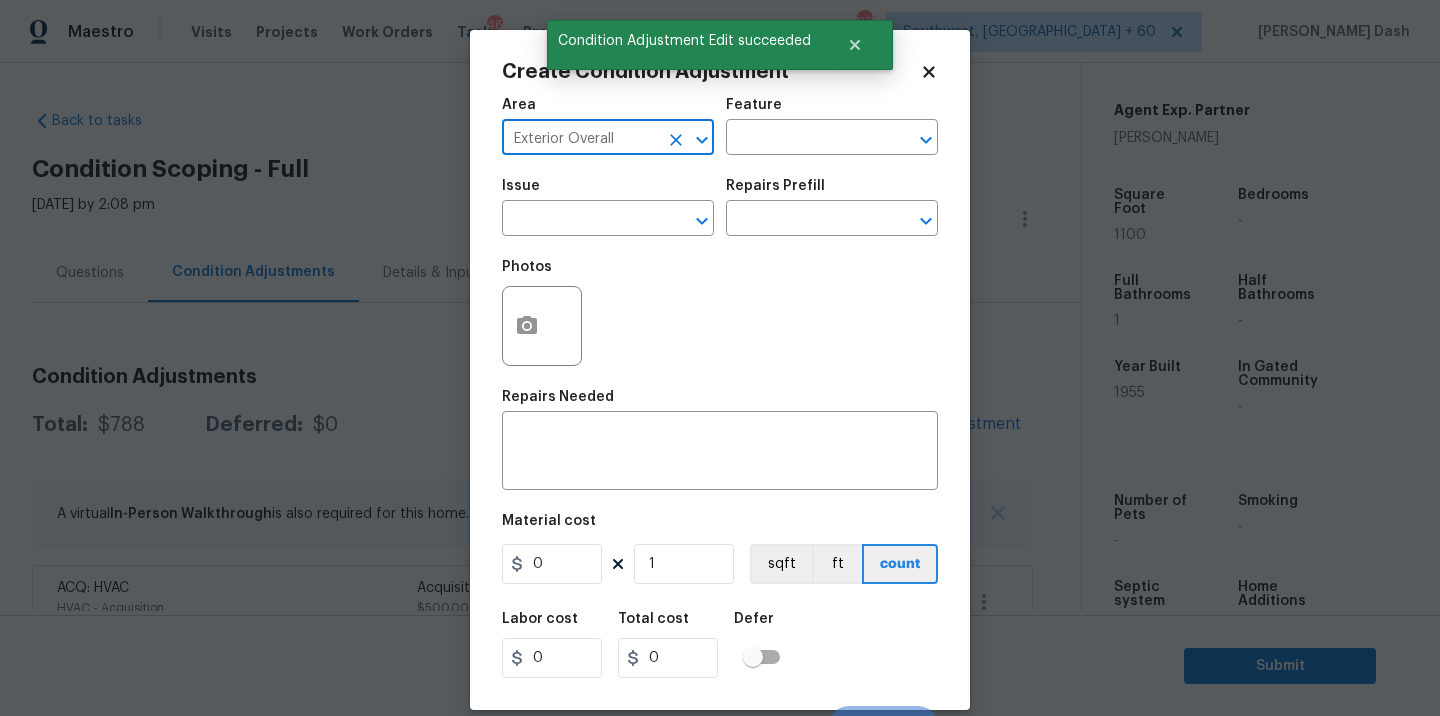 type on "Exterior Overall" 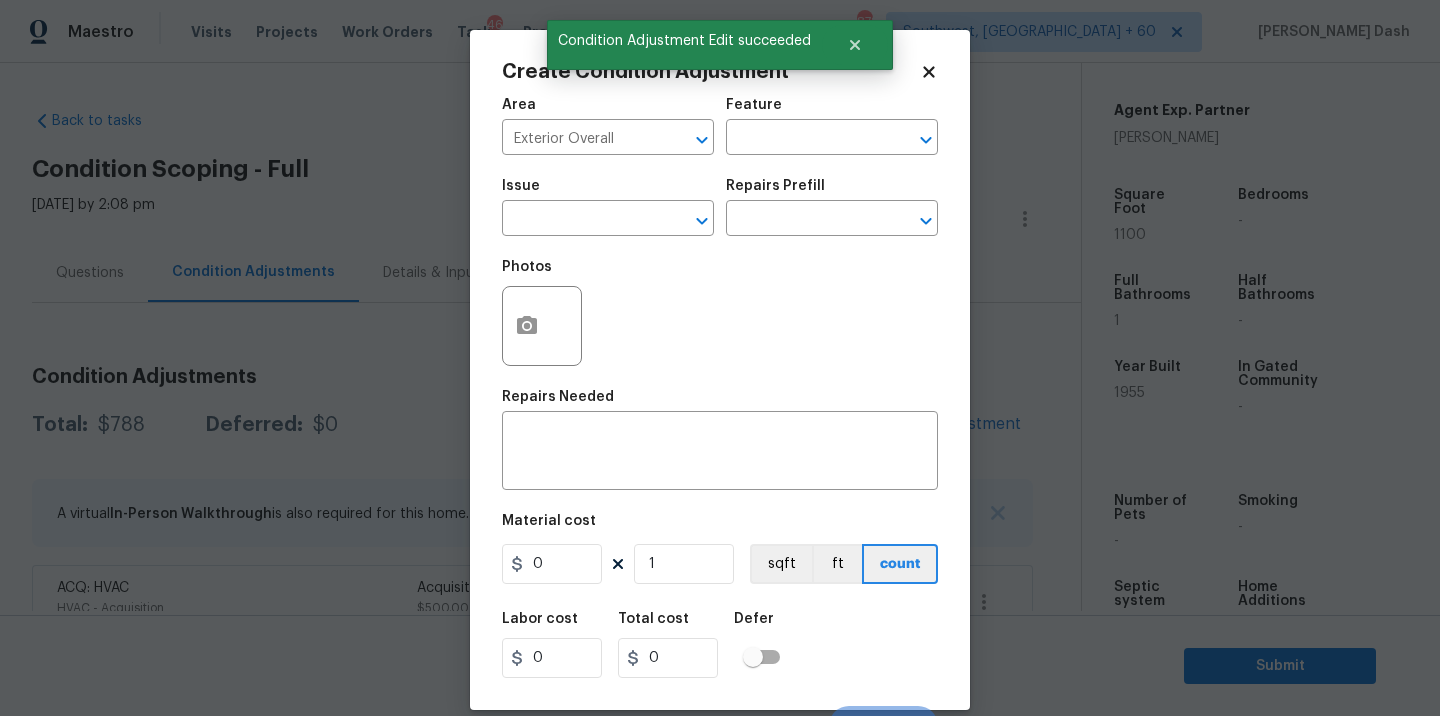 click on "Area Exterior Overall ​ Feature ​" at bounding box center [720, 126] 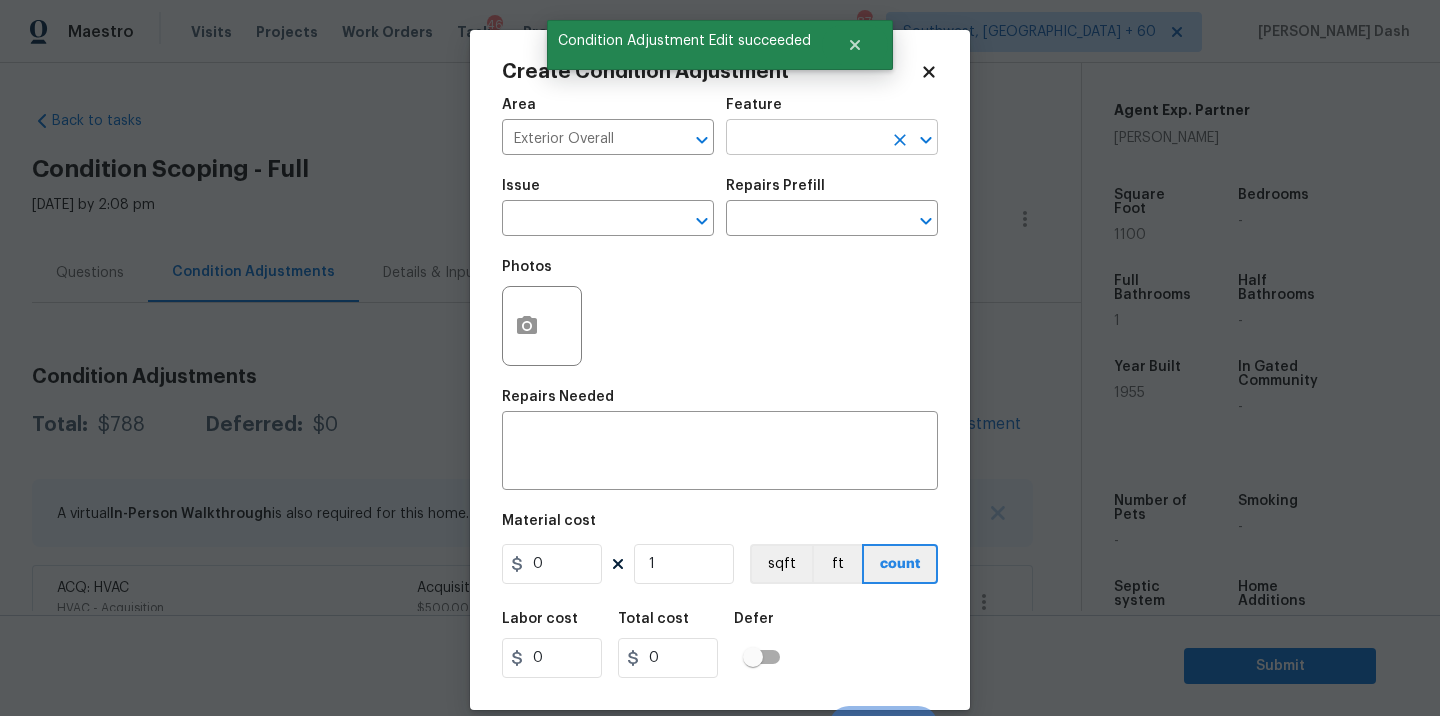 click at bounding box center (804, 139) 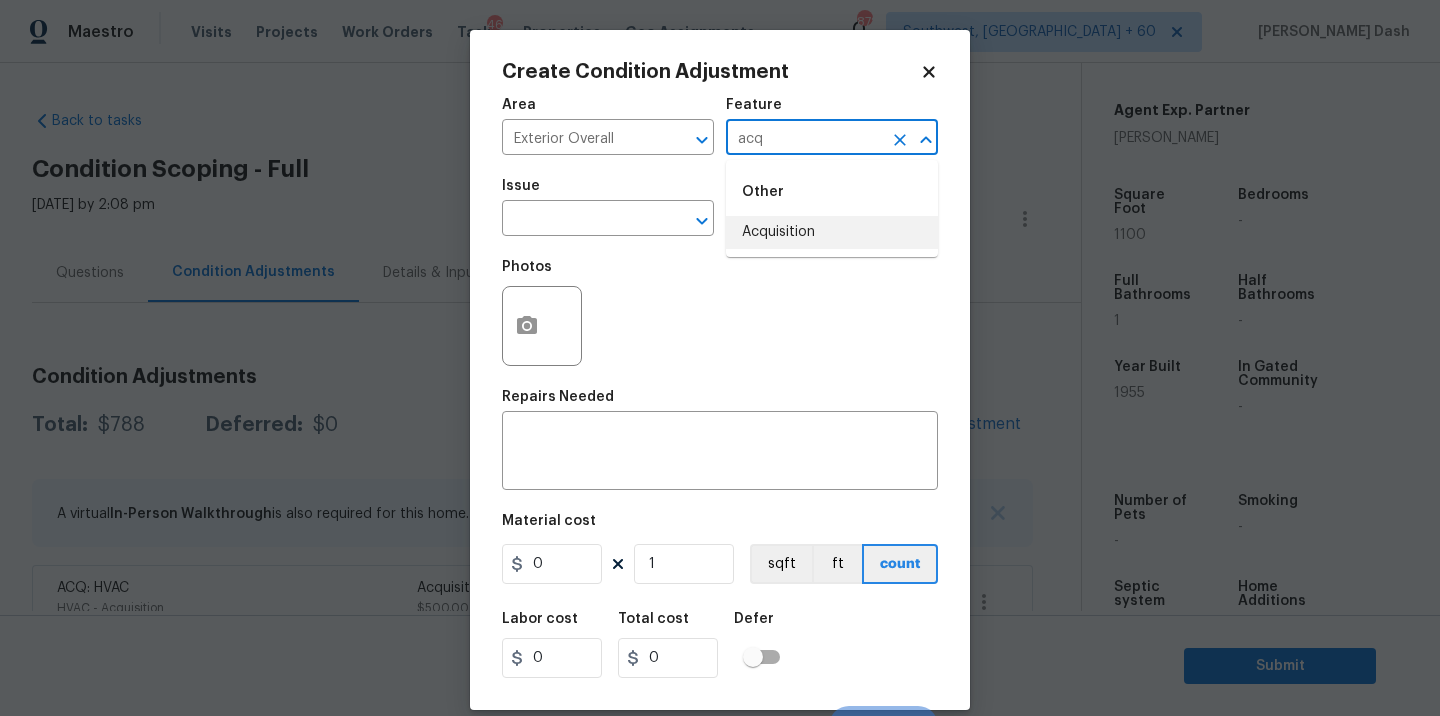 click on "Acquisition" at bounding box center (832, 232) 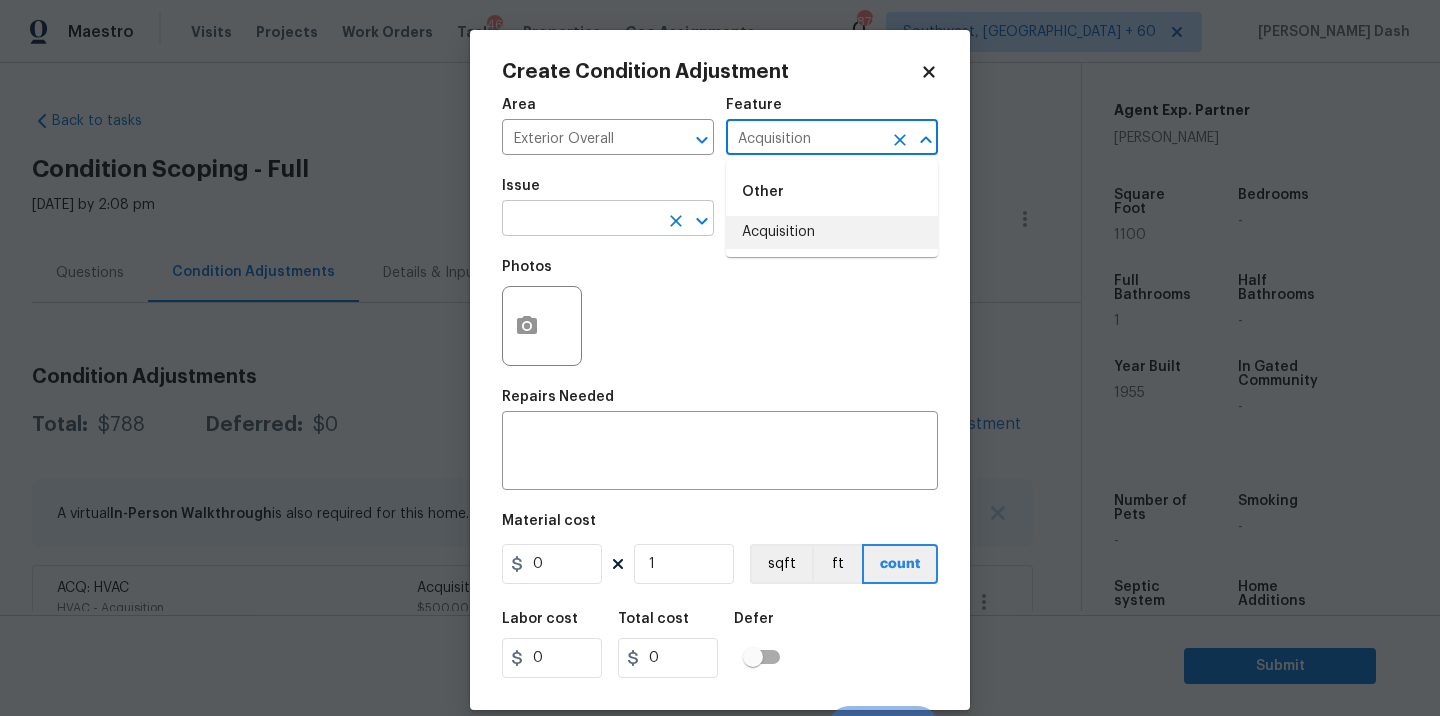 type on "Acquisition" 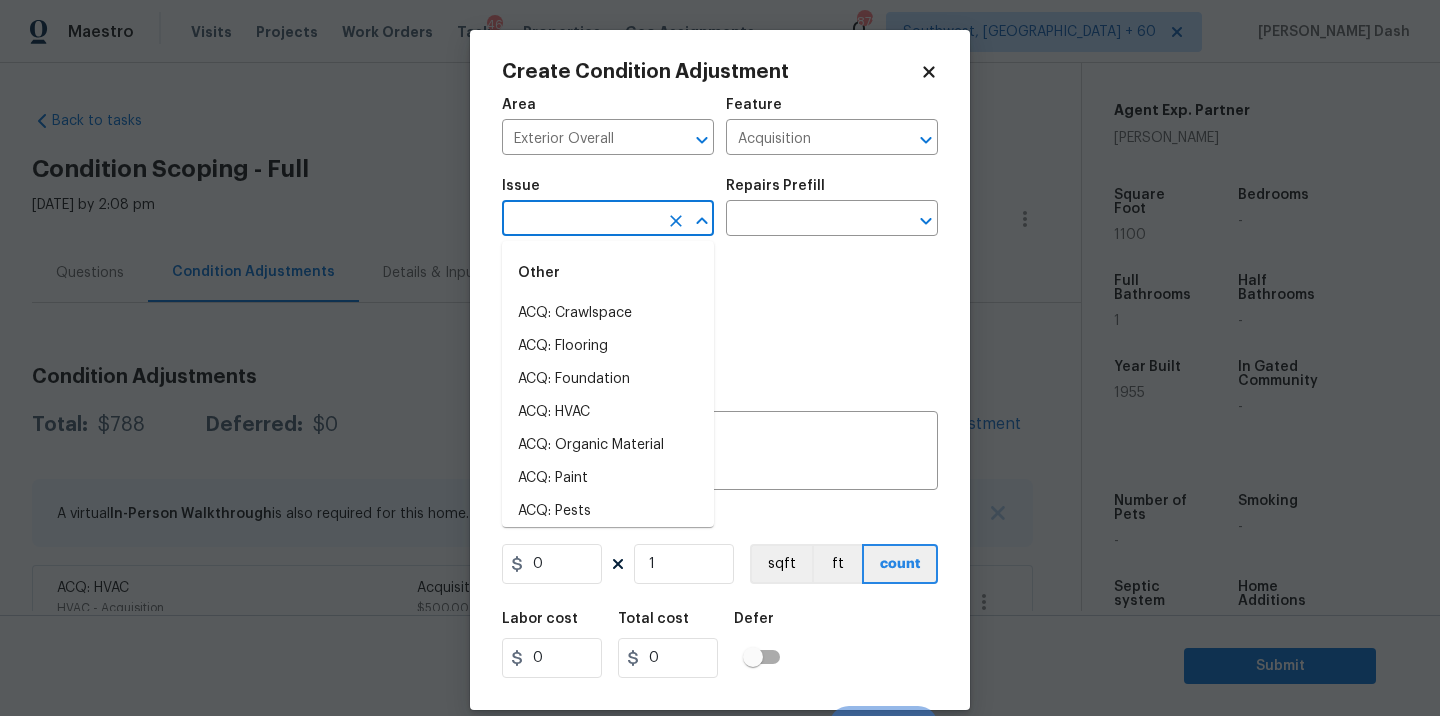 click at bounding box center (580, 220) 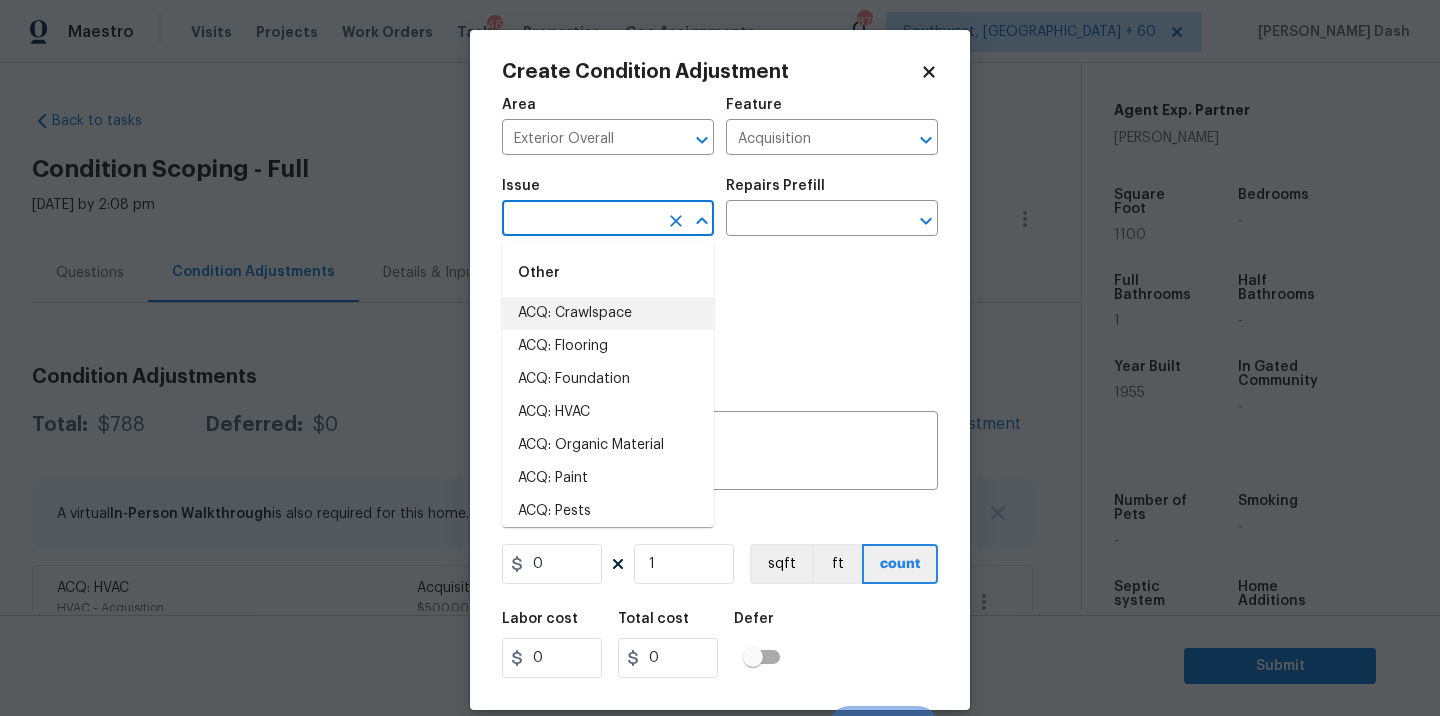 click on "ACQ: Crawlspace" at bounding box center (608, 313) 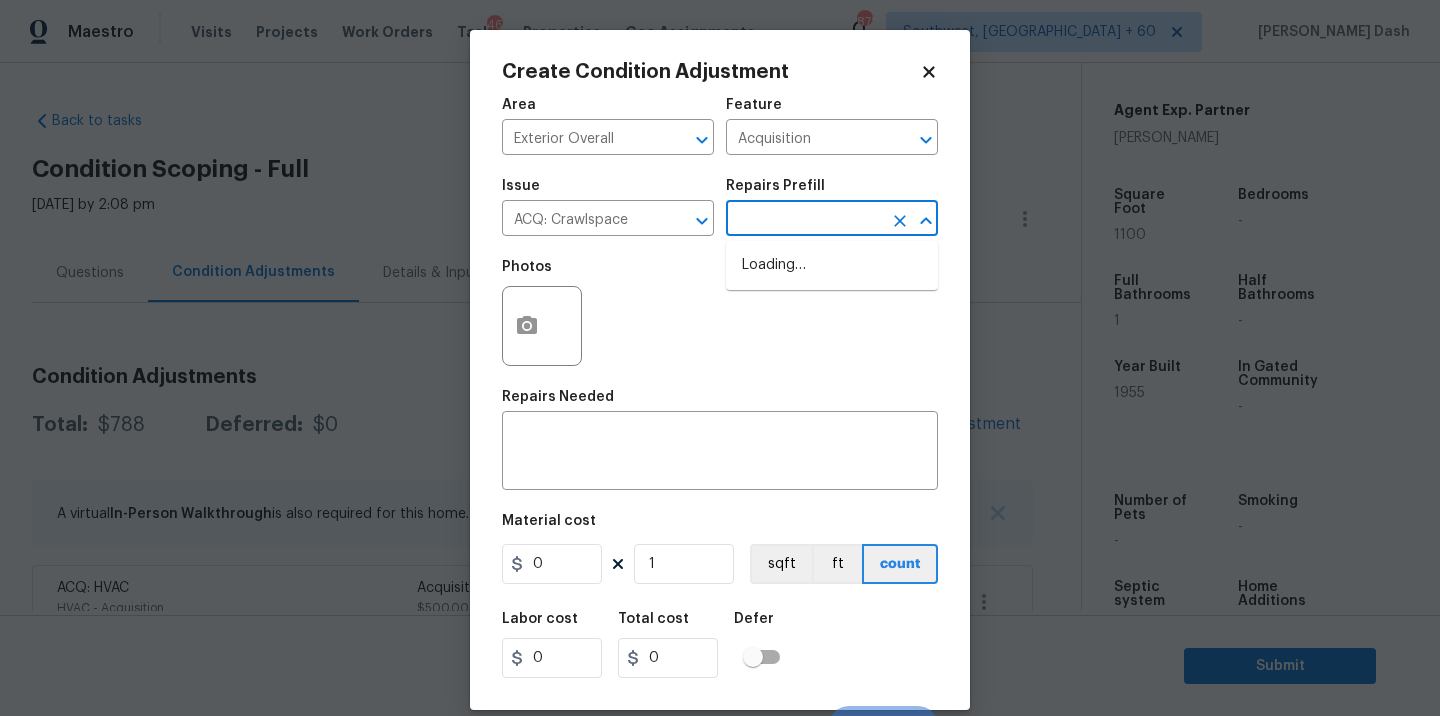 click at bounding box center [804, 220] 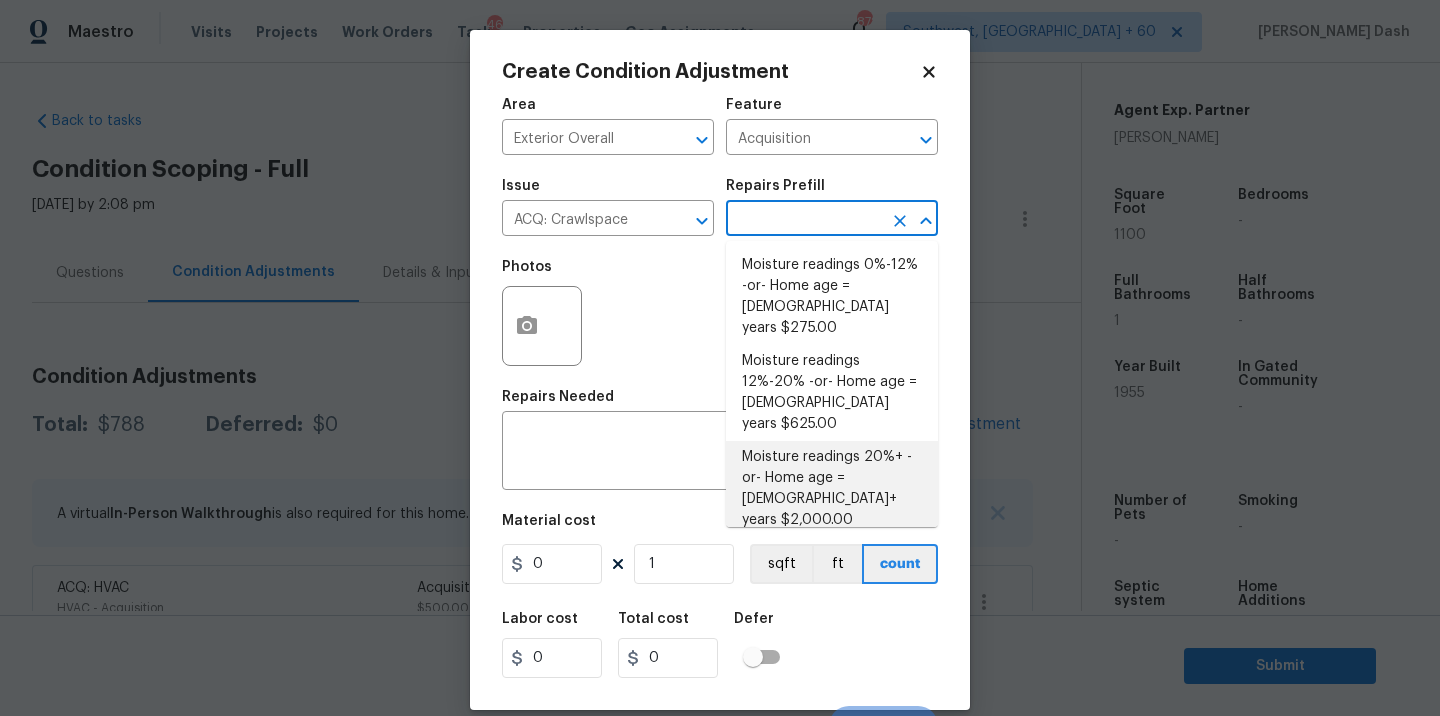 click on "Moisture readings 20%+ -or- Home age = 20+ years $2,000.00" at bounding box center [832, 489] 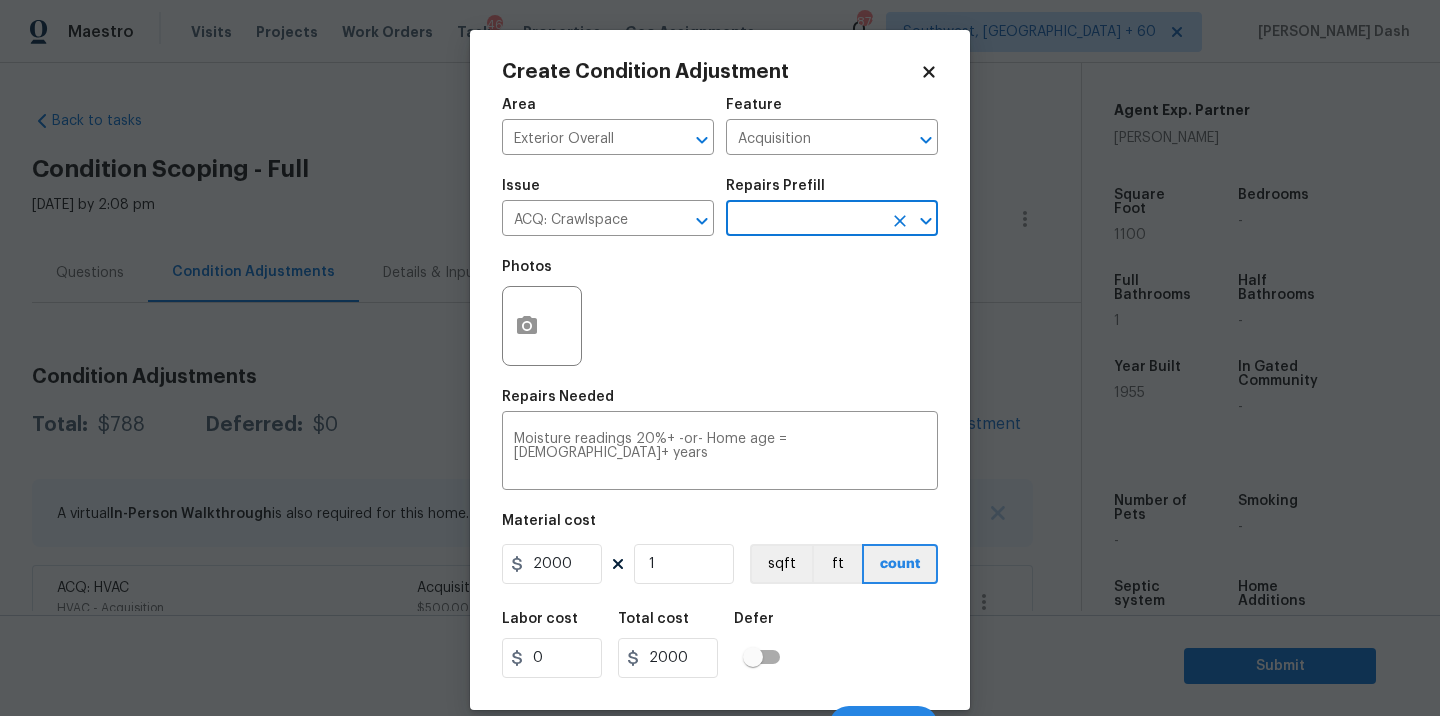 scroll, scrollTop: 31, scrollLeft: 0, axis: vertical 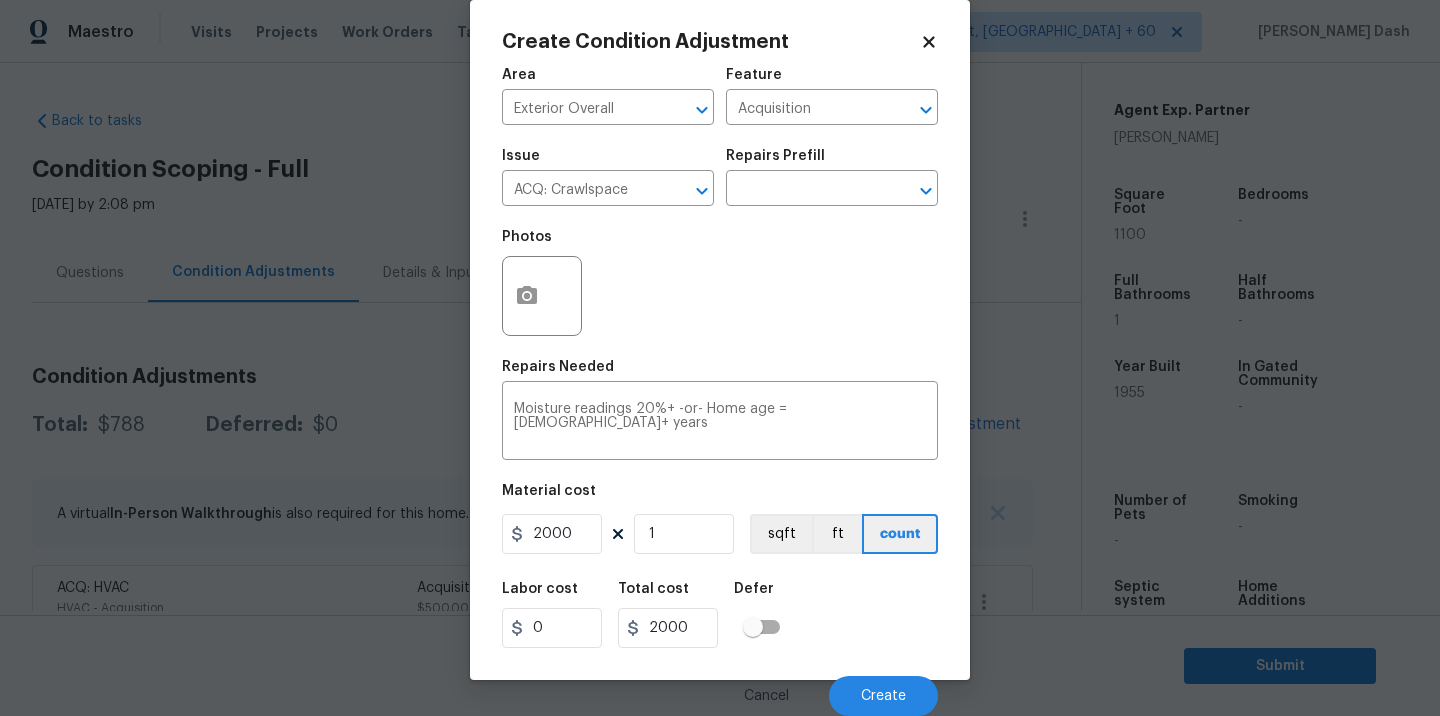 click on "Cancel Create" at bounding box center (720, 688) 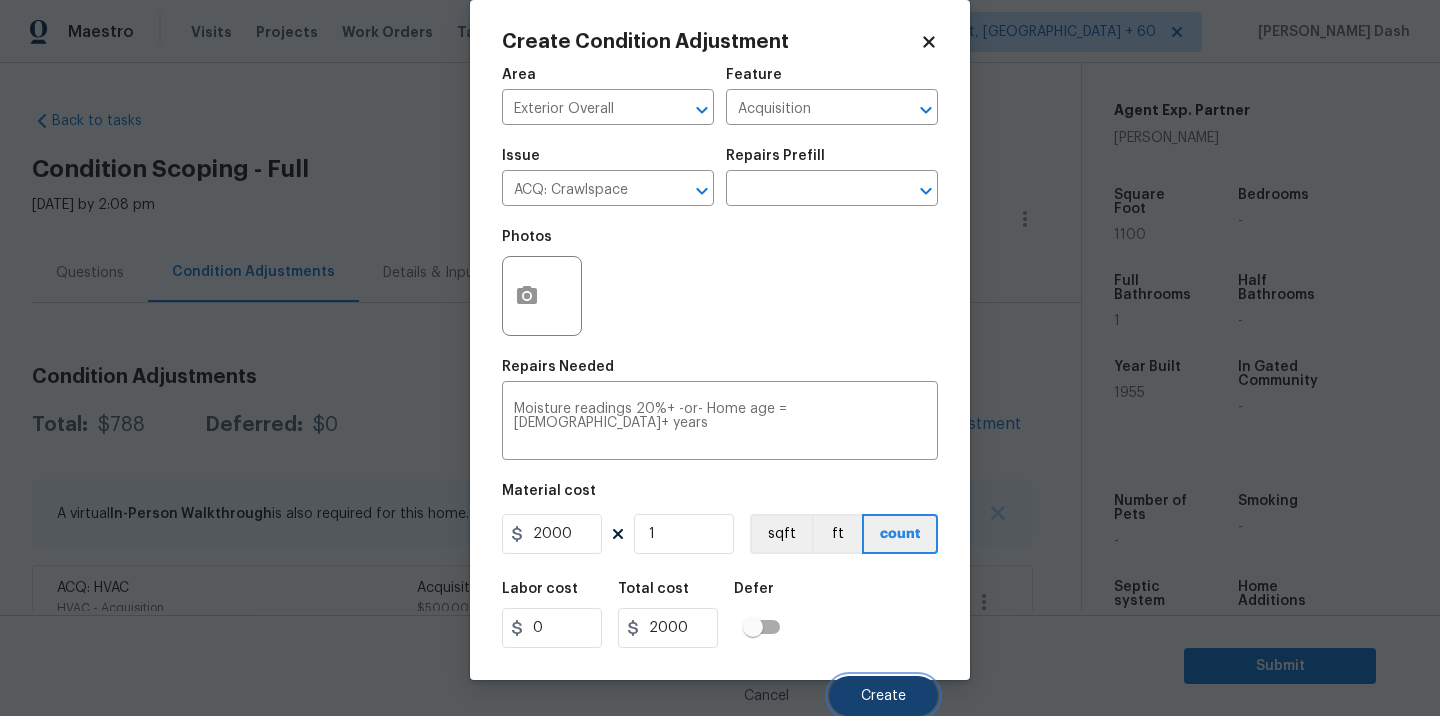 click on "Create" at bounding box center (883, 696) 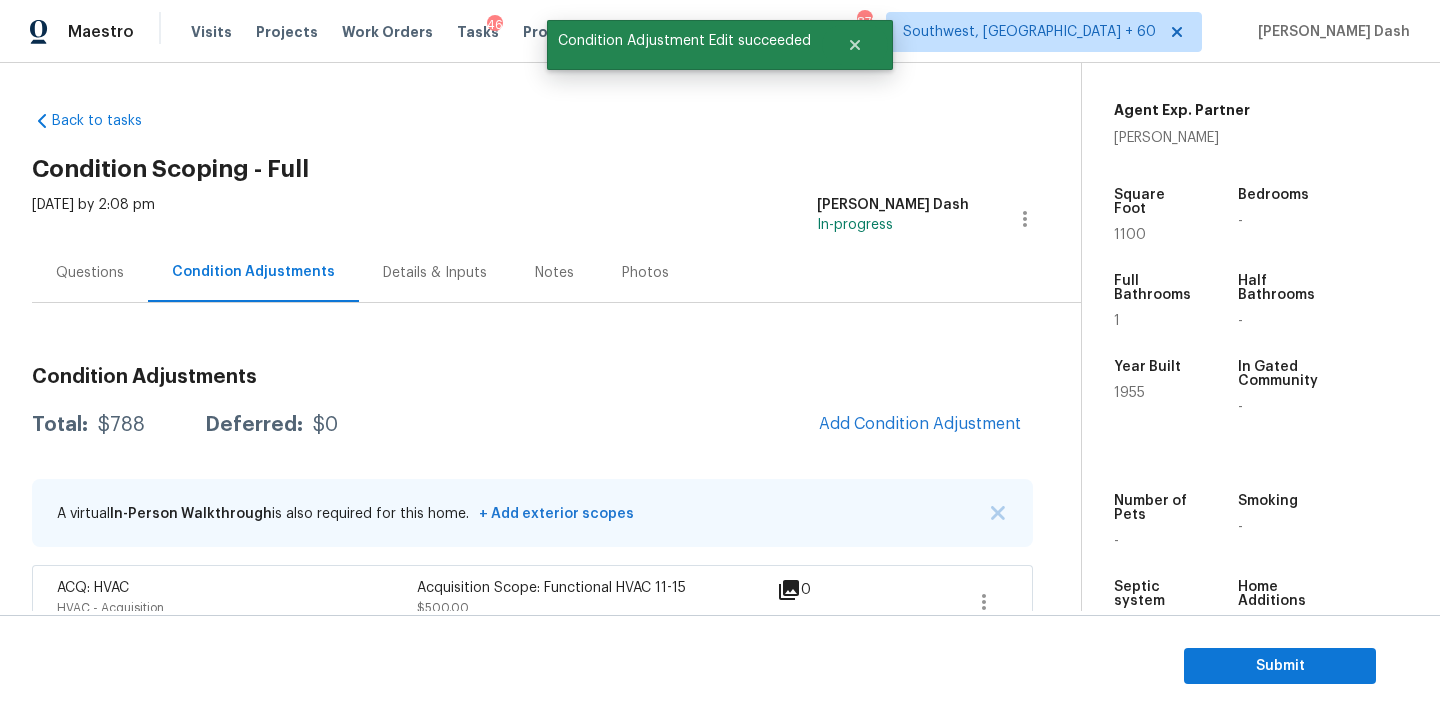 scroll, scrollTop: 24, scrollLeft: 0, axis: vertical 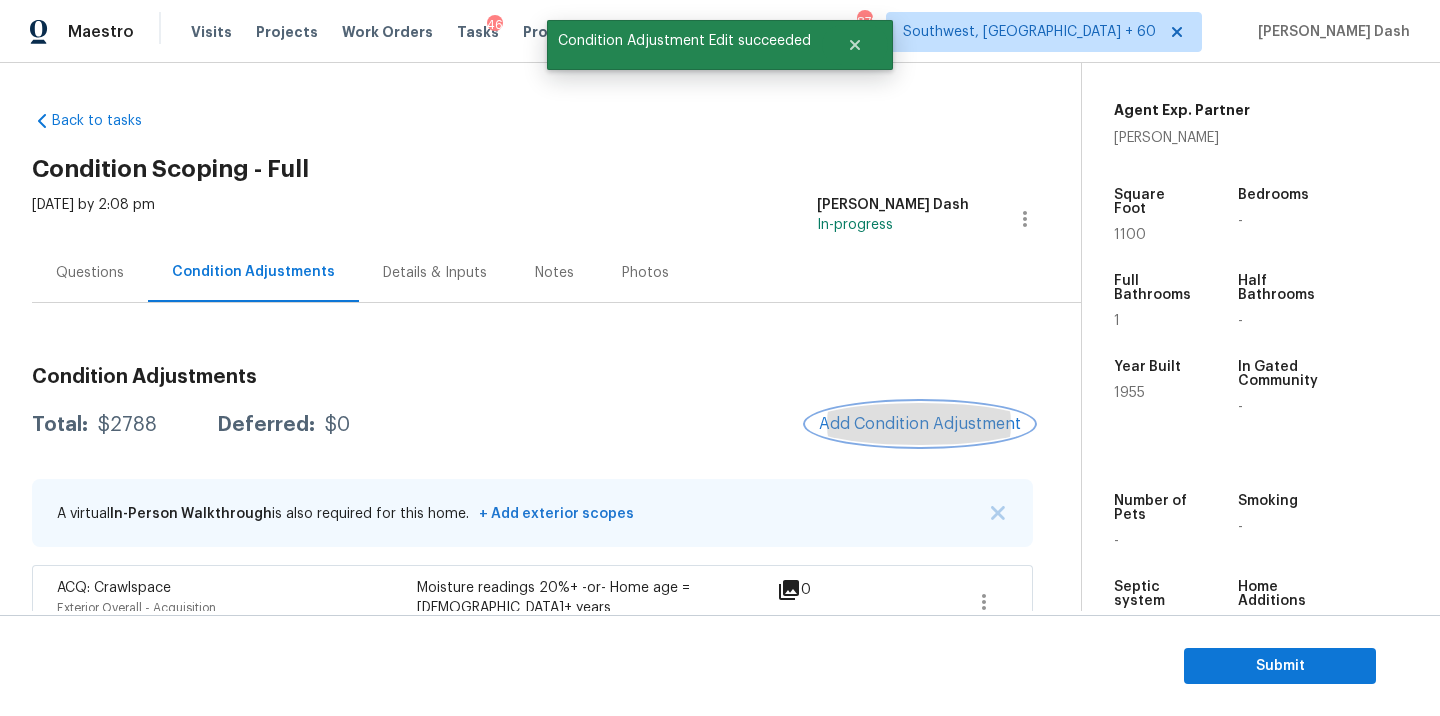 click on "Add Condition Adjustment" at bounding box center [920, 424] 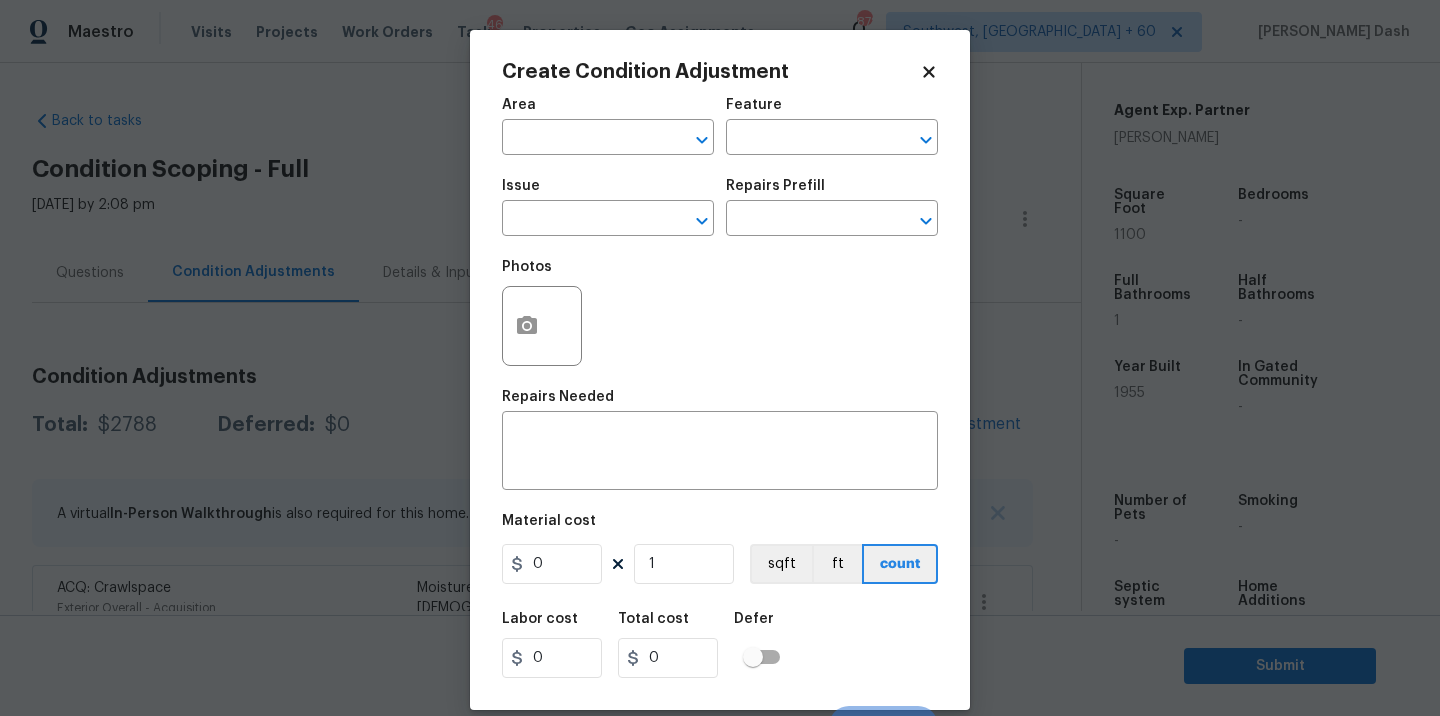 click on "Maestro Visits Projects Work Orders Tasks 46 Properties Geo Assignments 878 Southwest, FL + 60 Soumya Ranjan Dash Back to tasks Condition Scoping - Full Mon, Jul 14 2025 by 2:08 pm   Soumya Ranjan Dash In-progress Questions Condition Adjustments Details & Inputs Notes Photos Condition Adjustments Total:  $2788 Deferred:  $0 Add Condition Adjustment A virtual  In-Person Walkthrough  is also required for this home.   + Add exterior scopes ACQ: Crawlspace Exterior Overall - Acquisition Moisture readings 20%+ -or- Home age = 20+ years $2,000.00   0 ACQ: HVAC HVAC - Acquisition Acquisition Scope: Functional HVAC 11-15 $500.00   0 ACQ: Shingle Roof Roof - Acquisition Acquisition Scope: Shingle Roof 0-10 years in age maintenance. $288.00   0 Property Details © Mapbox   © OpenStreetMap   Improve this map 2602 Crestline Ave Raleigh, NC 27603 SSVA Video Agent Exp. Partner Adam Wright Square Foot 1100 Bedrooms - Full Bathrooms 1 Half Bathrooms - Year Built 1955 In Gated Community - Number of Pets - Smoking - - -" at bounding box center (720, 358) 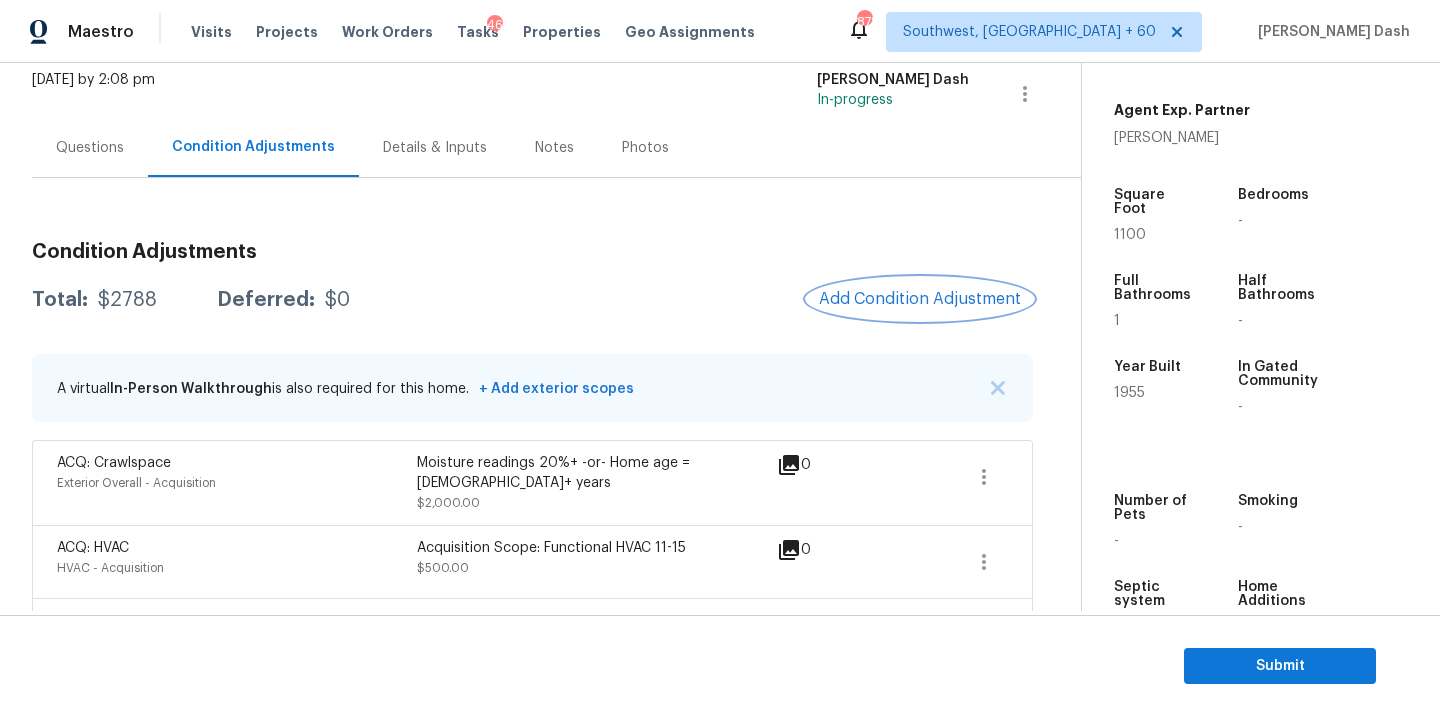 scroll, scrollTop: 159, scrollLeft: 0, axis: vertical 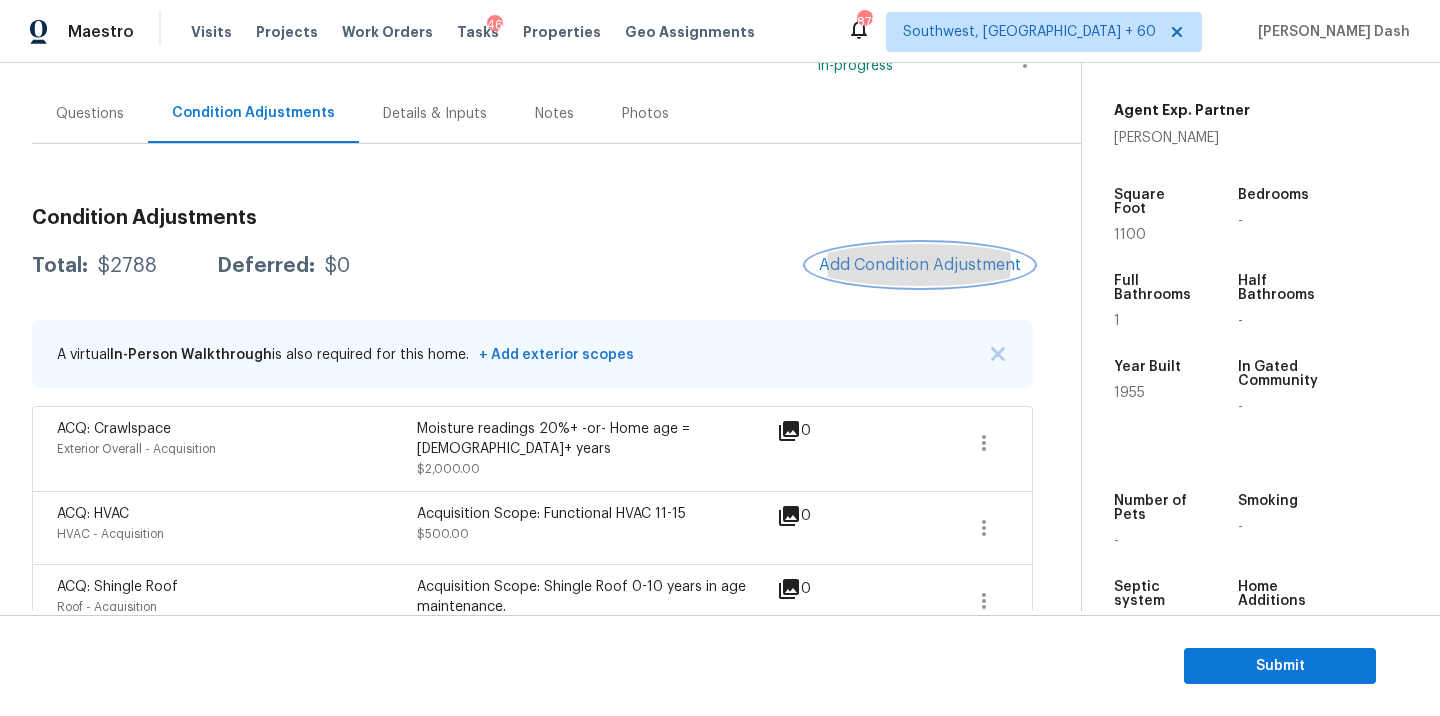 click on "Add Condition Adjustment" at bounding box center (920, 265) 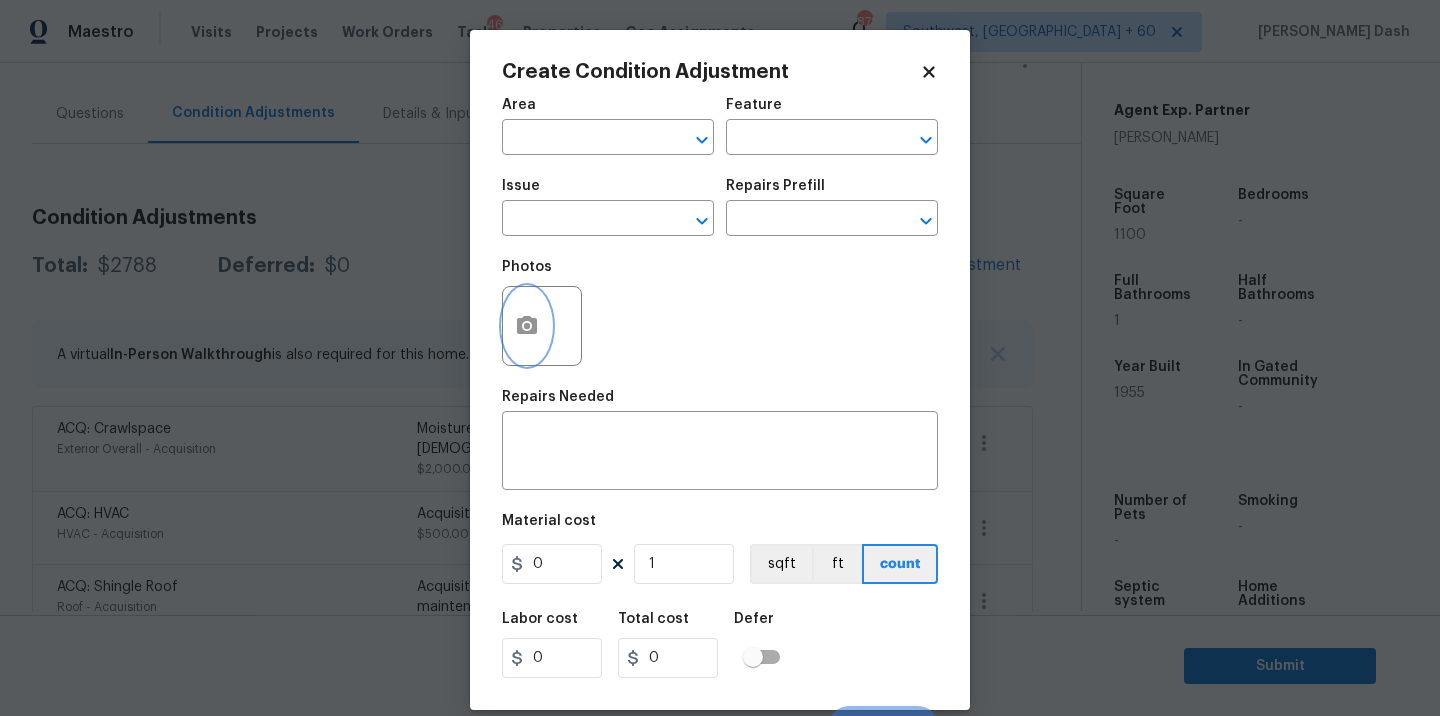 click at bounding box center [527, 326] 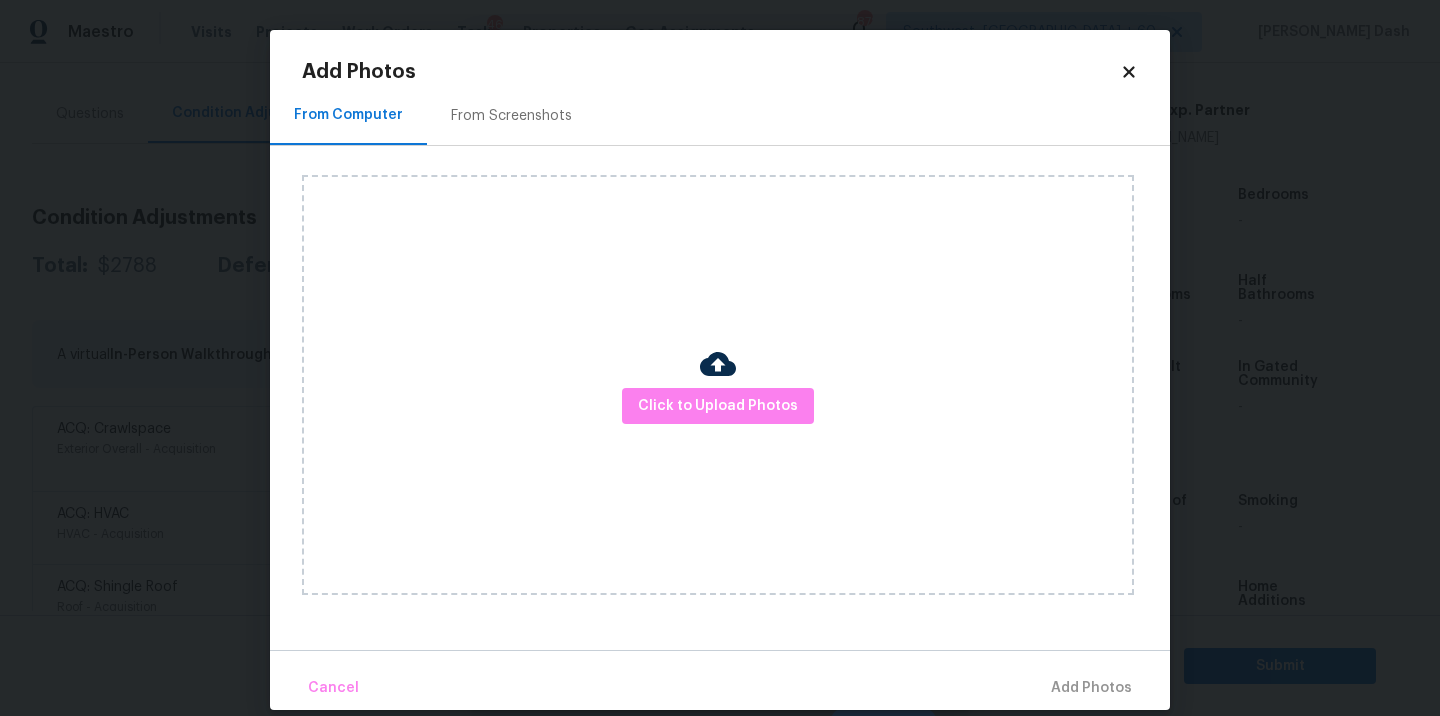 click on "Click to Upload Photos" at bounding box center [718, 385] 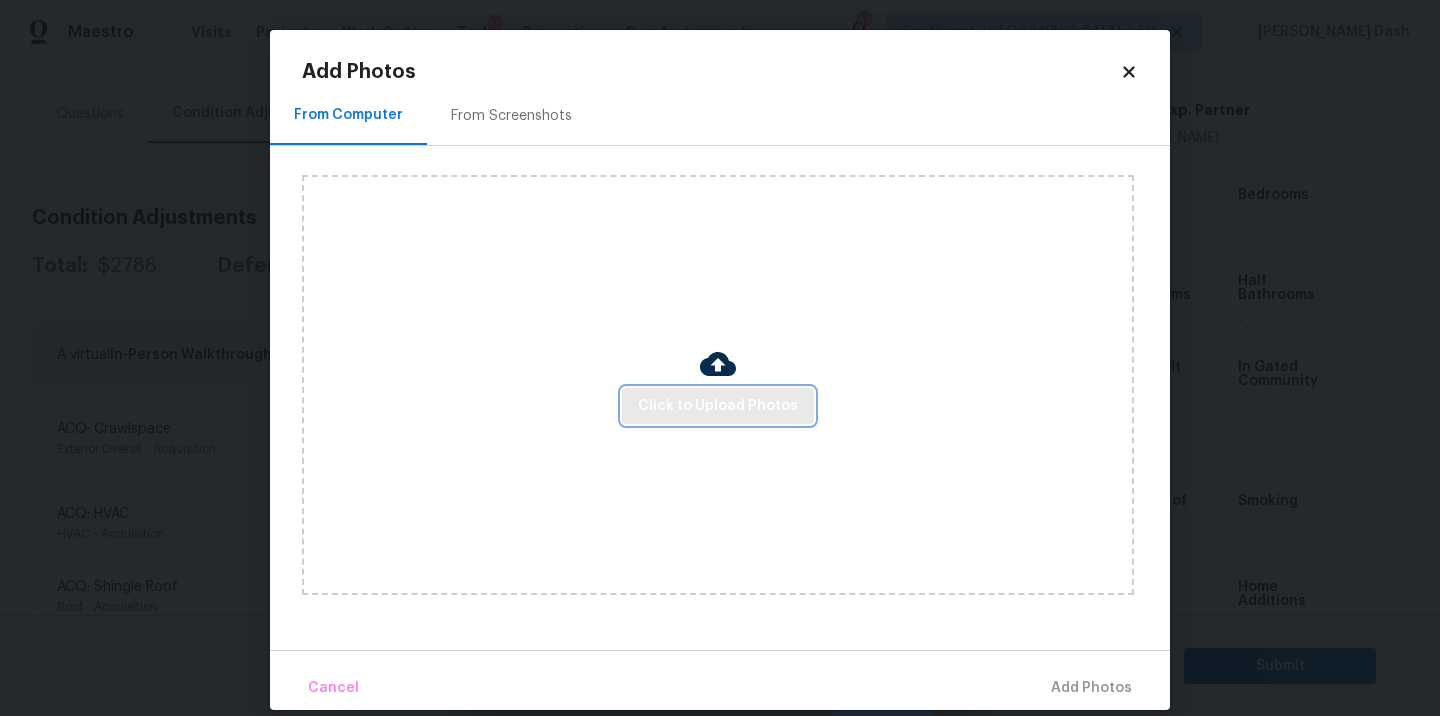 click on "Click to Upload Photos" at bounding box center (718, 406) 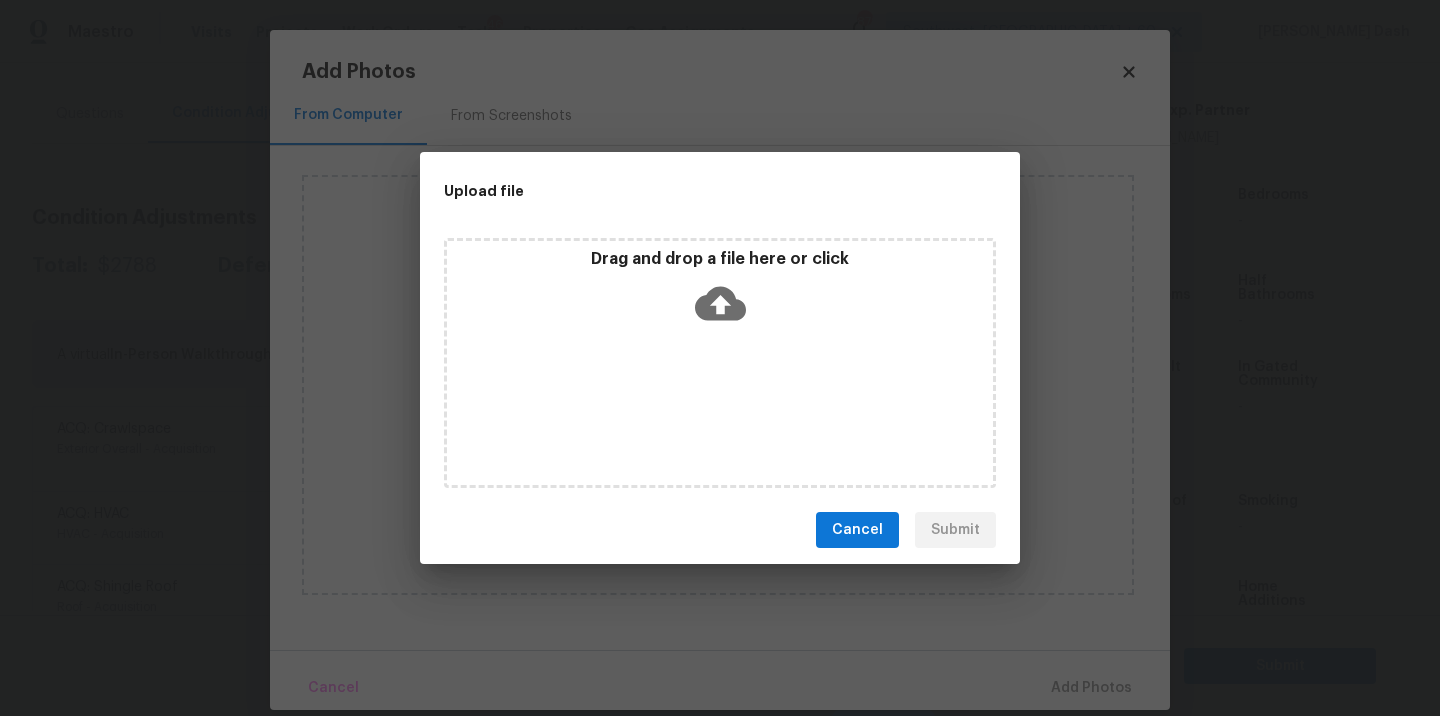 click on "Drag and drop a file here or click" at bounding box center [720, 363] 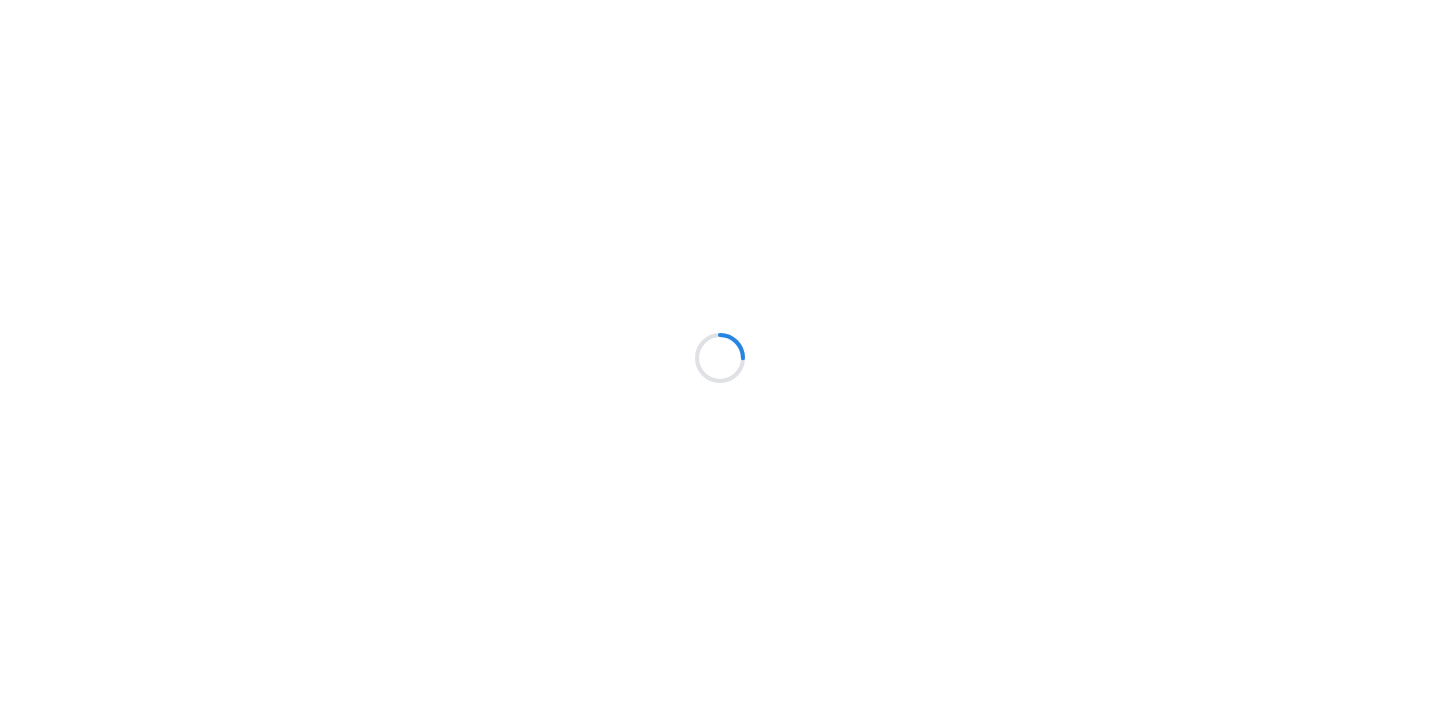 scroll, scrollTop: 0, scrollLeft: 0, axis: both 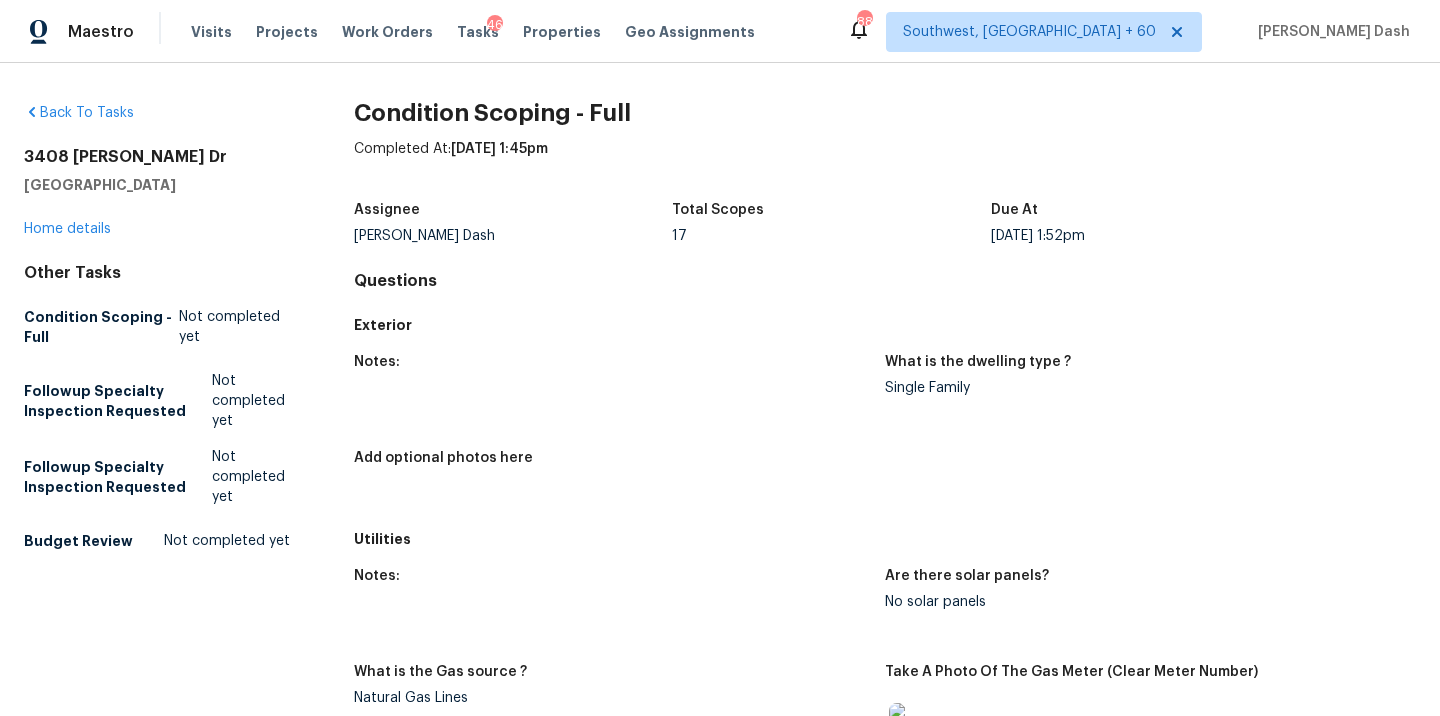 drag, startPoint x: 190, startPoint y: 182, endPoint x: 25, endPoint y: 151, distance: 167.88687 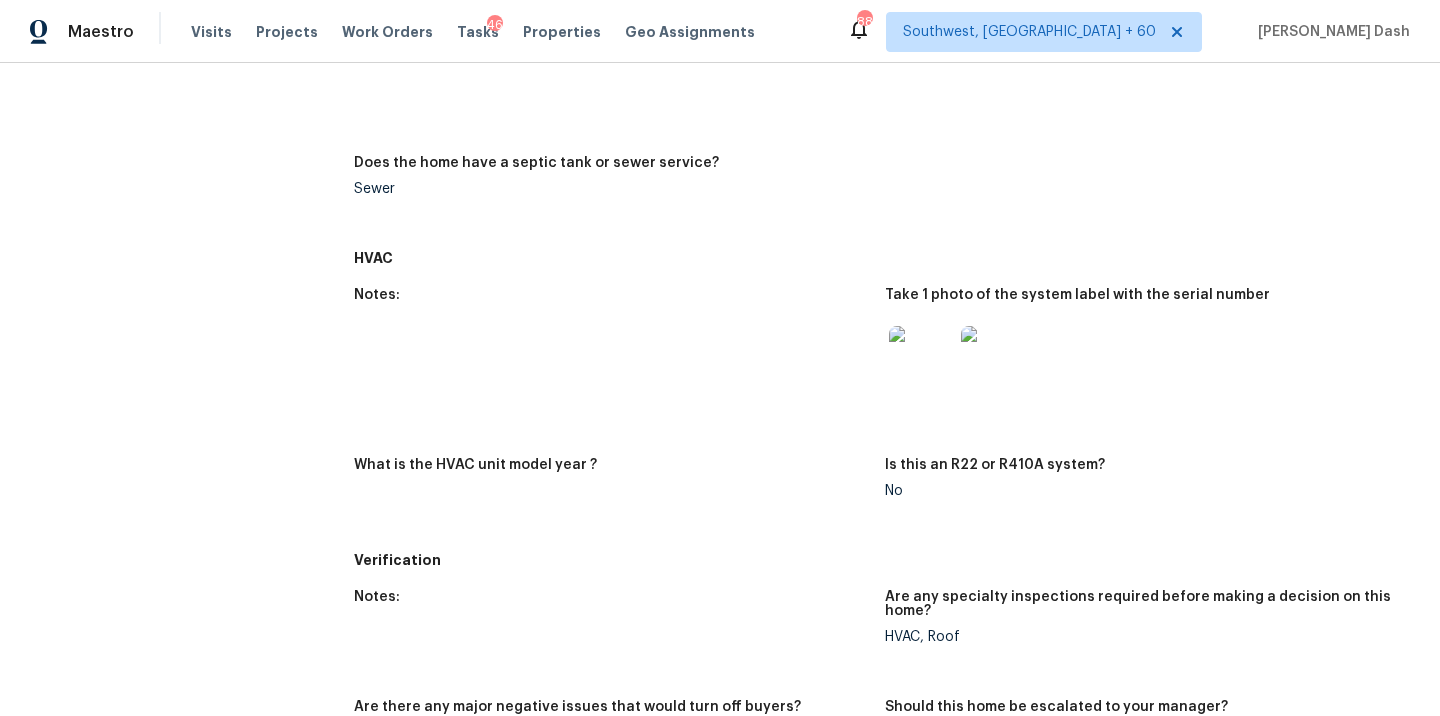 scroll, scrollTop: 810, scrollLeft: 0, axis: vertical 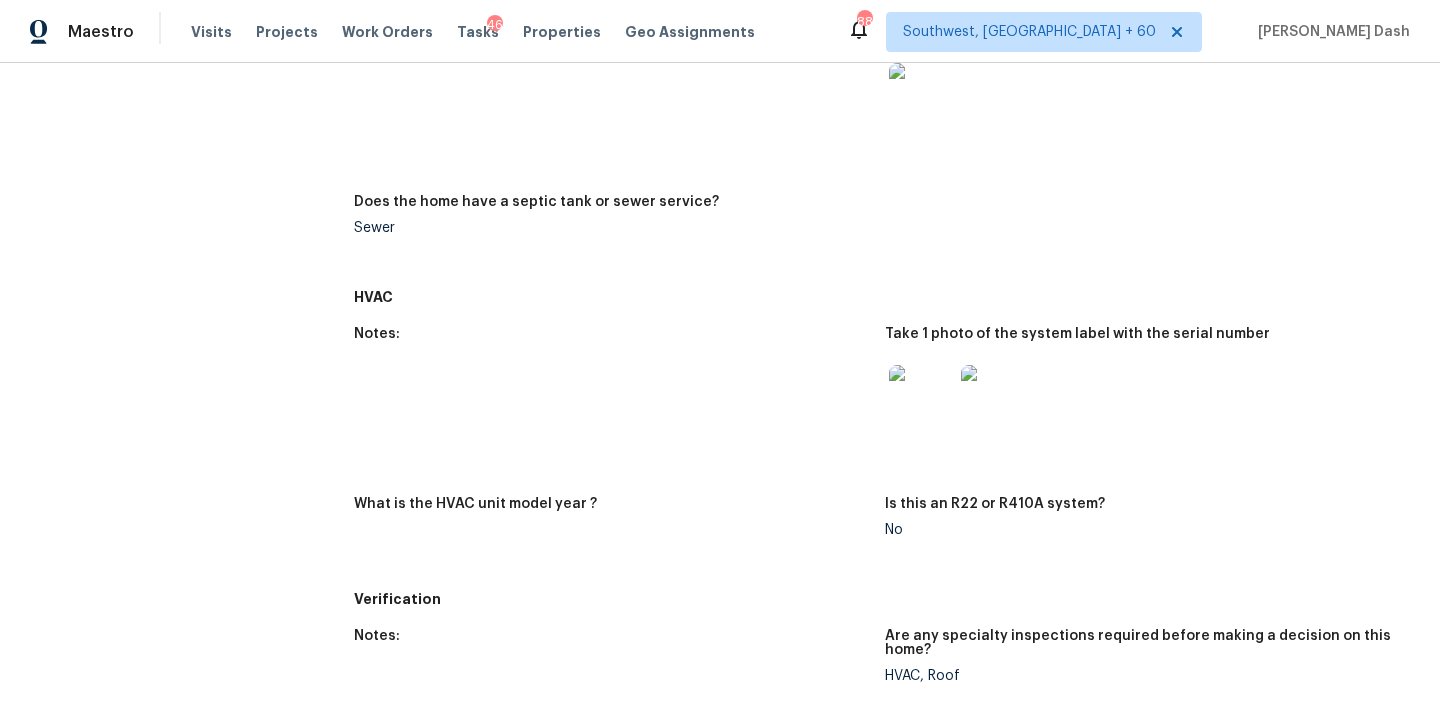 click at bounding box center [921, 397] 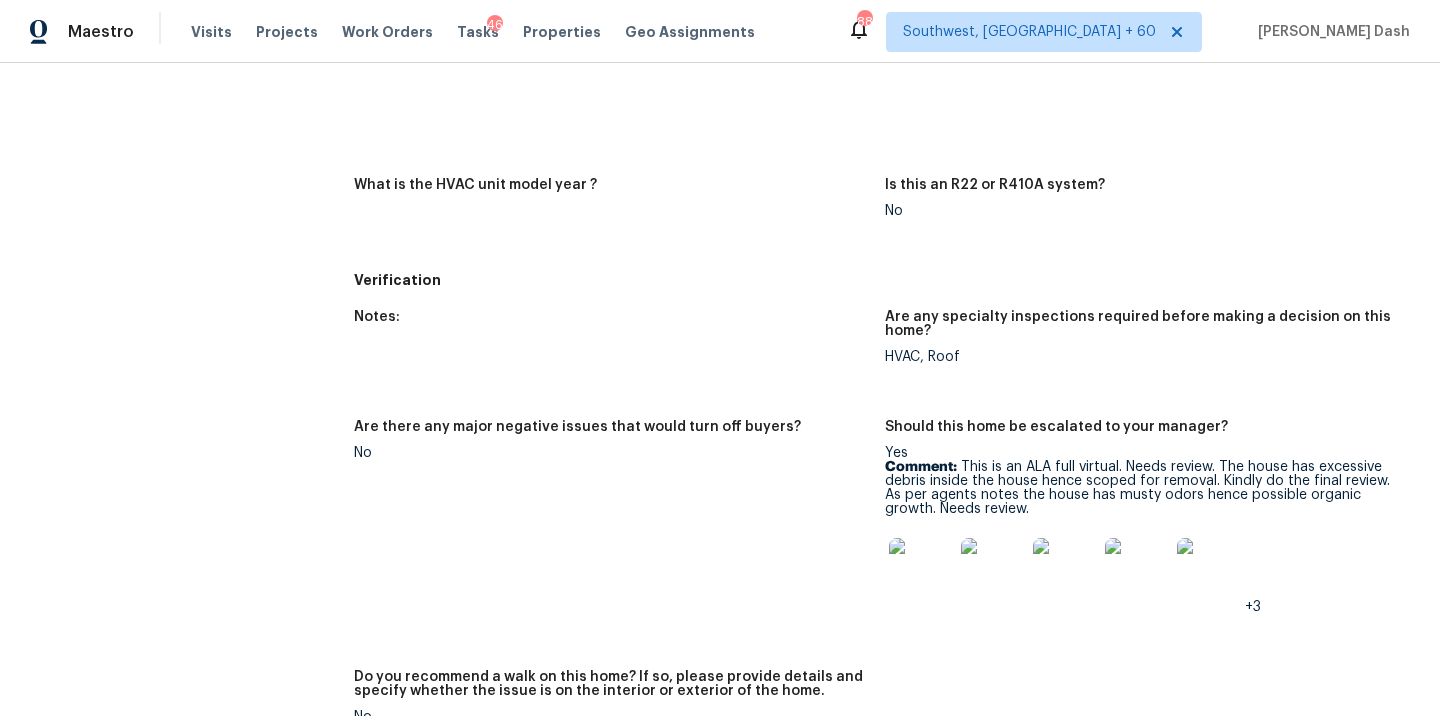 scroll, scrollTop: 1249, scrollLeft: 0, axis: vertical 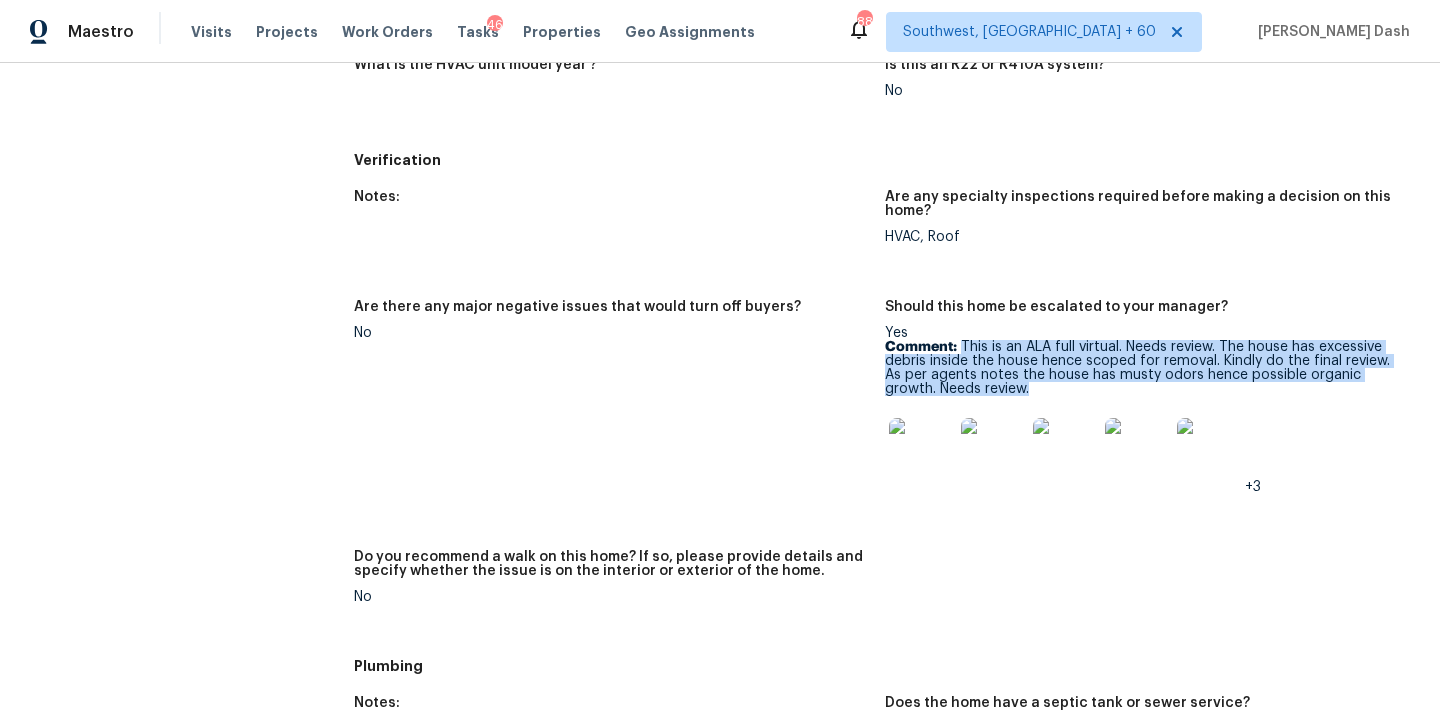 drag, startPoint x: 960, startPoint y: 342, endPoint x: 1034, endPoint y: 393, distance: 89.87213 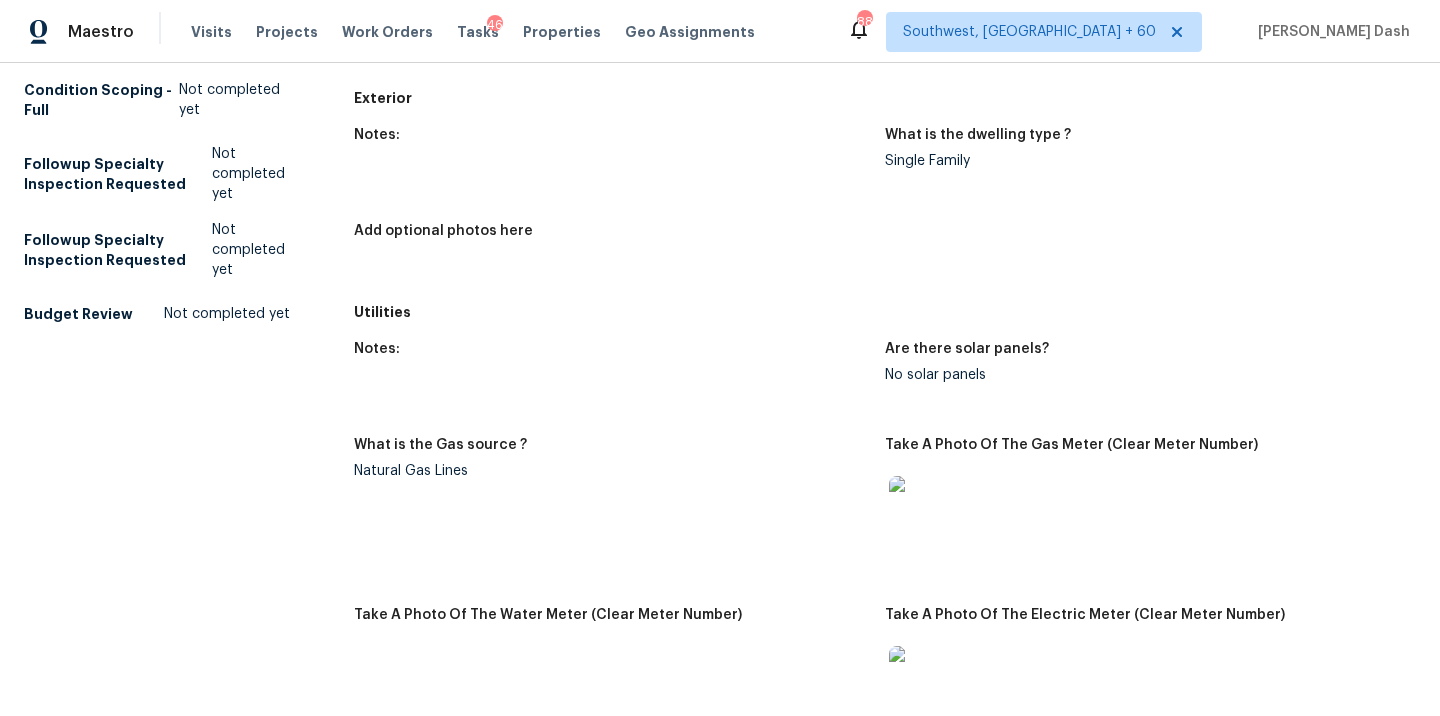 scroll, scrollTop: 0, scrollLeft: 0, axis: both 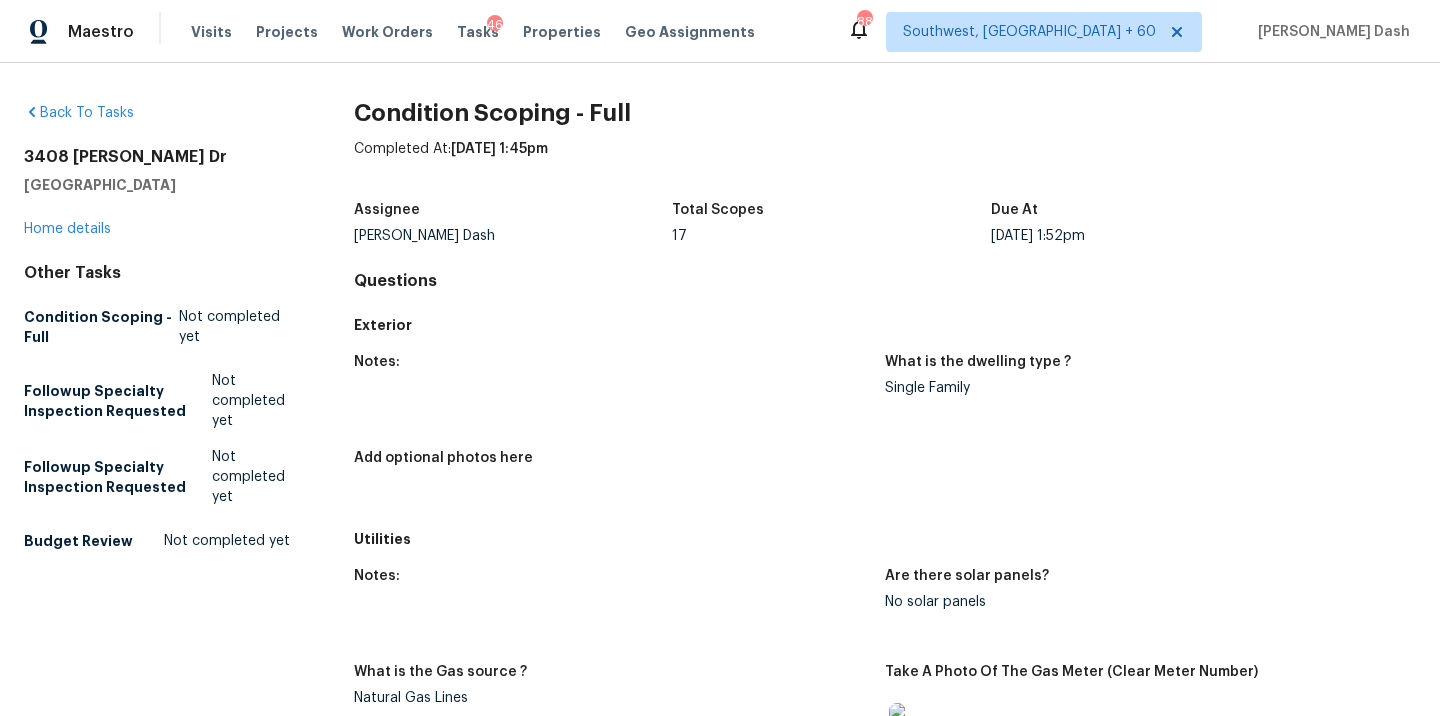 drag, startPoint x: 181, startPoint y: 177, endPoint x: 0, endPoint y: 141, distance: 184.5454 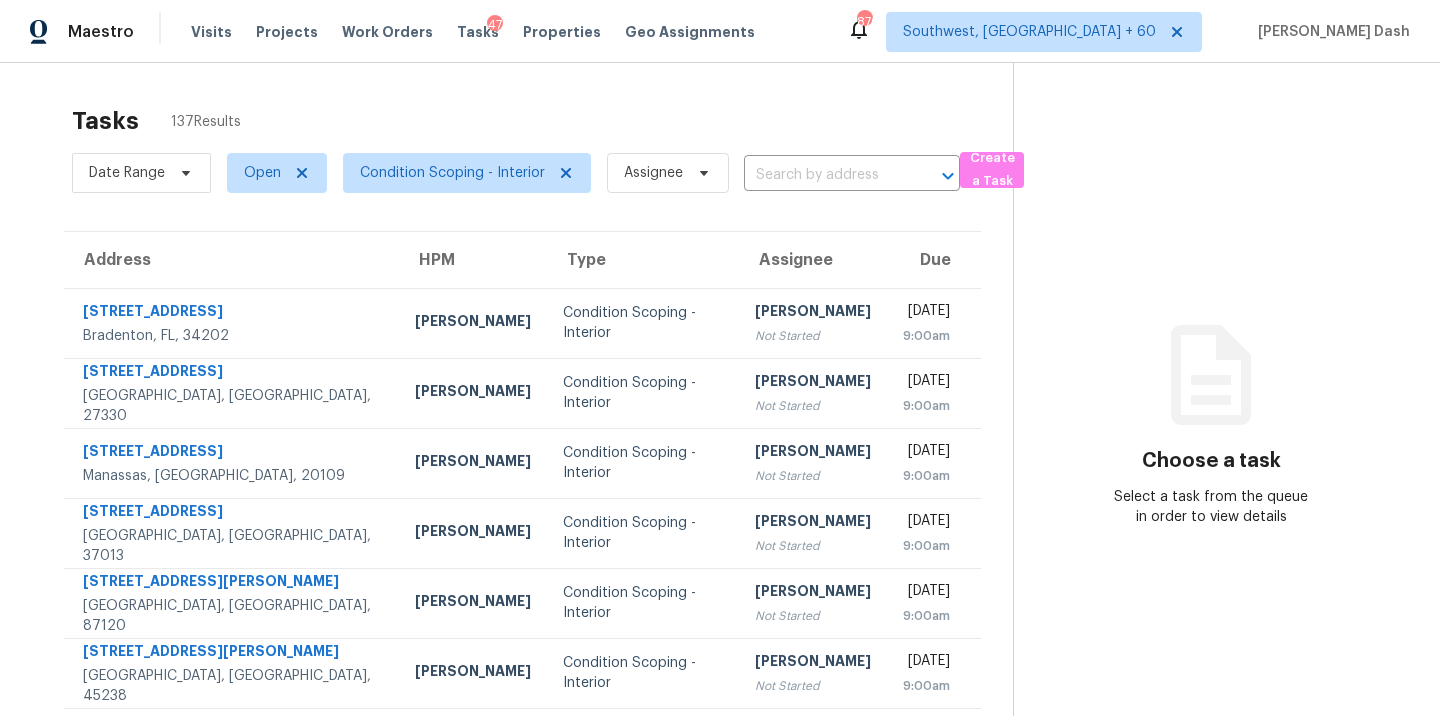 scroll, scrollTop: 0, scrollLeft: 0, axis: both 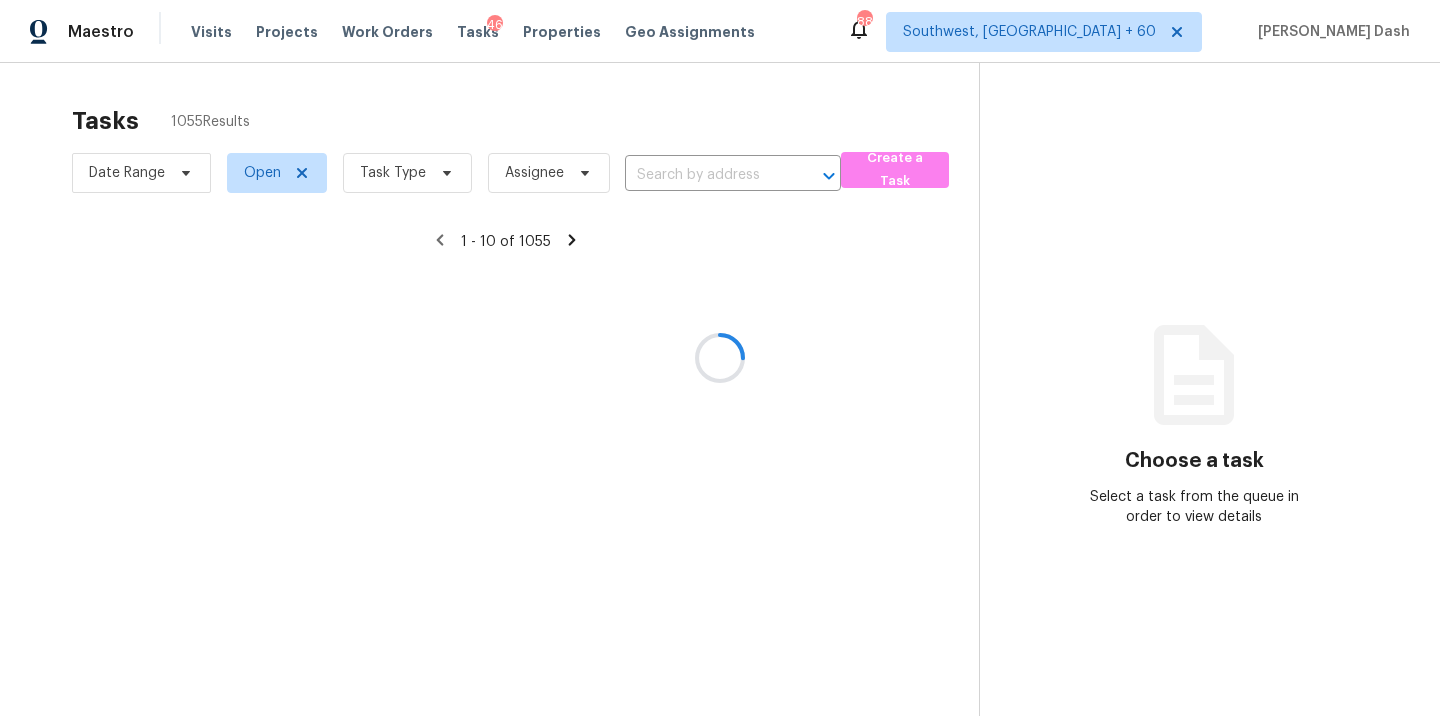 click at bounding box center (720, 358) 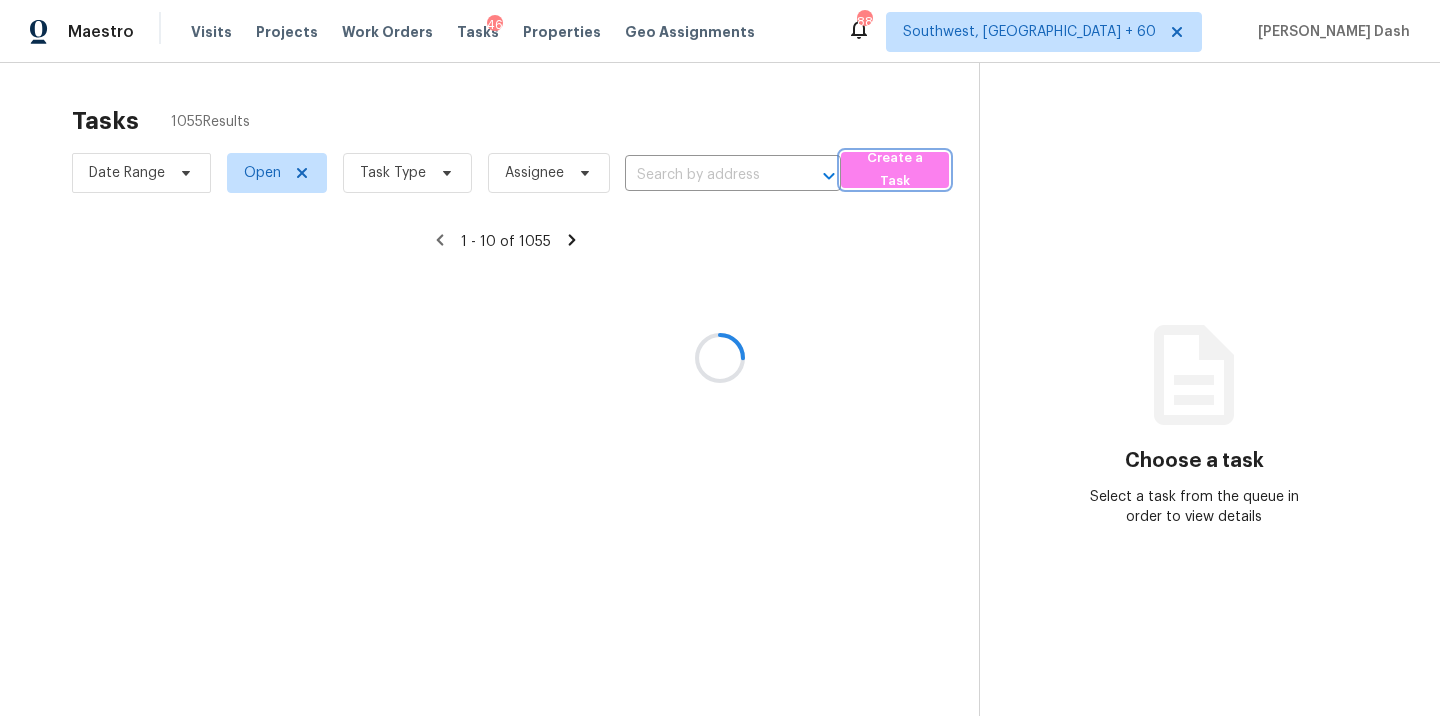 click on "Create a Task" at bounding box center [895, 170] 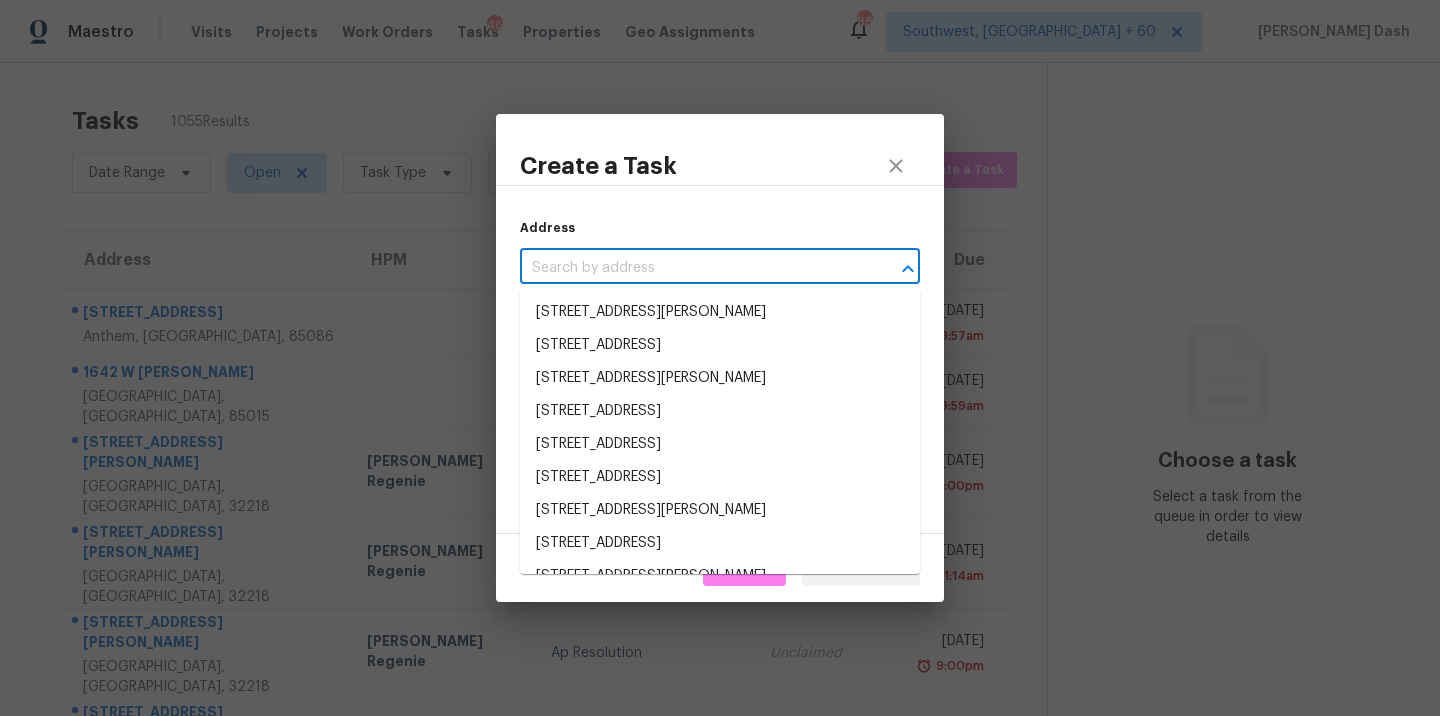 click at bounding box center (692, 268) 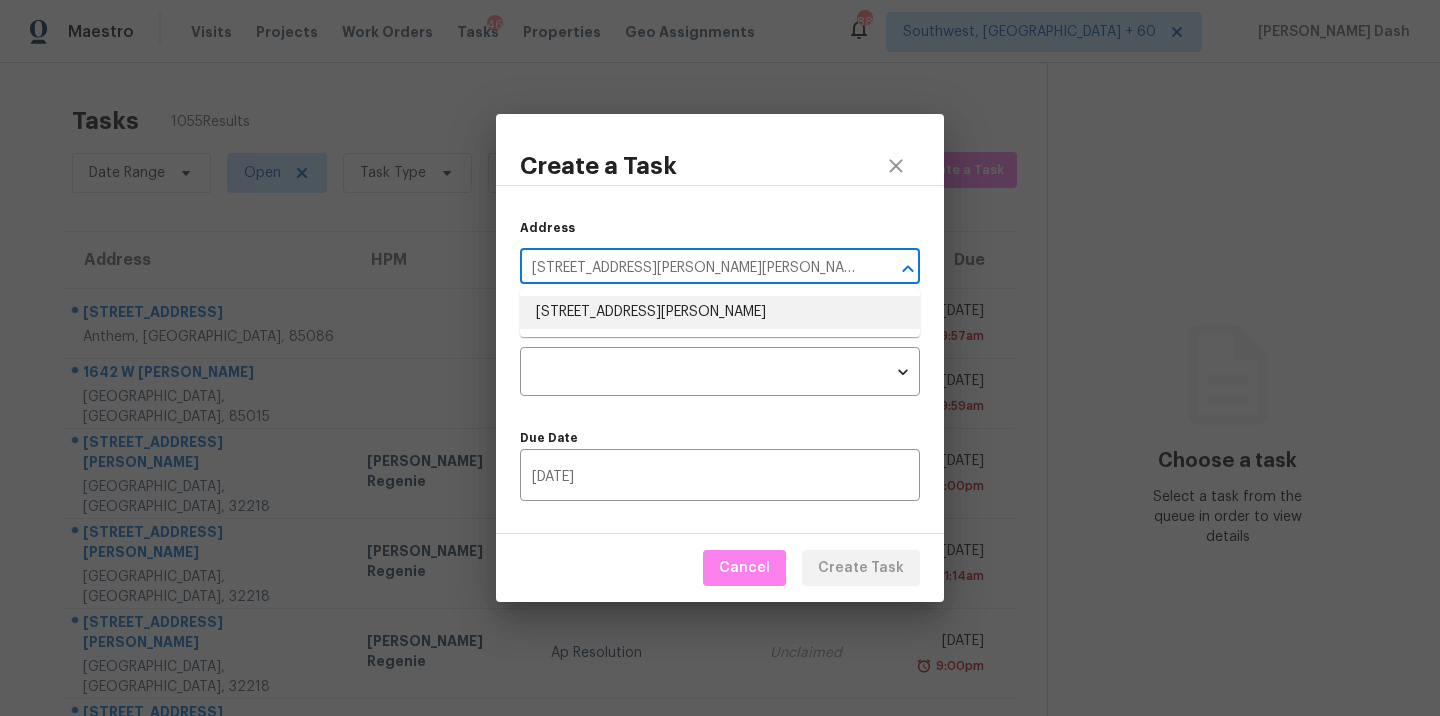 click on "[STREET_ADDRESS][PERSON_NAME]" at bounding box center (720, 312) 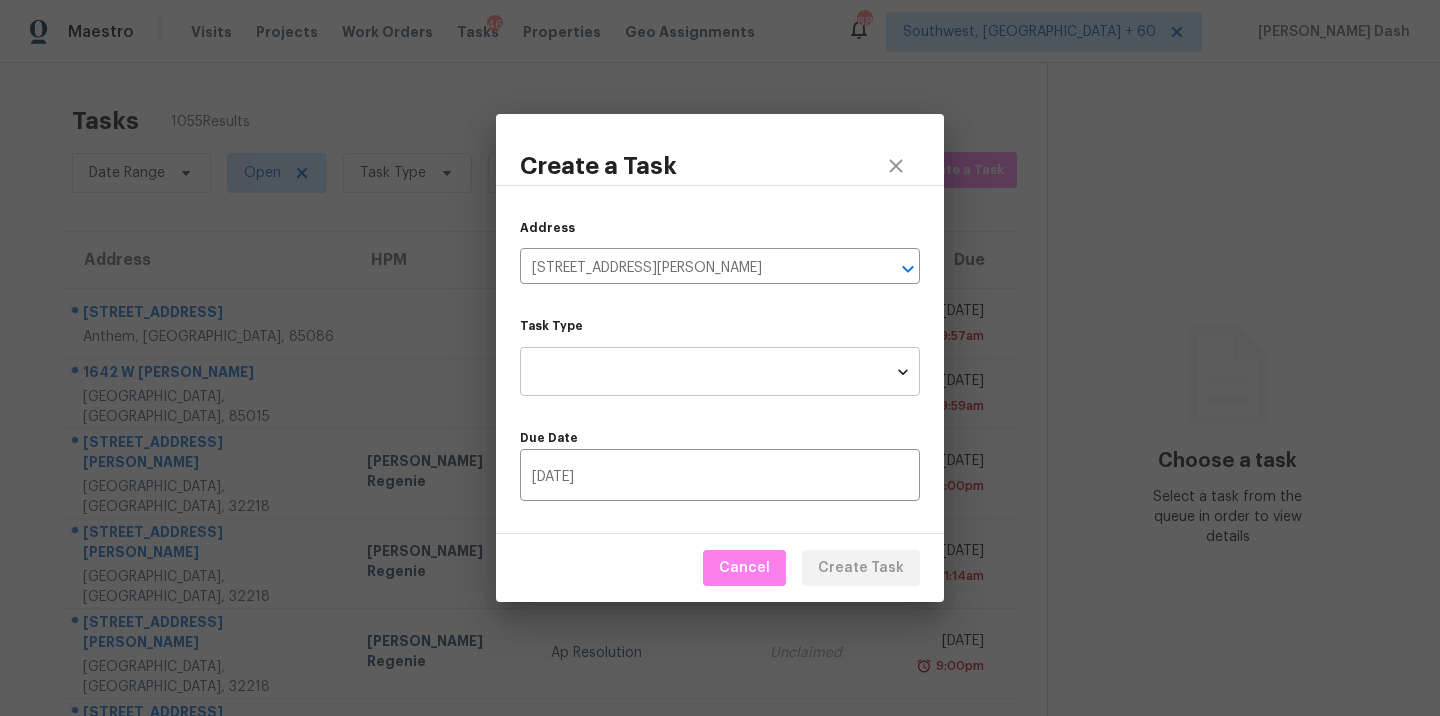 click on "Maestro Visits Projects Work Orders Tasks 46 Properties Geo Assignments [GEOGRAPHIC_DATA] + 60 [PERSON_NAME] Dash Tasks 1055  Results Date Range Open Task Type Assignee ​ Create a Task Address HPM Type Assignee Due [STREET_ADDRESS] Ap Resolution Unclaimed [DATE] 9:57am 1642 W [PERSON_NAME][GEOGRAPHIC_DATA] Ap Resolution Unclaimed [DATE] 9:59am [STREET_ADDRESS][PERSON_NAME] [PERSON_NAME] Regenie Ap Resolution Unclaimed [DATE] 9:00pm [STREET_ADDRESS] [PERSON_NAME] Regenie Ap Resolution Unclaimed [DATE] 11:14am [STREET_ADDRESS] [PERSON_NAME] Regenie Ap Resolution Unclaimed [DATE] 9:00pm [STREET_ADDRESS] [PERSON_NAME] Regenie Ap Resolution Unclaimed [DATE] 9:22am [STREET_ADDRESS][PERSON_NAME] Walk Proposed Seyi Dodo-[PERSON_NAME] In Progress [DATE] 1:15pm [STREET_ADDRESS][PERSON_NAME] Walk Proposed Unclaimed 1:15pm" at bounding box center (720, 358) 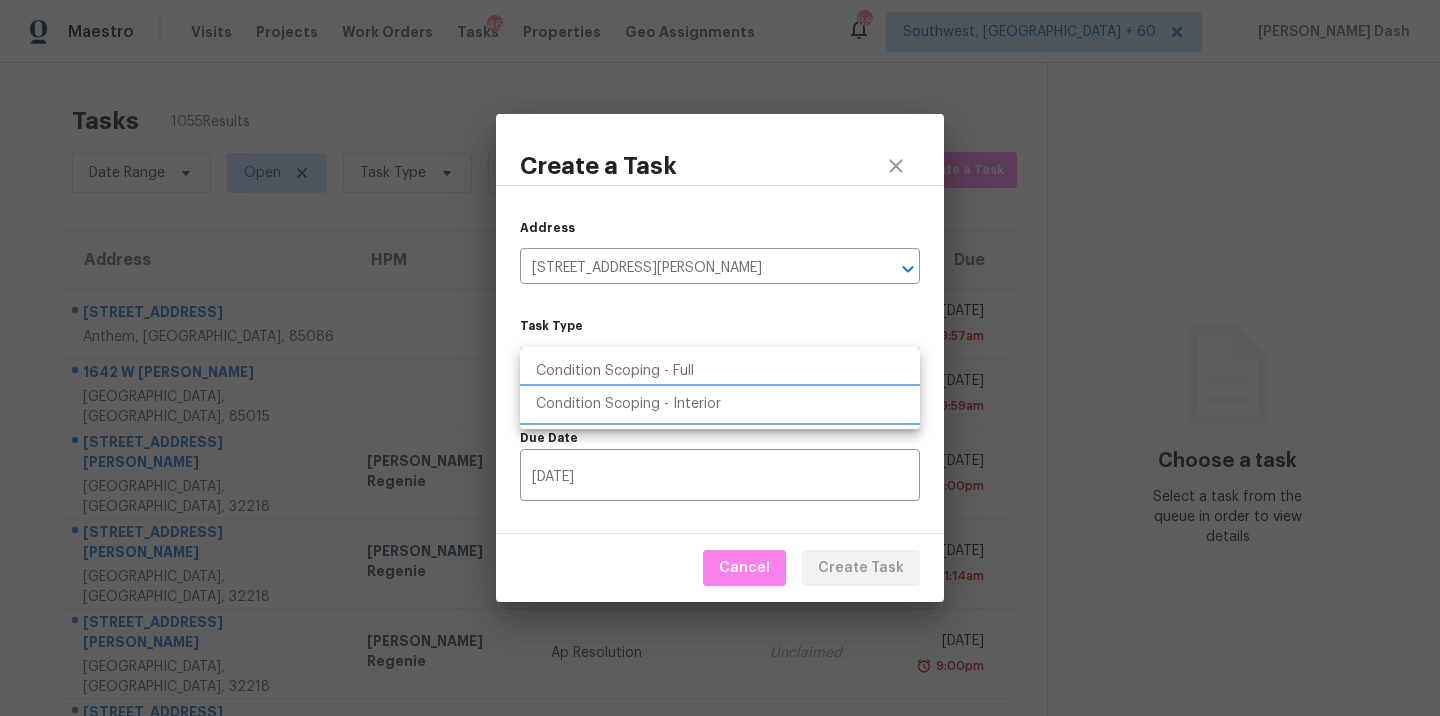 click on "Condition Scoping - Interior" at bounding box center [720, 404] 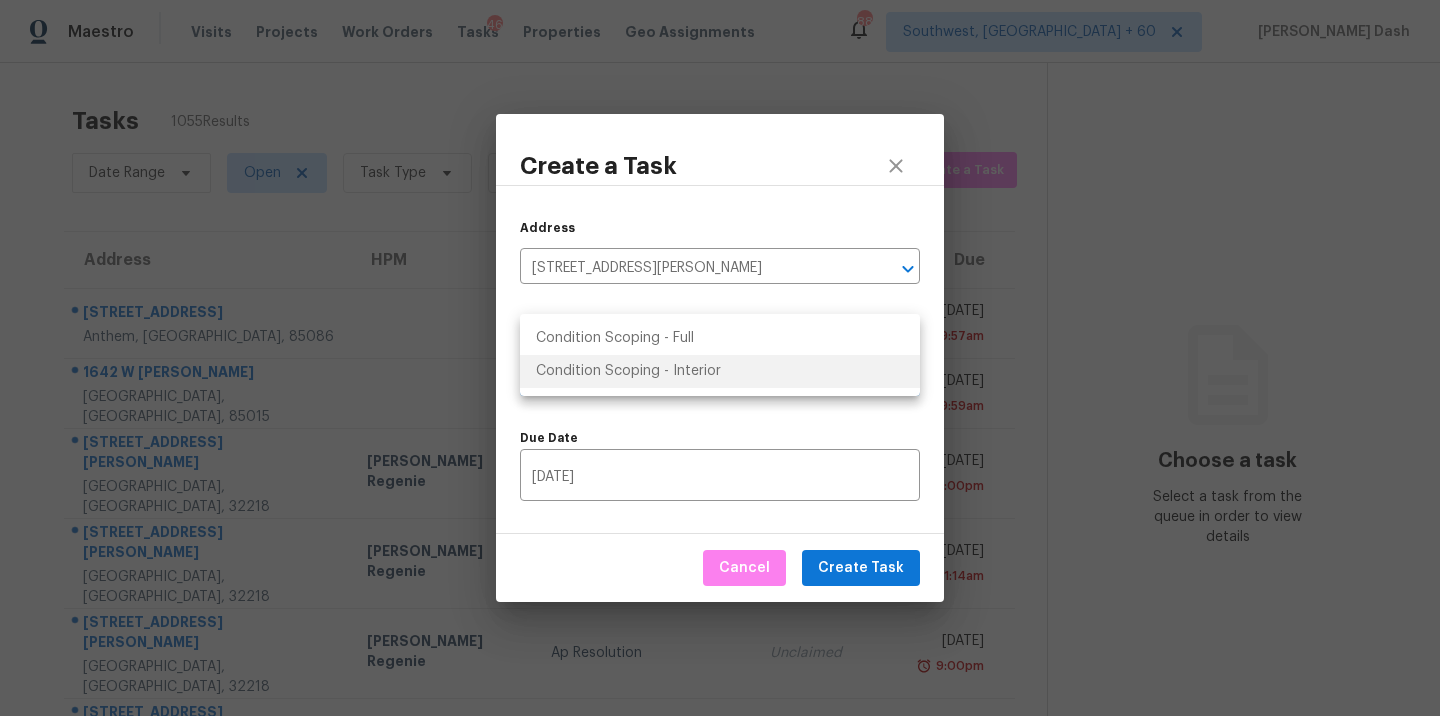 click on "Maestro Visits Projects Work Orders Tasks 46 Properties Geo Assignments [GEOGRAPHIC_DATA] + 60 [PERSON_NAME] Dash Tasks 1055  Results Date Range Open Task Type Assignee ​ Create a Task Address HPM Type Assignee Due [STREET_ADDRESS] Ap Resolution Unclaimed [DATE] 9:57am 1642 W [PERSON_NAME][GEOGRAPHIC_DATA] Ap Resolution Unclaimed [DATE] 9:59am [STREET_ADDRESS][PERSON_NAME] [PERSON_NAME] Regenie Ap Resolution Unclaimed [DATE] 9:00pm [STREET_ADDRESS] [PERSON_NAME] Regenie Ap Resolution Unclaimed [DATE] 11:14am [STREET_ADDRESS] [PERSON_NAME] Regenie Ap Resolution Unclaimed [DATE] 9:00pm [STREET_ADDRESS] [PERSON_NAME] Regenie Ap Resolution Unclaimed [DATE] 9:22am [STREET_ADDRESS][PERSON_NAME] Walk Proposed Seyi Dodo-[PERSON_NAME] In Progress [DATE] 1:15pm [STREET_ADDRESS][PERSON_NAME] Walk Proposed Unclaimed 1:15pm" at bounding box center [720, 358] 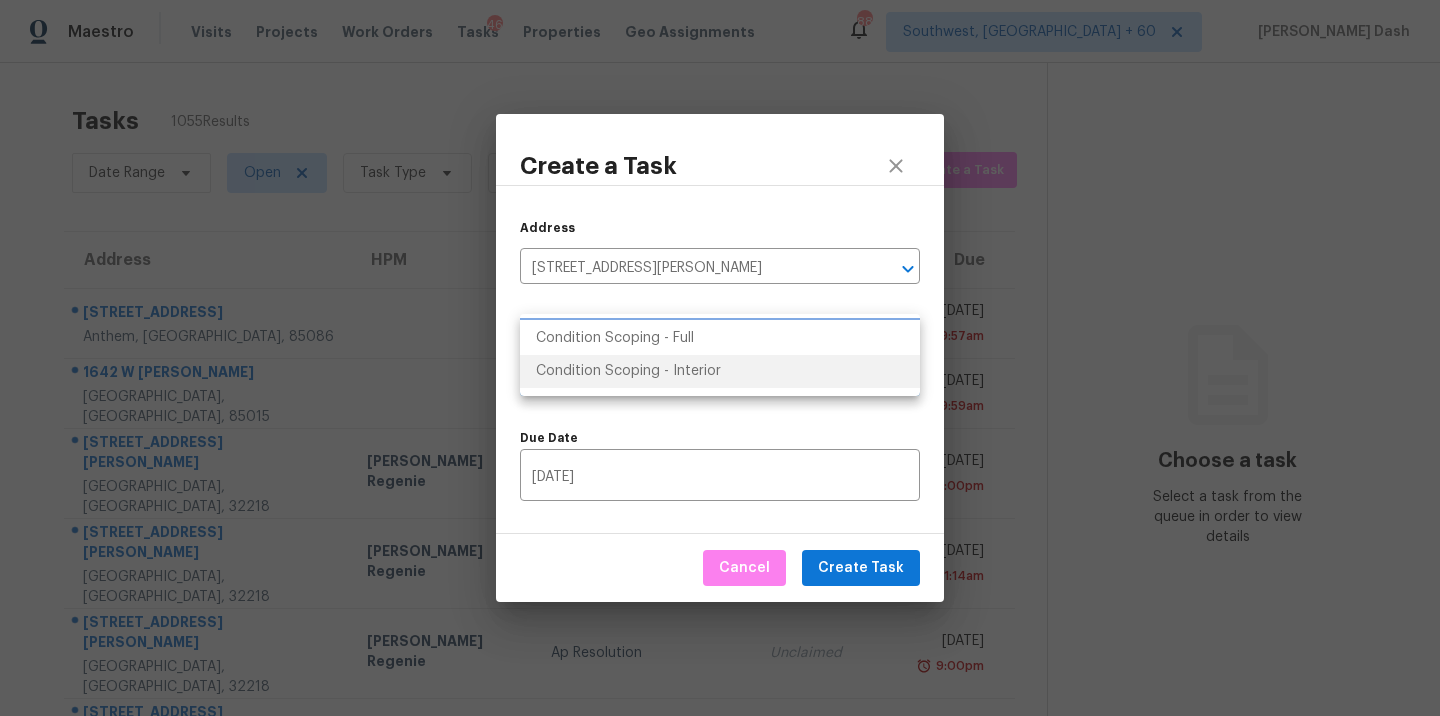 click on "Condition Scoping - Full" at bounding box center [720, 338] 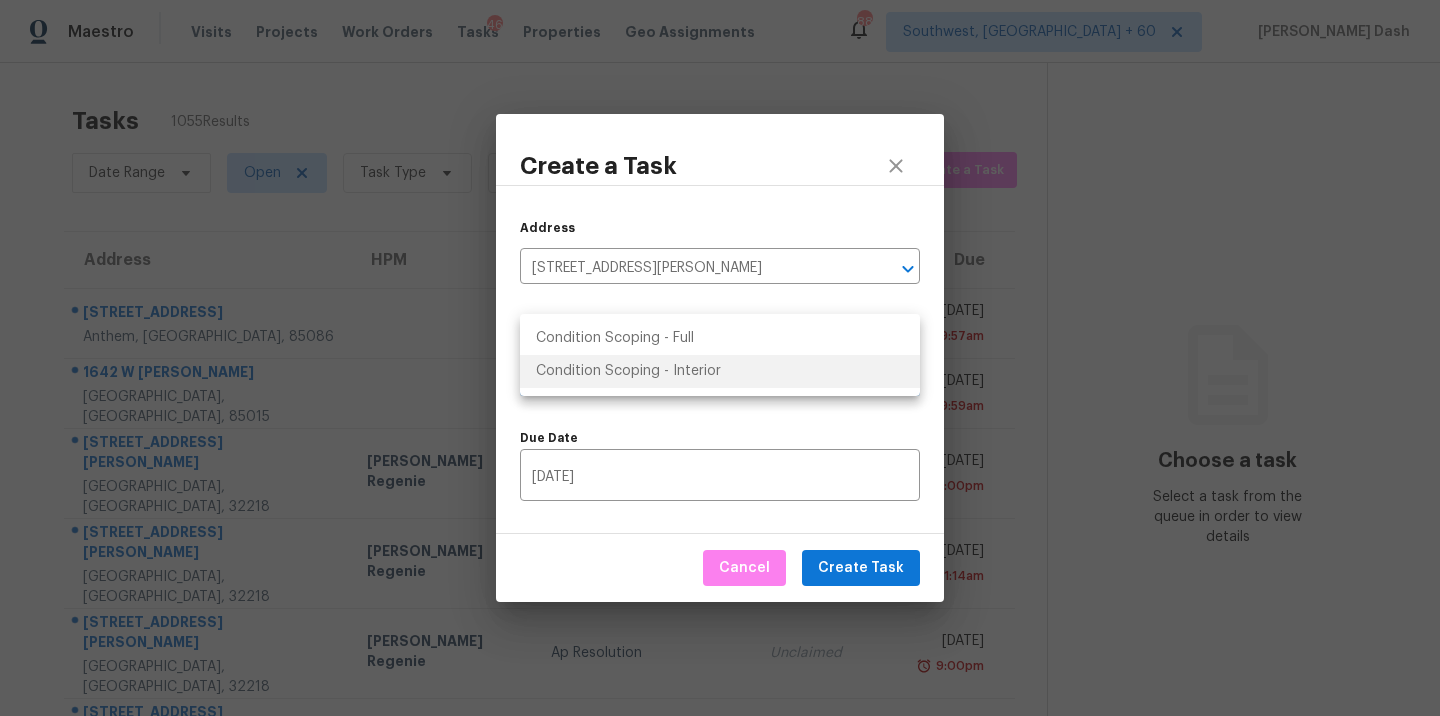 type on "virtual_full_assessment" 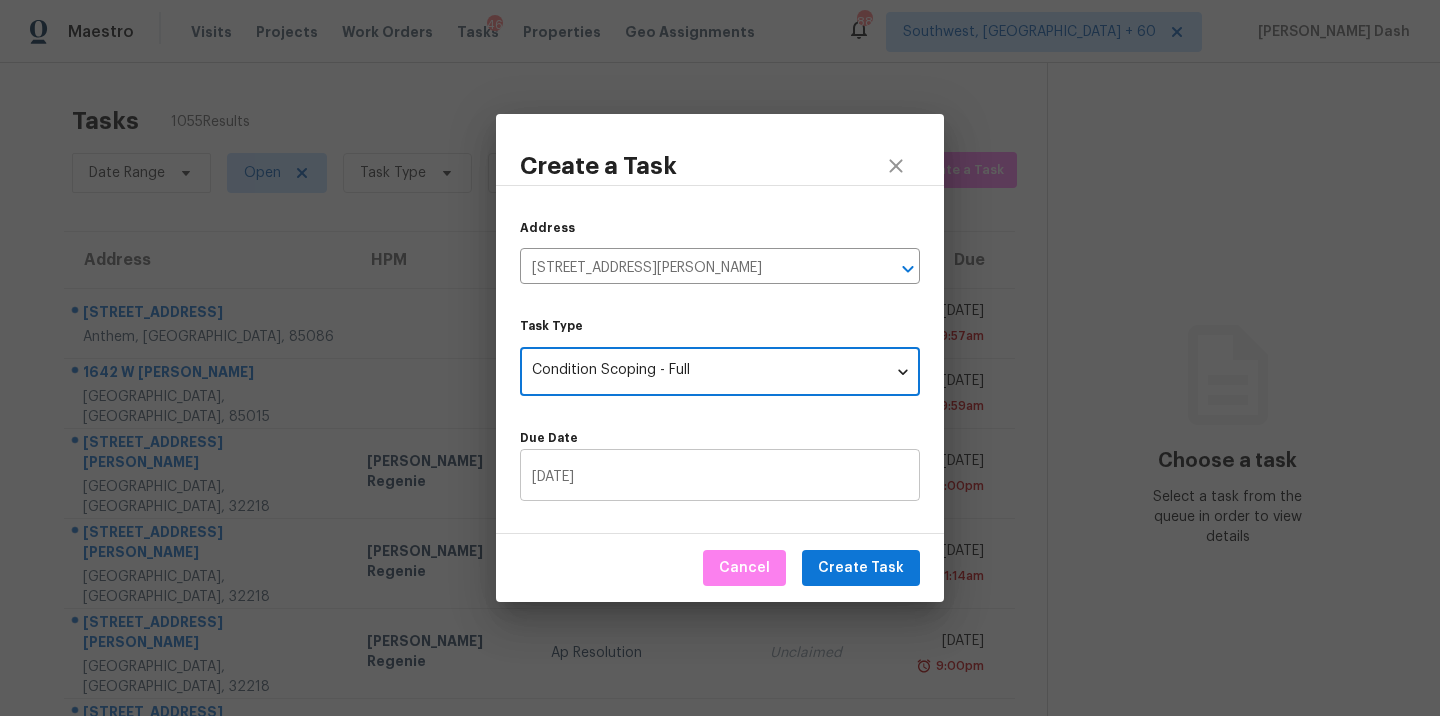 click on "[DATE]" at bounding box center [720, 477] 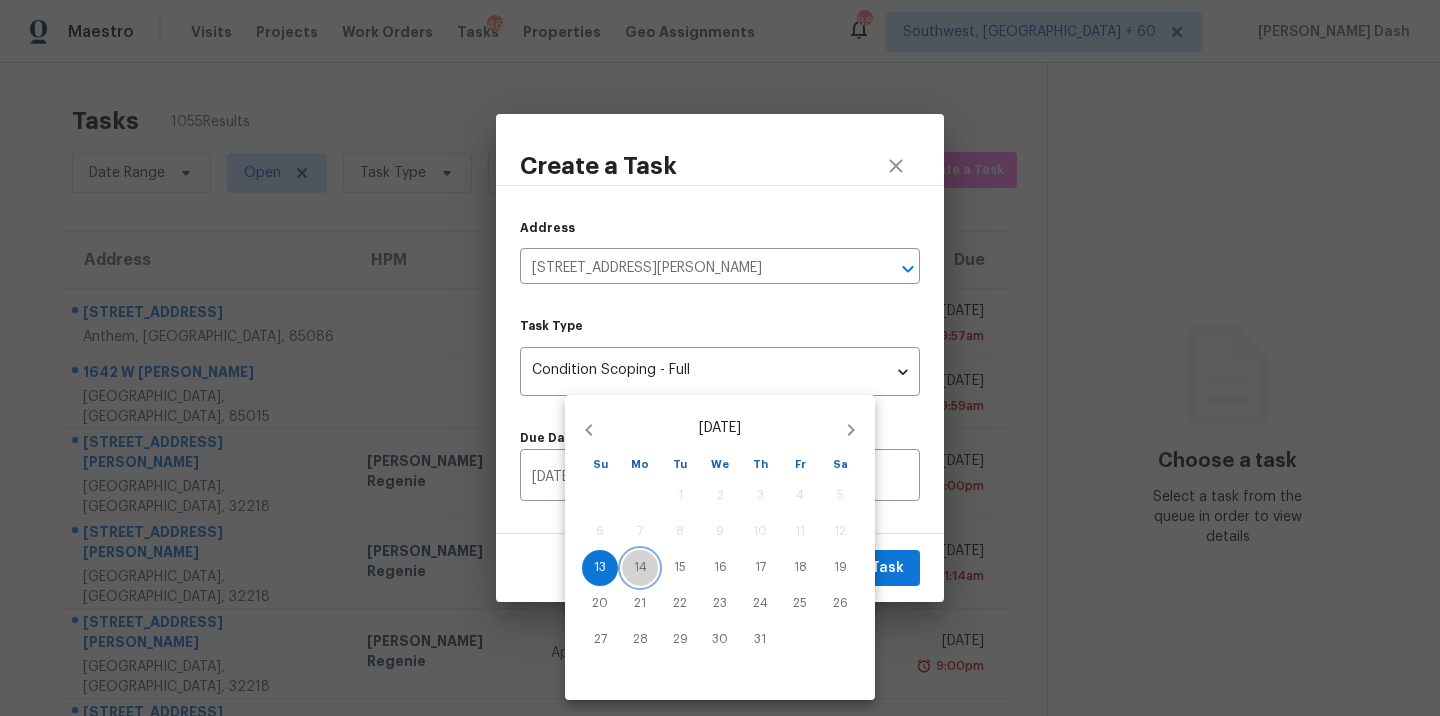 click on "14" at bounding box center (640, 567) 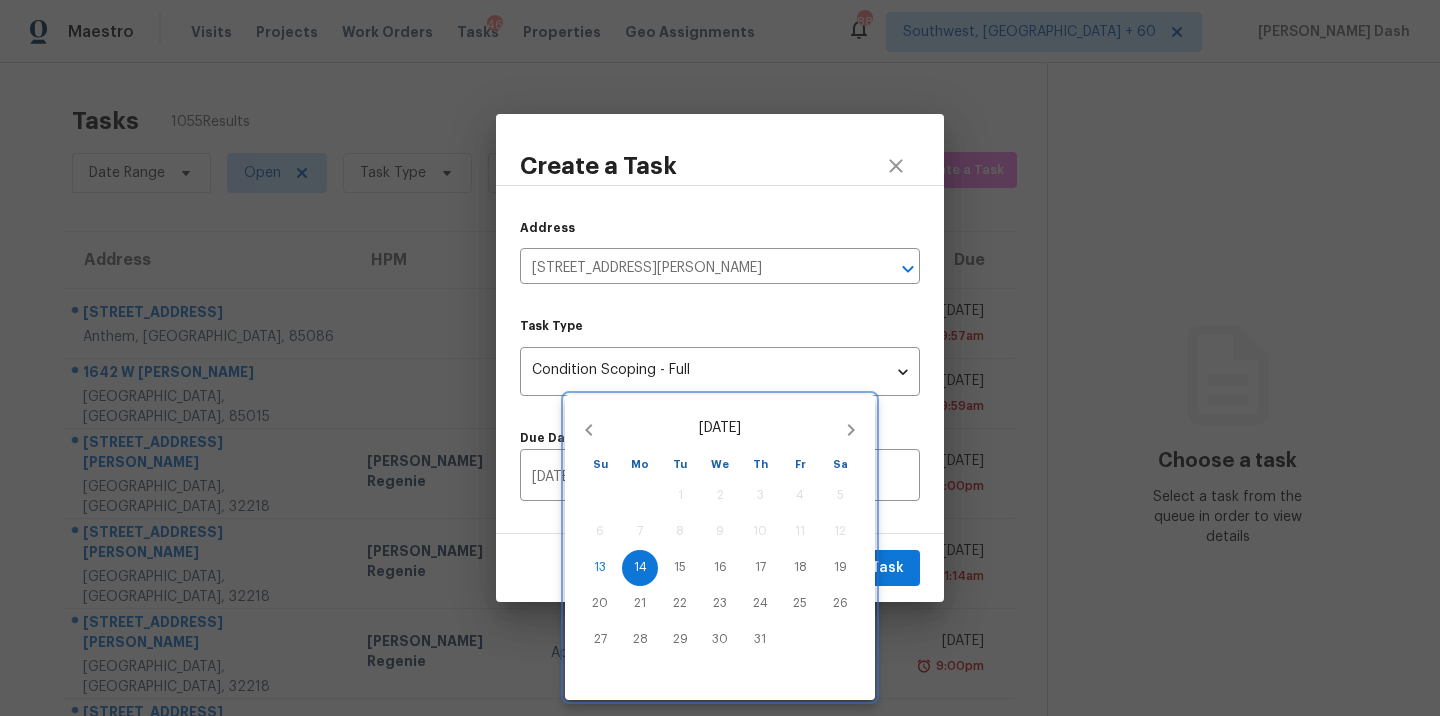 click at bounding box center (720, 358) 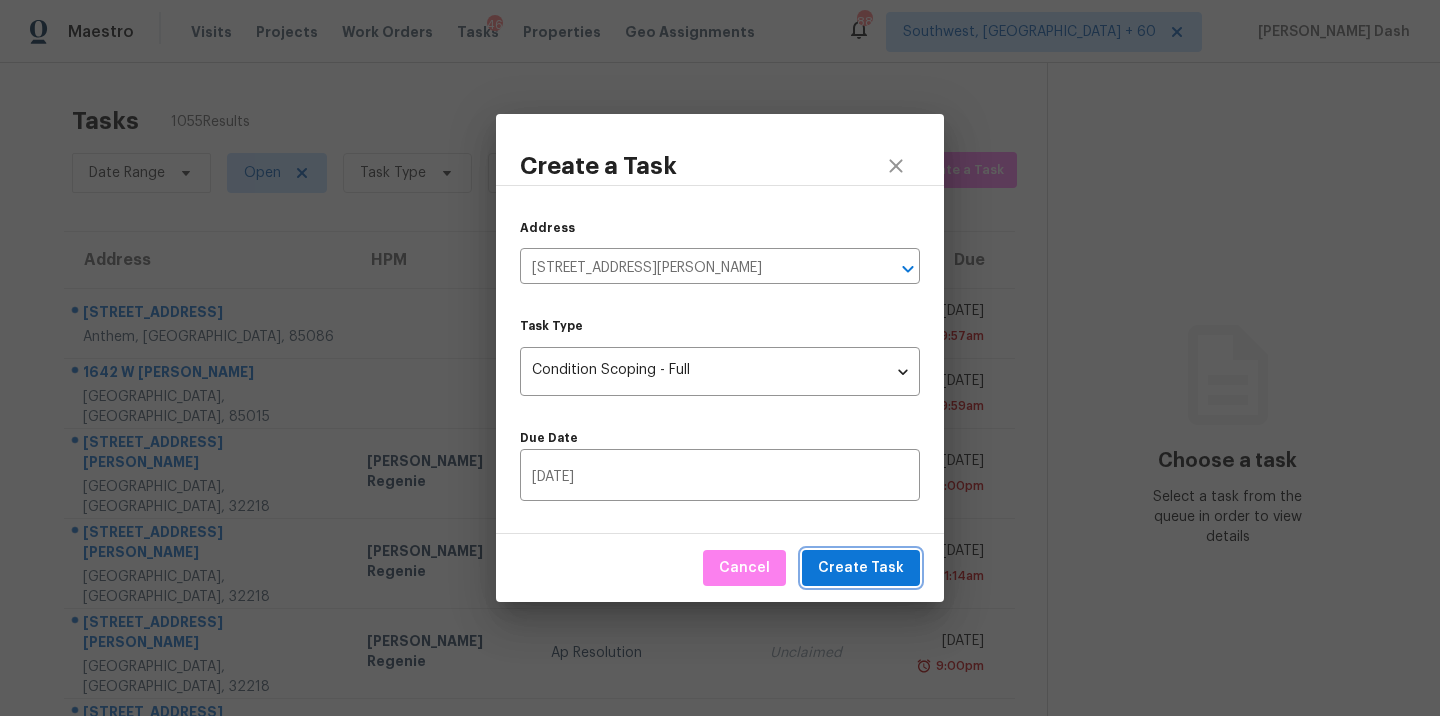 click on "Create Task" at bounding box center [861, 568] 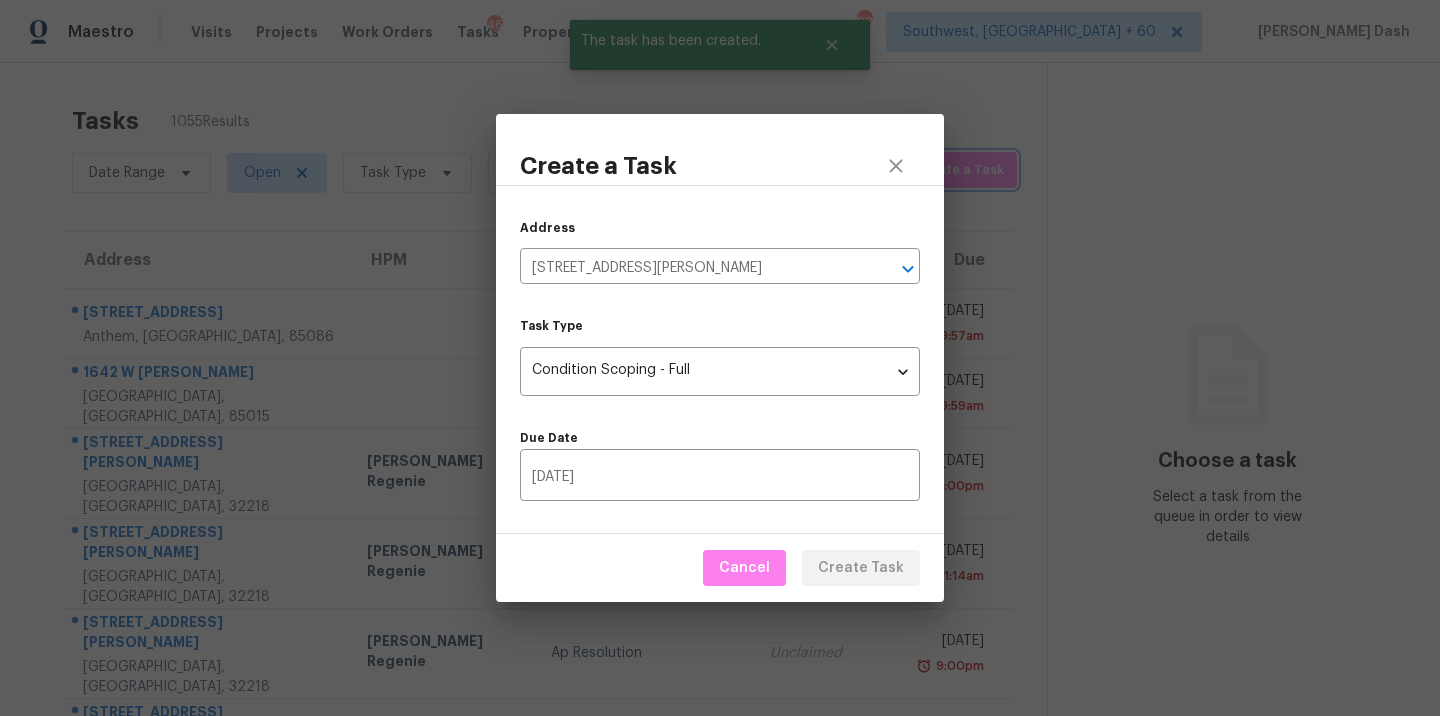 type 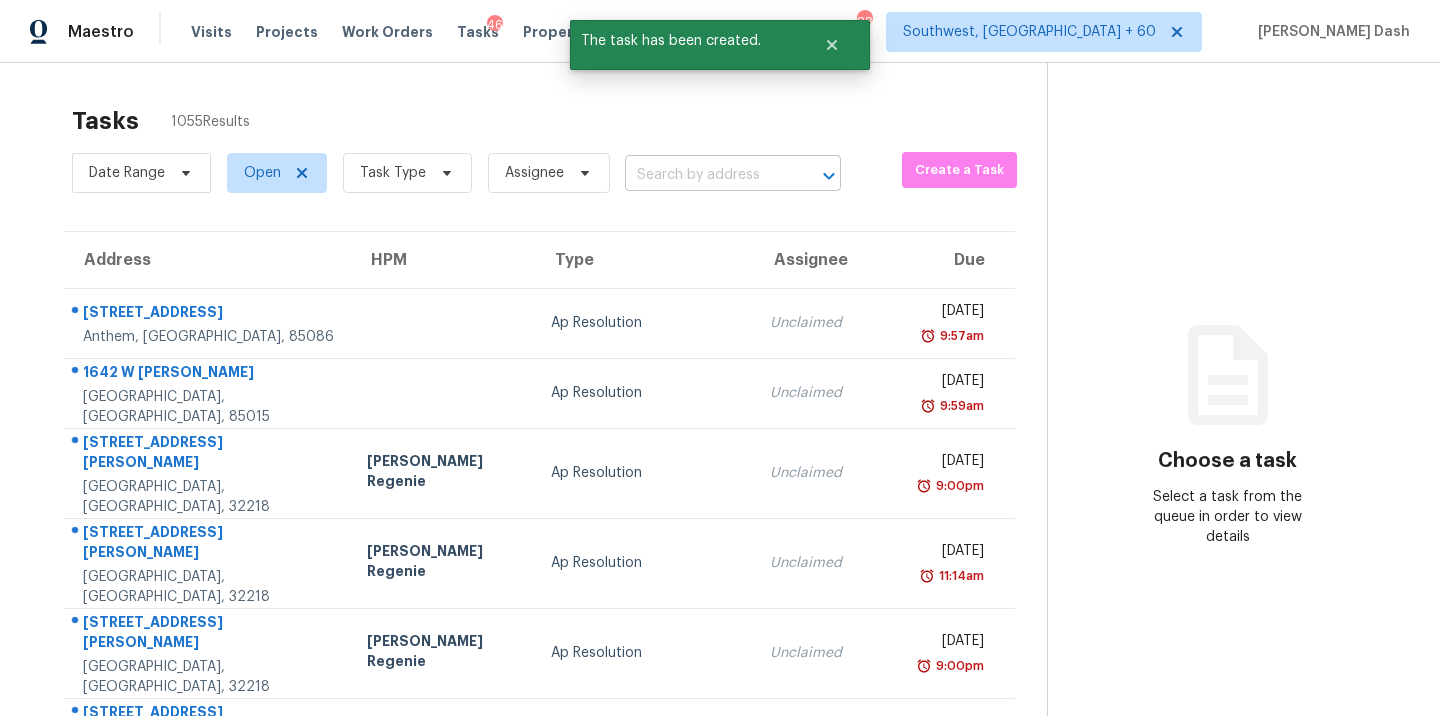 click at bounding box center [705, 175] 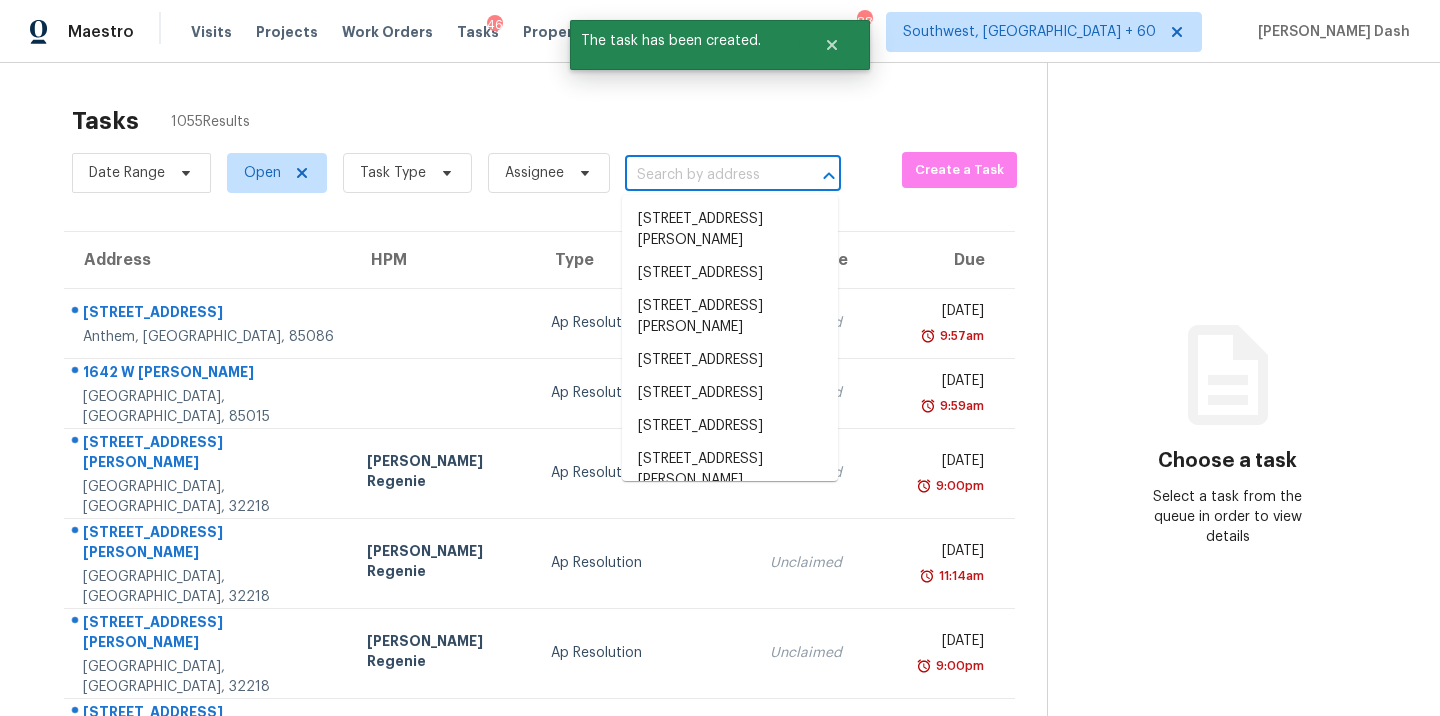 paste on "3408 Oliver Dr Greensboro, NC 27406" 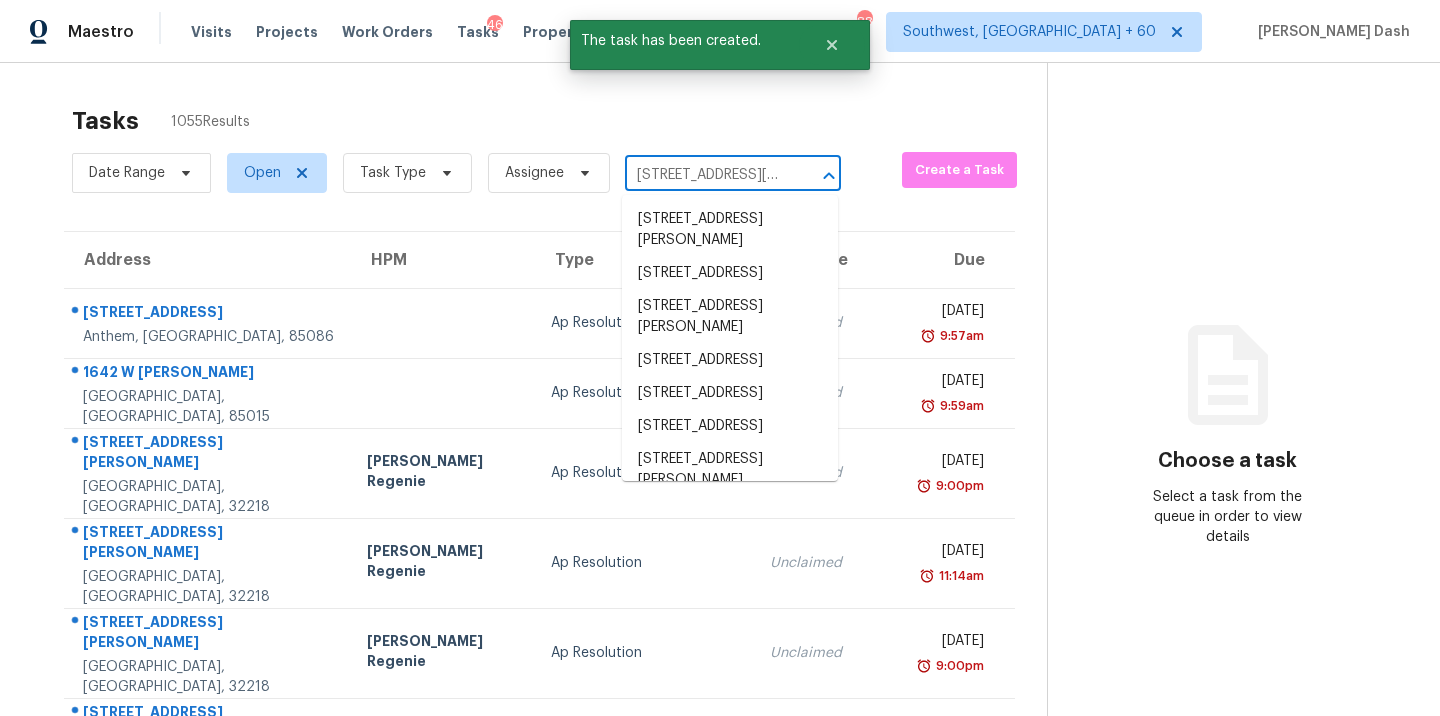 scroll, scrollTop: 0, scrollLeft: 101, axis: horizontal 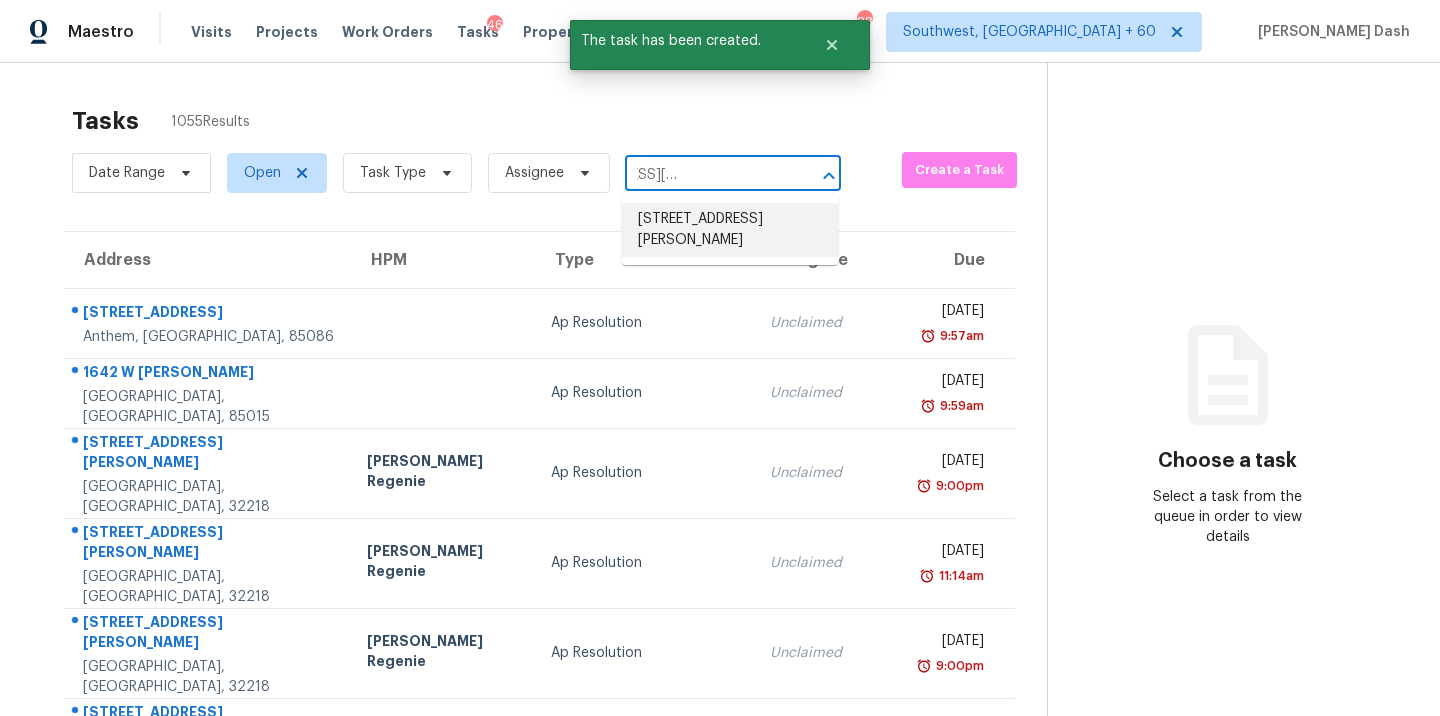 click on "3408 Oliver Dr, Greensboro, NC 27406" at bounding box center [730, 230] 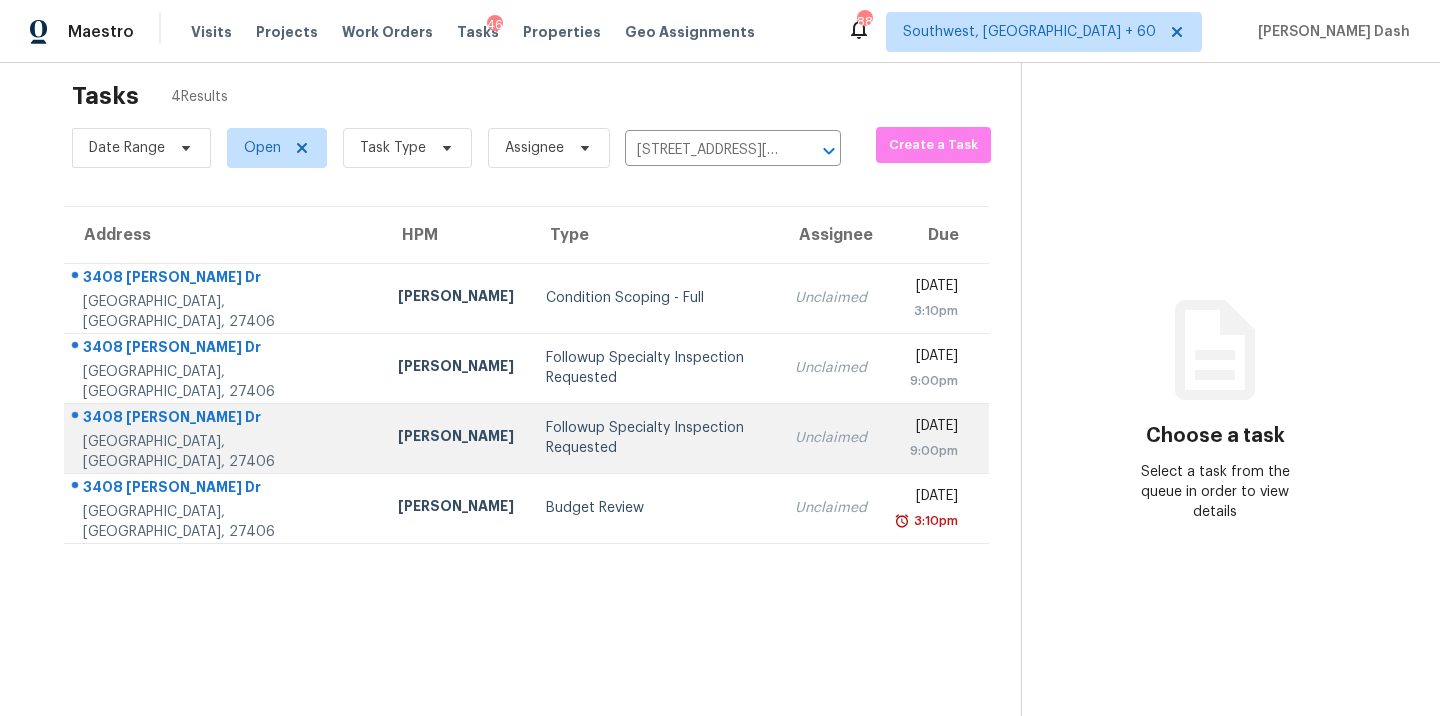 scroll, scrollTop: 63, scrollLeft: 0, axis: vertical 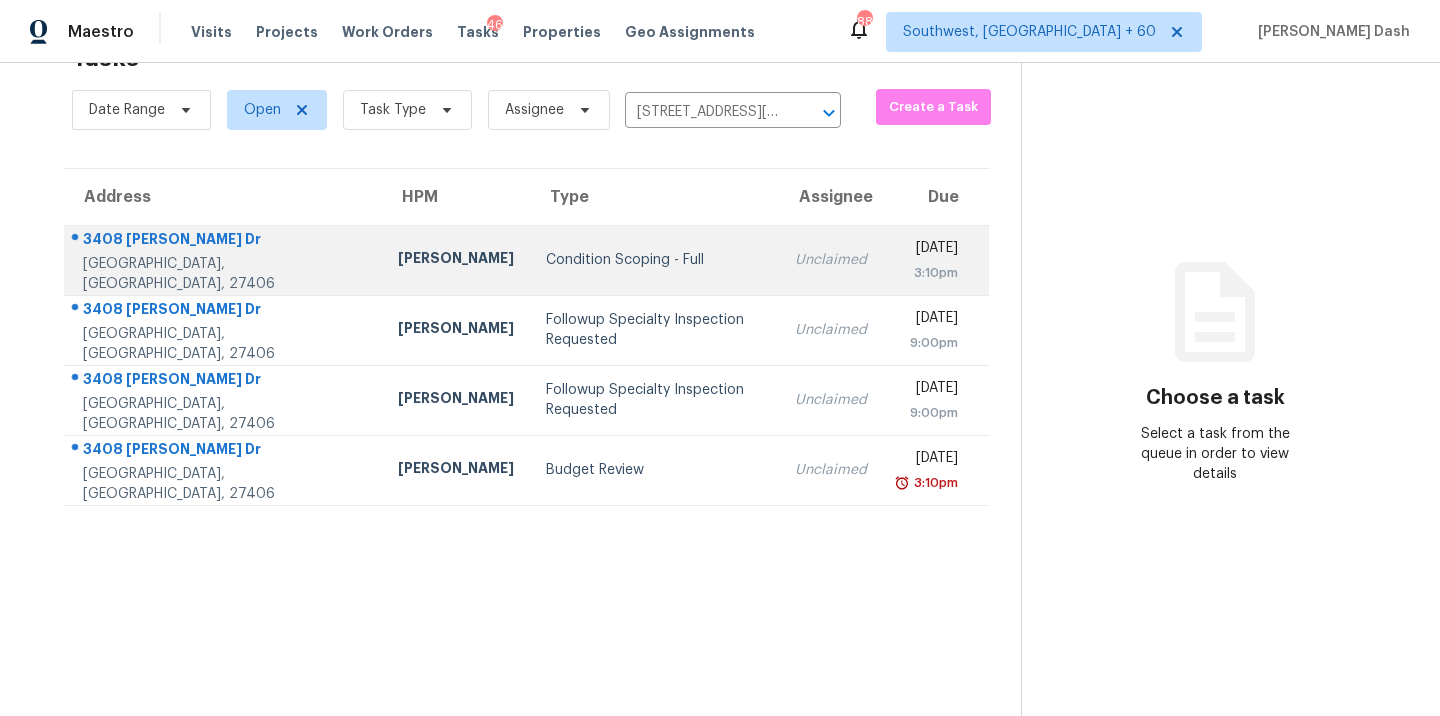 click on "Condition Scoping - Full" at bounding box center [654, 260] 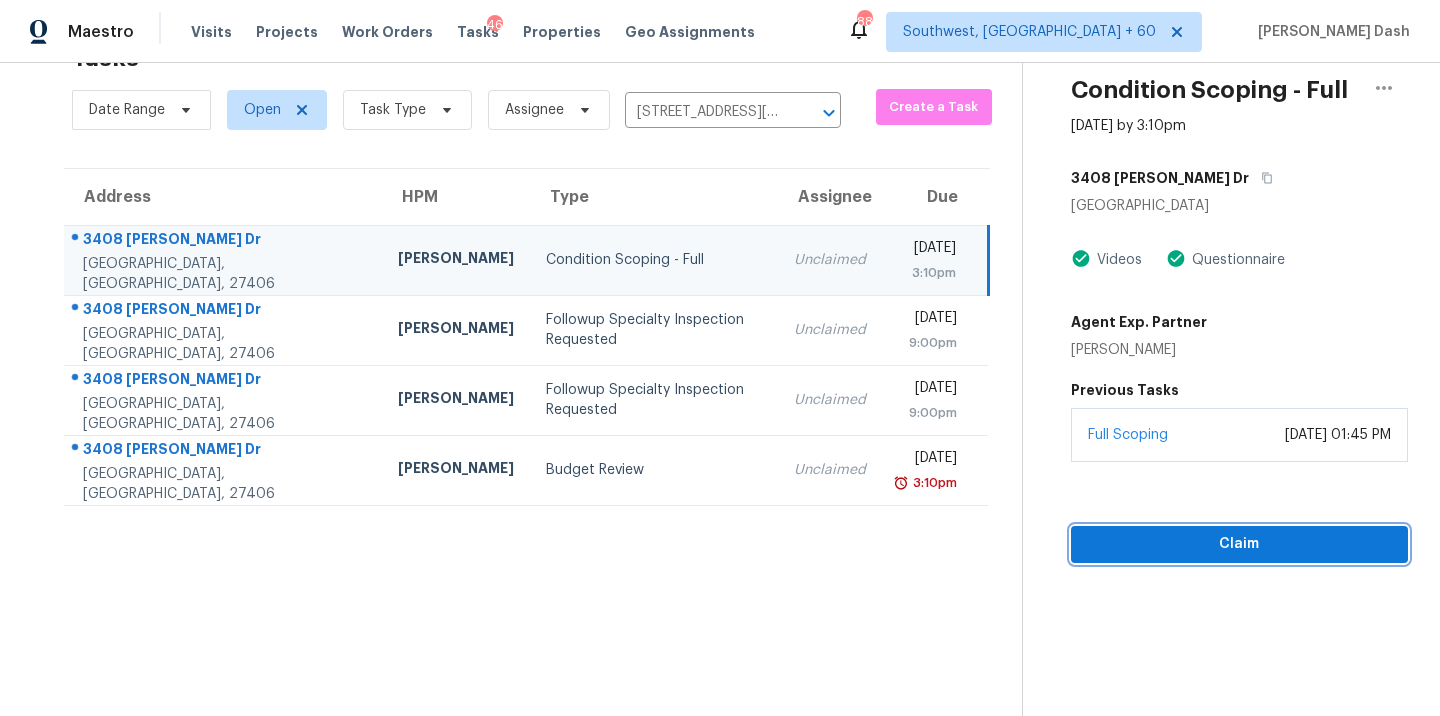 click on "Claim" at bounding box center [1239, 544] 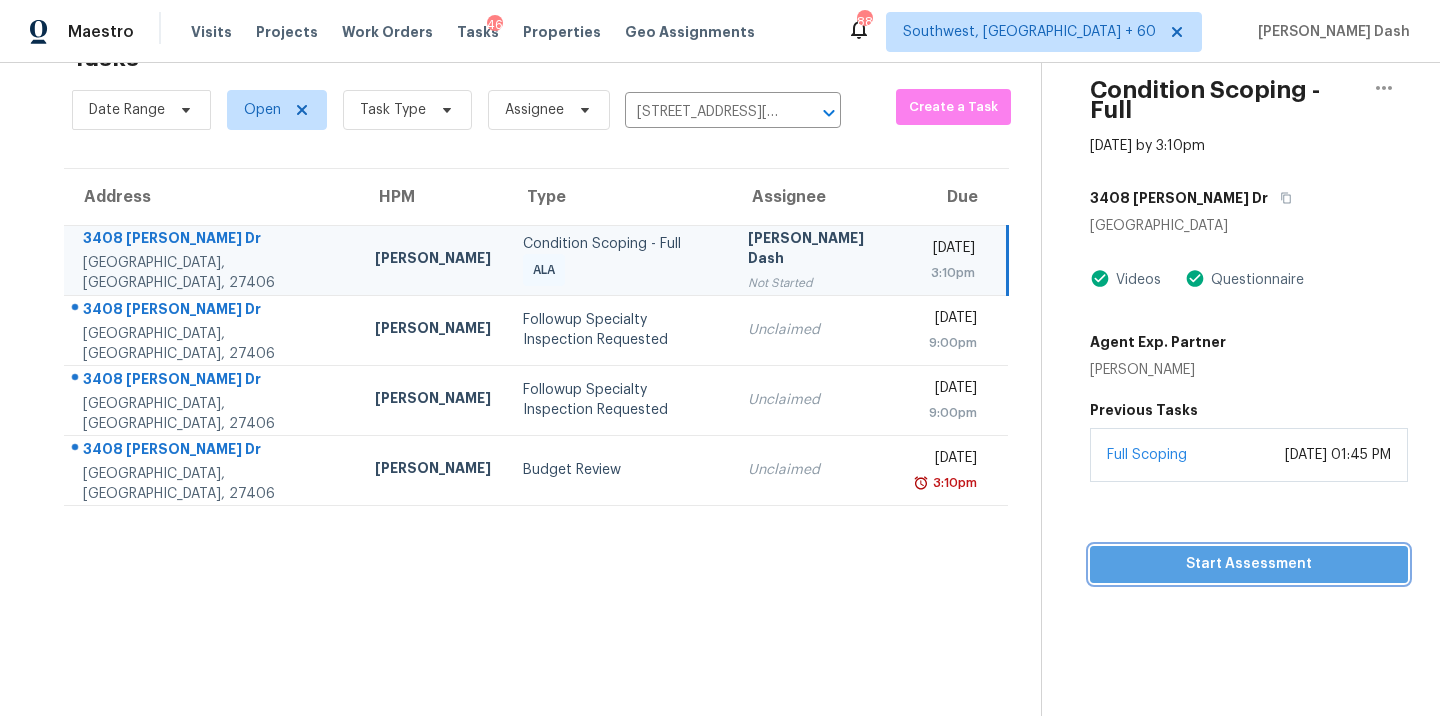 click on "Start Assessment" at bounding box center (1249, 564) 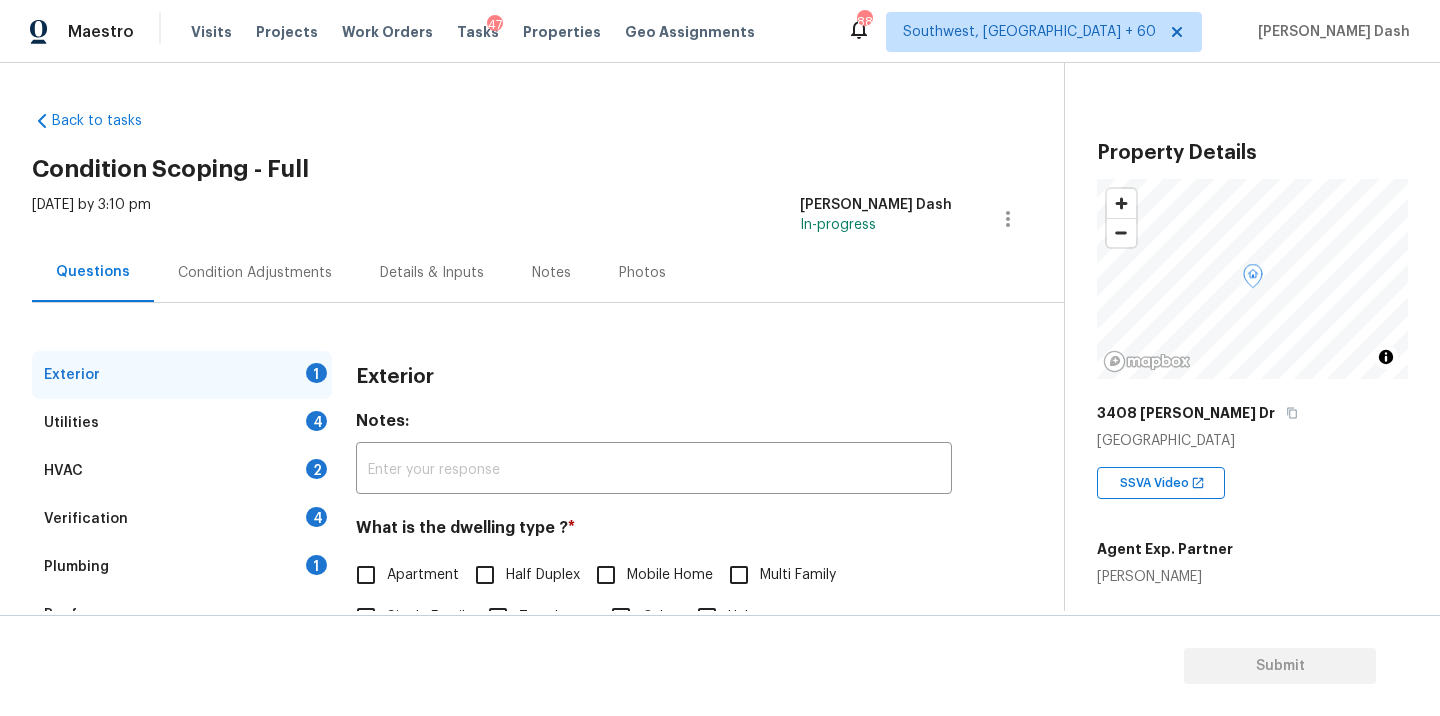 scroll, scrollTop: 197, scrollLeft: 0, axis: vertical 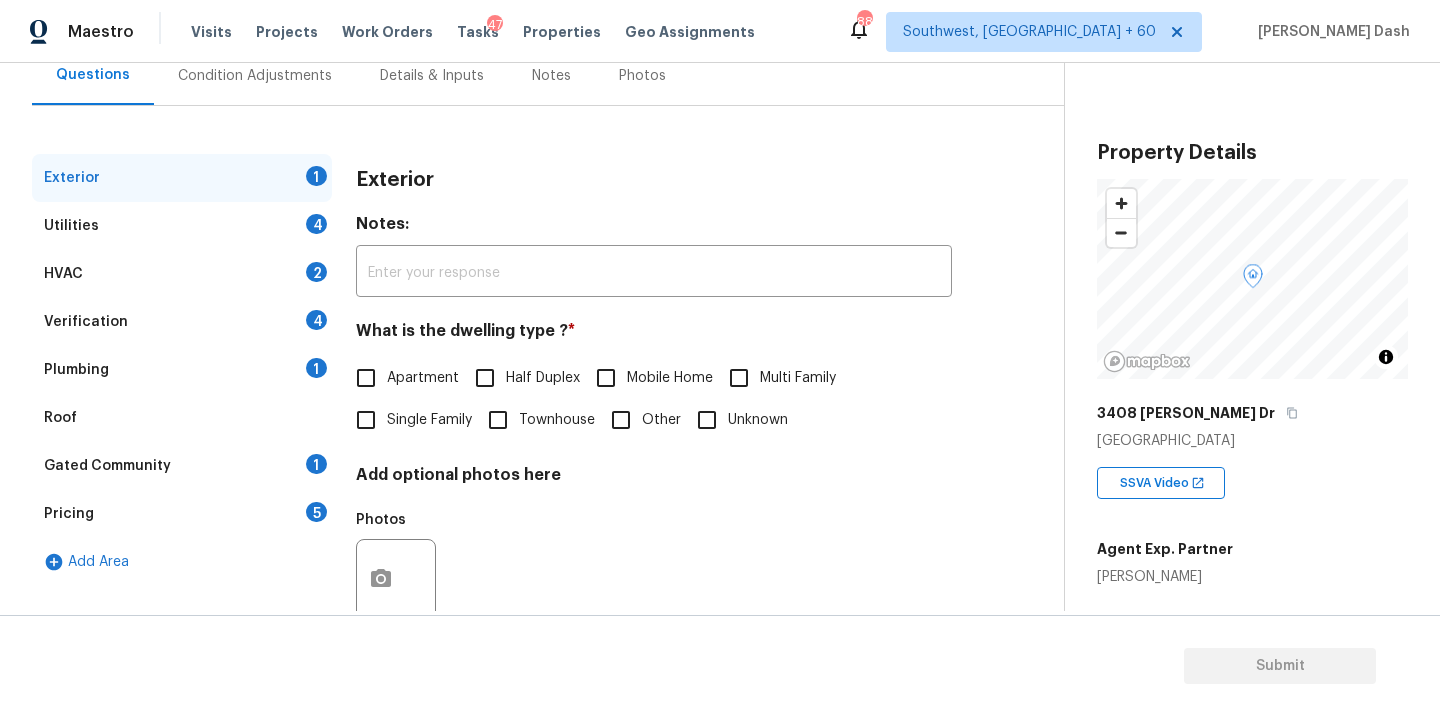 click on "Single Family" at bounding box center (429, 420) 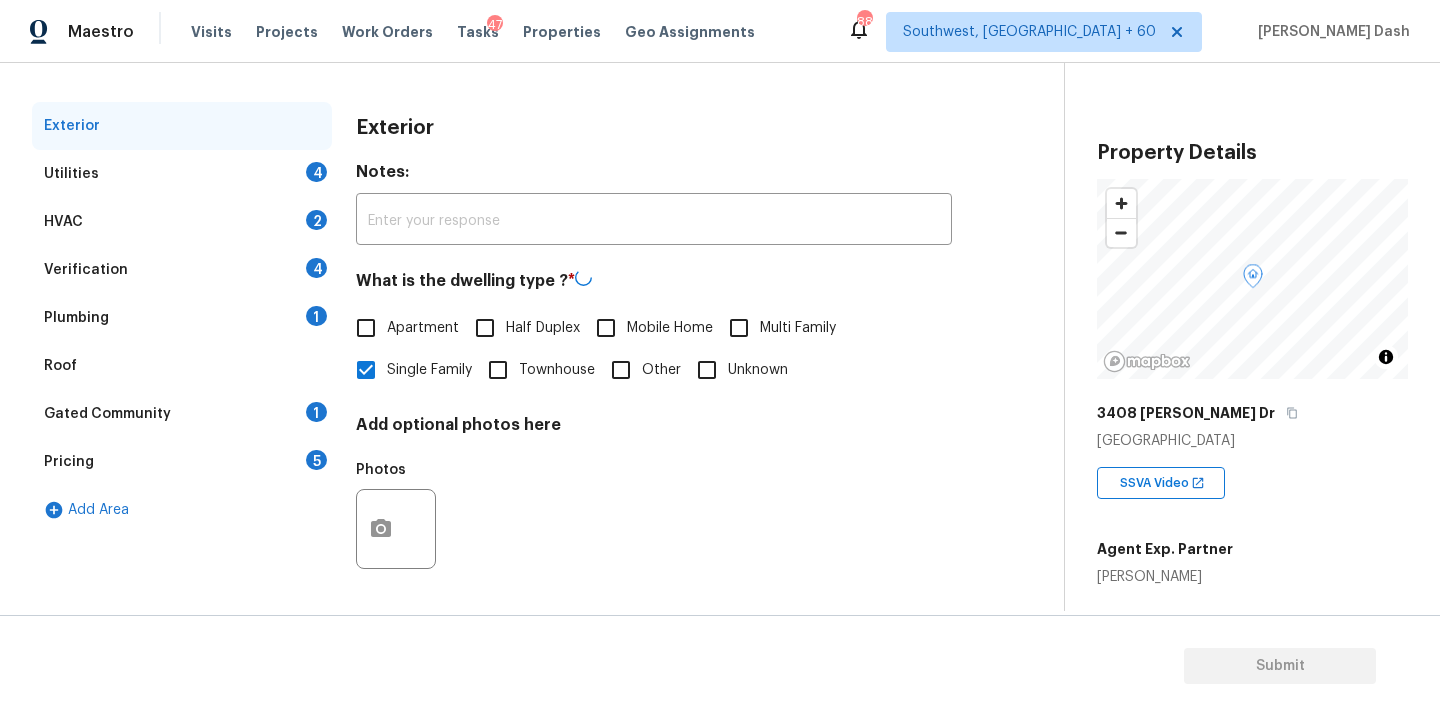 click on "Utilities 4" at bounding box center (182, 174) 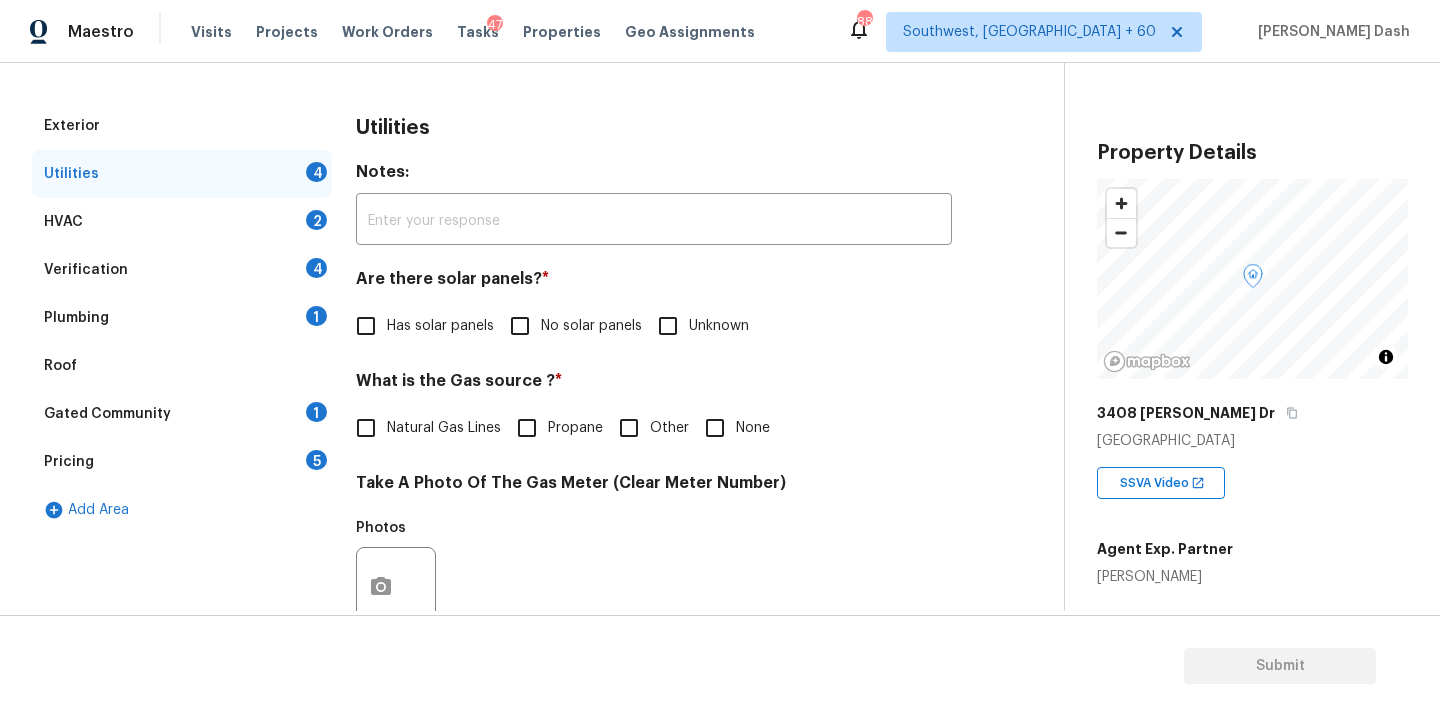 scroll, scrollTop: 249, scrollLeft: 0, axis: vertical 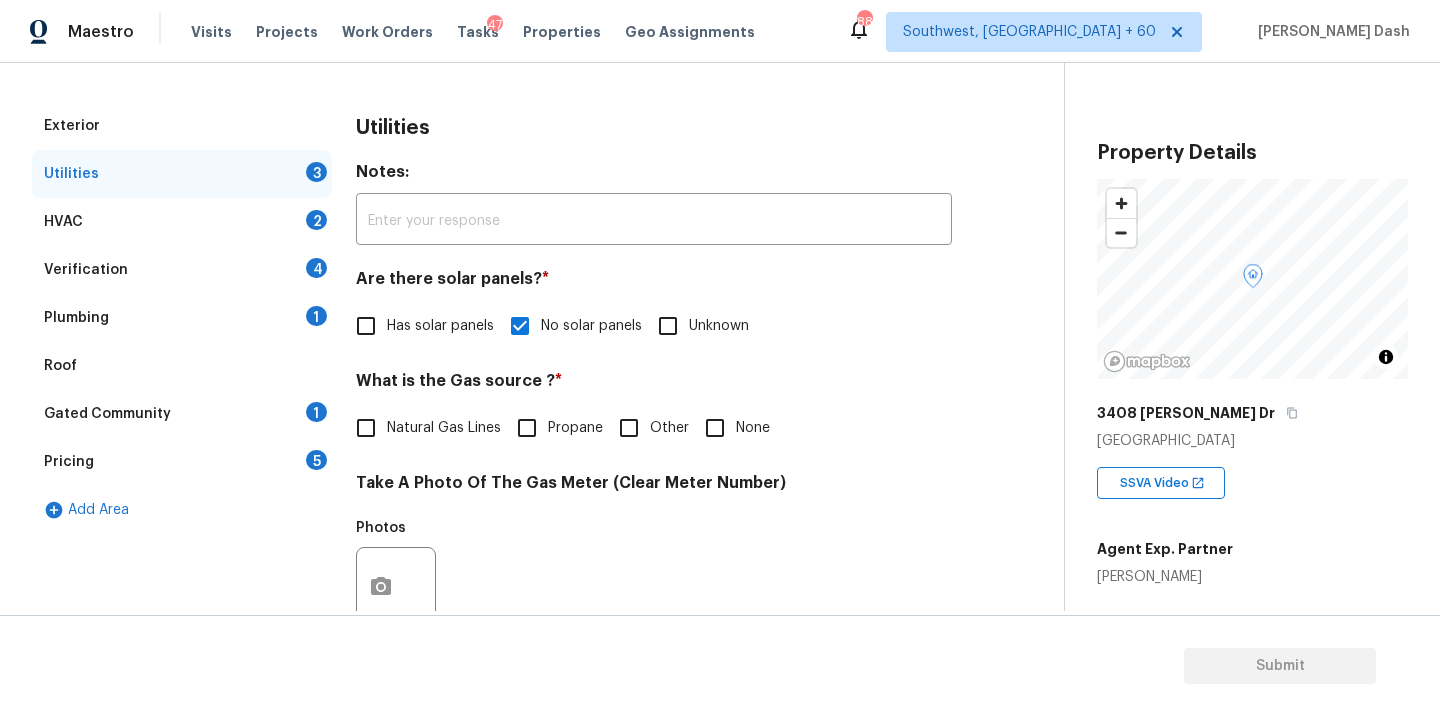 click on "Natural Gas Lines" at bounding box center (423, 428) 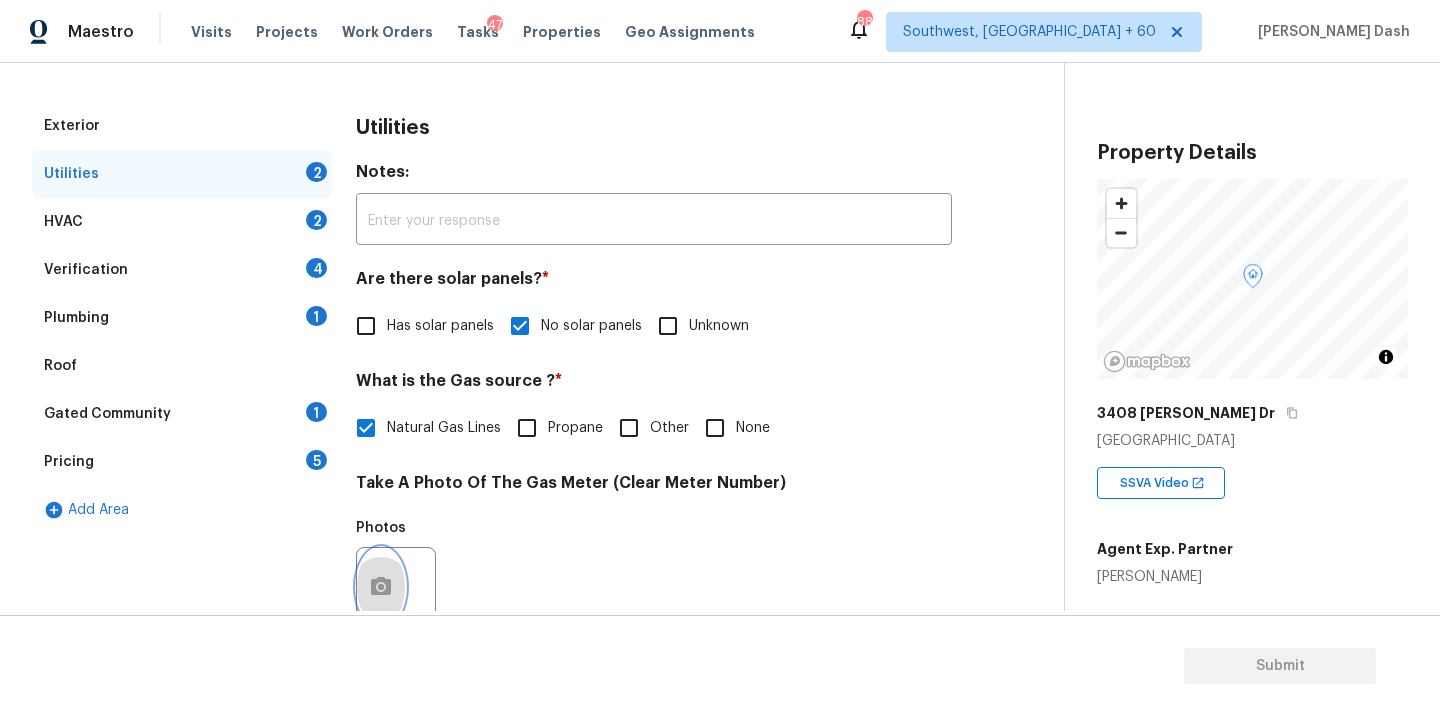 click at bounding box center (381, 587) 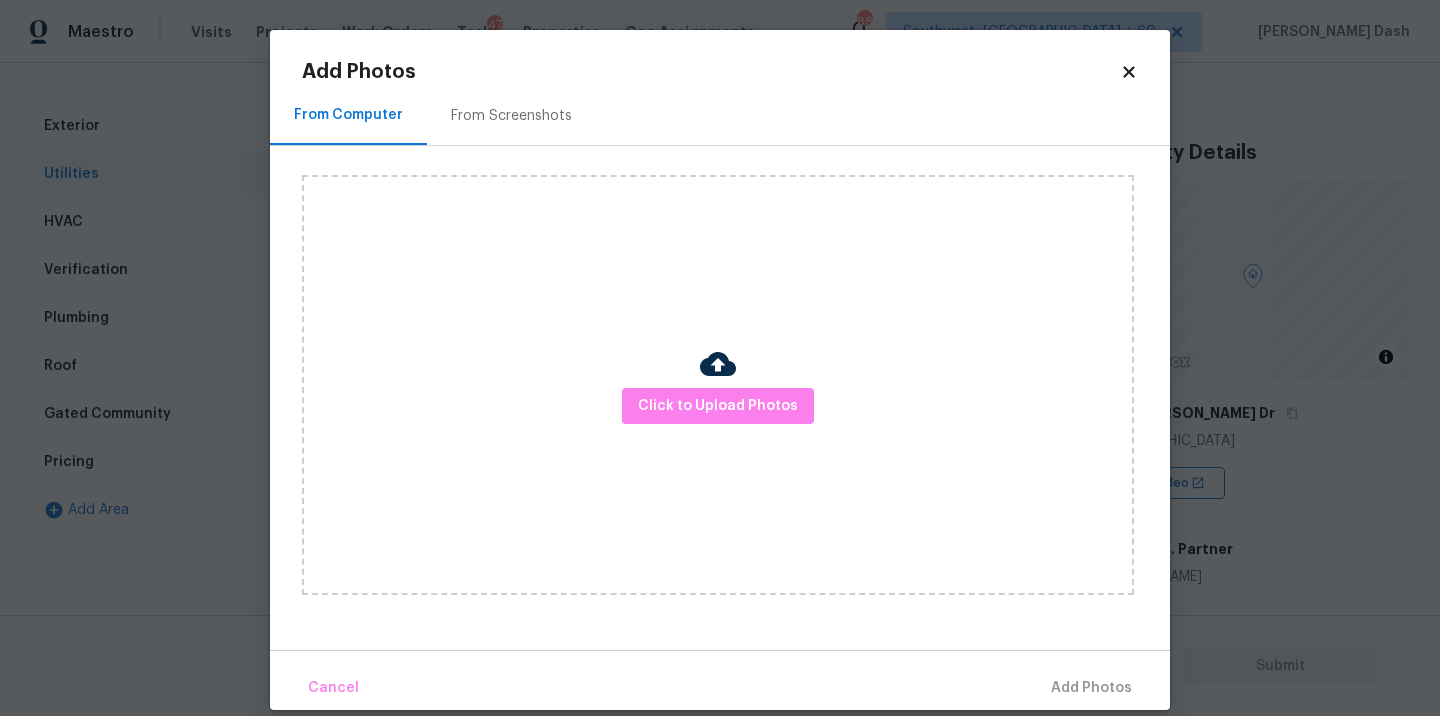 click at bounding box center (718, 367) 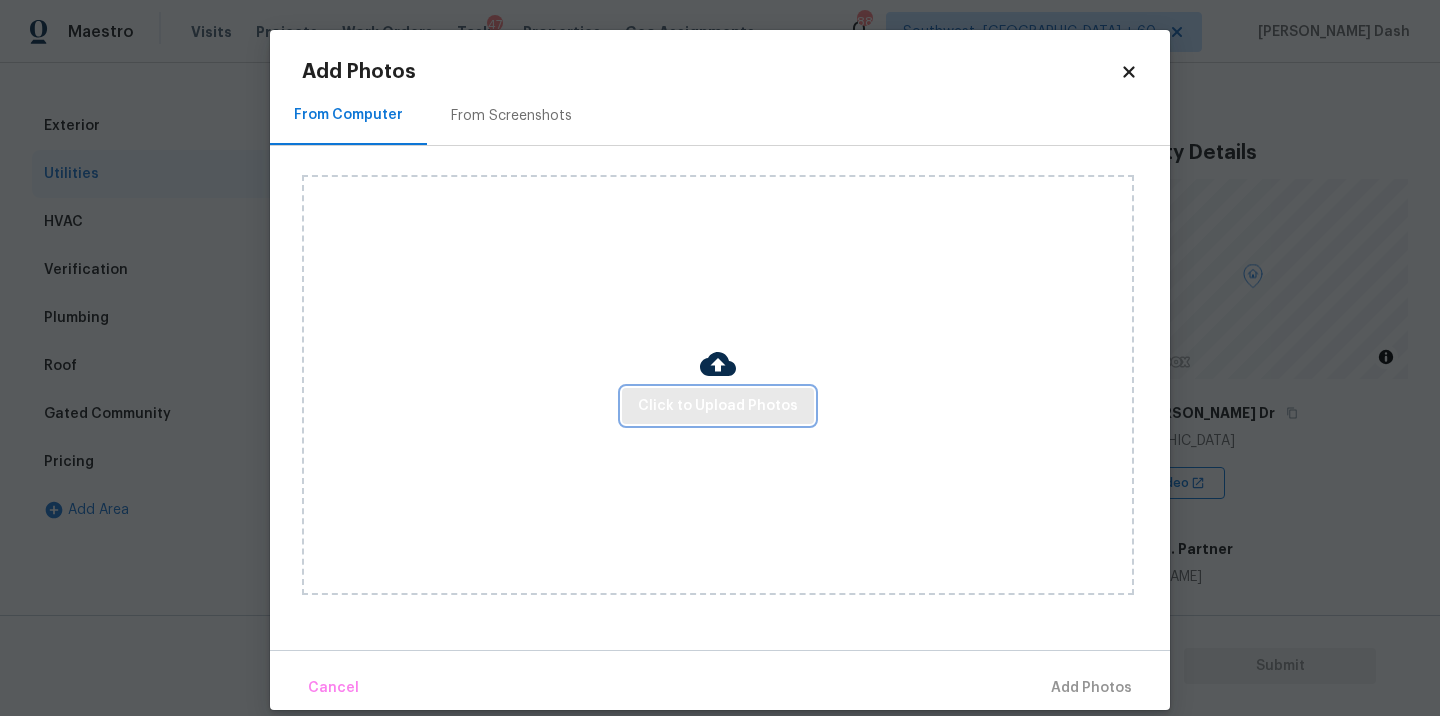 click on "Click to Upload Photos" at bounding box center [718, 406] 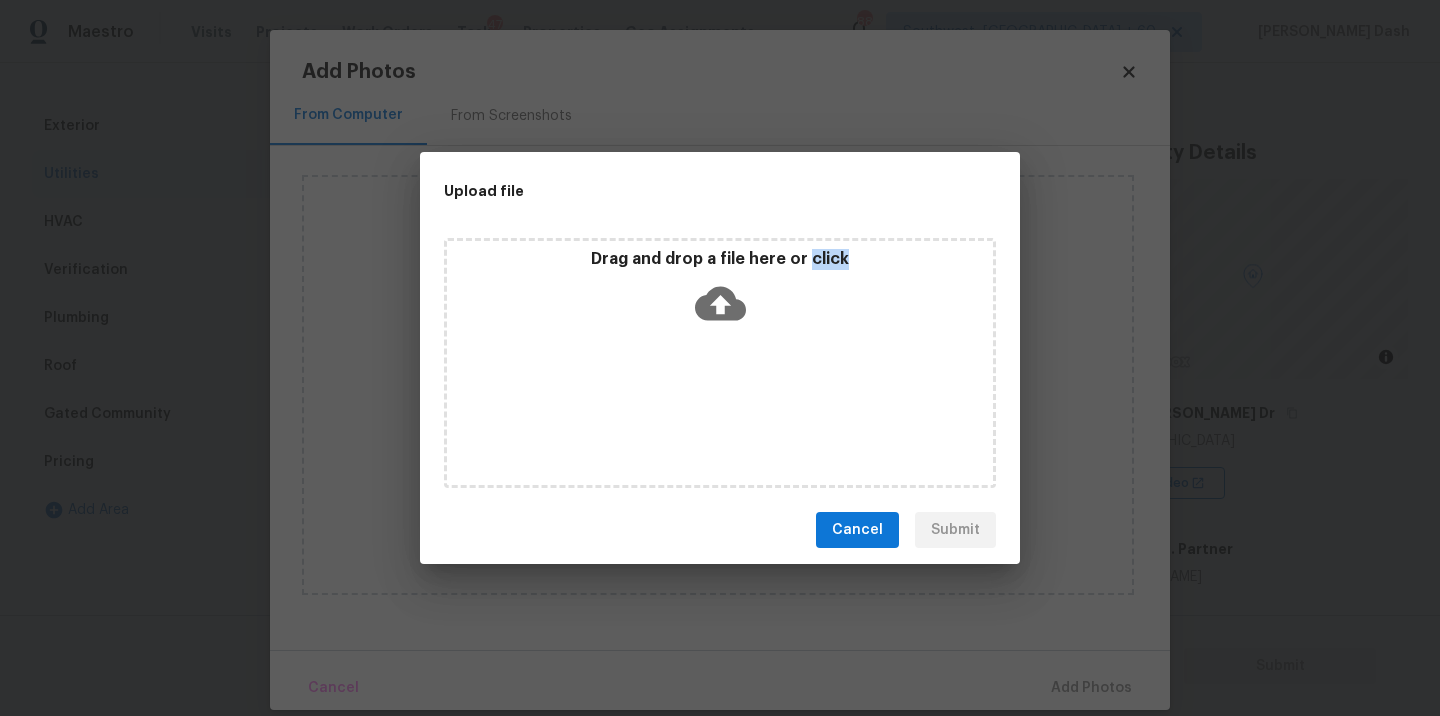 click on "Drag and drop a file here or click" at bounding box center [720, 363] 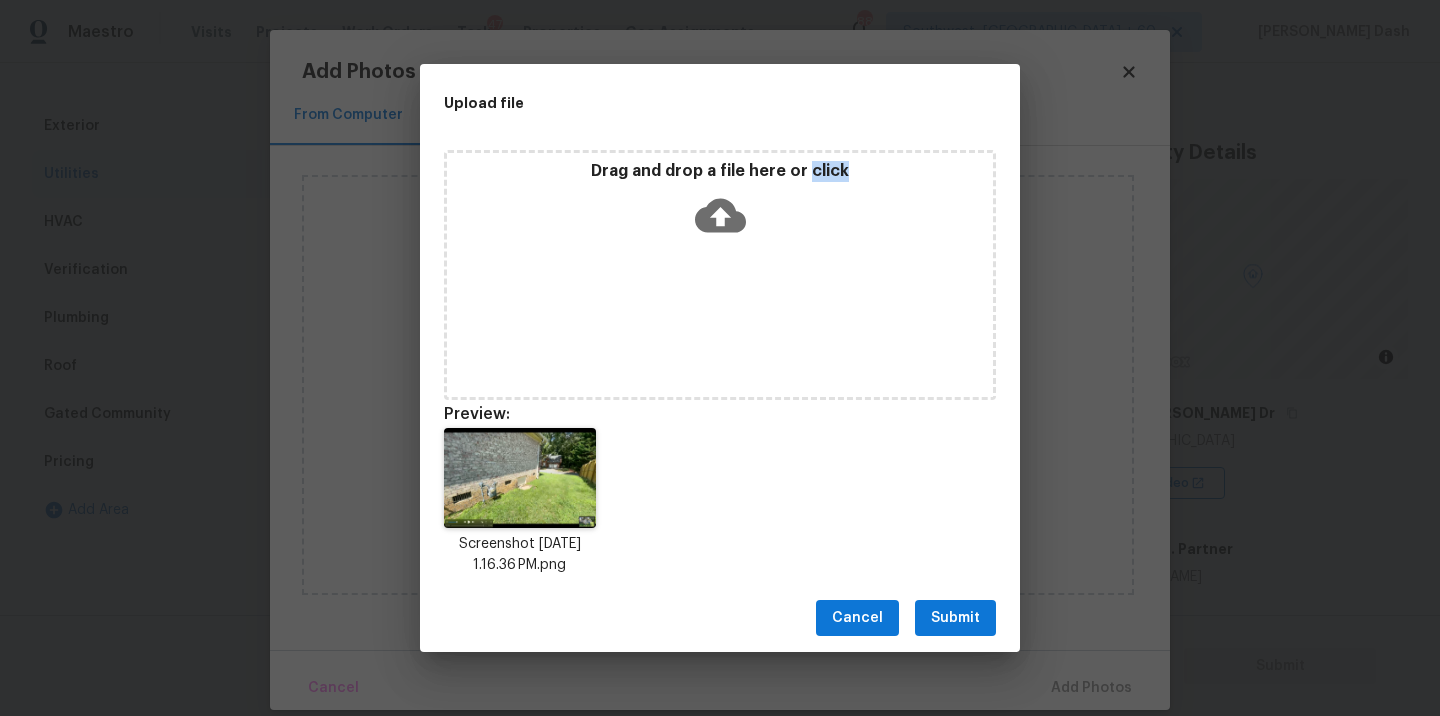 click on "Submit" at bounding box center (955, 618) 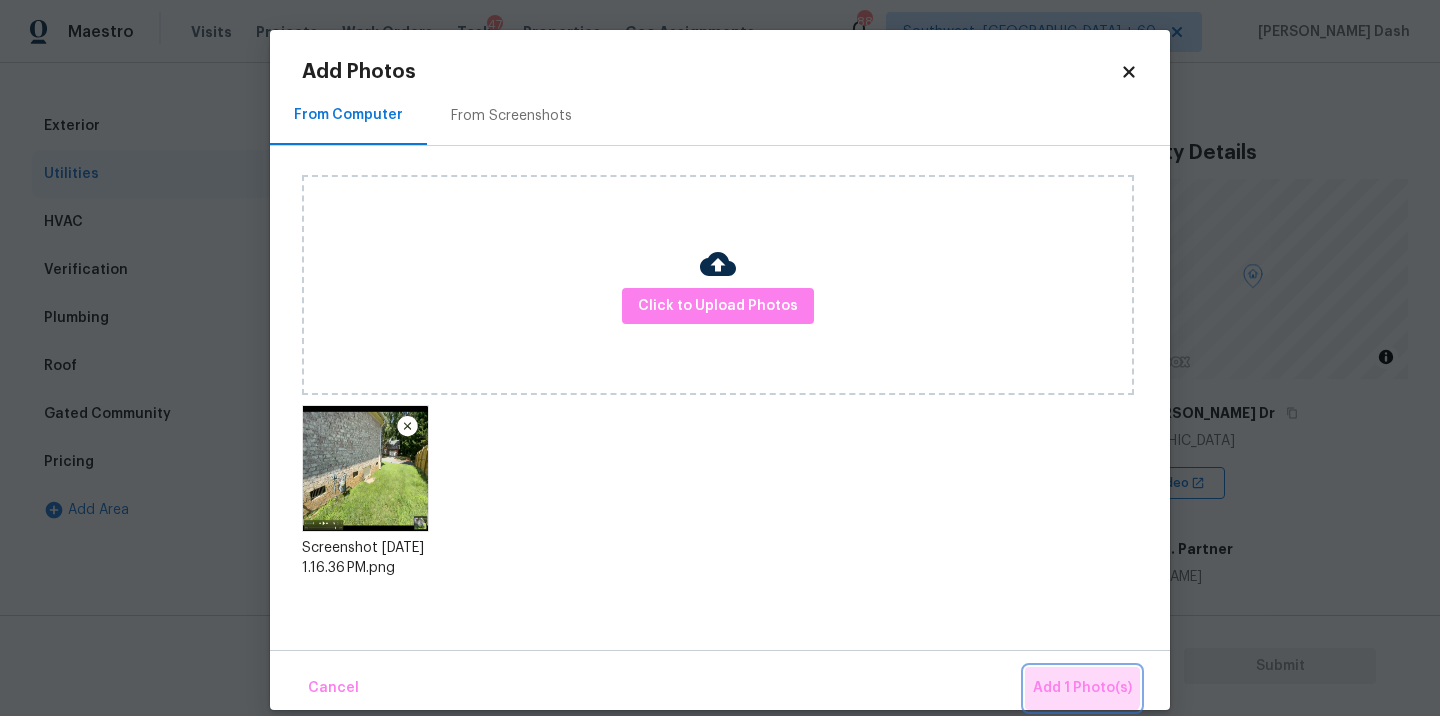 click on "Add 1 Photo(s)" at bounding box center (1082, 688) 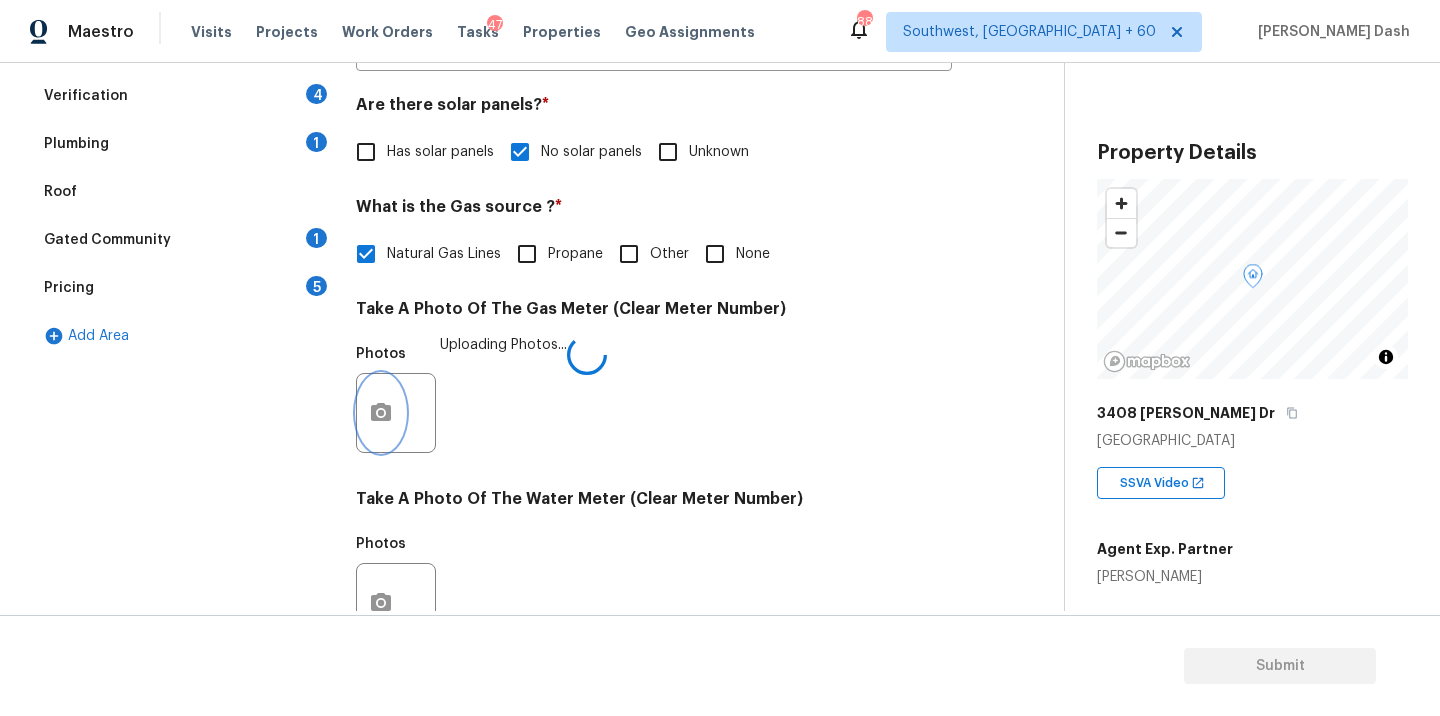 scroll, scrollTop: 789, scrollLeft: 0, axis: vertical 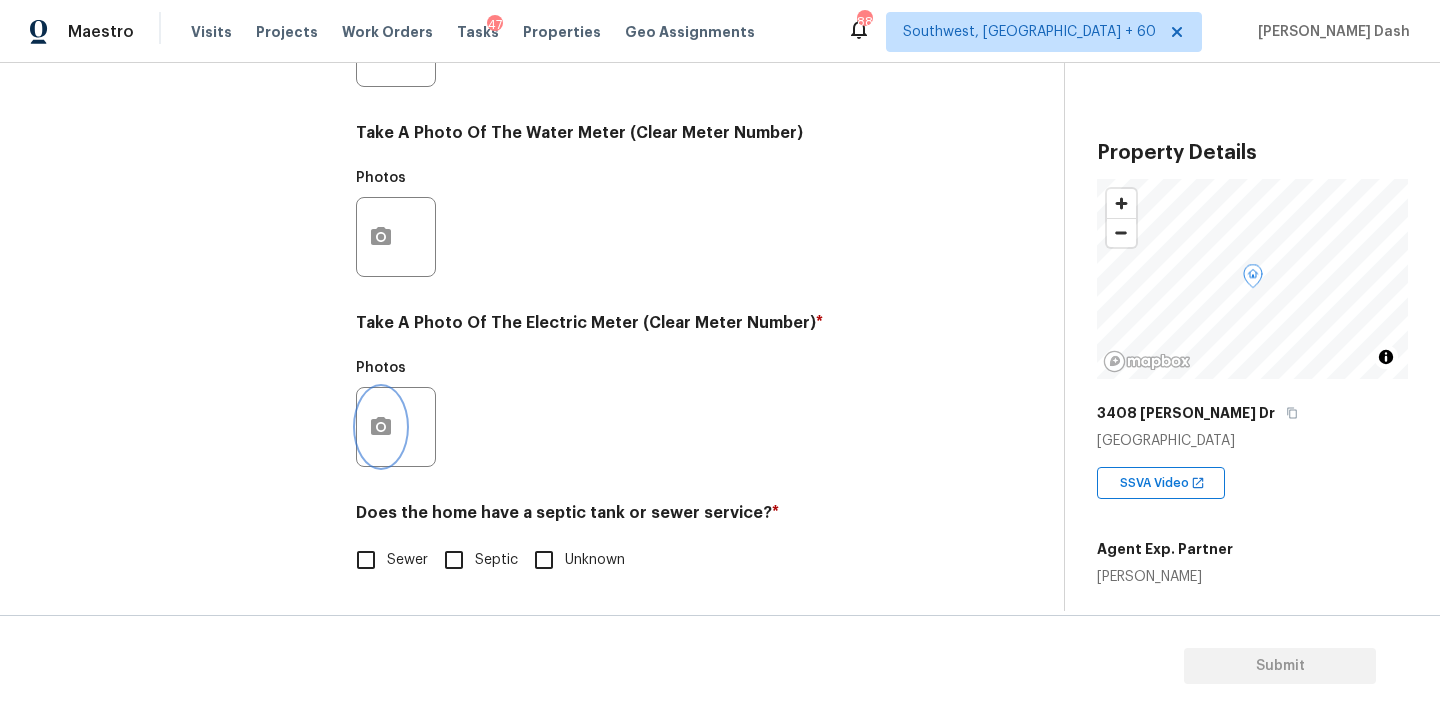 click 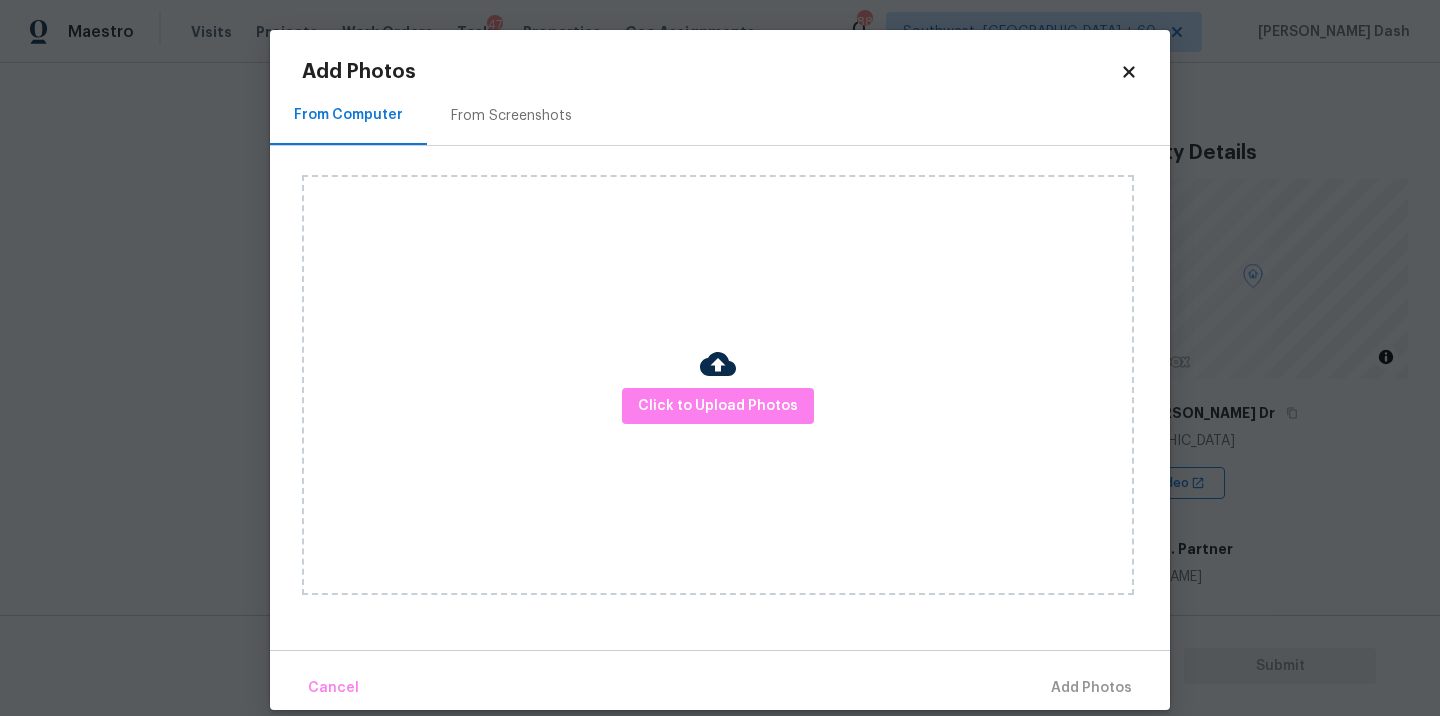 click on "Click to Upload Photos" at bounding box center [718, 385] 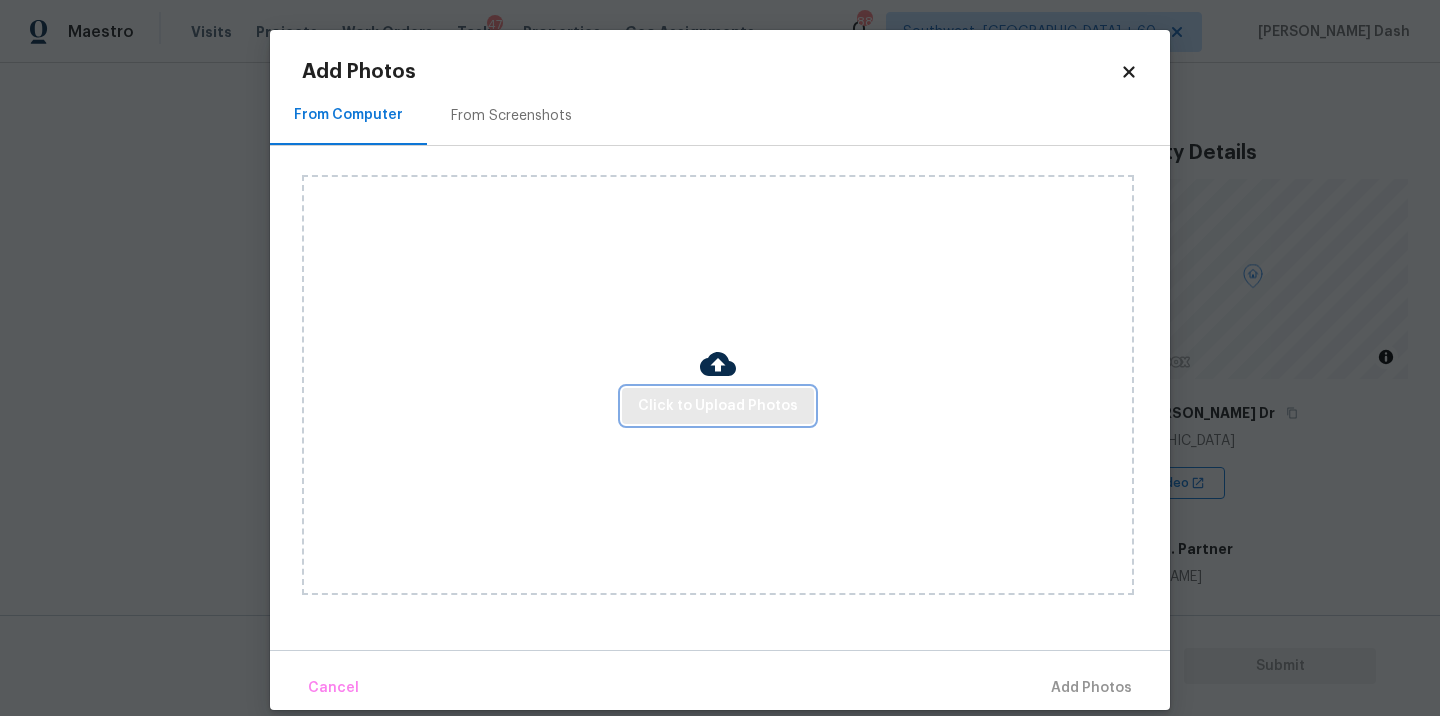click on "Click to Upload Photos" at bounding box center (718, 406) 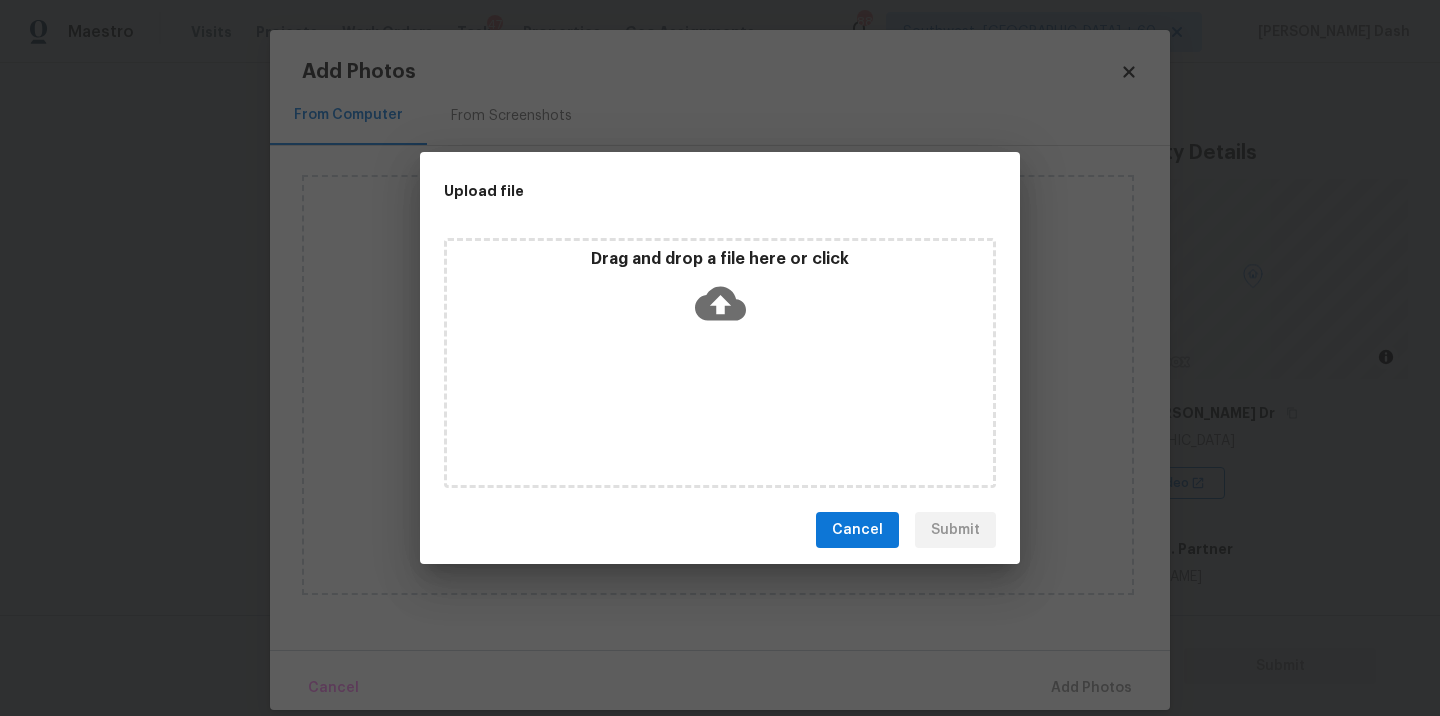 click on "Drag and drop a file here or click" at bounding box center [720, 363] 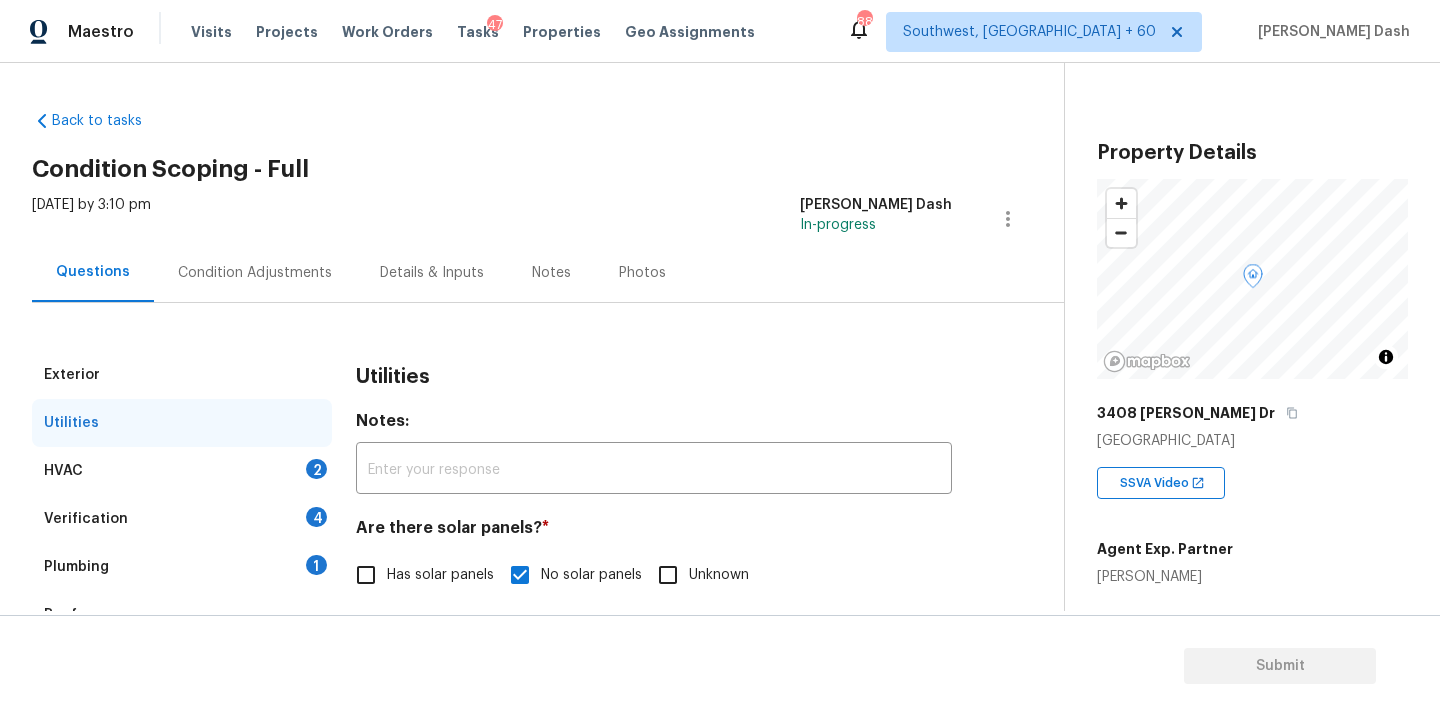 scroll, scrollTop: 0, scrollLeft: 0, axis: both 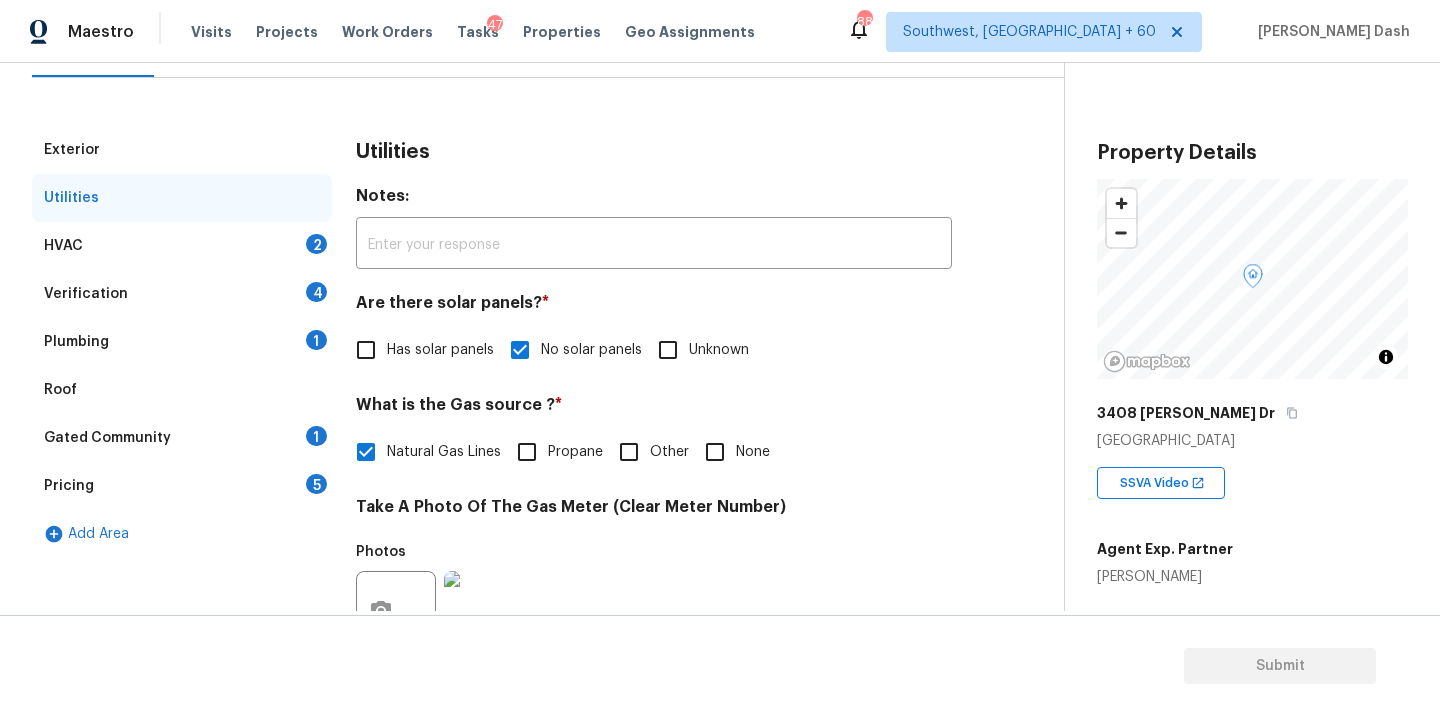 click on "HVAC 2" at bounding box center [182, 246] 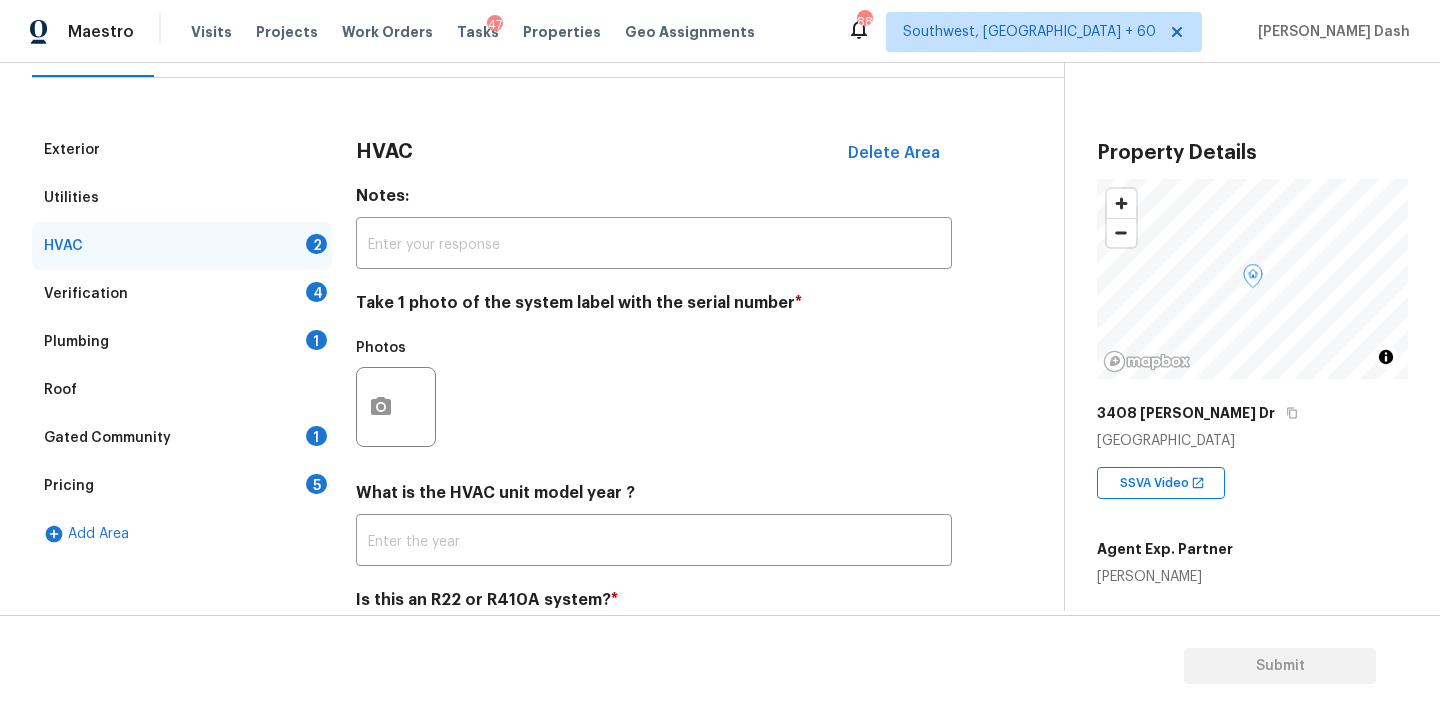 scroll, scrollTop: 313, scrollLeft: 0, axis: vertical 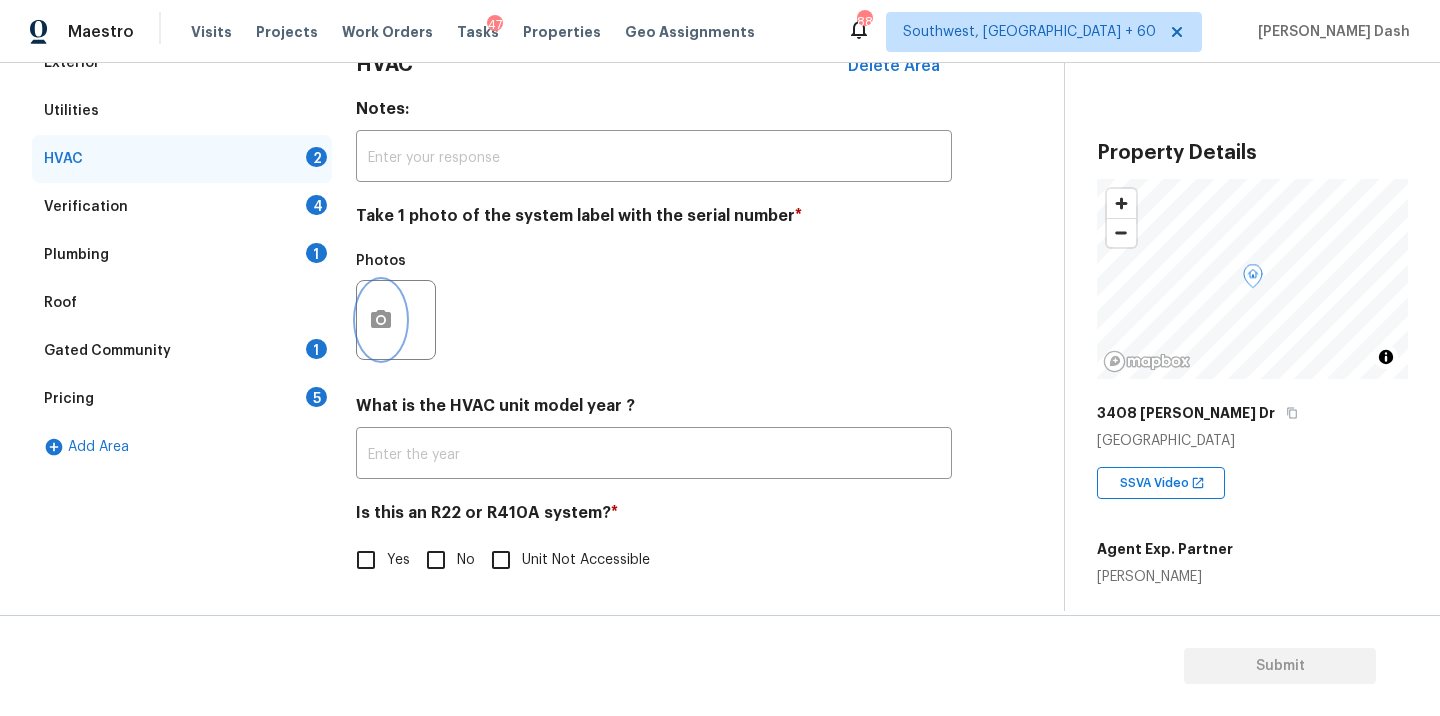 click at bounding box center [381, 320] 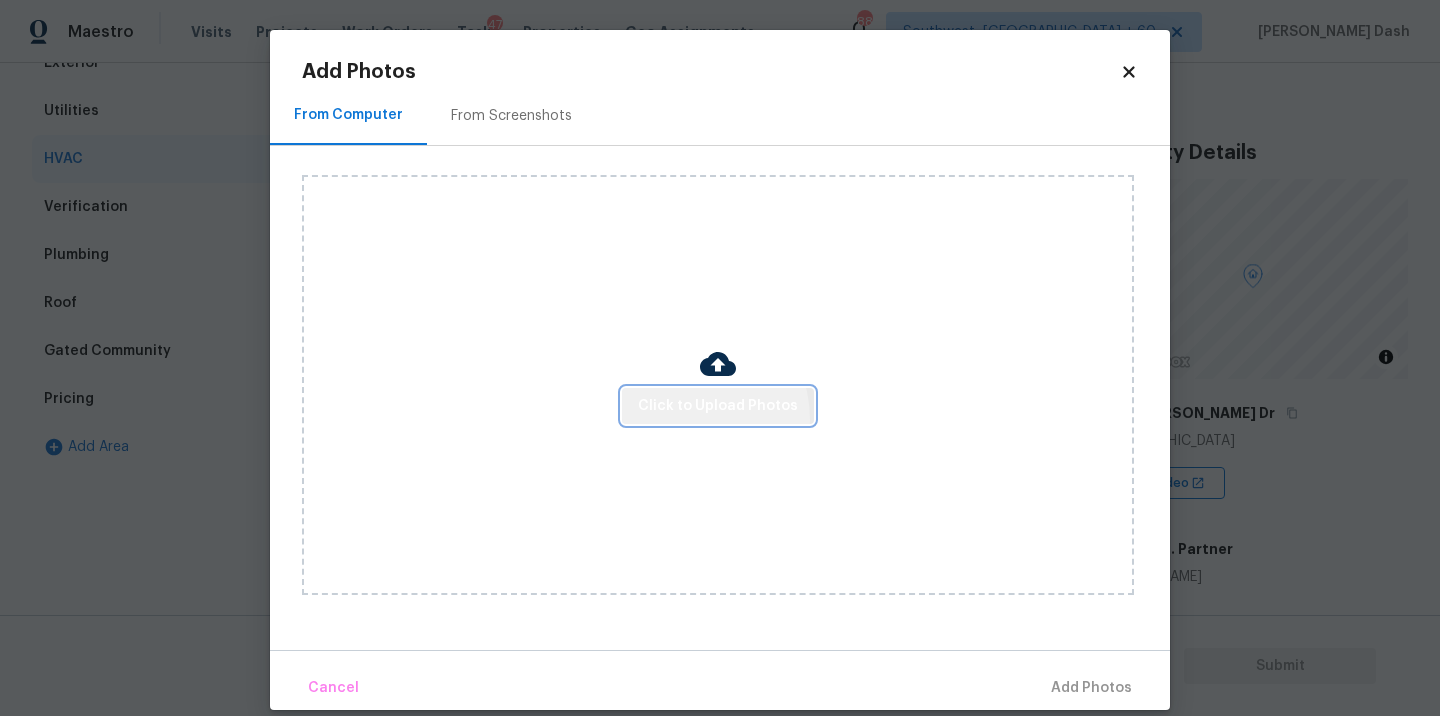 click on "Click to Upload Photos" at bounding box center [718, 406] 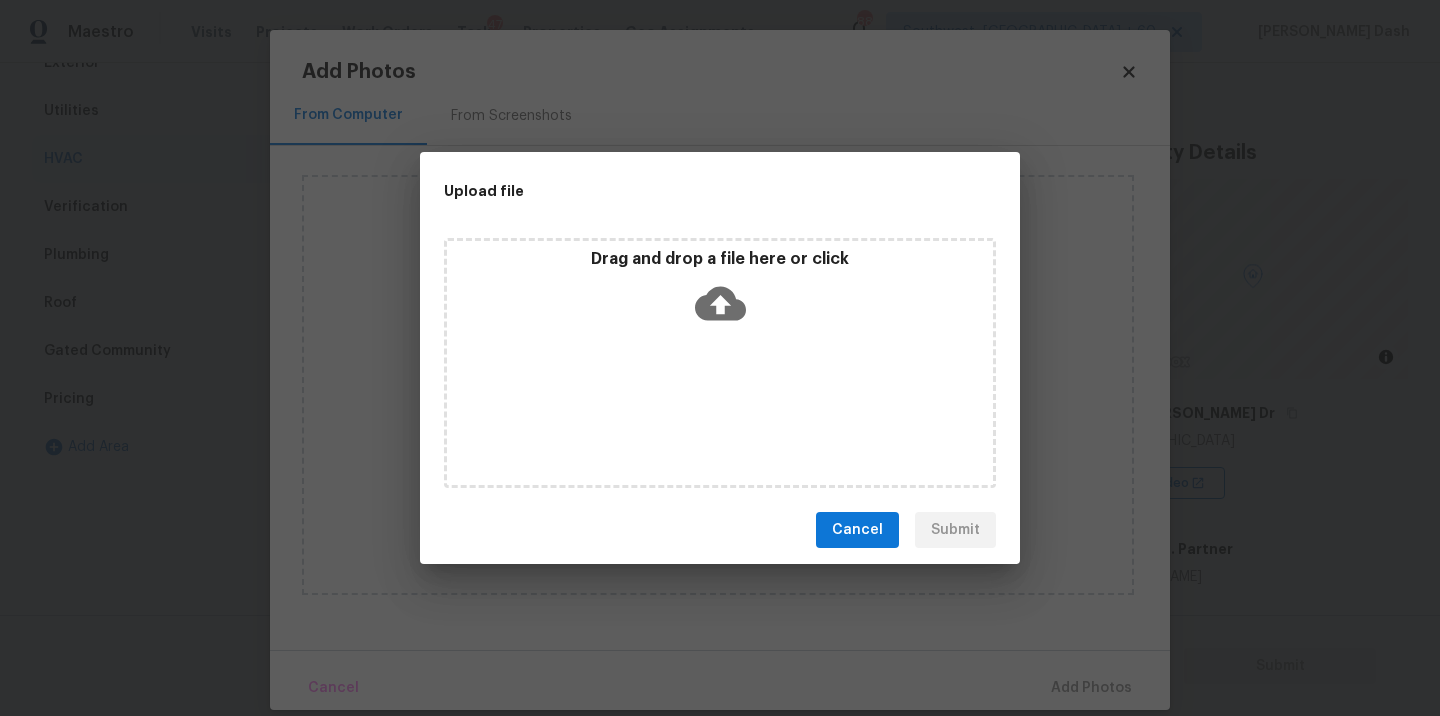 type 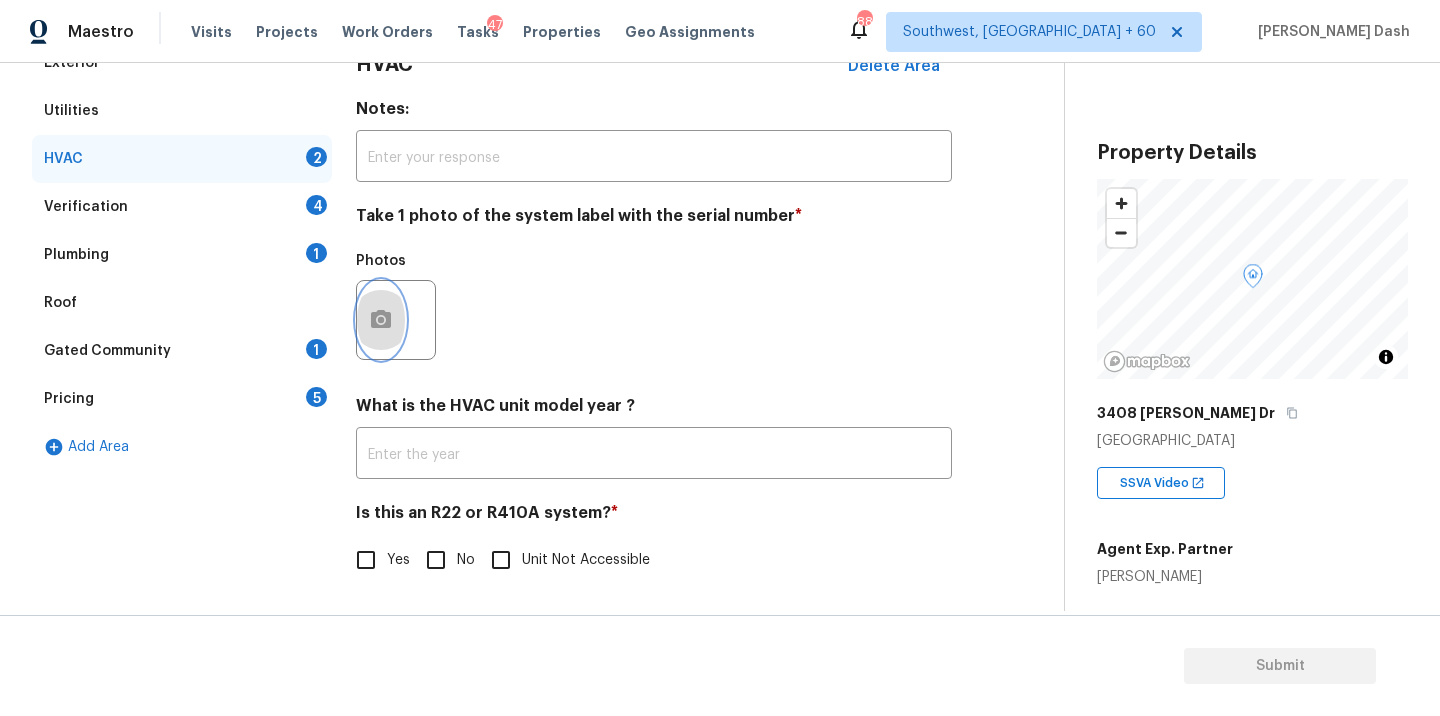 click at bounding box center (381, 320) 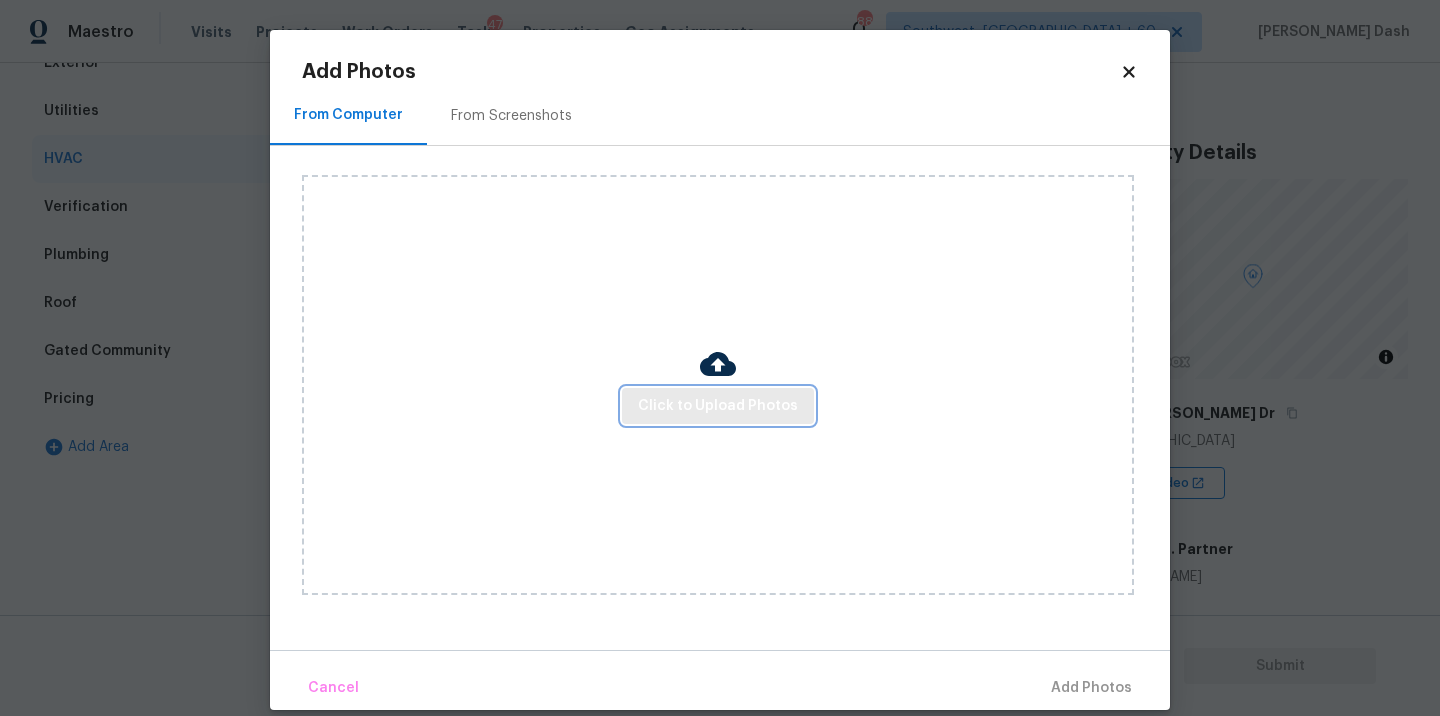 click on "Click to Upload Photos" at bounding box center (718, 406) 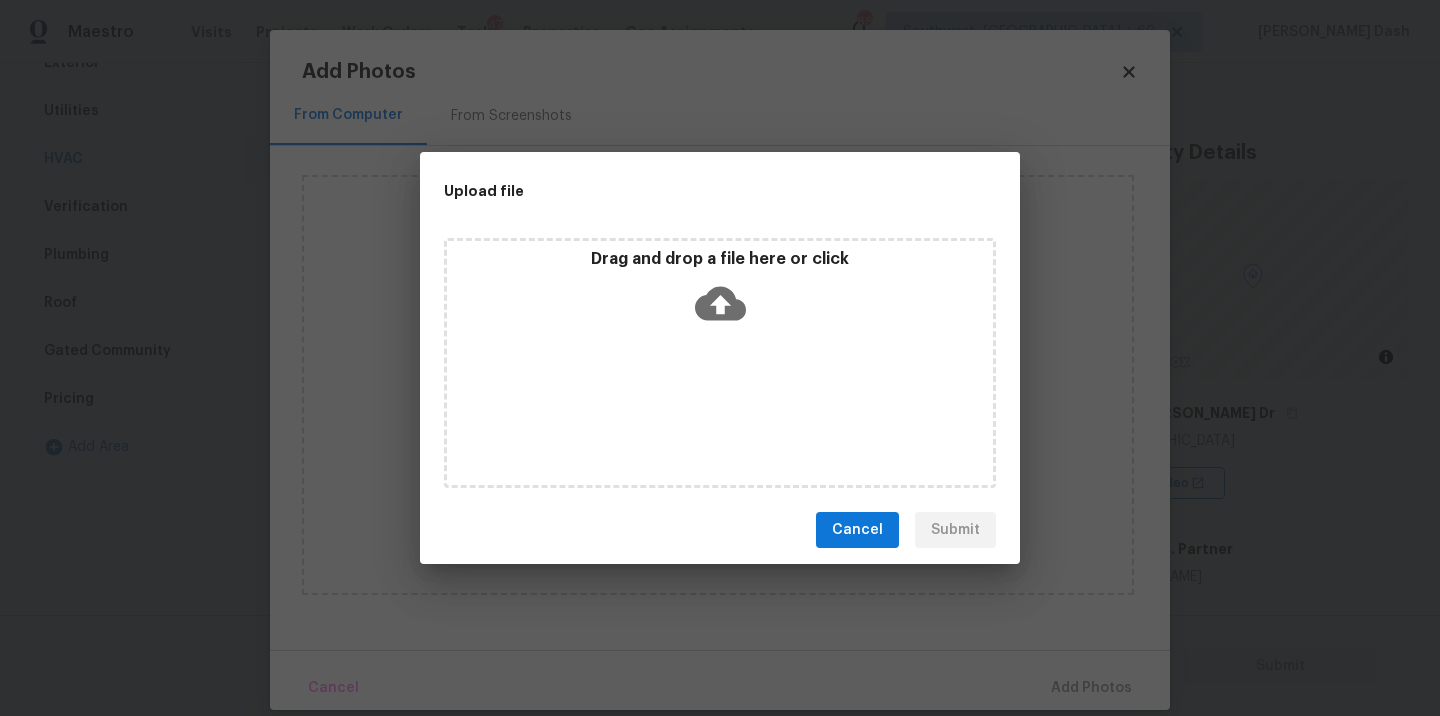 click on "Drag and drop a file here or click" at bounding box center [720, 363] 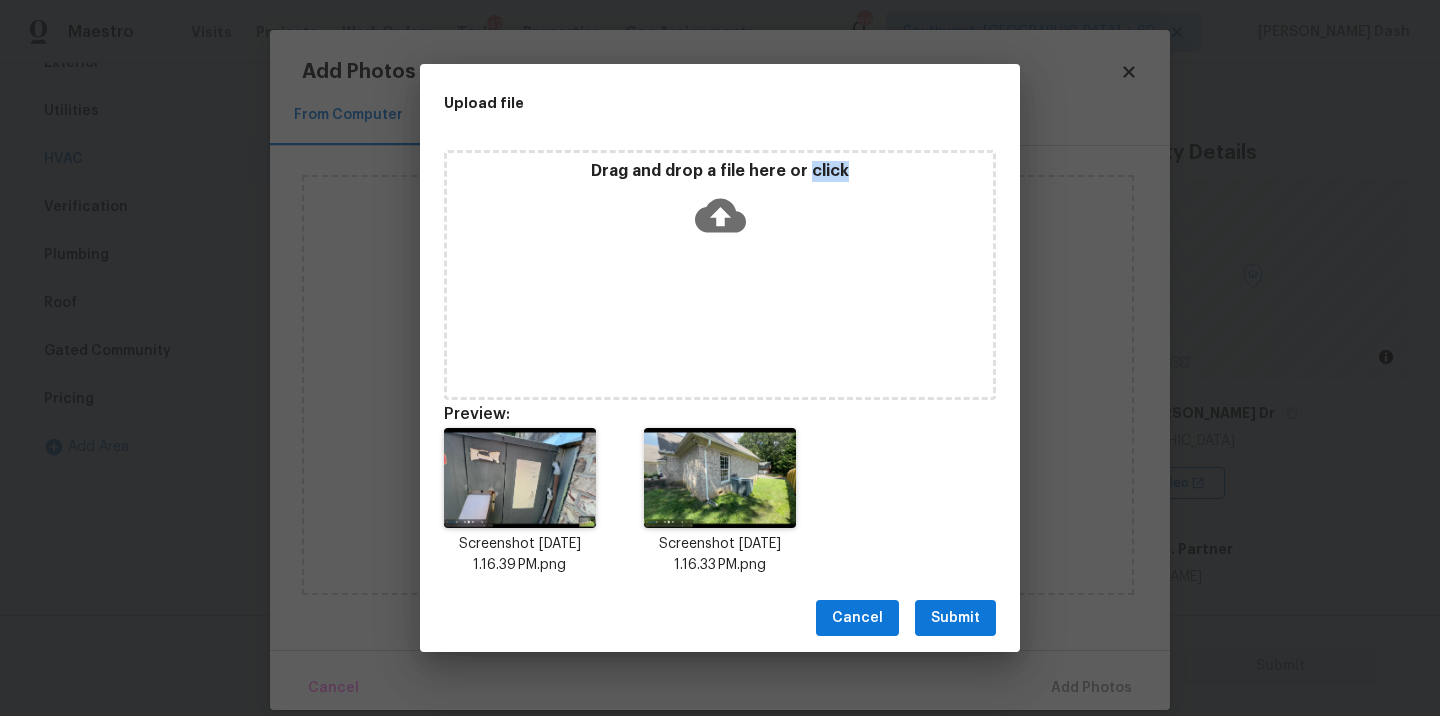 click on "Submit" at bounding box center [955, 618] 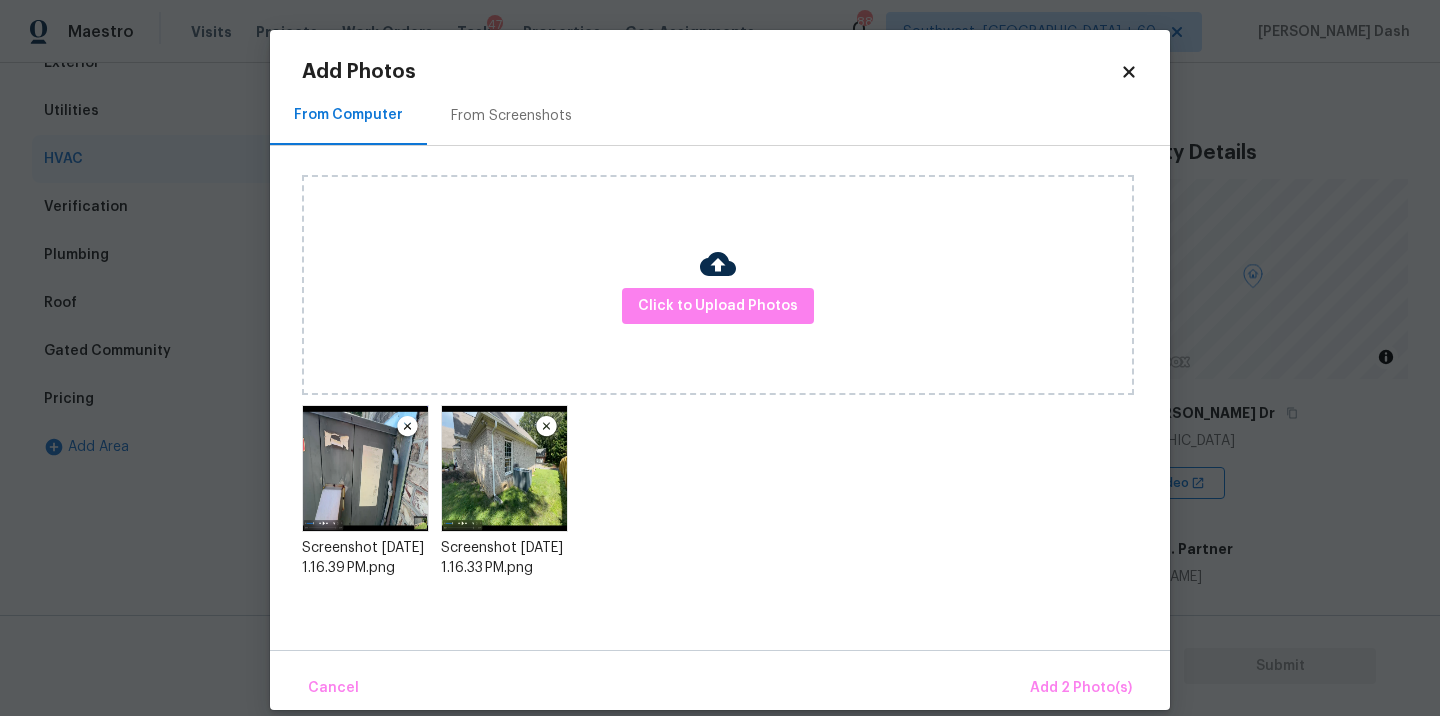 click on "Upload file Drag and drop a file here or click Cancel Submit" at bounding box center [720, 358] 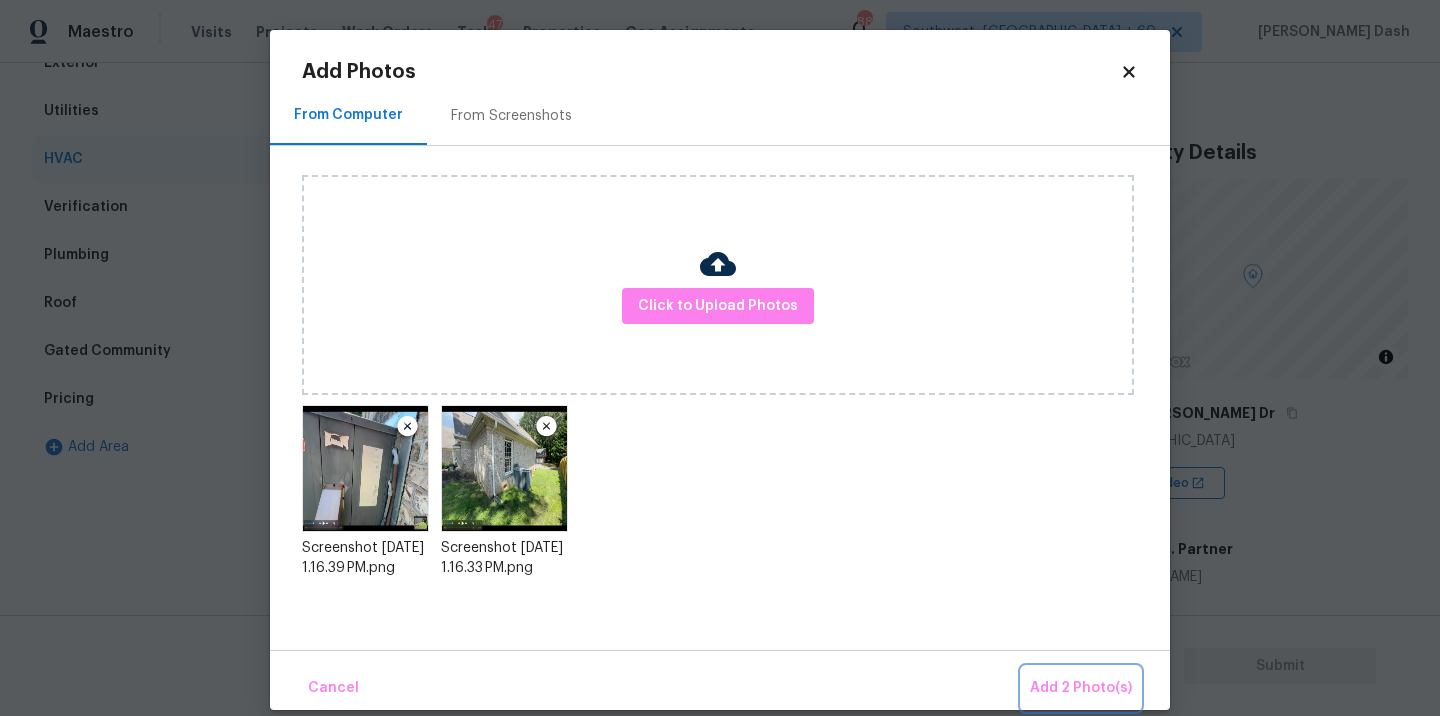 click on "Add 2 Photo(s)" at bounding box center (1081, 688) 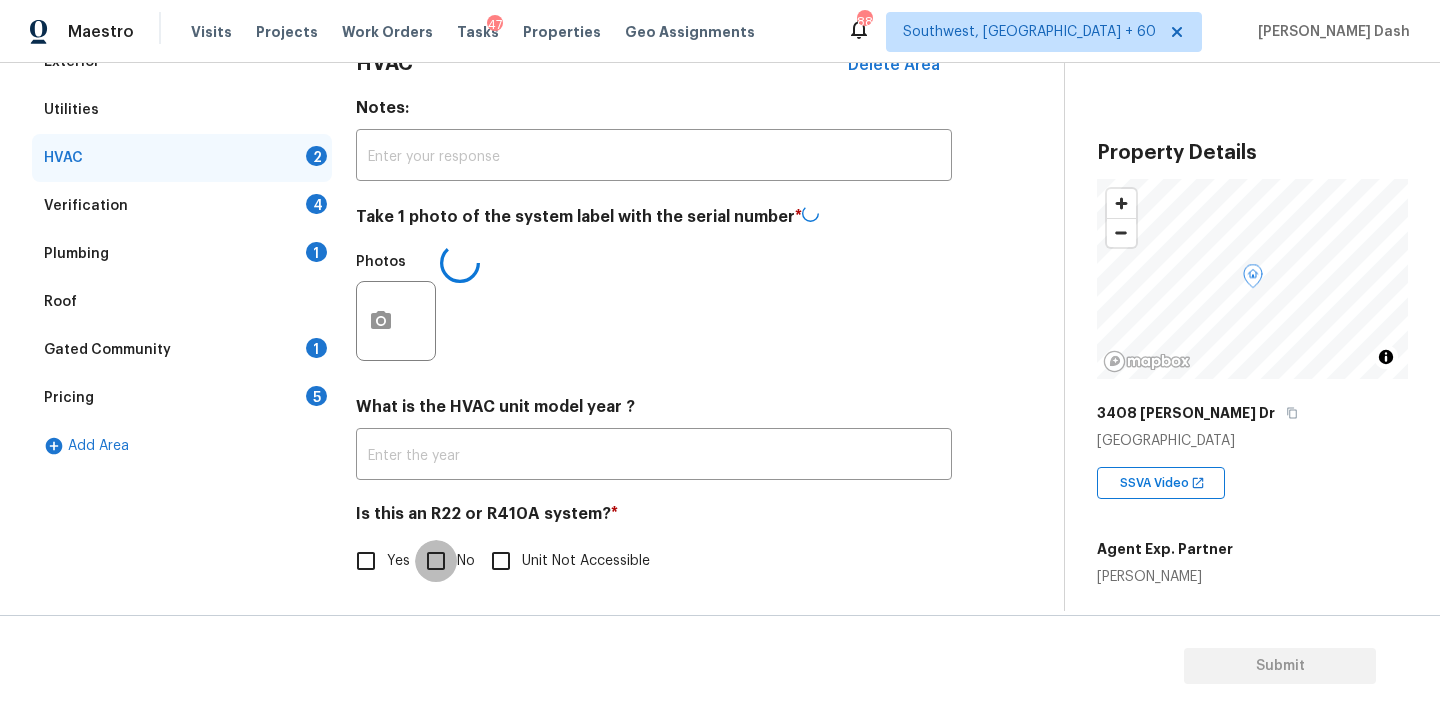 click on "No" at bounding box center (436, 561) 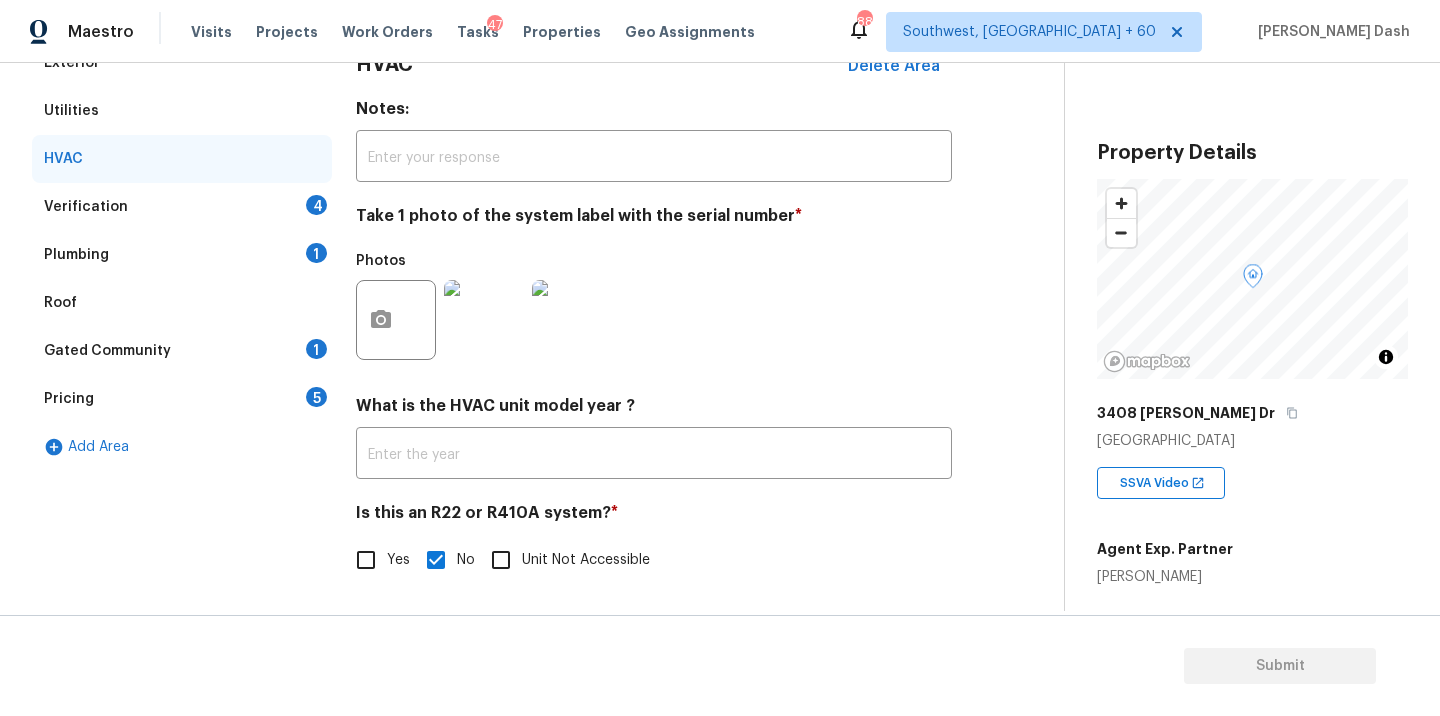 click on "4" at bounding box center [316, 205] 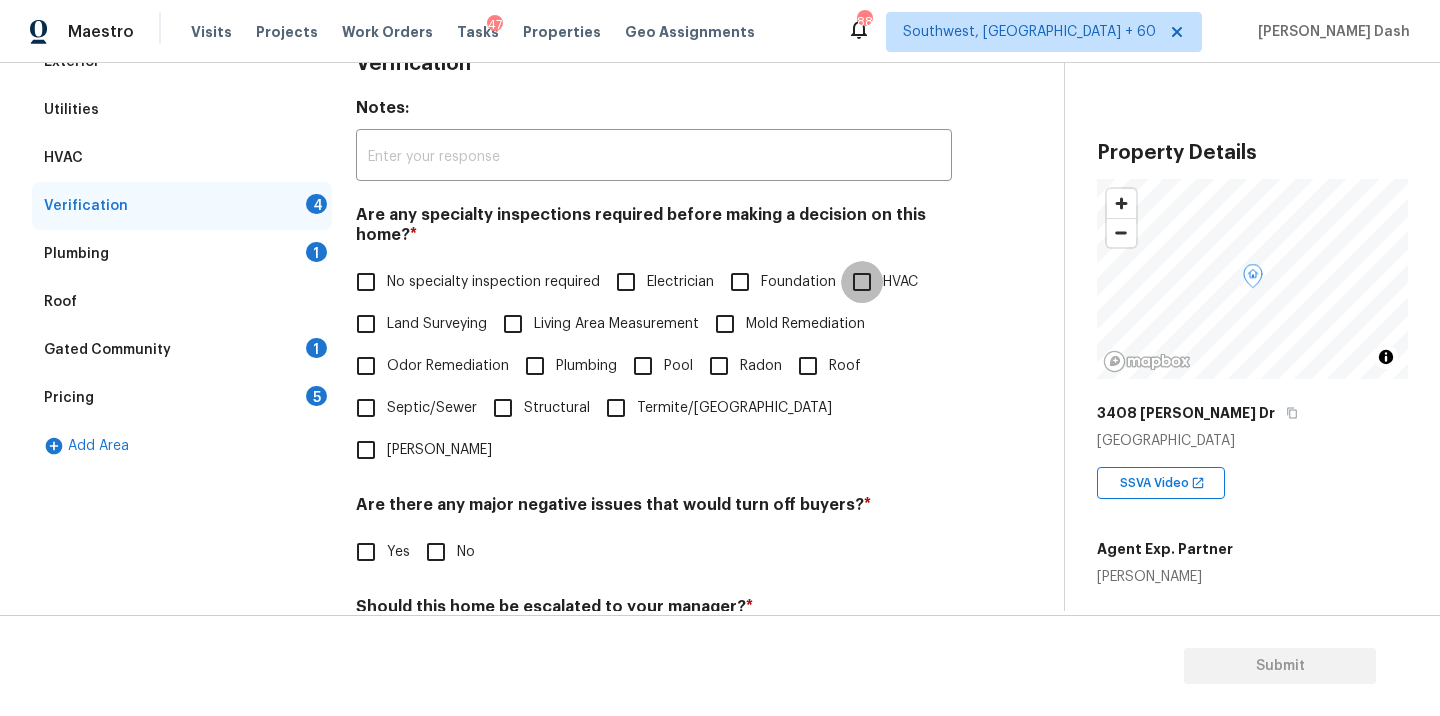 click on "HVAC" at bounding box center (862, 282) 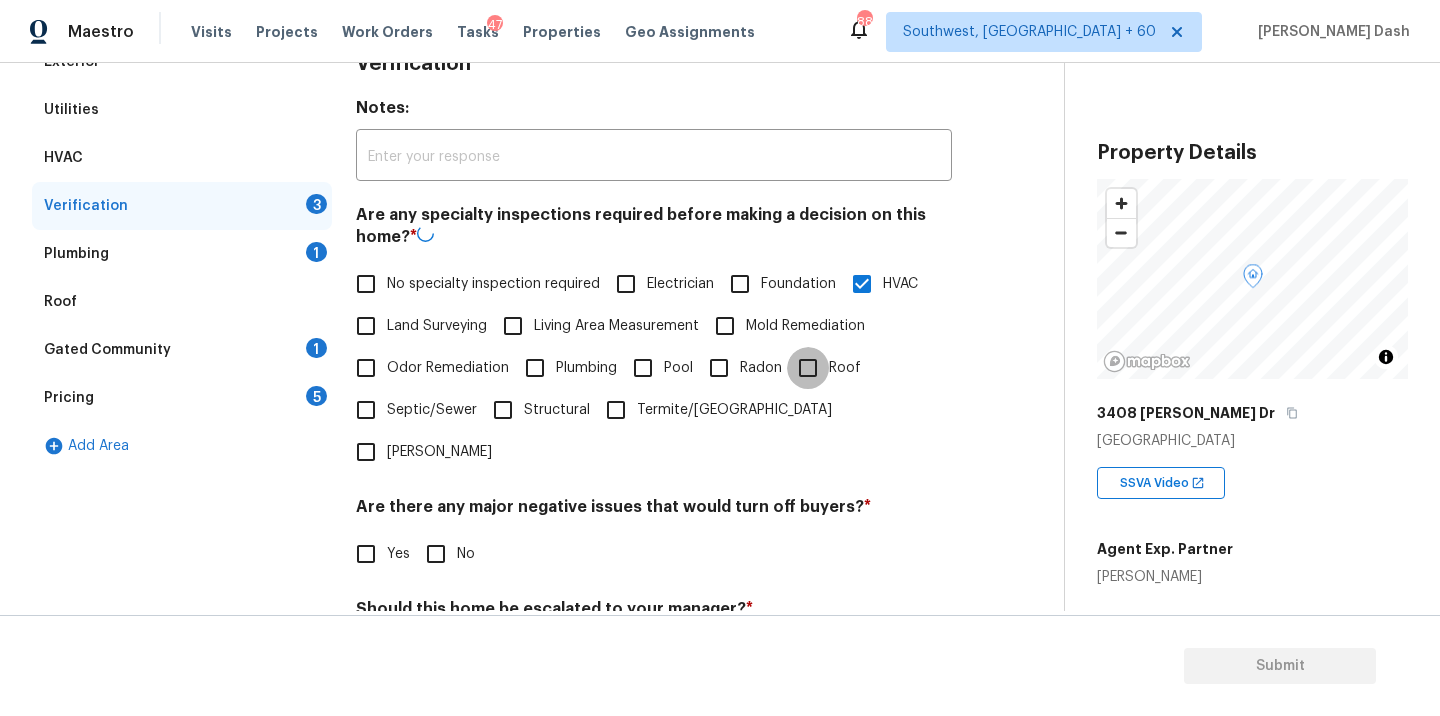 click on "Roof" at bounding box center [808, 368] 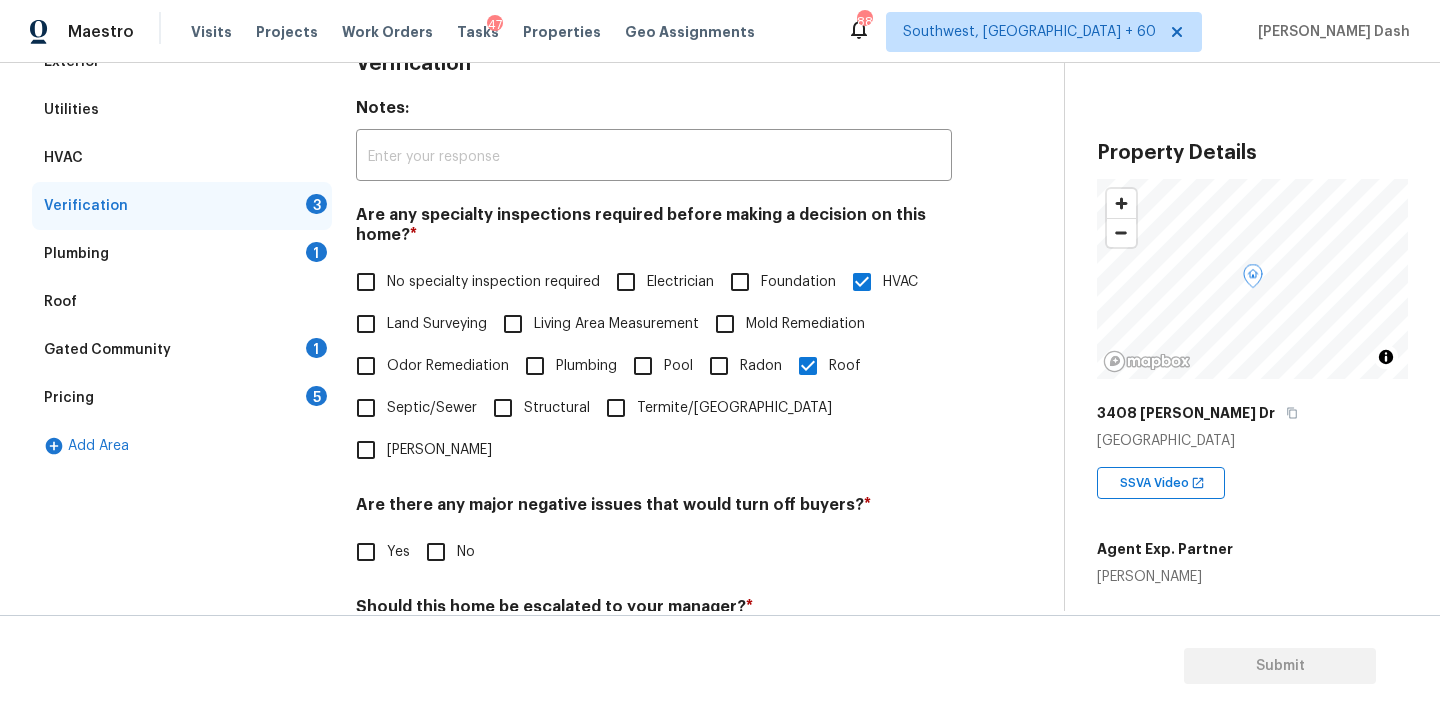 click on "No" at bounding box center [436, 552] 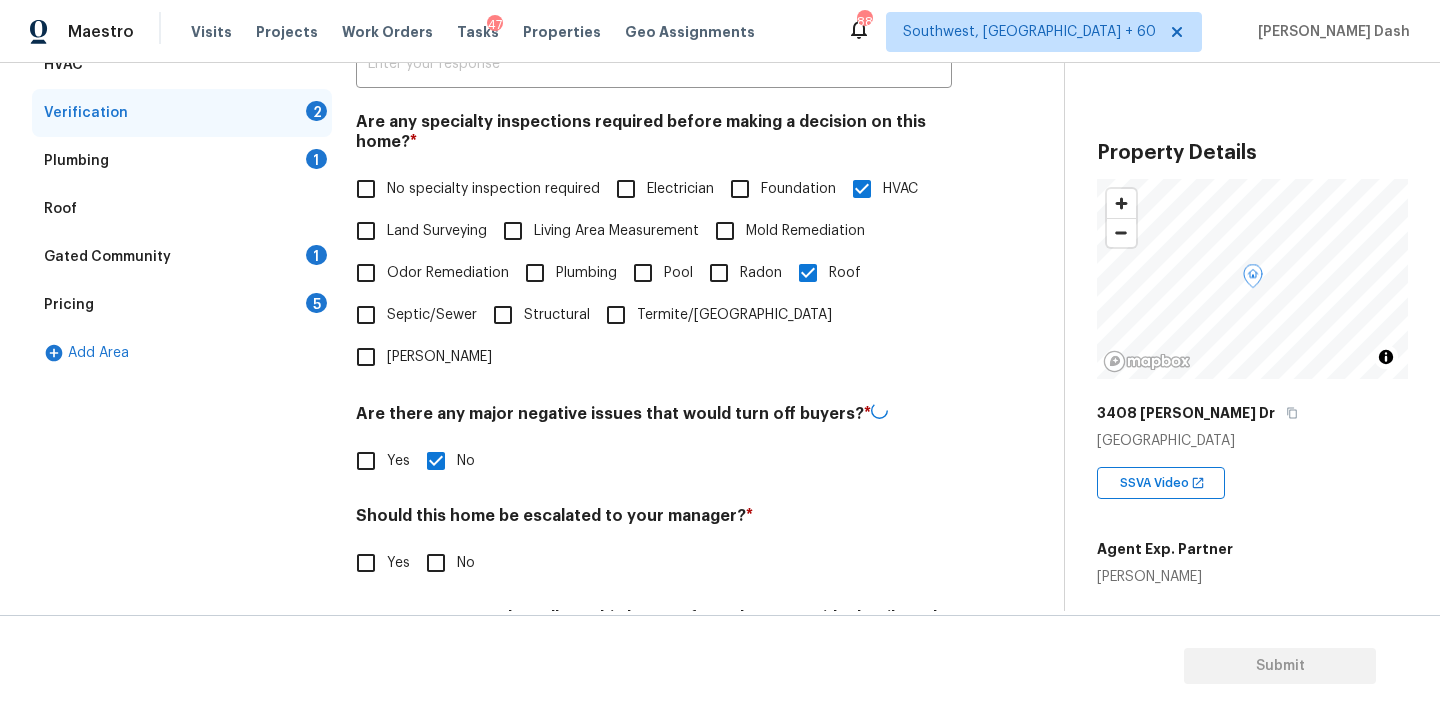 scroll, scrollTop: 484, scrollLeft: 0, axis: vertical 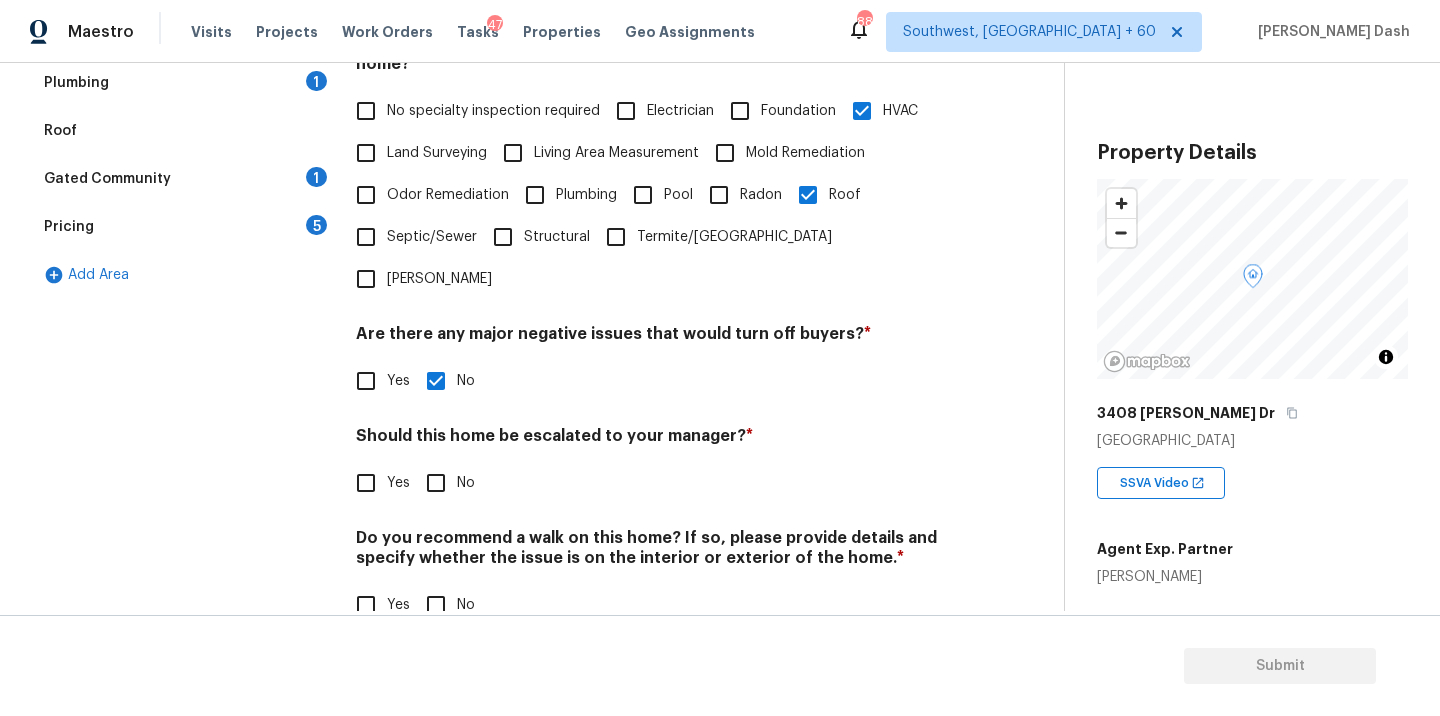 click on "Yes" at bounding box center (366, 483) 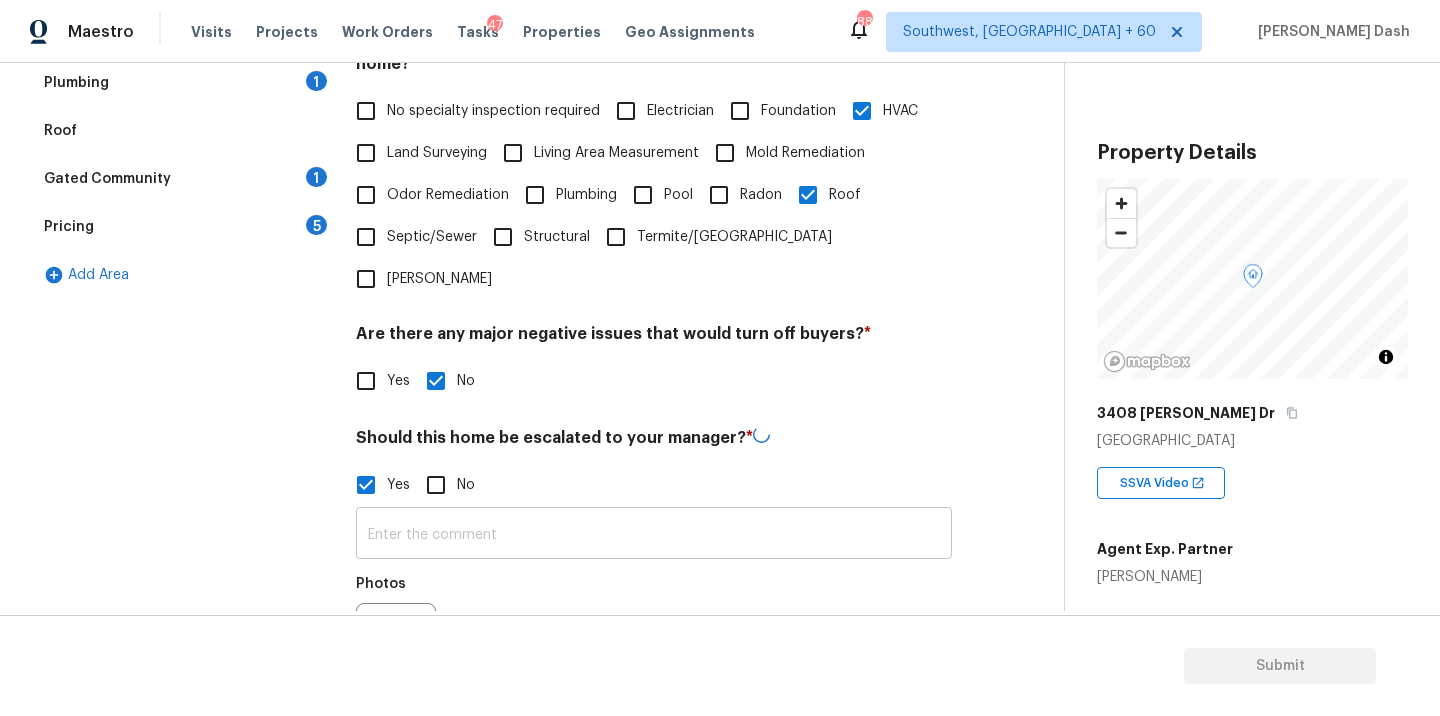 click at bounding box center (654, 535) 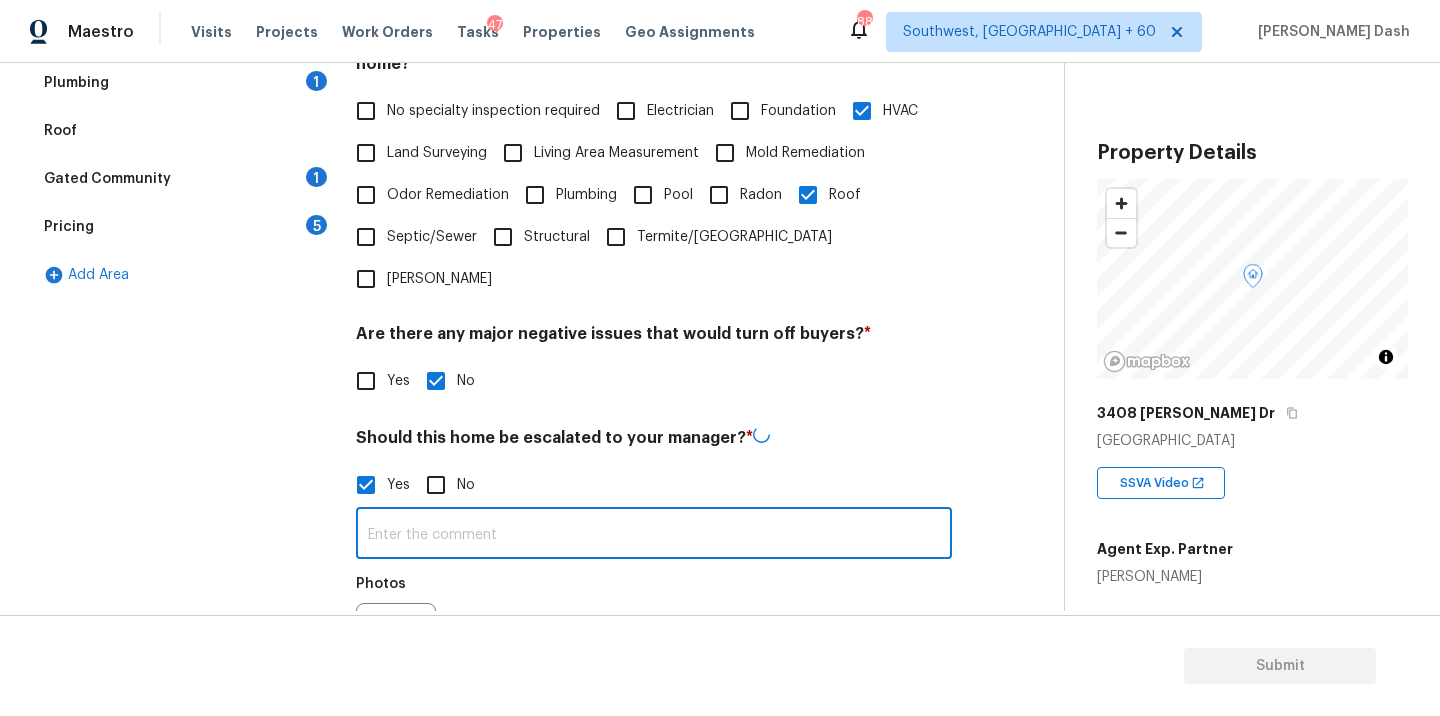 paste on "This is an ALA full virtual. Needs review. The house has excessive debris inside the house hence scoped for removal. Kindly do the final review. As per agents notes the house has musty odors hence possible organic growth. Needs review." 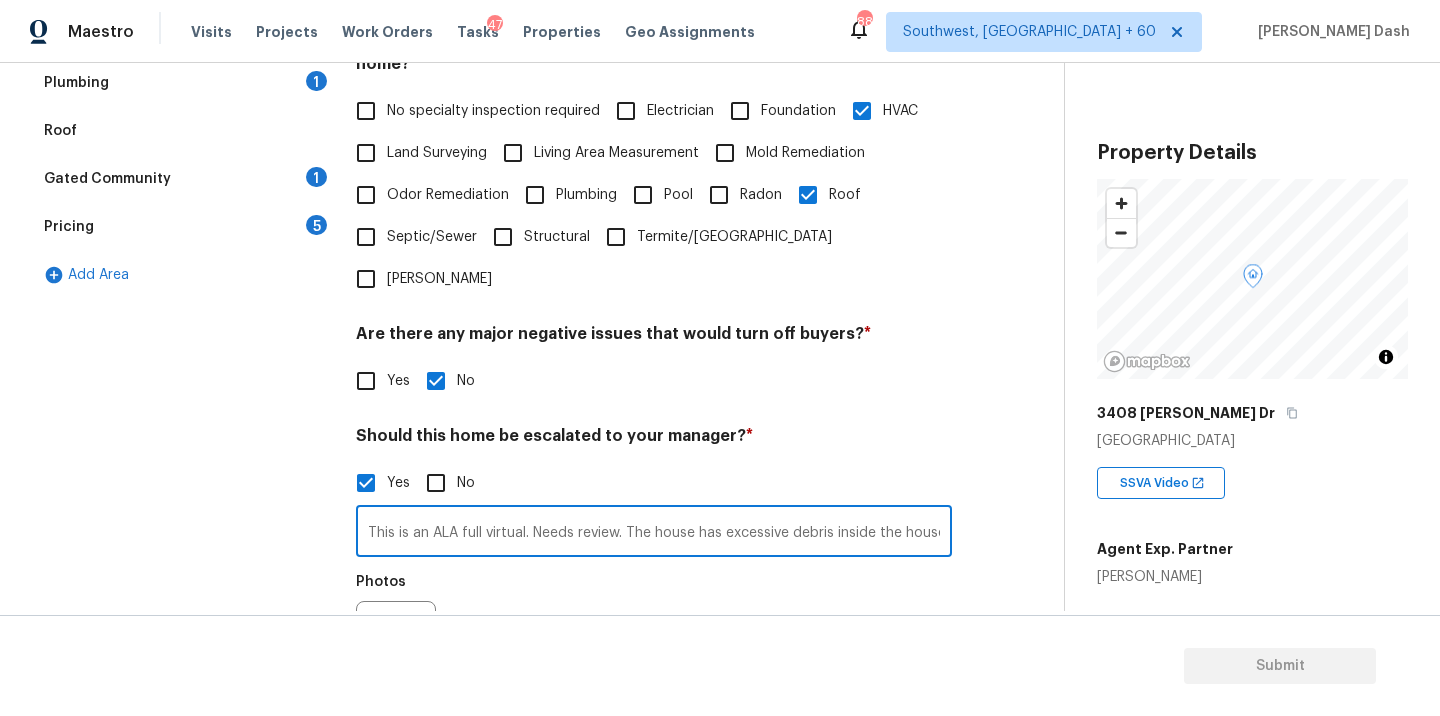 scroll, scrollTop: 0, scrollLeft: 975, axis: horizontal 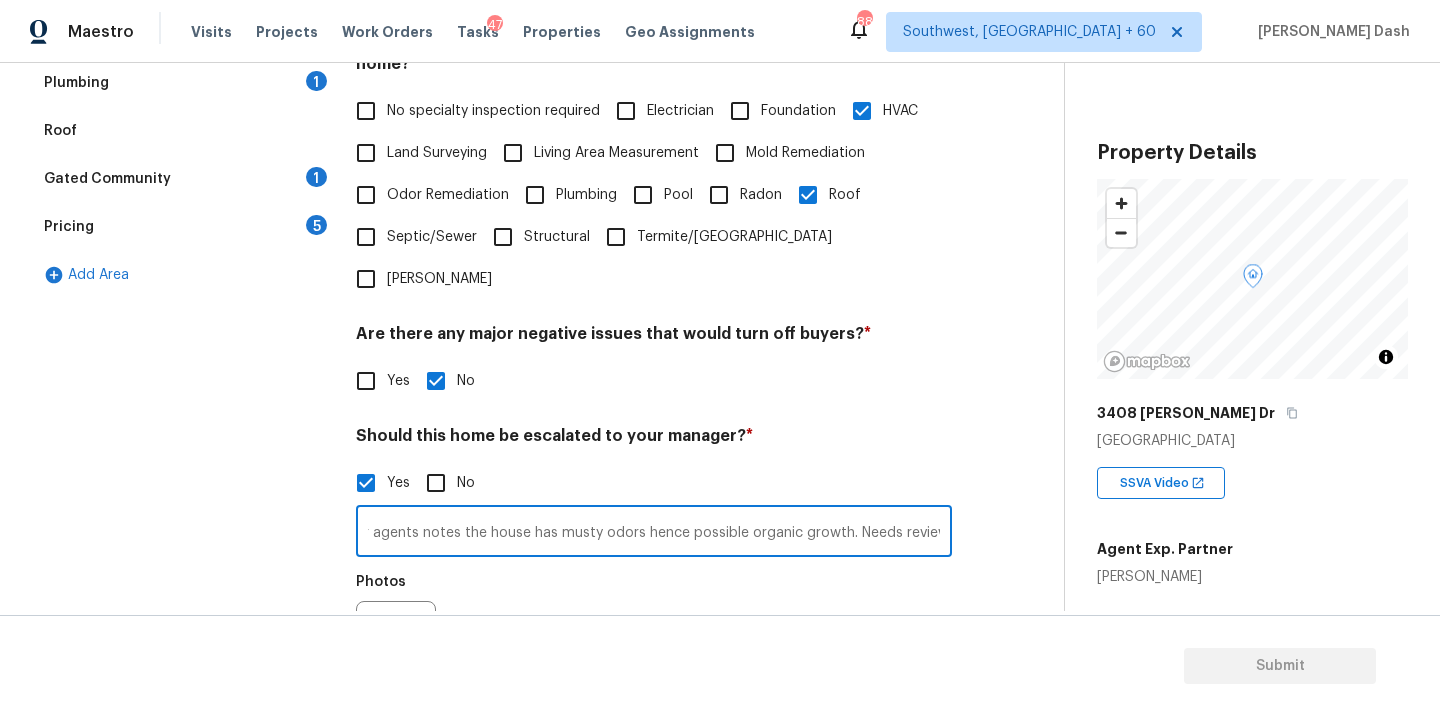 type on "This is an ALA full virtual. Needs review. The house has excessive debris inside the house hence scoped for removal. Kindly do the final review. As per agents notes the house has musty odors hence possible organic growth. Needs review." 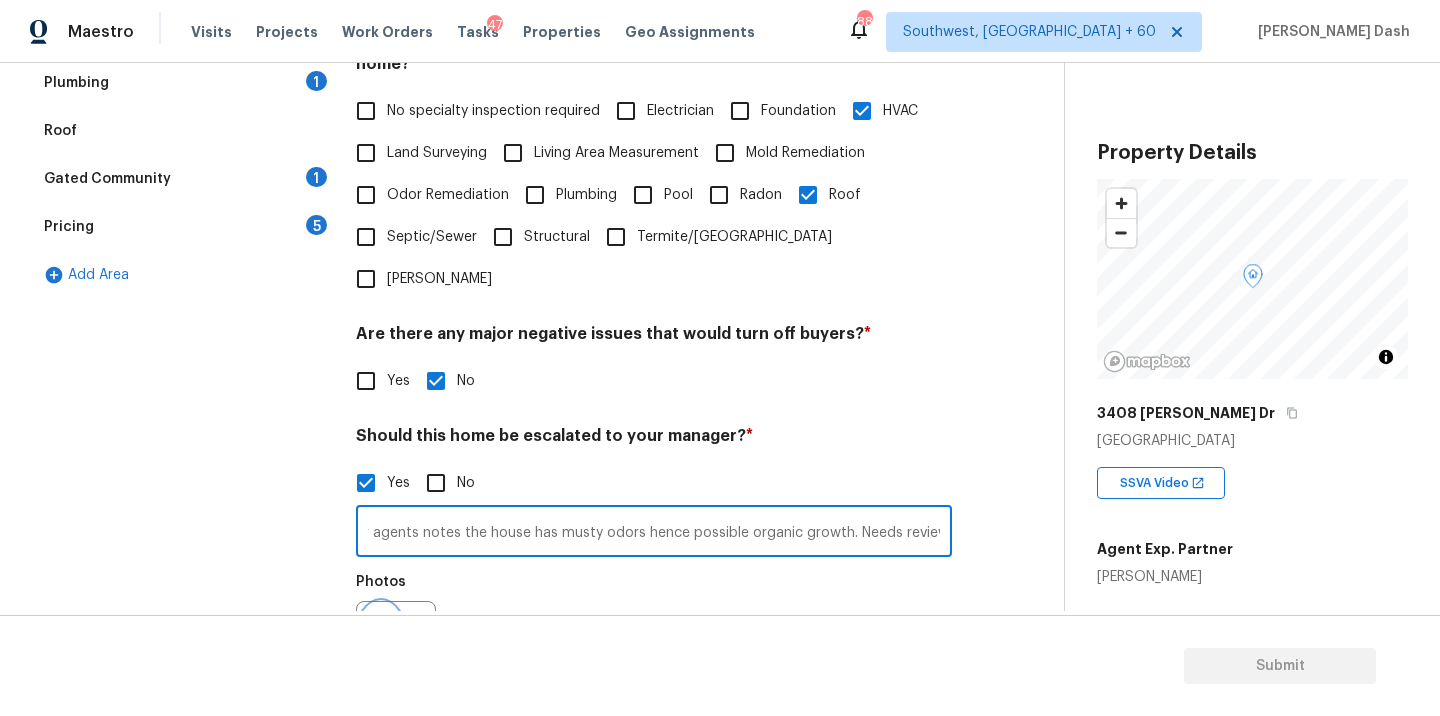 click 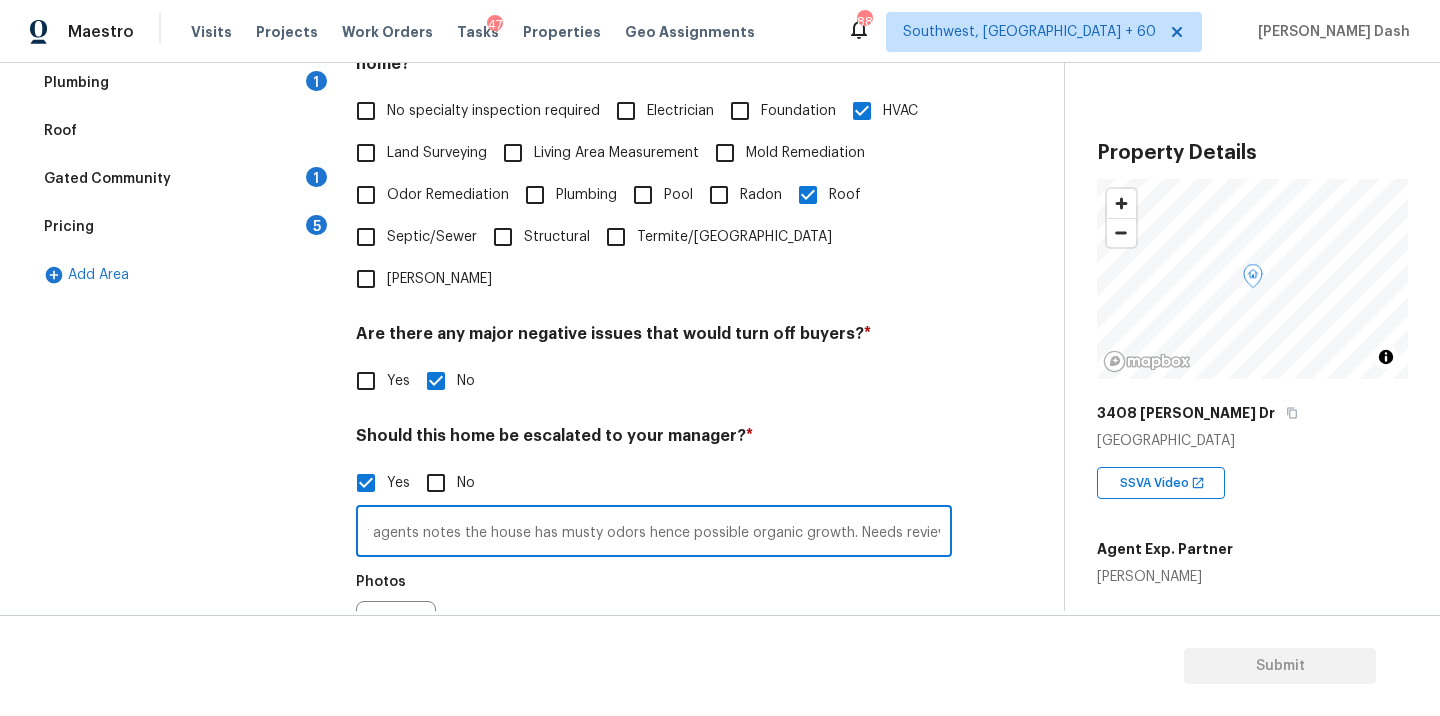 scroll, scrollTop: 0, scrollLeft: 0, axis: both 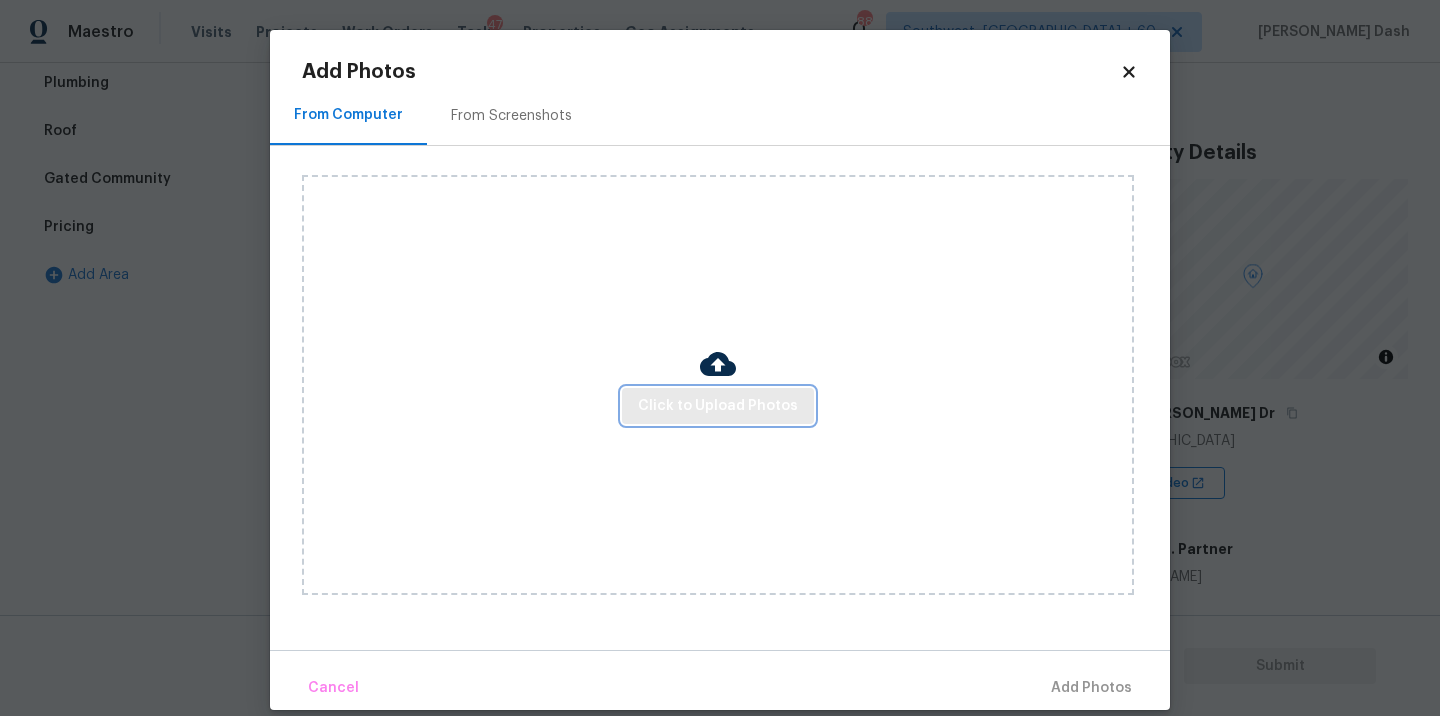 click on "Click to Upload Photos" at bounding box center [718, 406] 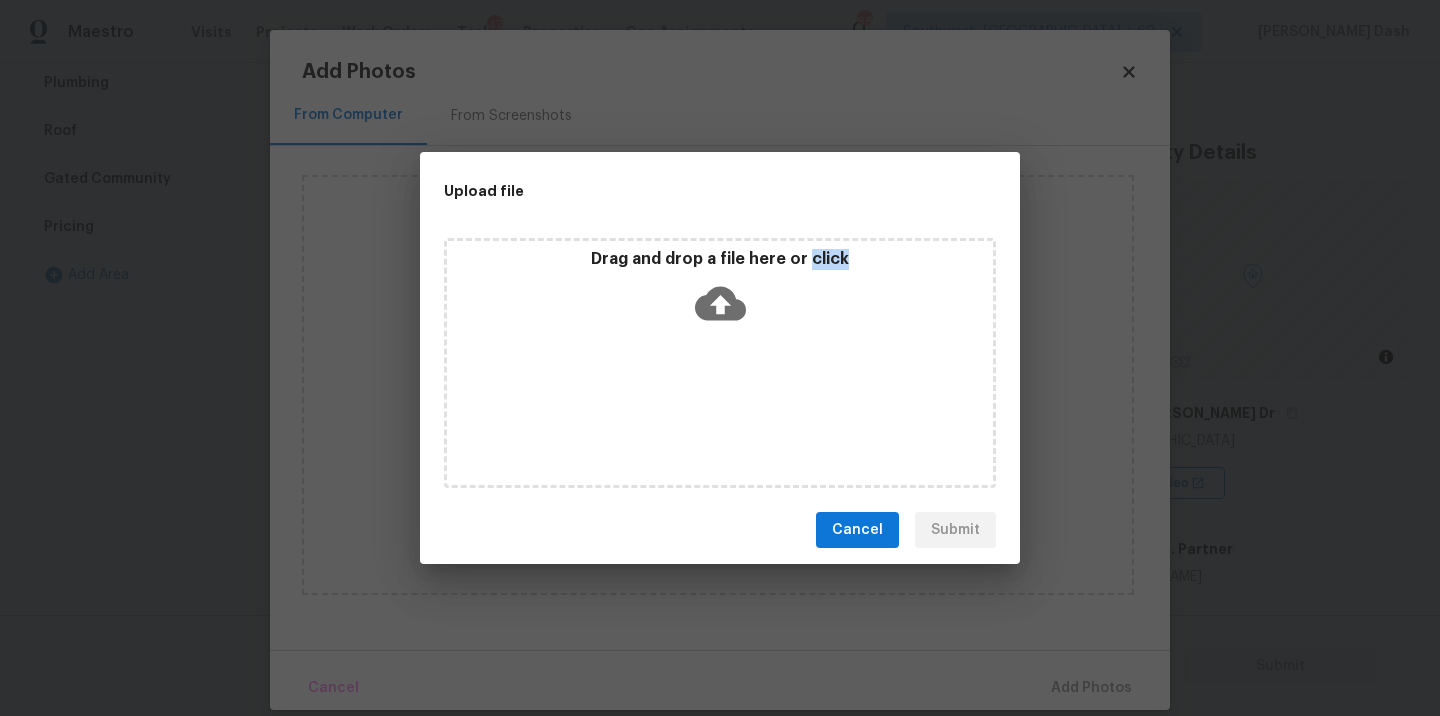 click on "Drag and drop a file here or click" at bounding box center [720, 363] 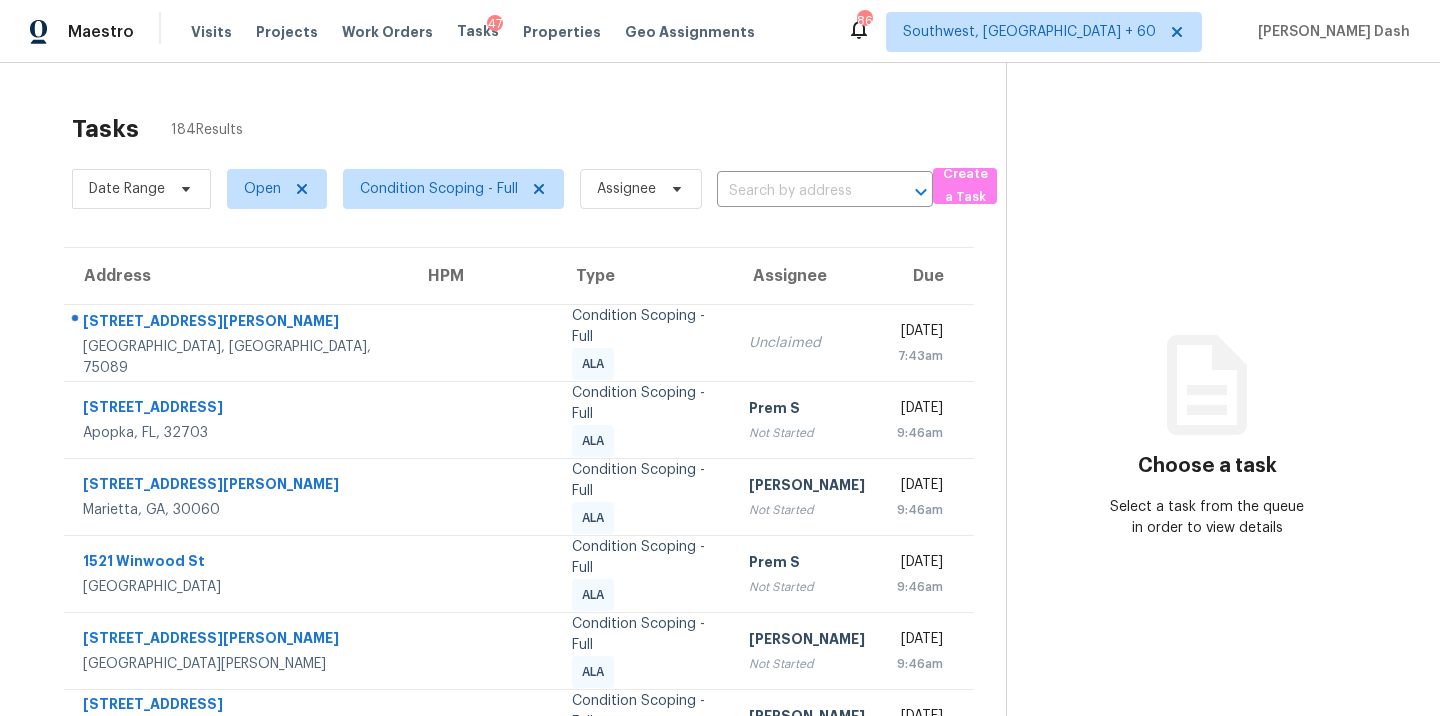 scroll, scrollTop: 0, scrollLeft: 0, axis: both 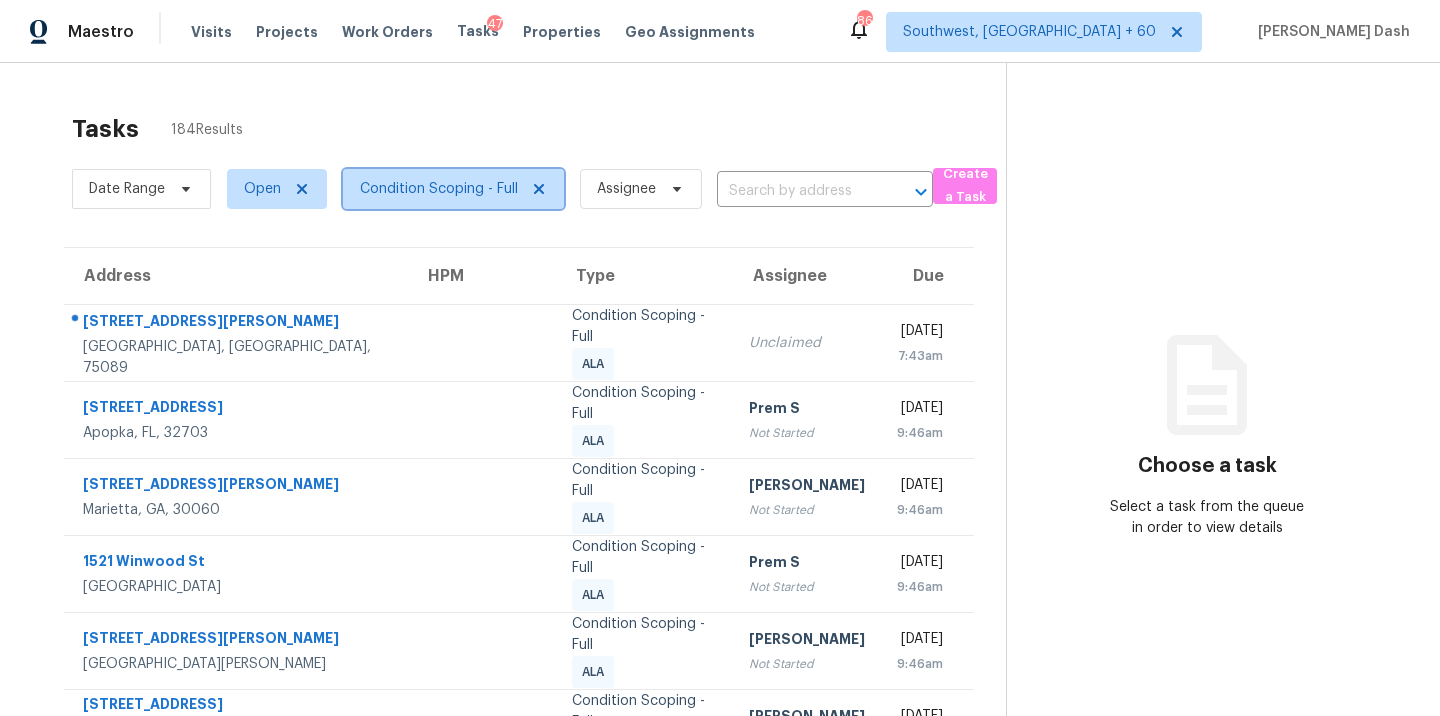 click on "Condition Scoping - Full" at bounding box center [439, 189] 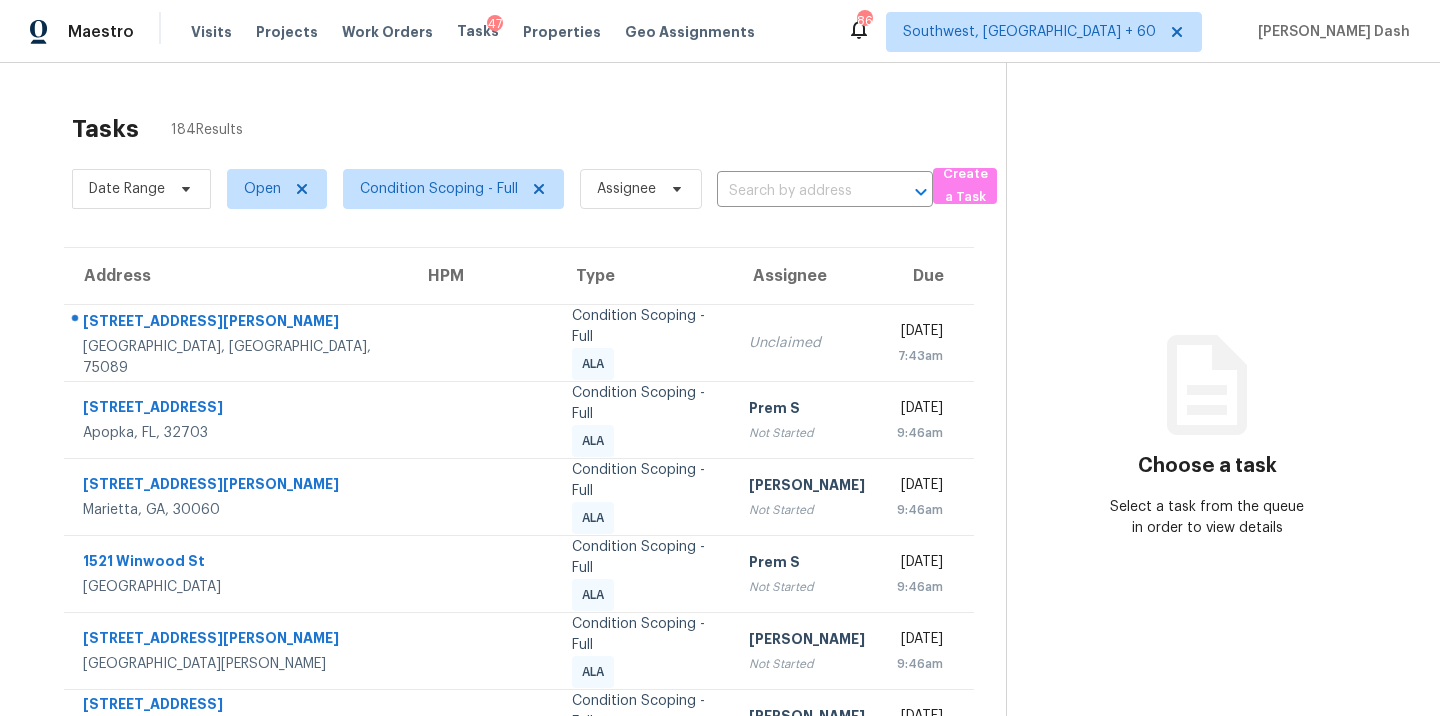 click on "Tasks 184  Results Date Range Open Condition Scoping - Full Assignee ​ Create a Task Address HPM Type Assignee Due [STREET_ADDRESS][PERSON_NAME][PERSON_NAME] Condition Scoping - Full ALA Unclaimed [DATE] 7:43am [STREET_ADDRESS] Condition Scoping - Full ALA Prem S Not Started [DATE] 9:46am [STREET_ADDRESS][PERSON_NAME] Condition Scoping - Full ALA [PERSON_NAME] Not Started [DATE] 9:46am [STREET_ADDRESS] Condition Scoping - Full ALA Prem S Not Started [DATE] 9:46am [STREET_ADDRESS][PERSON_NAME][PERSON_NAME] Condition Scoping - Full ALA [PERSON_NAME] Not Started [DATE] 9:46am [STREET_ADDRESS] [PERSON_NAME] Condition Scoping - Full ALA Rajesh M Not Started [DATE] 9:46am [STREET_ADDRESS] [PERSON_NAME] Condition Scoping - Full ALA [PERSON_NAME] Not Started [DATE] 11:51am [STREET_ADDRESS] ALA ALA" at bounding box center (519, 612) 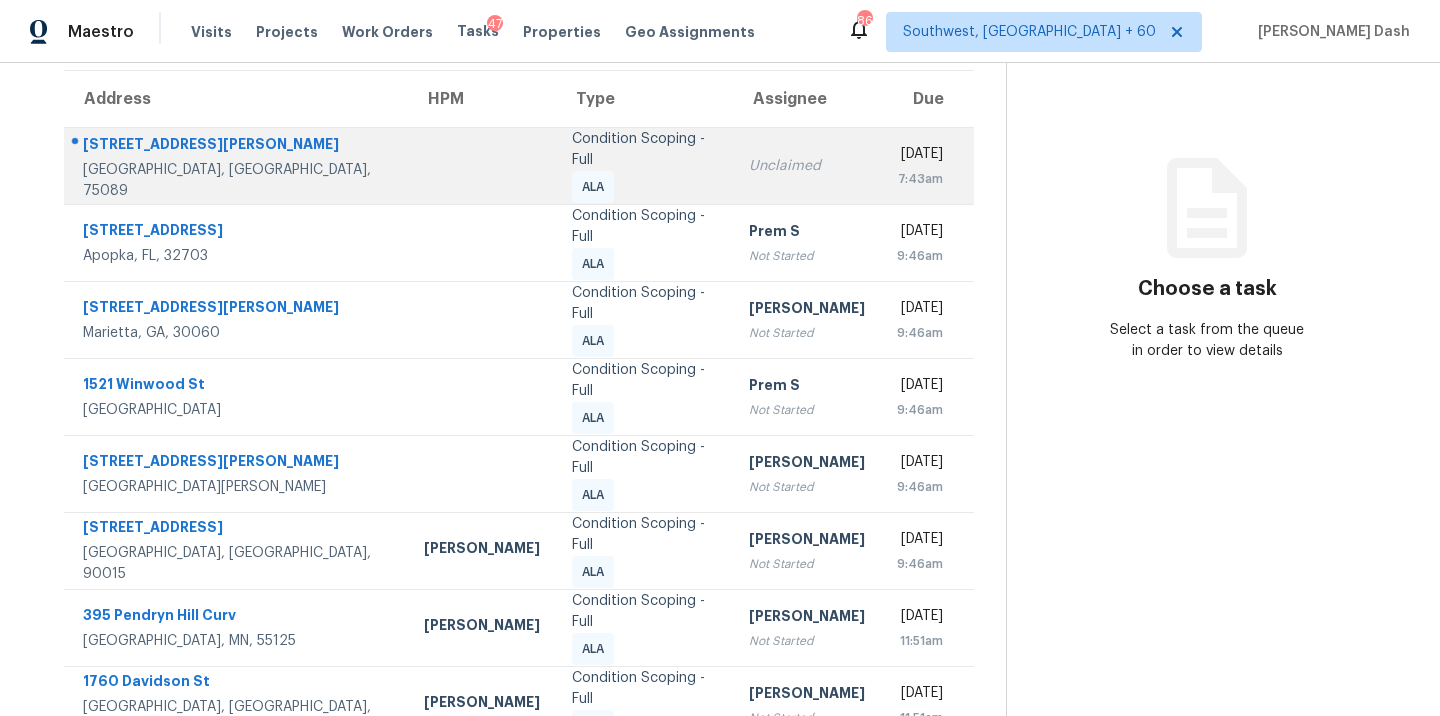scroll, scrollTop: 342, scrollLeft: 0, axis: vertical 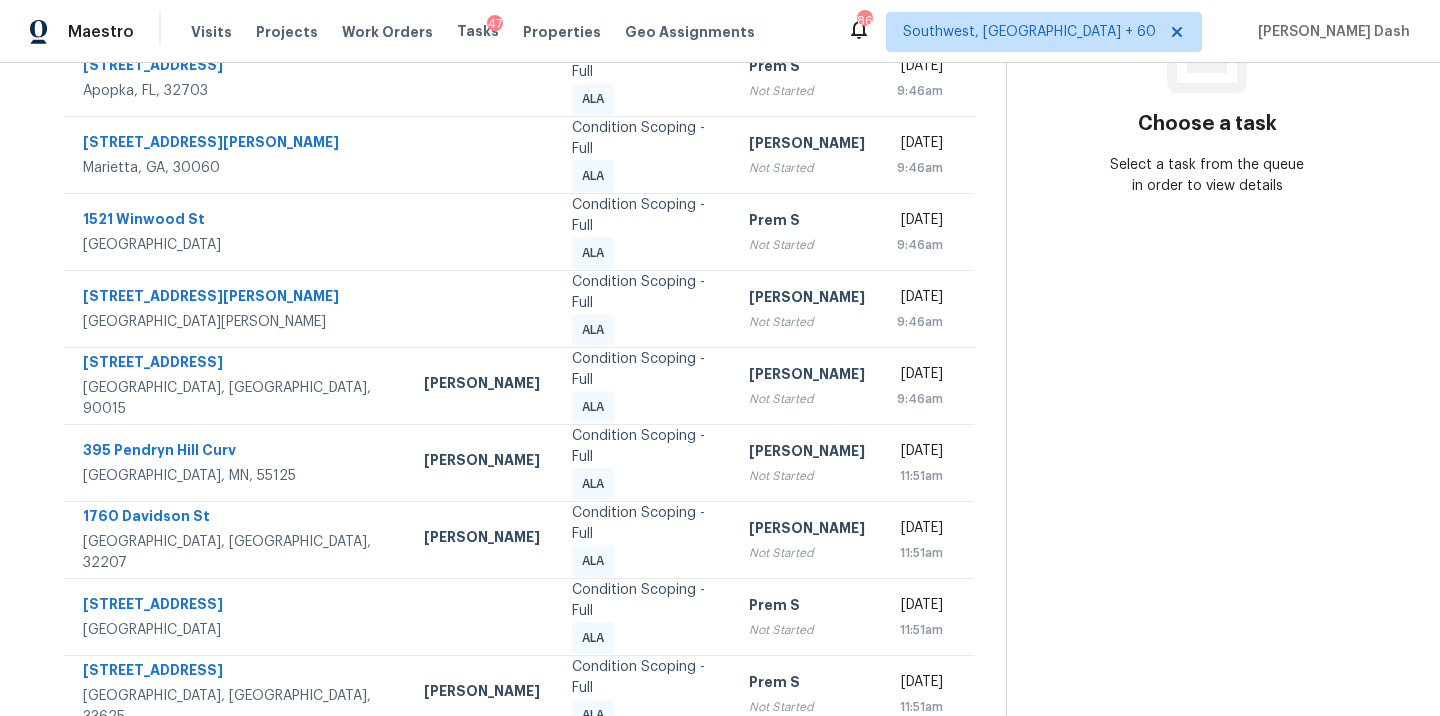 click 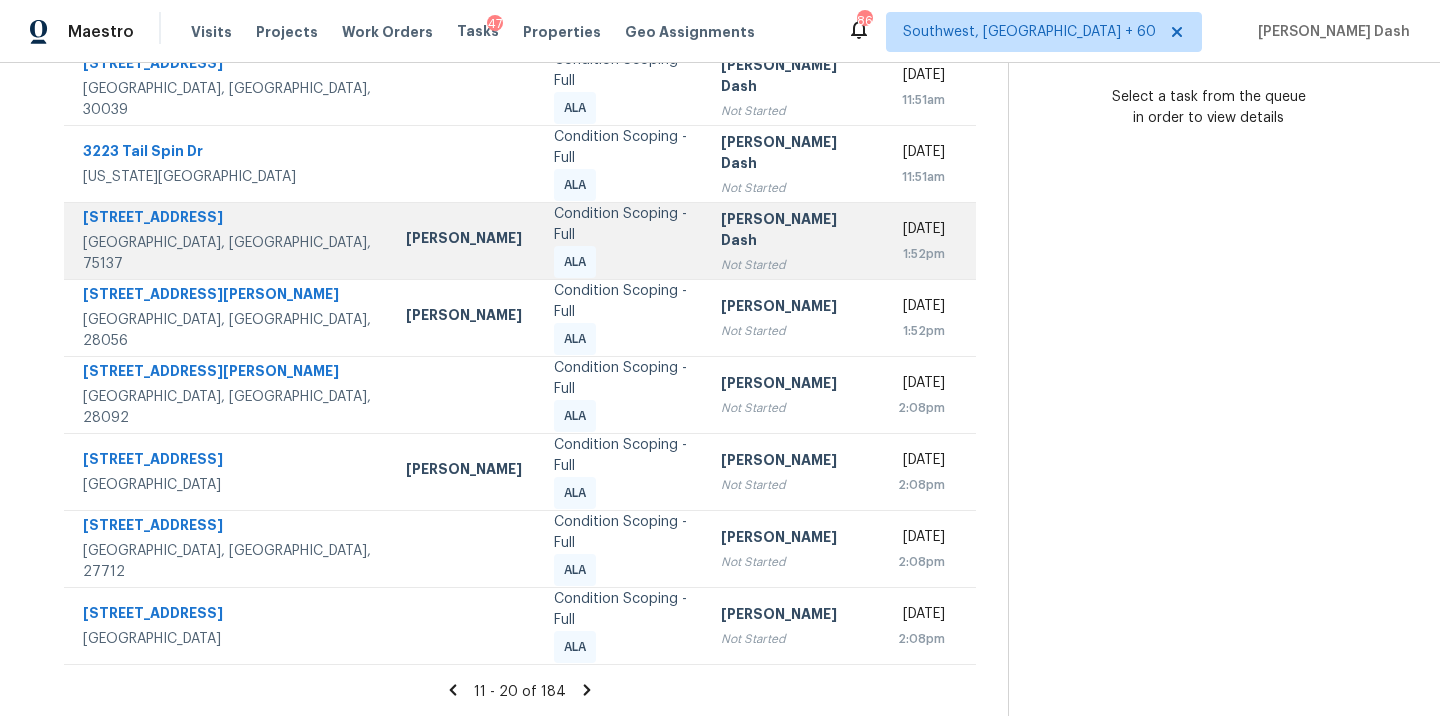 scroll, scrollTop: 412, scrollLeft: 0, axis: vertical 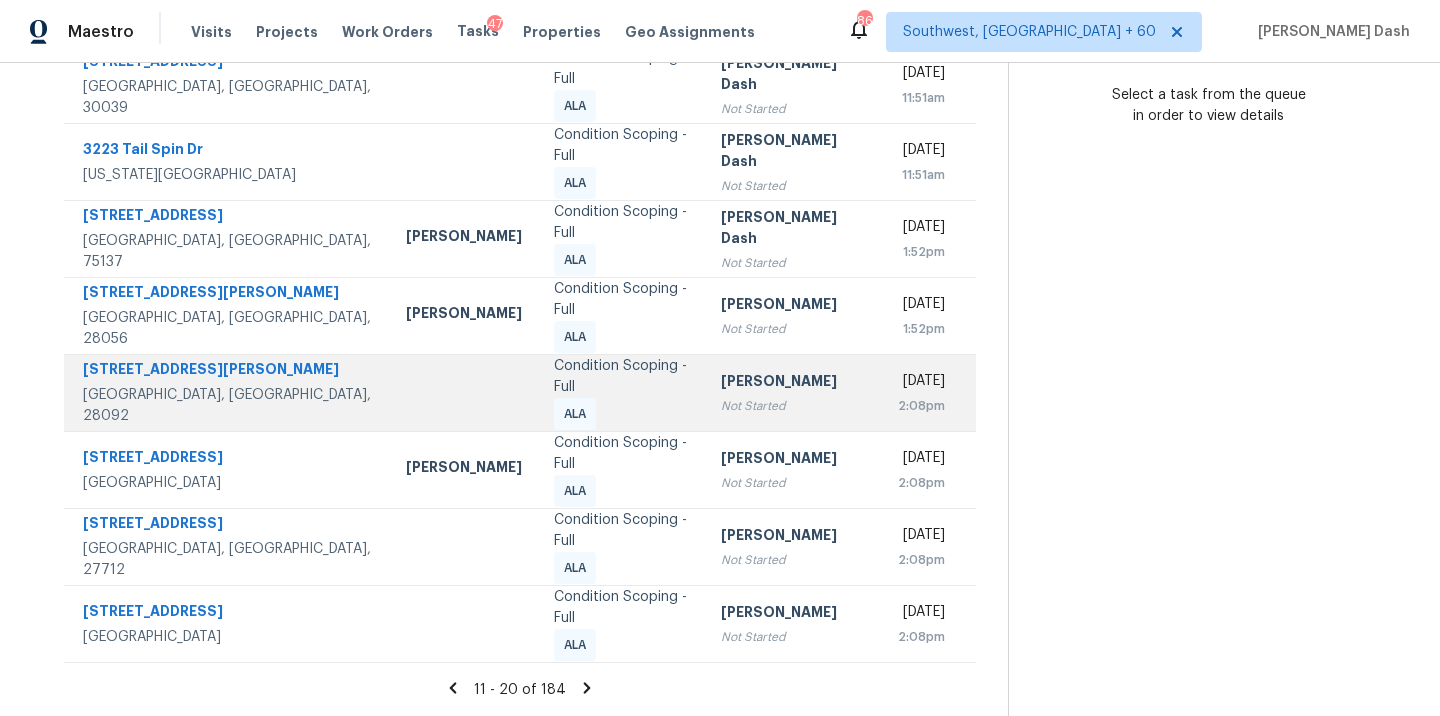 click at bounding box center [464, 393] 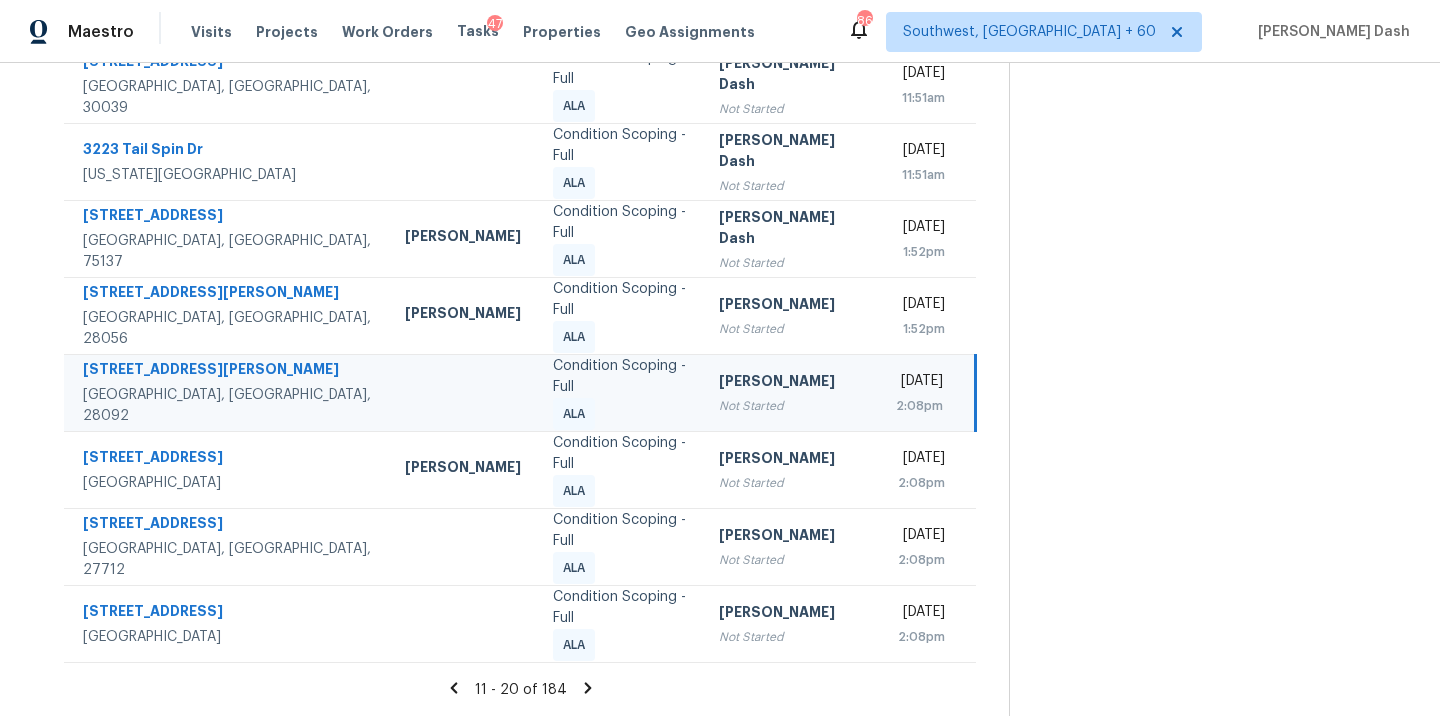 scroll, scrollTop: 2, scrollLeft: 0, axis: vertical 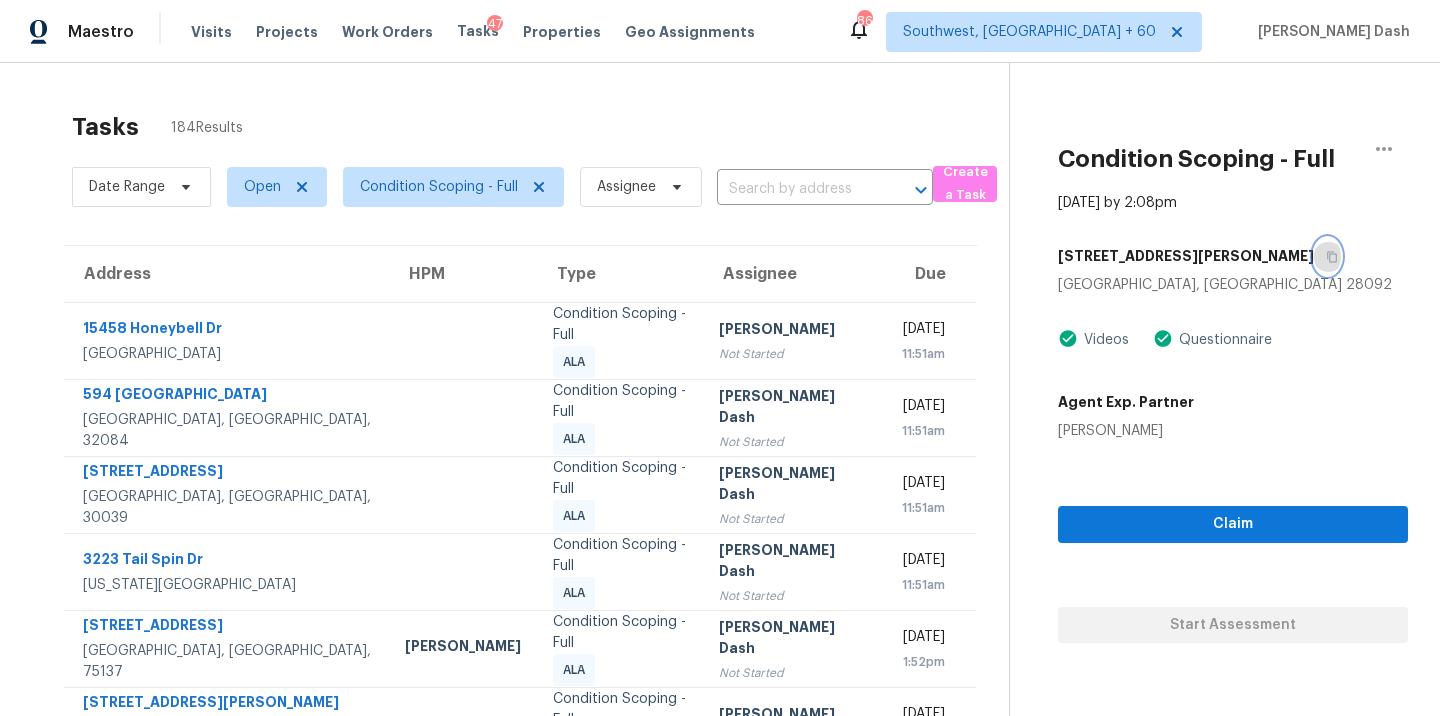 click 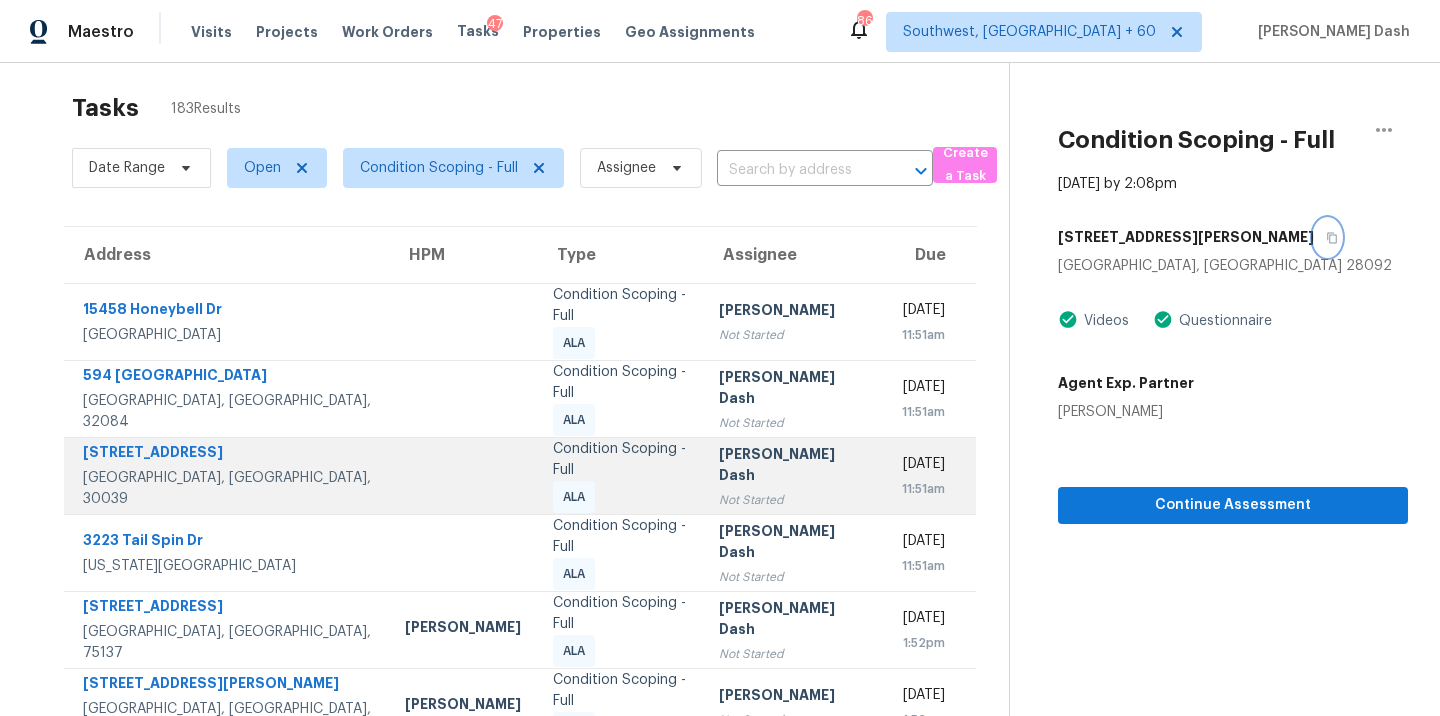 scroll, scrollTop: 36, scrollLeft: 0, axis: vertical 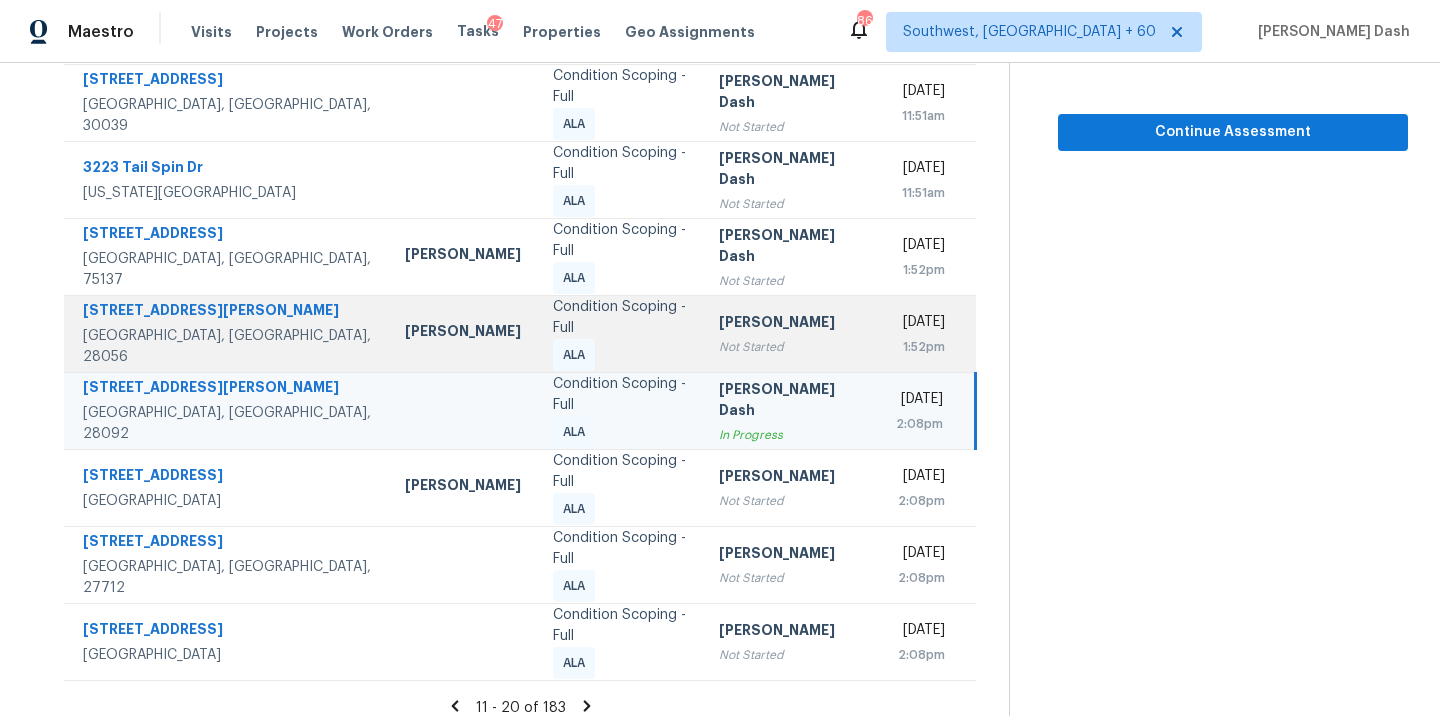 click on "[PERSON_NAME]" at bounding box center (463, 334) 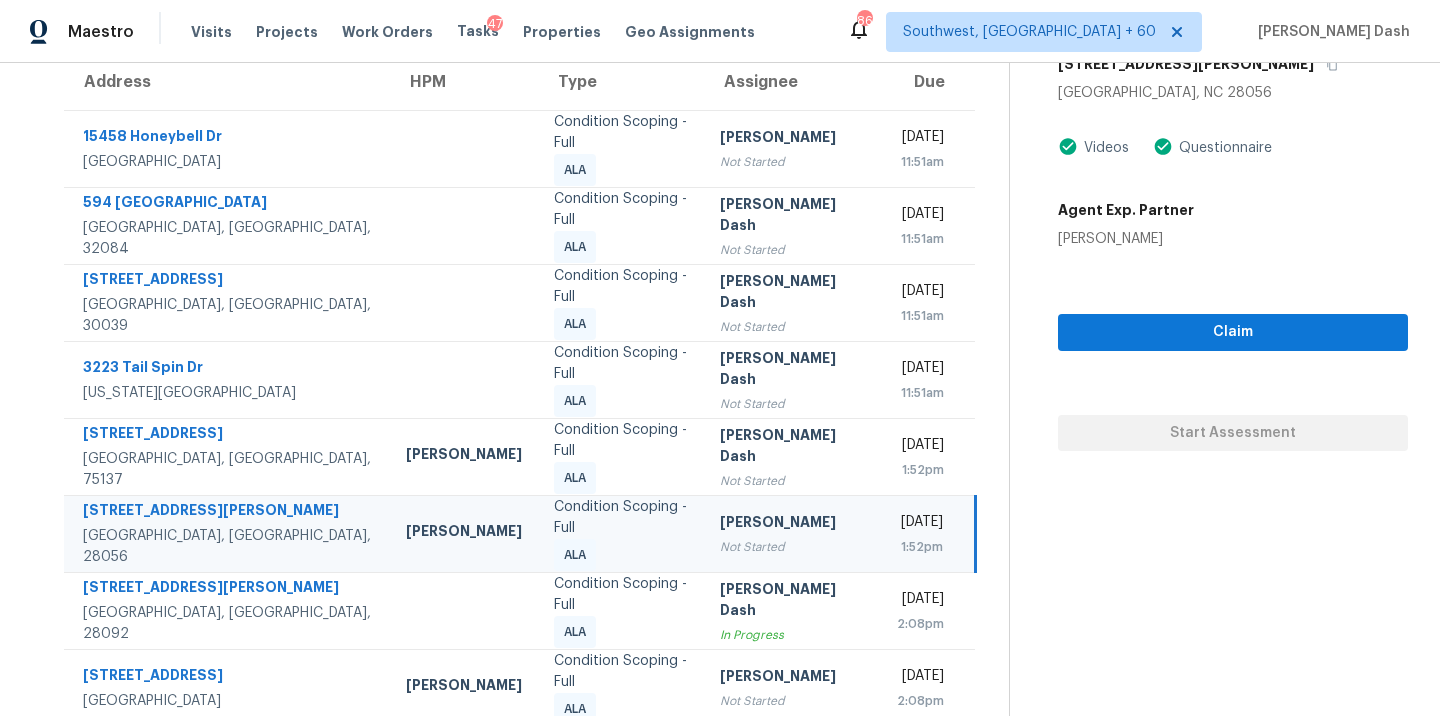 scroll, scrollTop: 145, scrollLeft: 0, axis: vertical 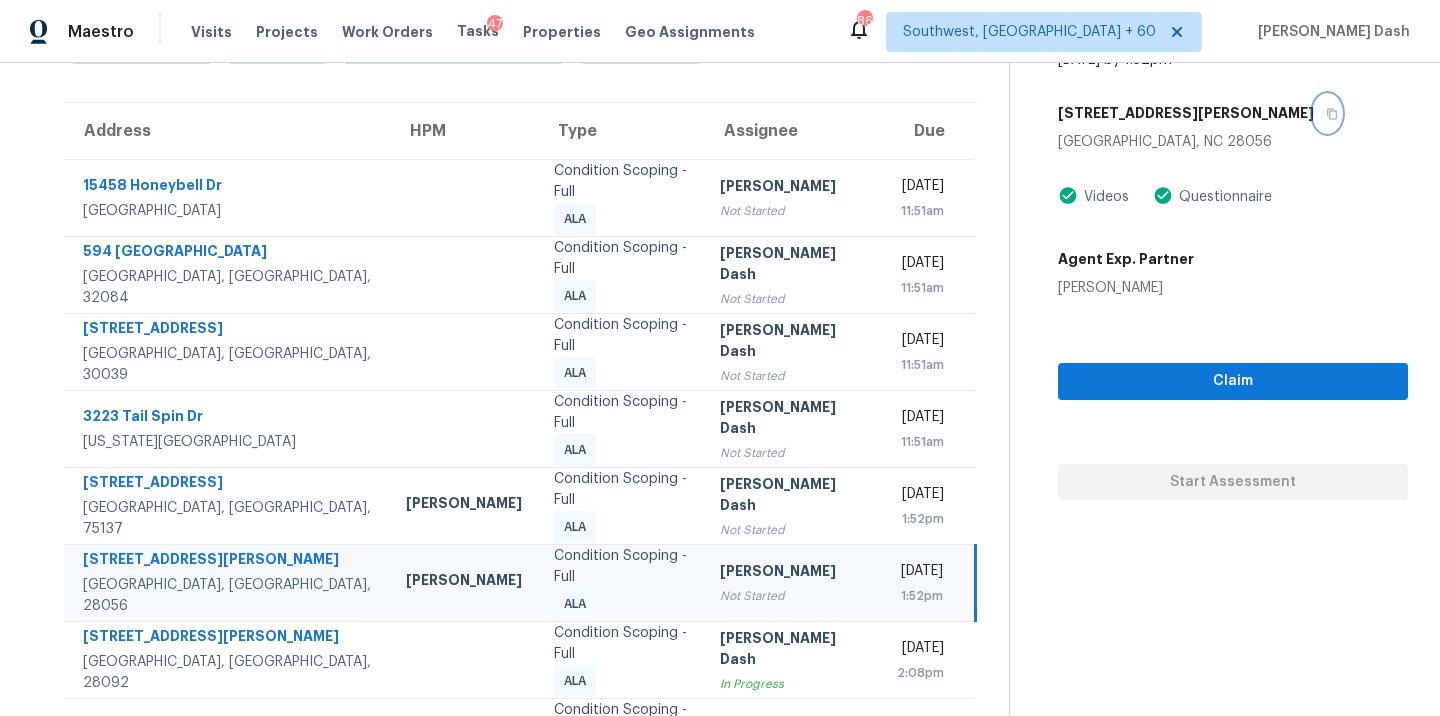 click at bounding box center [1327, 113] 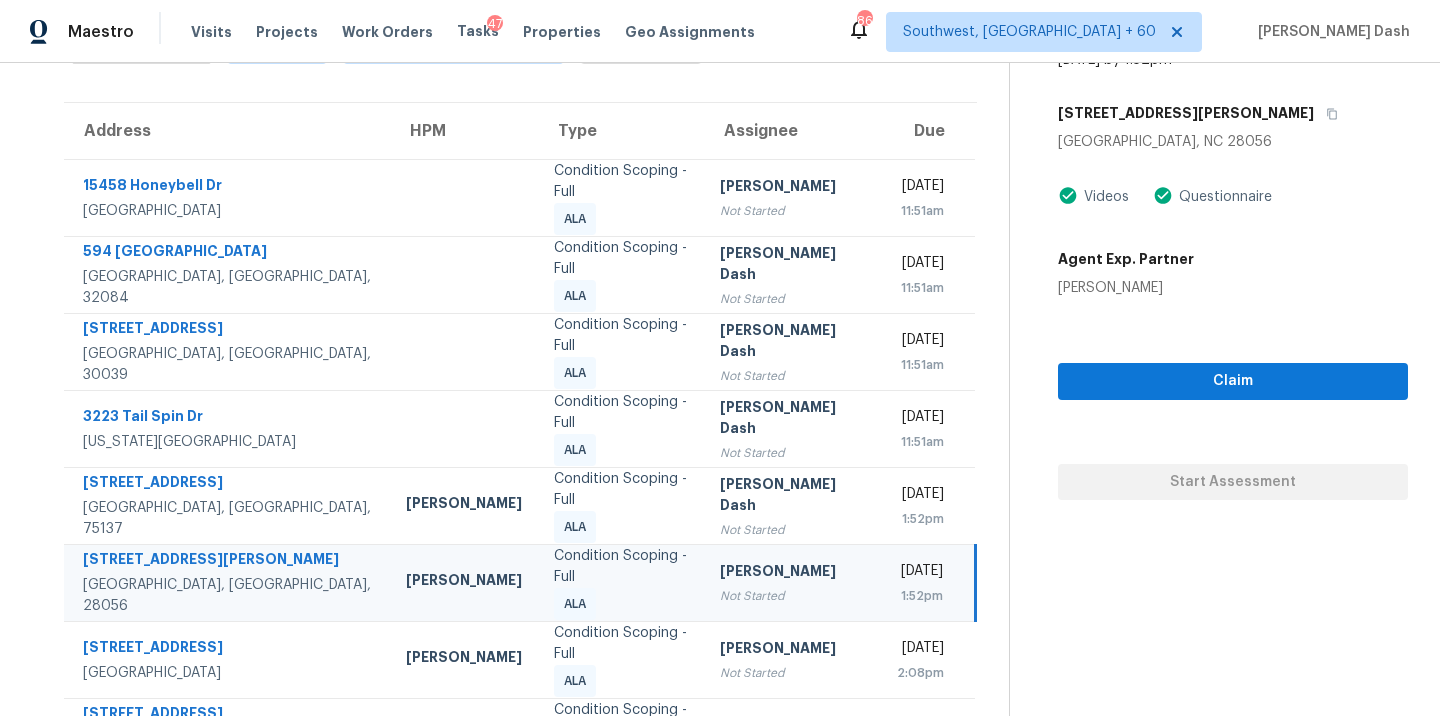 click on "Condition Scoping - Full" at bounding box center (621, 567) 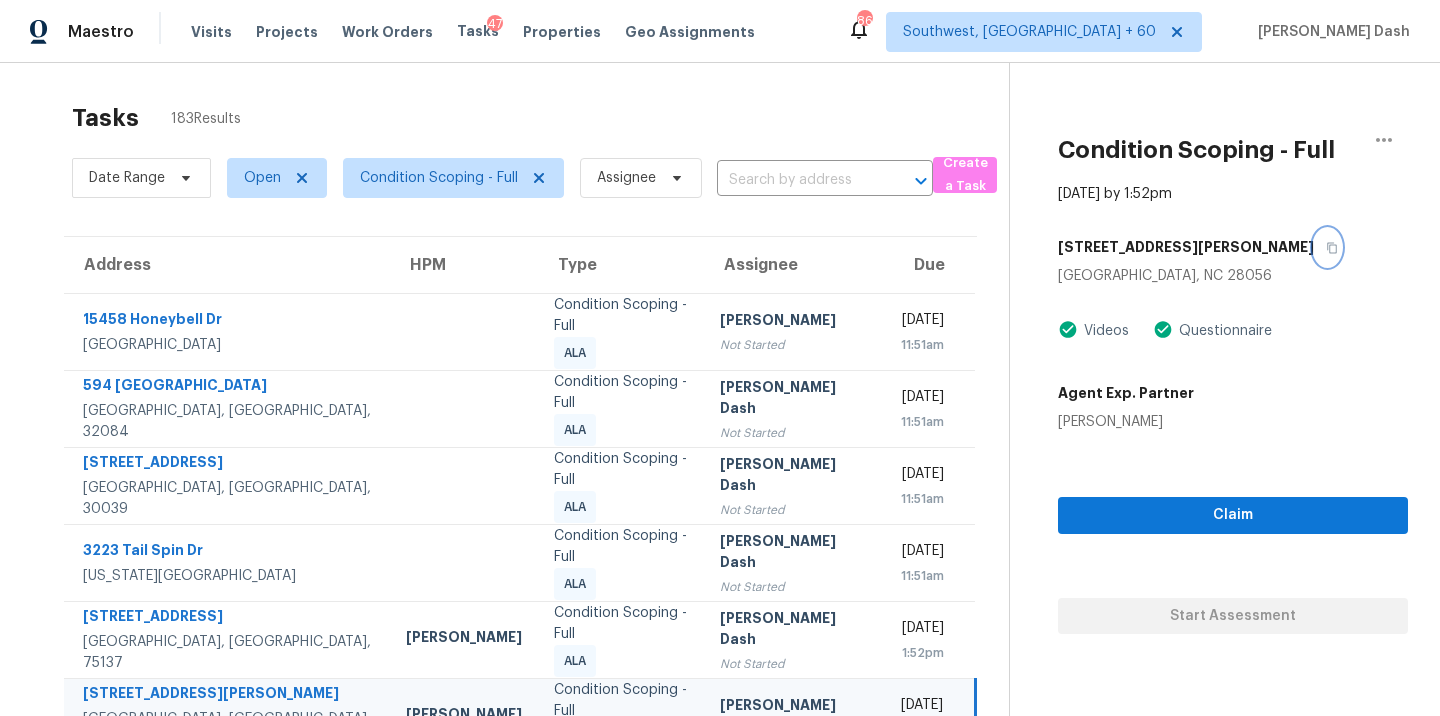 click 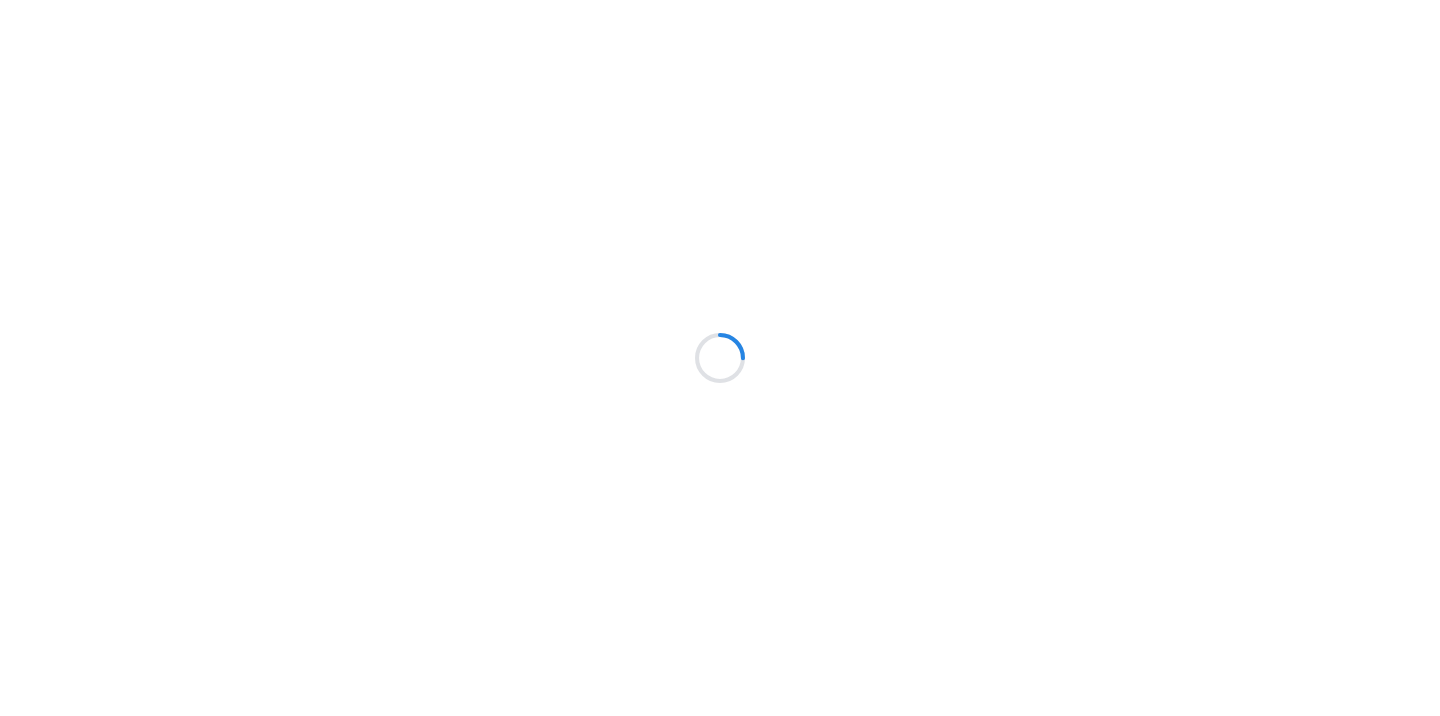scroll, scrollTop: 0, scrollLeft: 0, axis: both 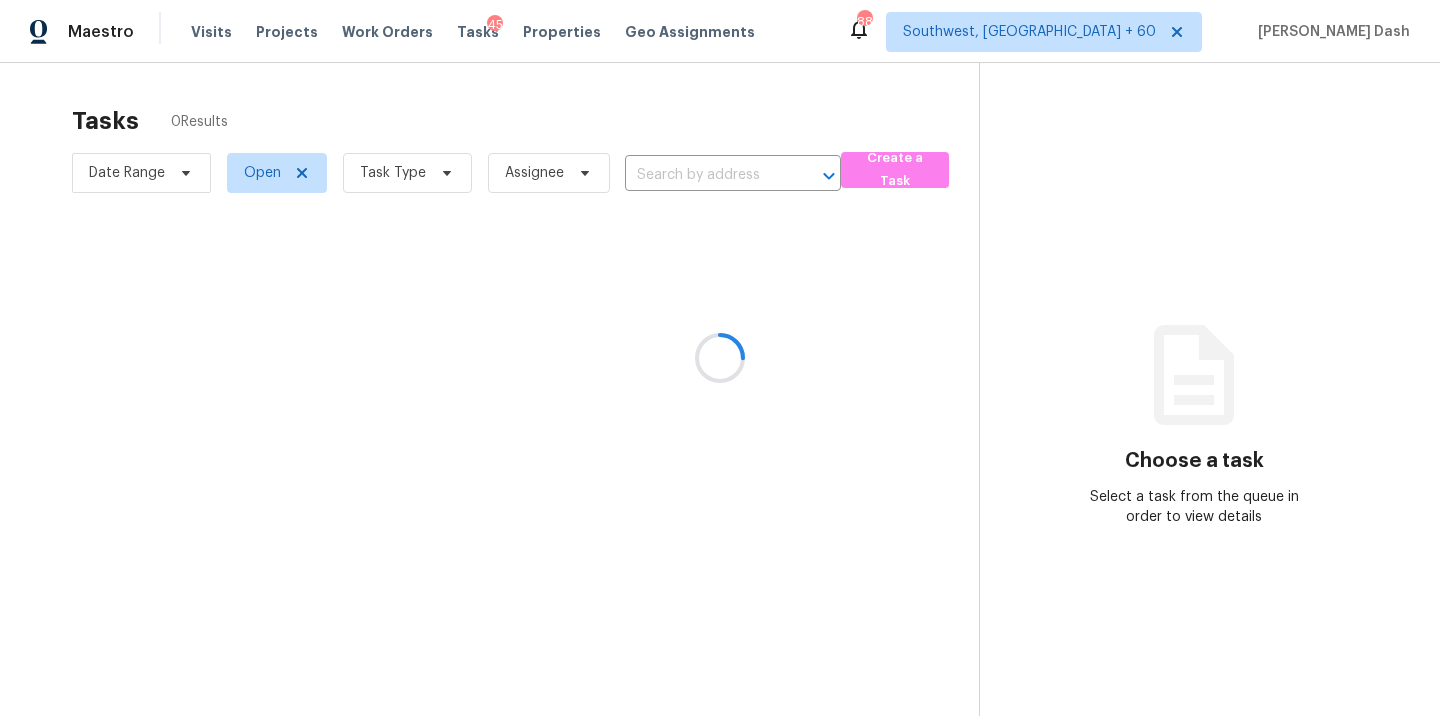 click at bounding box center (720, 358) 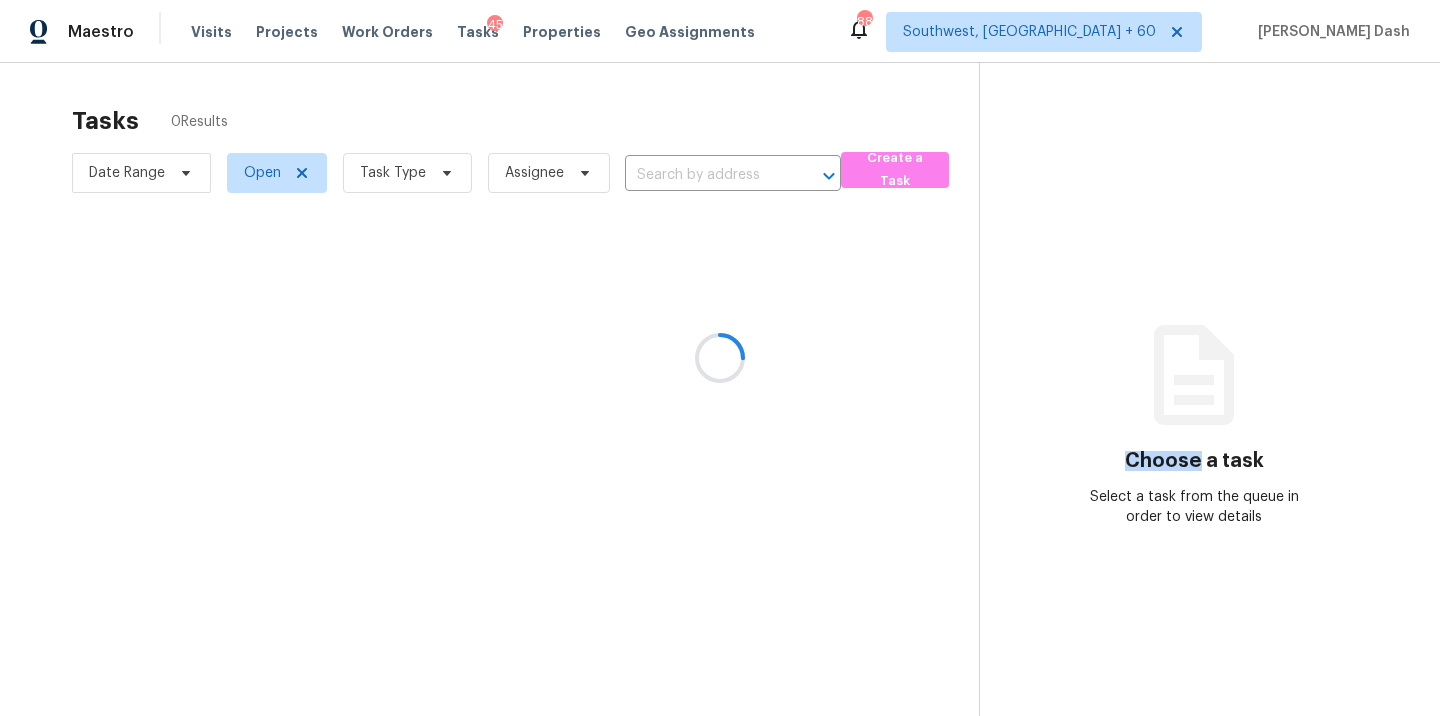 click at bounding box center [720, 358] 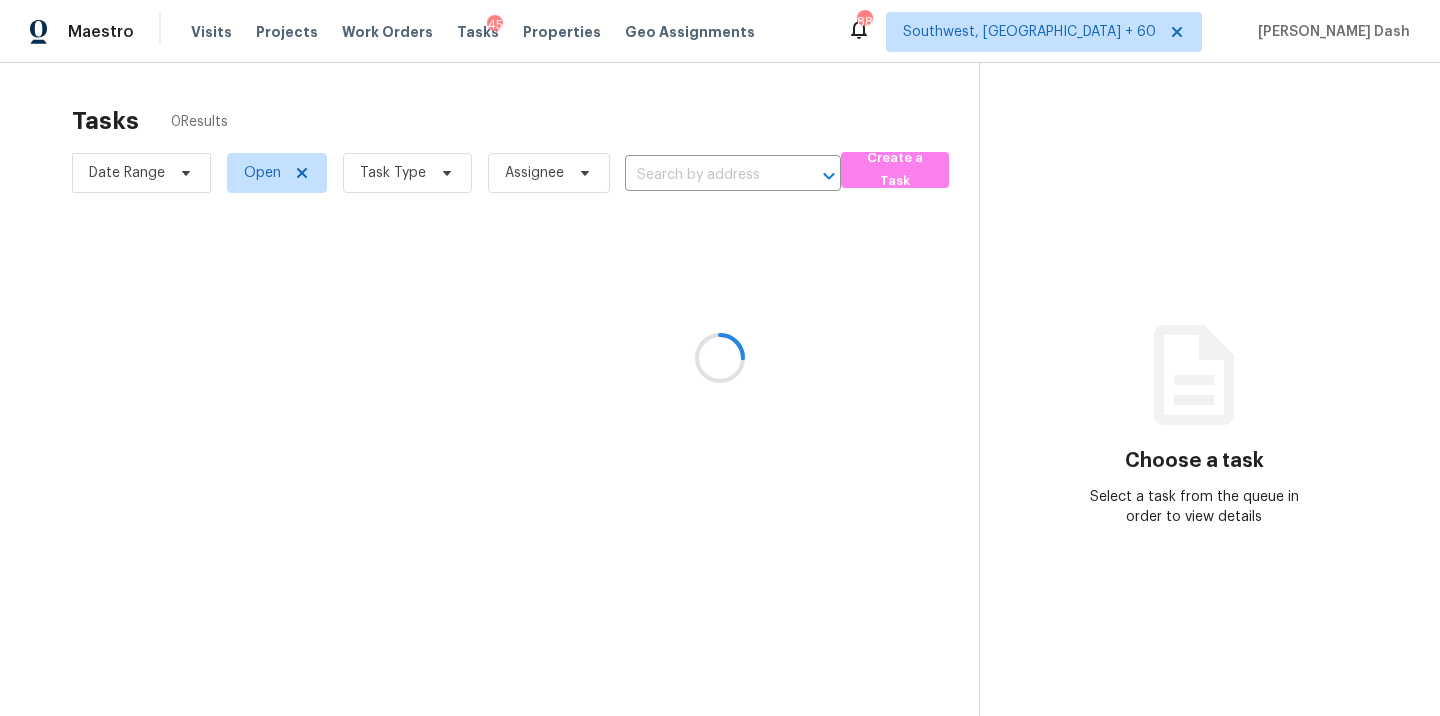 click at bounding box center [720, 358] 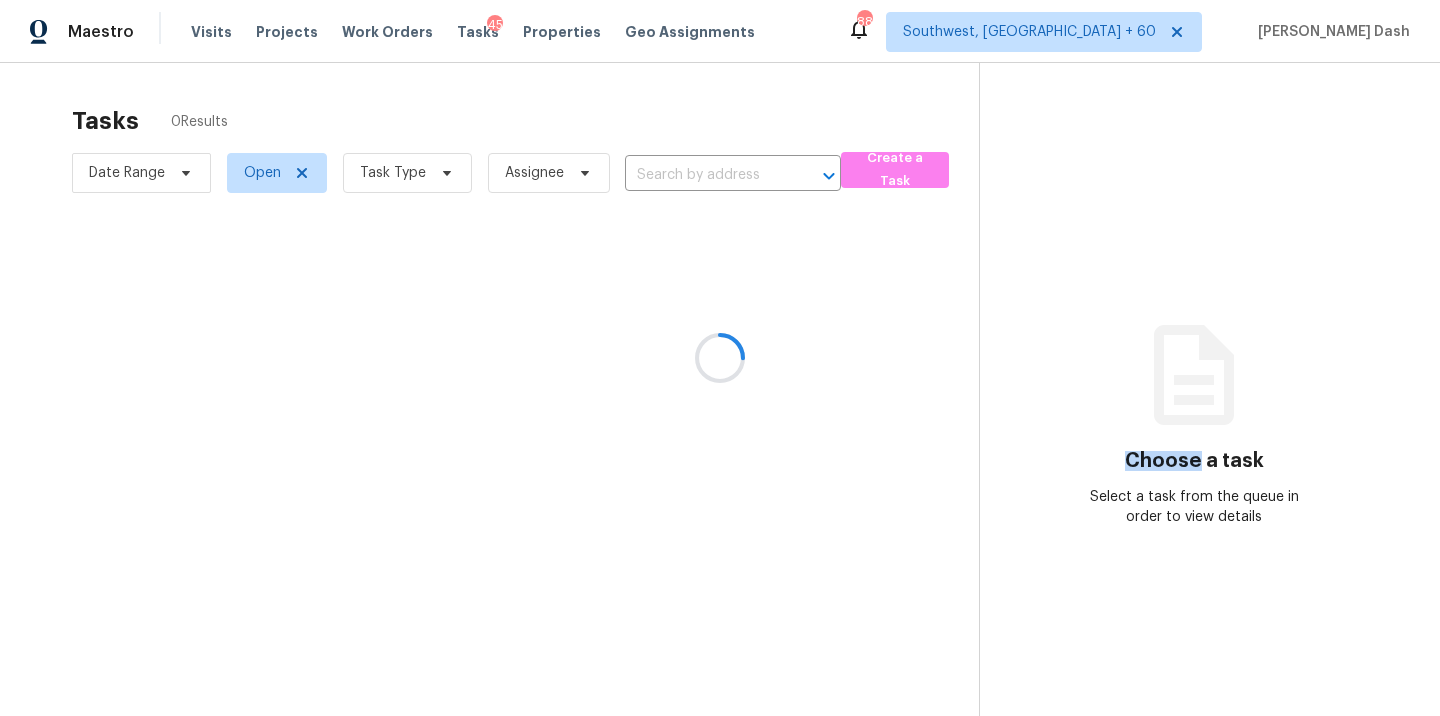 click at bounding box center [720, 358] 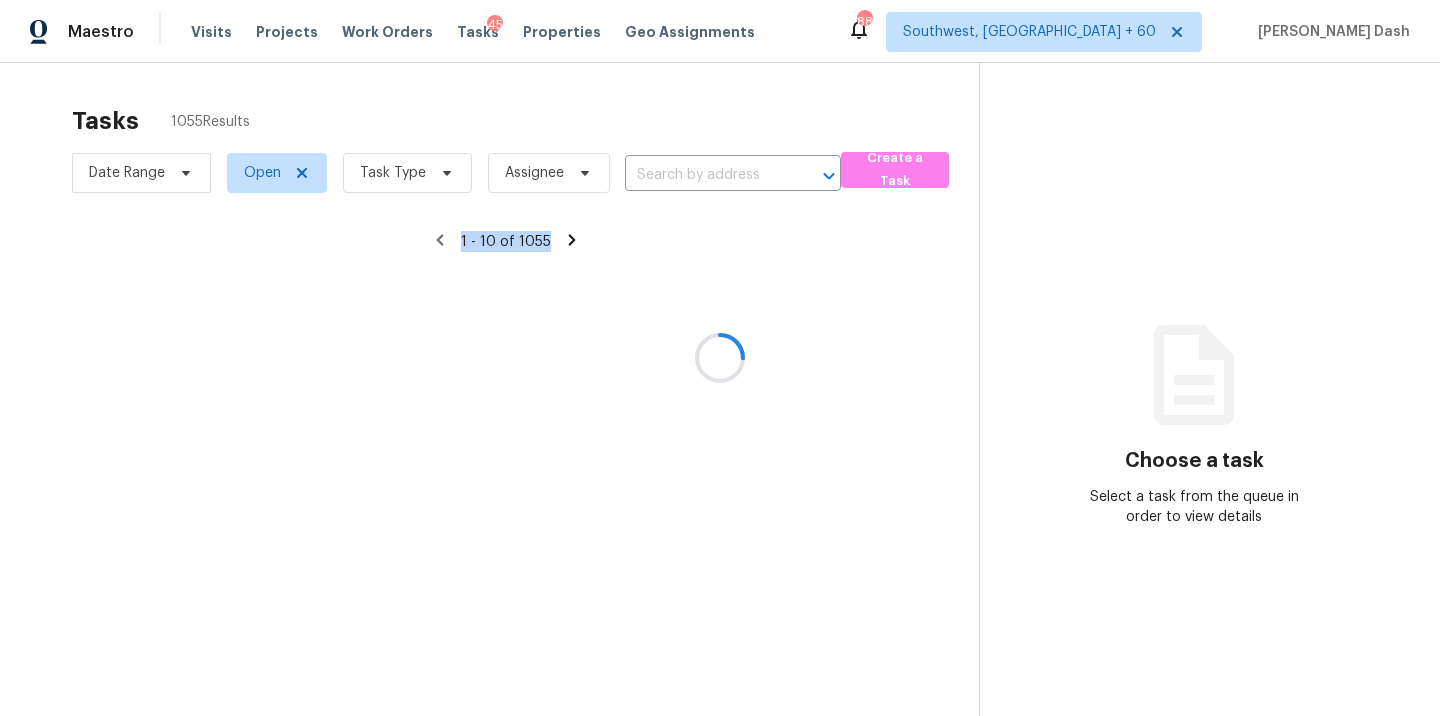 click at bounding box center (720, 358) 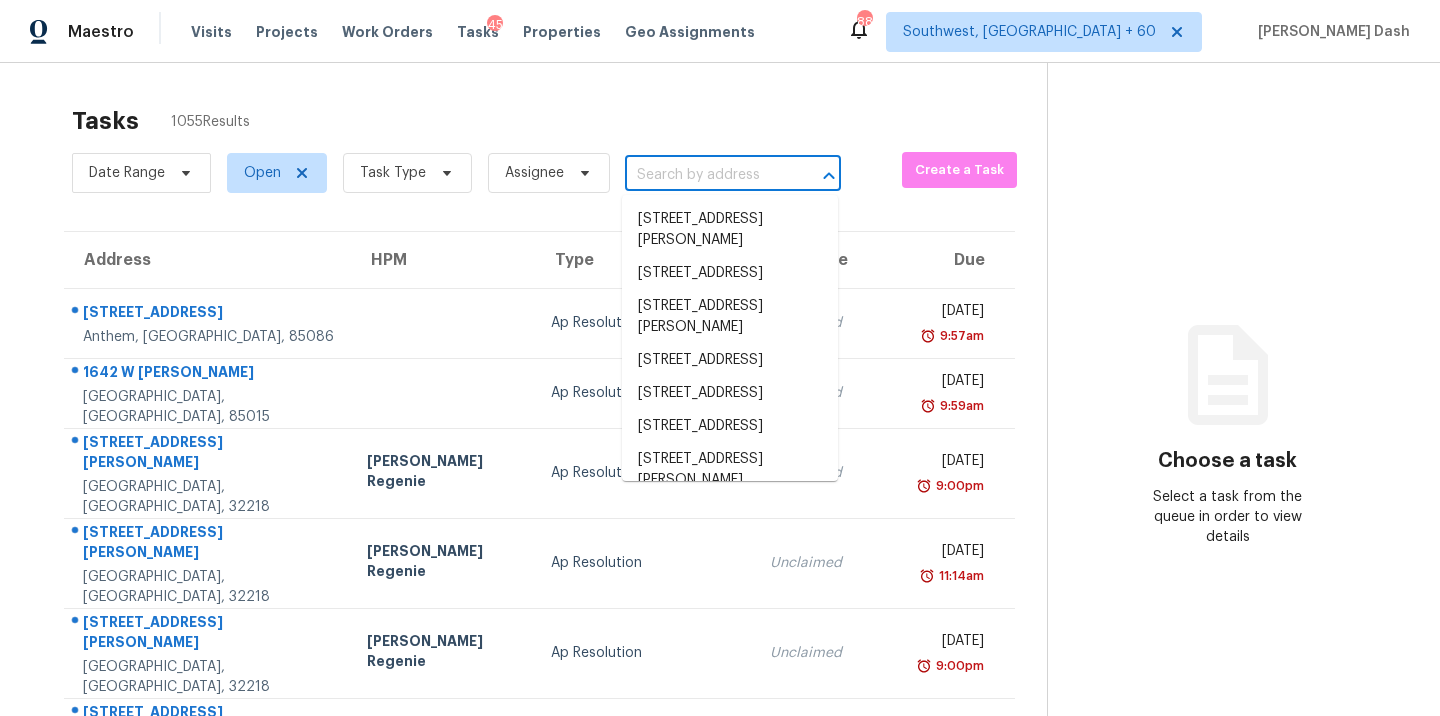 click at bounding box center [705, 175] 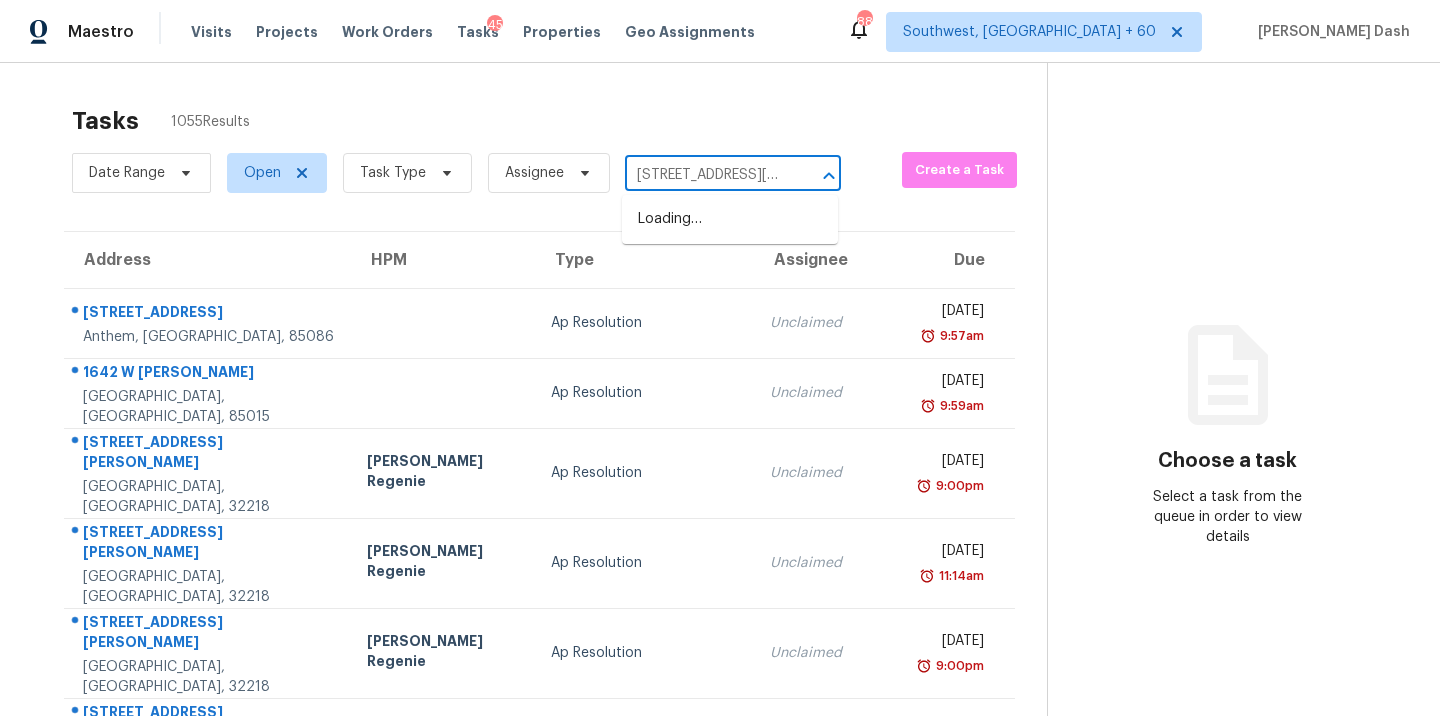 scroll, scrollTop: 0, scrollLeft: 135, axis: horizontal 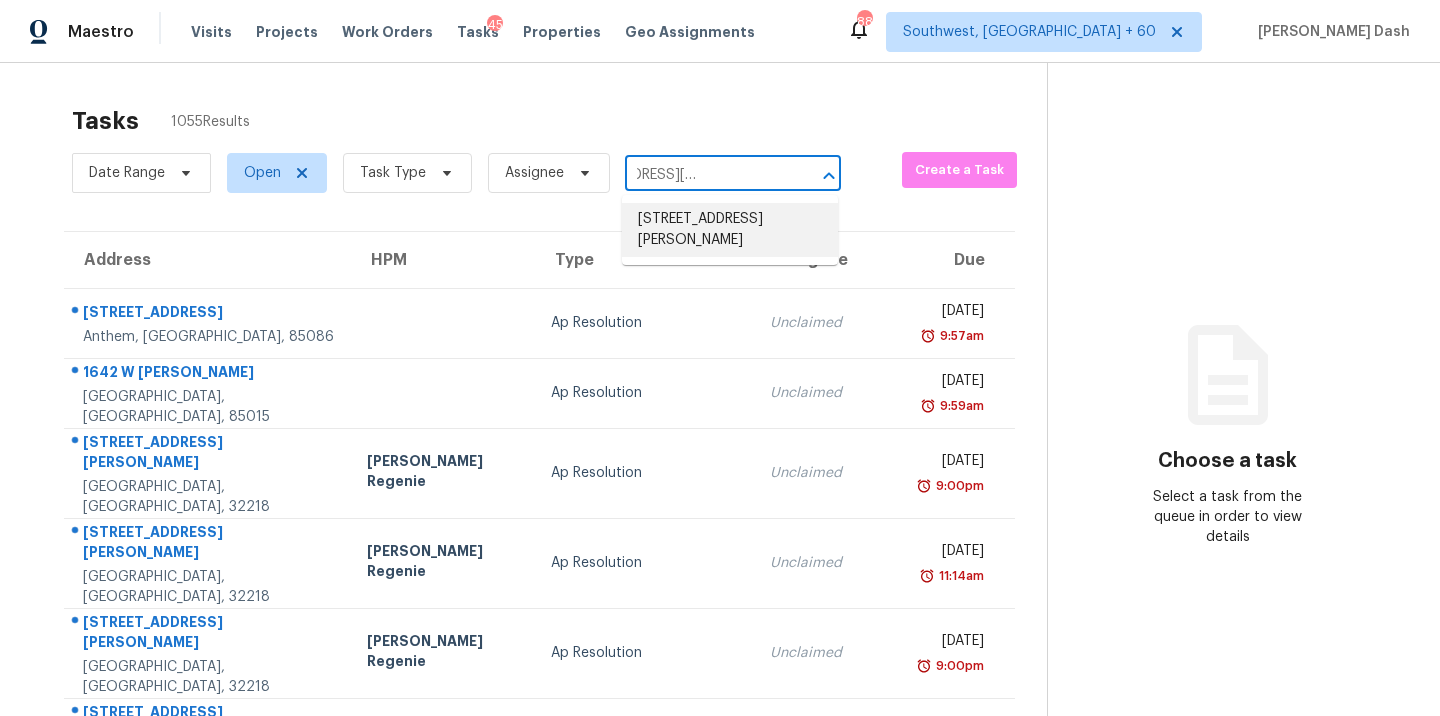 click on "[STREET_ADDRESS][PERSON_NAME]" at bounding box center [730, 230] 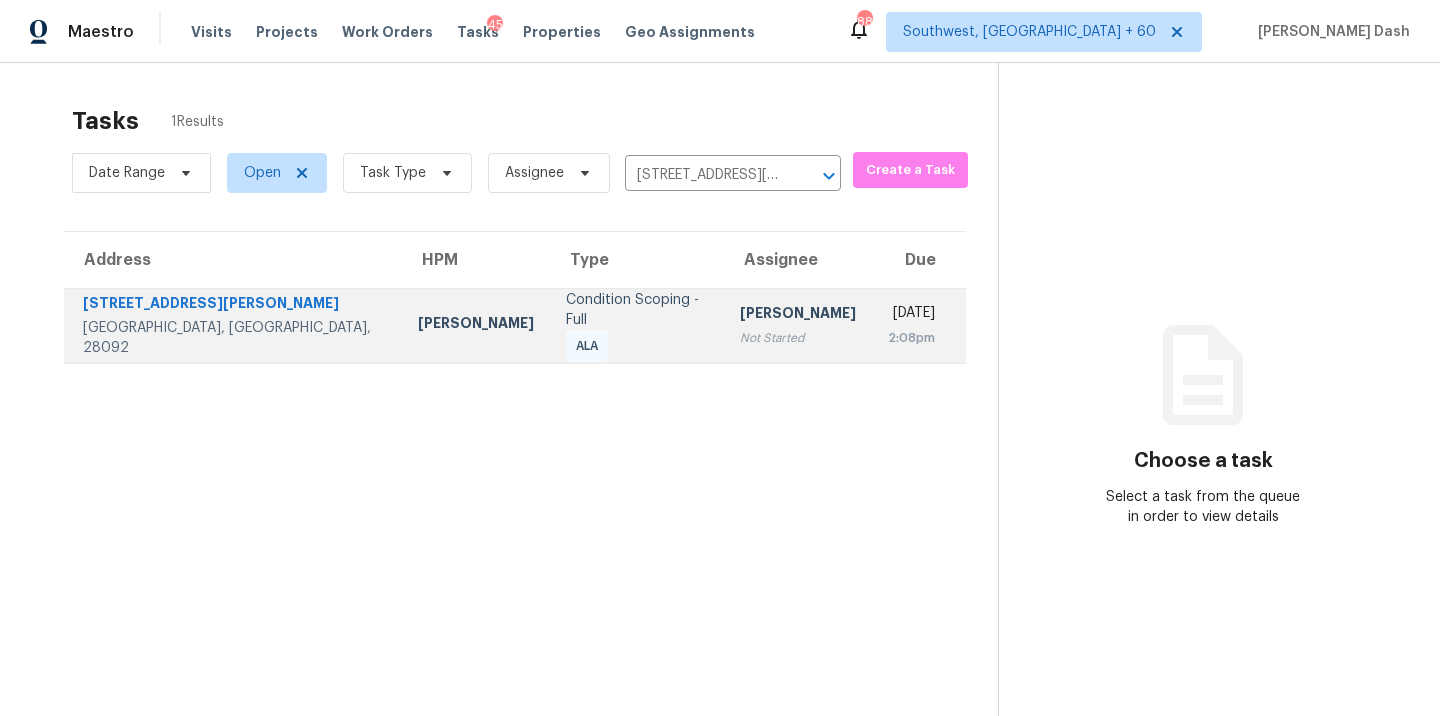 click on "Condition Scoping - Full" at bounding box center (637, 310) 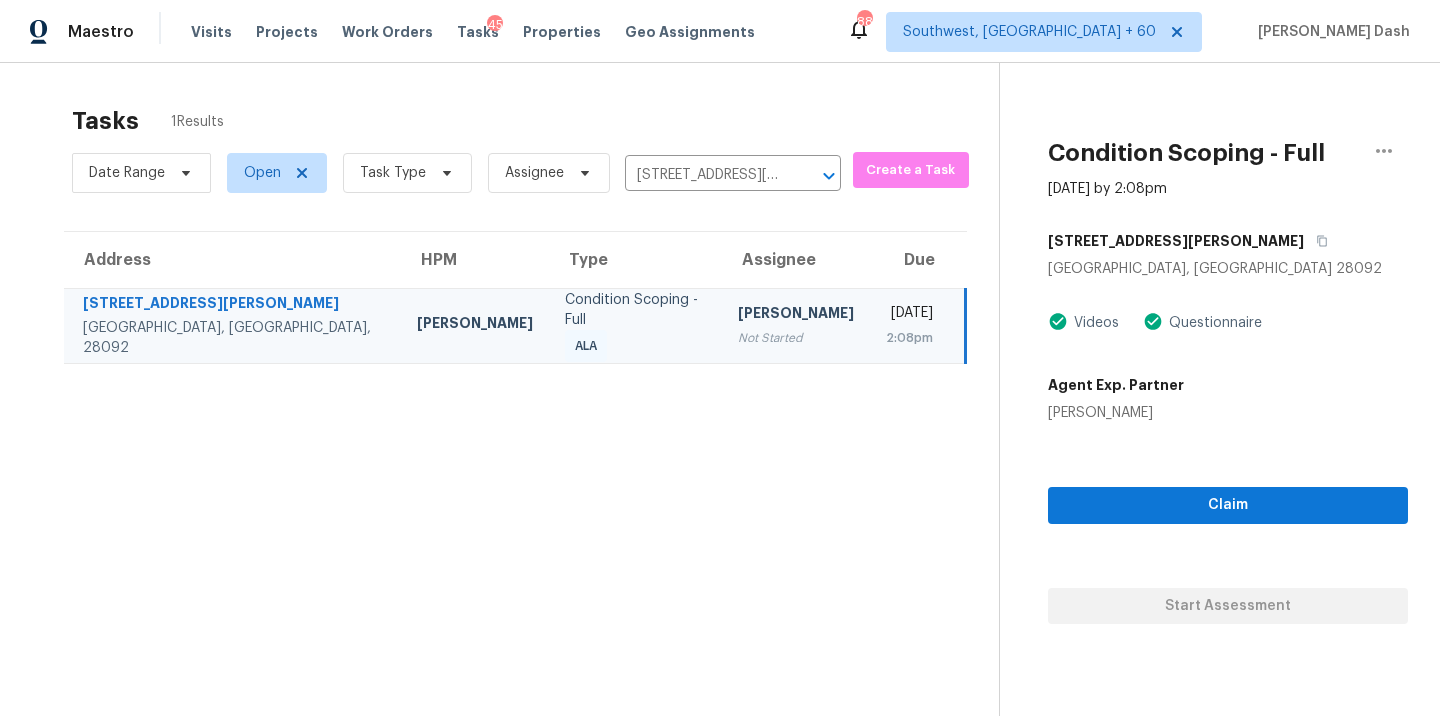 click on "Claim Start Assessment" at bounding box center (1228, 523) 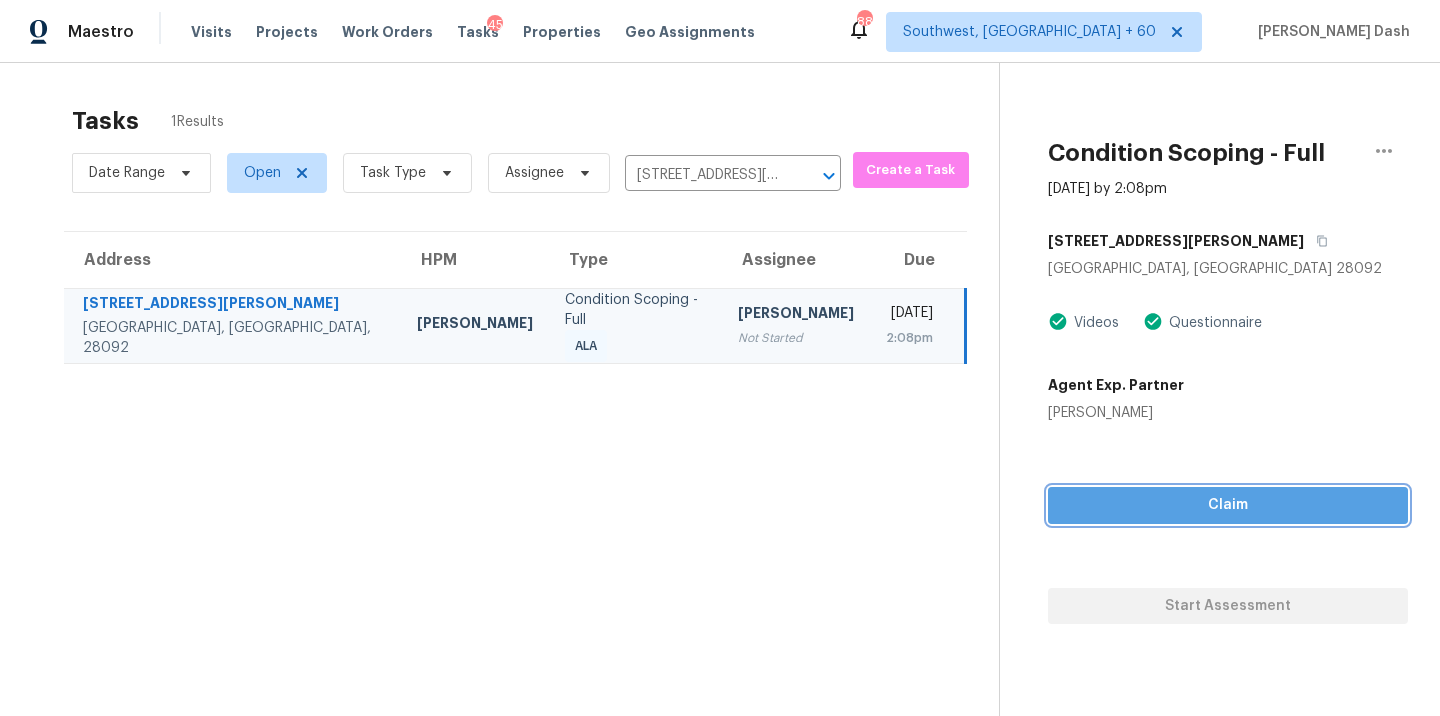 click on "Claim" at bounding box center [1228, 505] 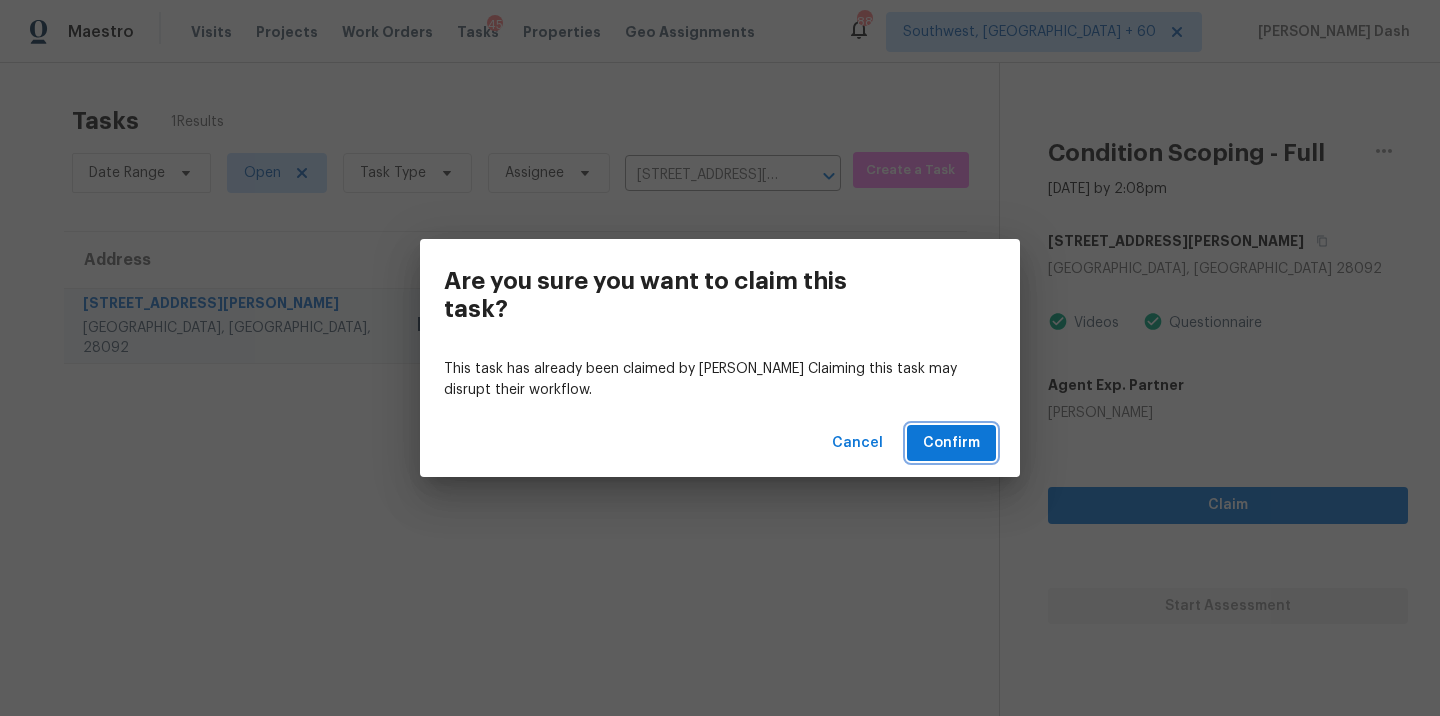 click on "Confirm" at bounding box center [951, 443] 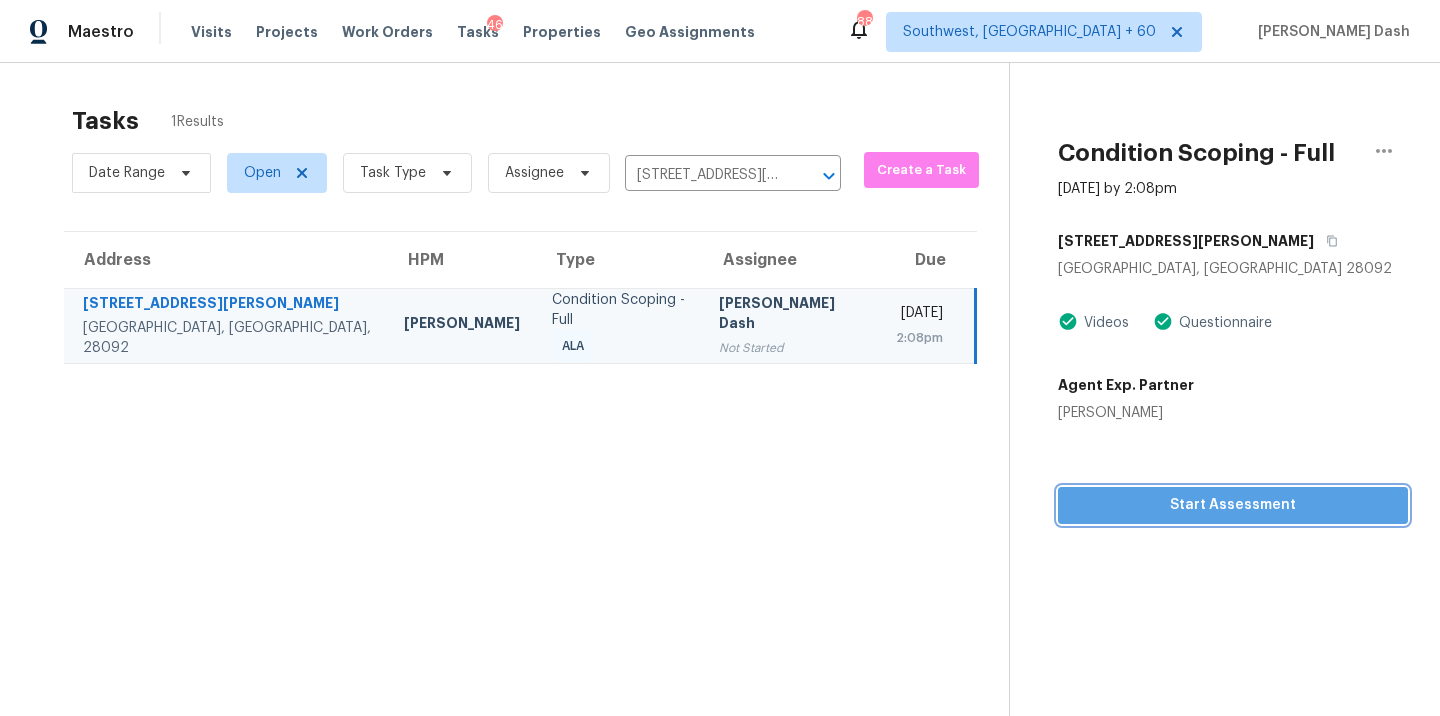 click on "Start Assessment" at bounding box center [1233, 505] 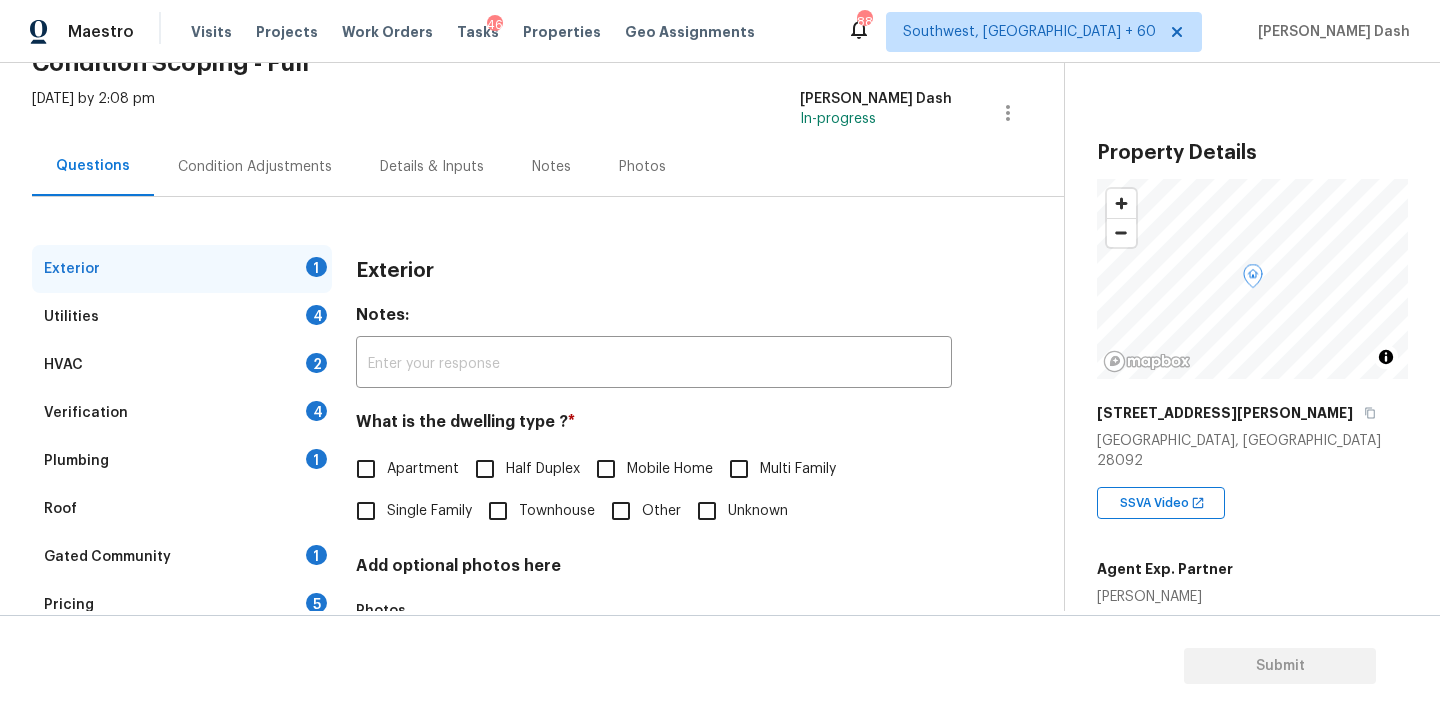 scroll, scrollTop: 247, scrollLeft: 0, axis: vertical 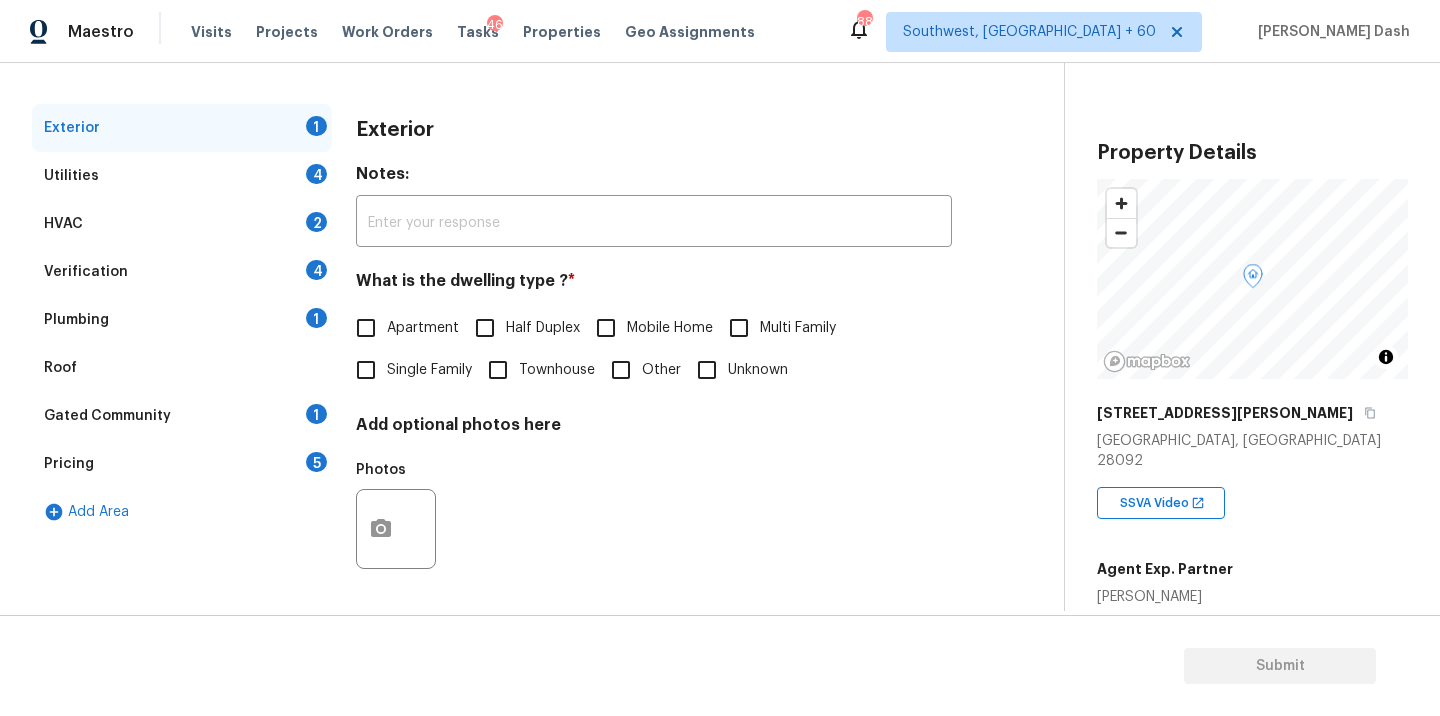 click on "Single Family" at bounding box center [408, 370] 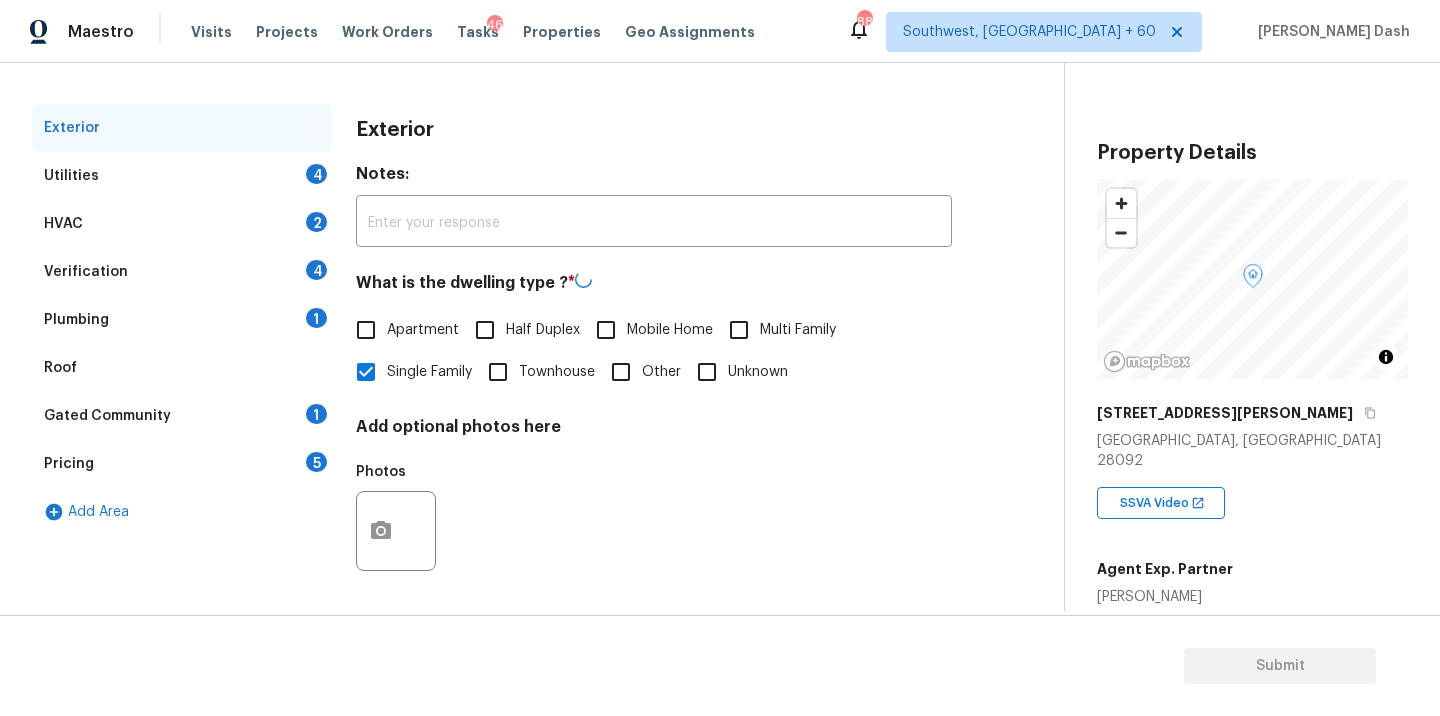 click on "Utilities 4" at bounding box center (182, 176) 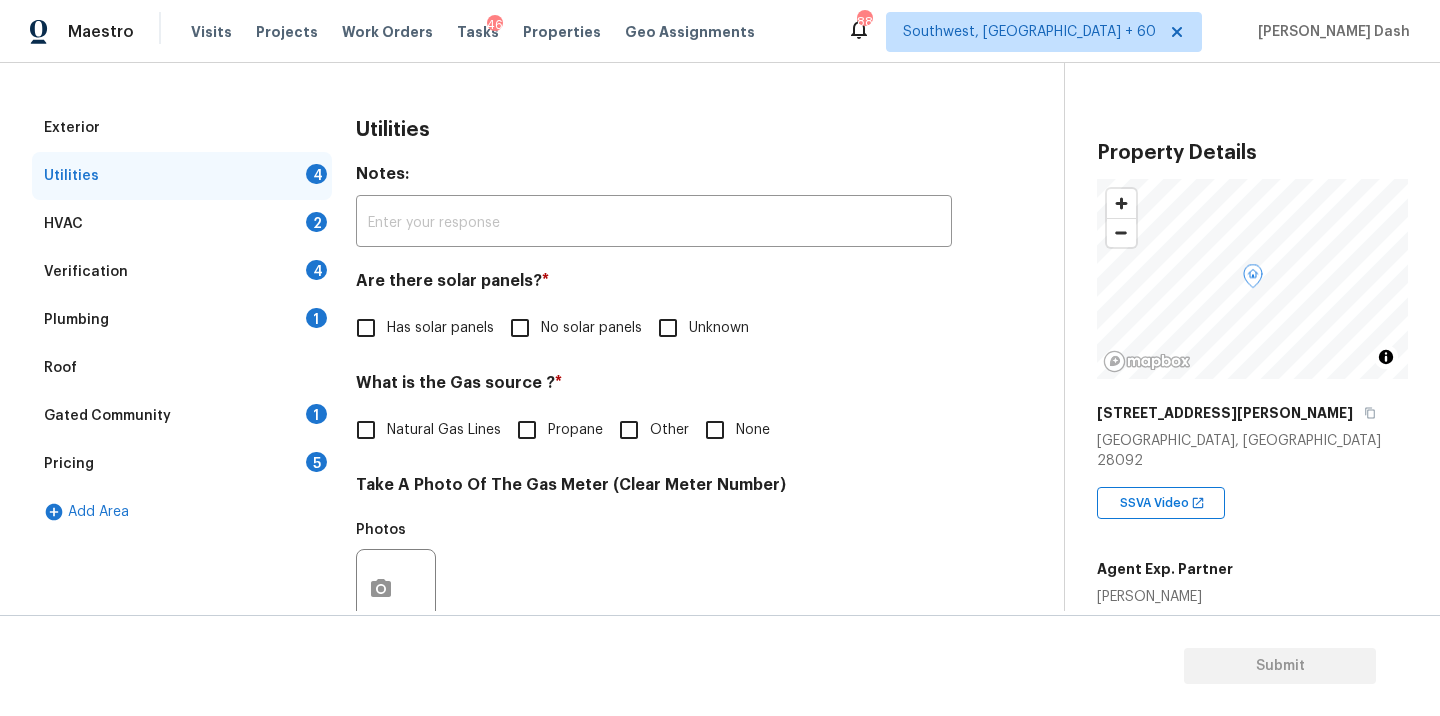 click on "No solar panels" at bounding box center [570, 328] 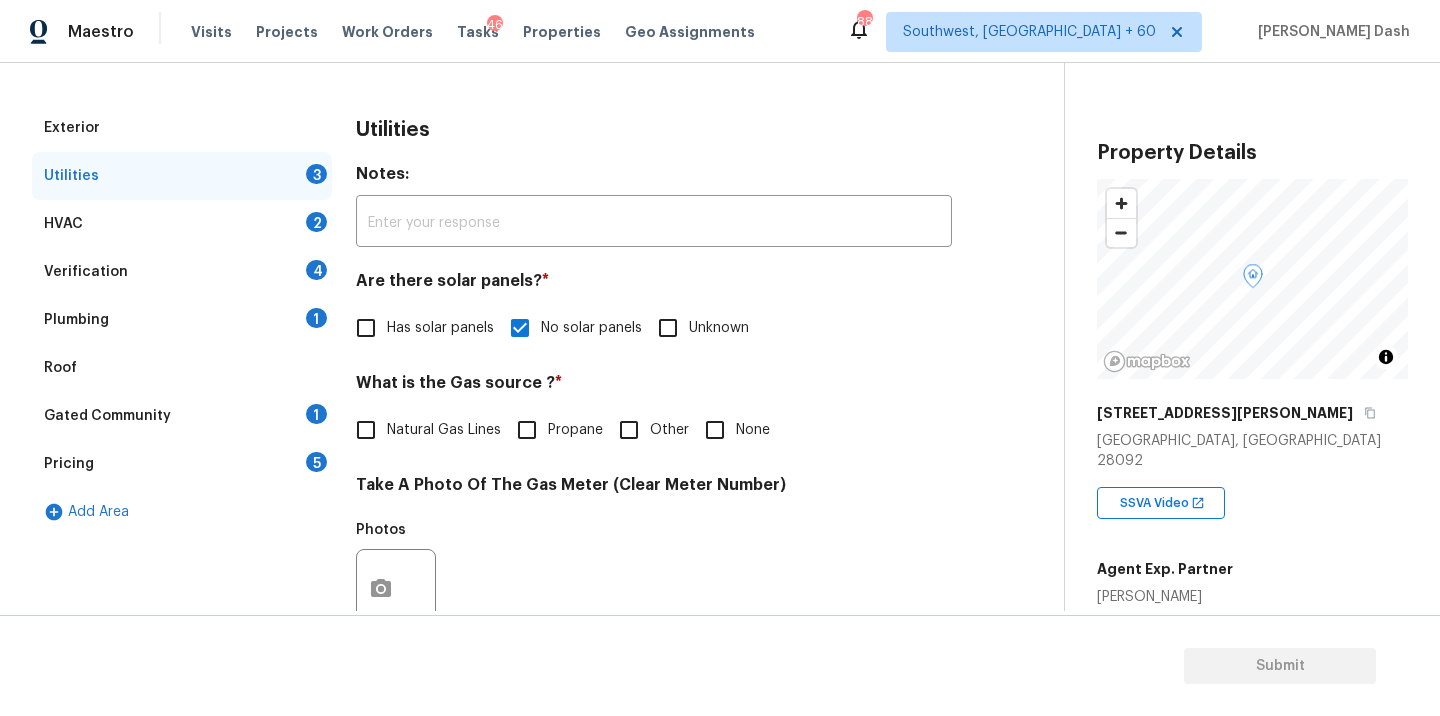 click on "Natural Gas Lines" at bounding box center [444, 430] 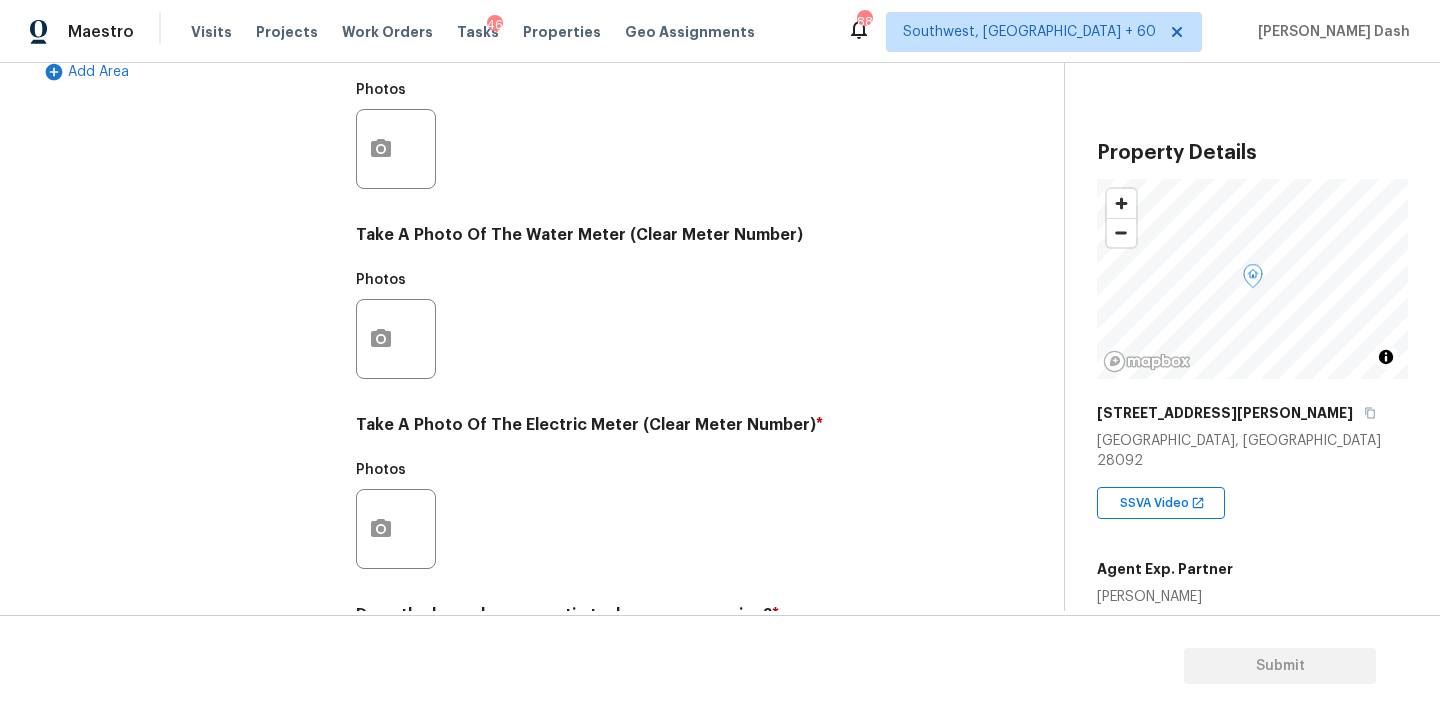 scroll, scrollTop: 789, scrollLeft: 0, axis: vertical 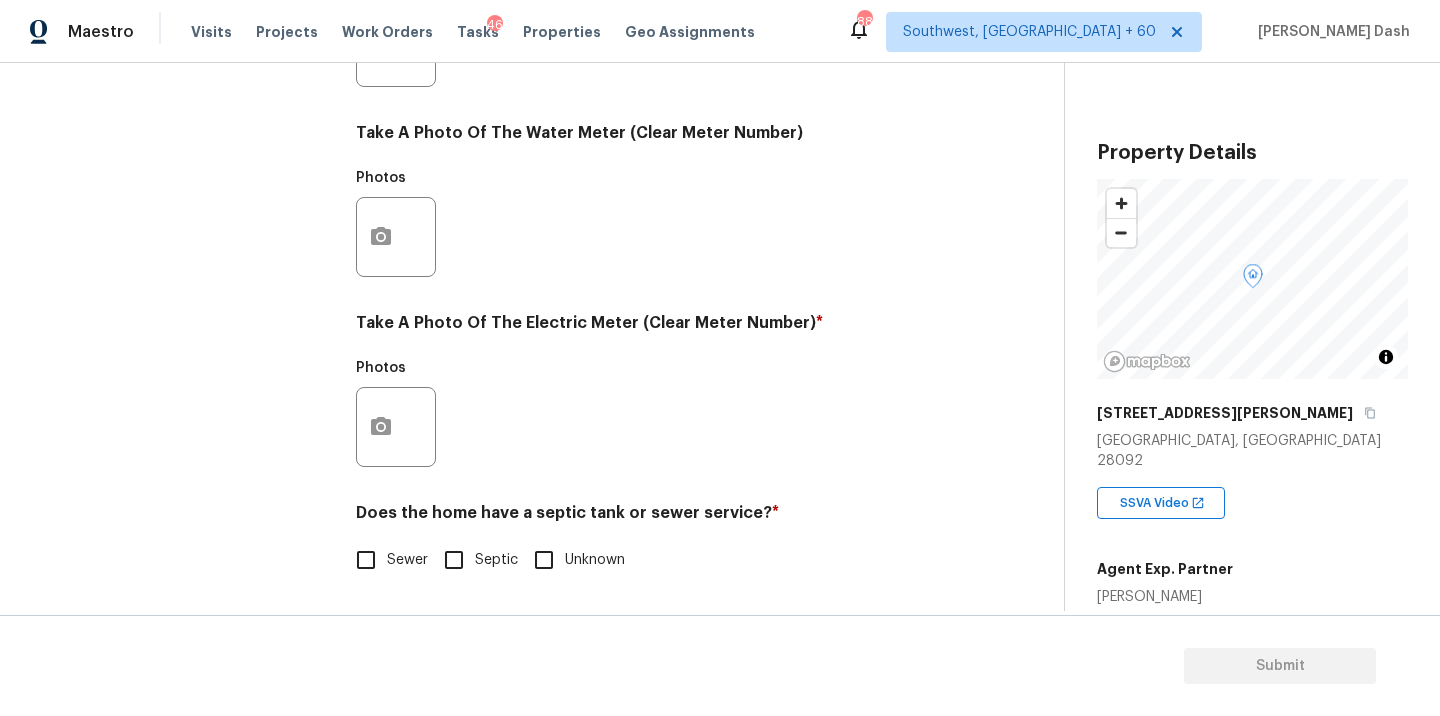 click on "Septic" at bounding box center (454, 560) 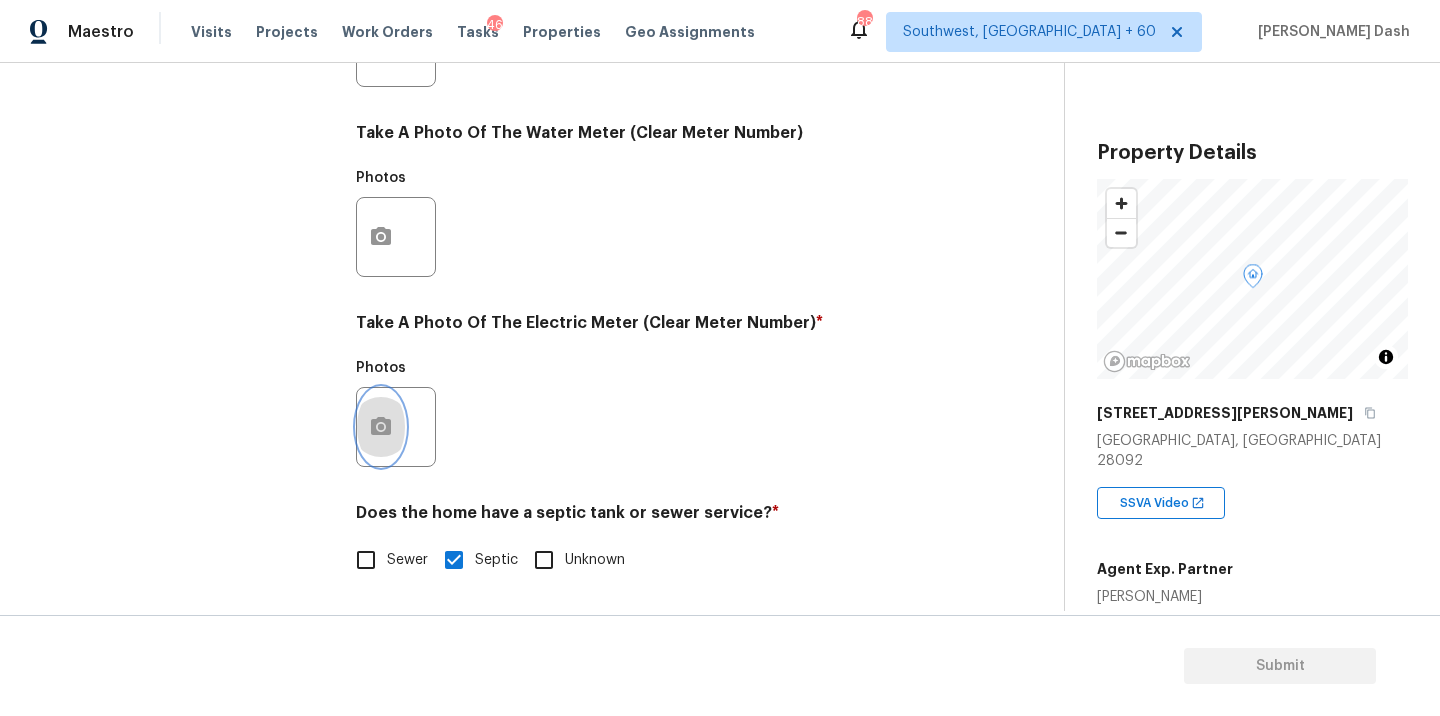 click 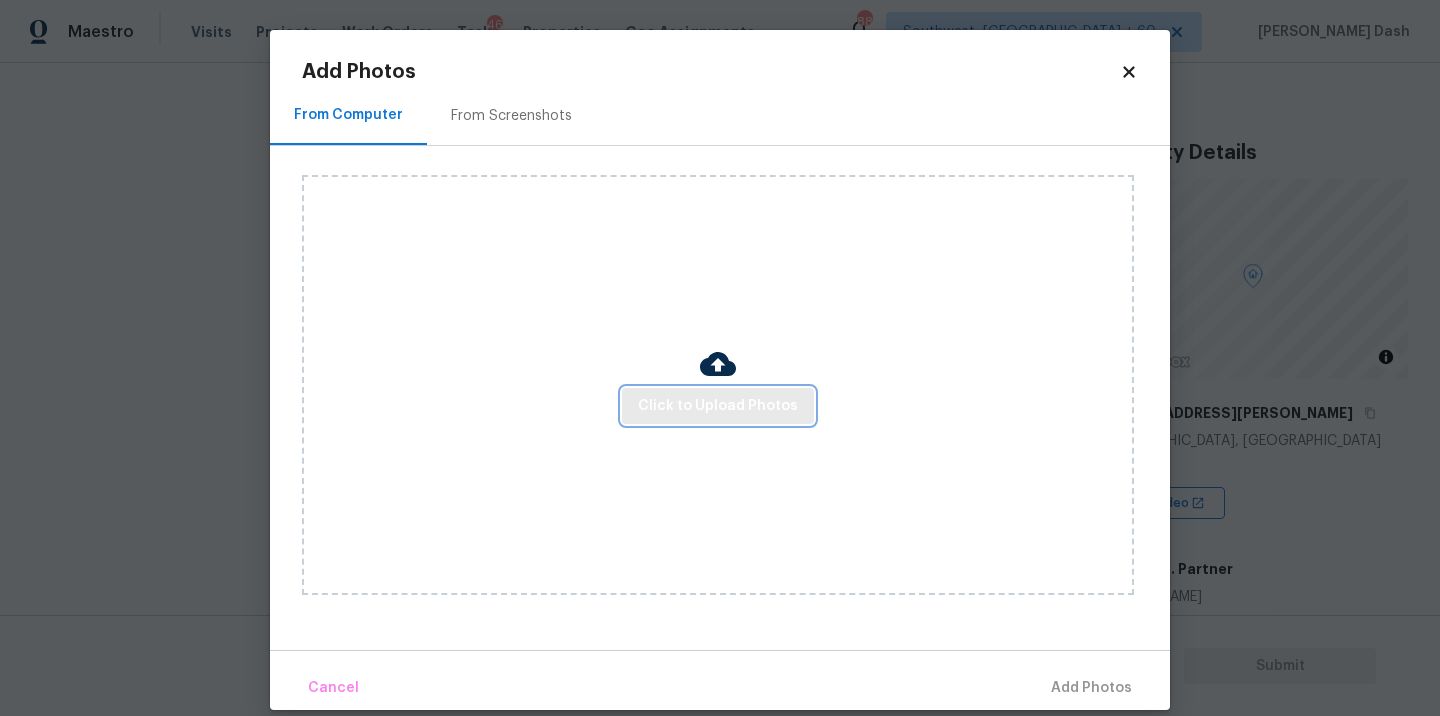 click on "Click to Upload Photos" at bounding box center (718, 406) 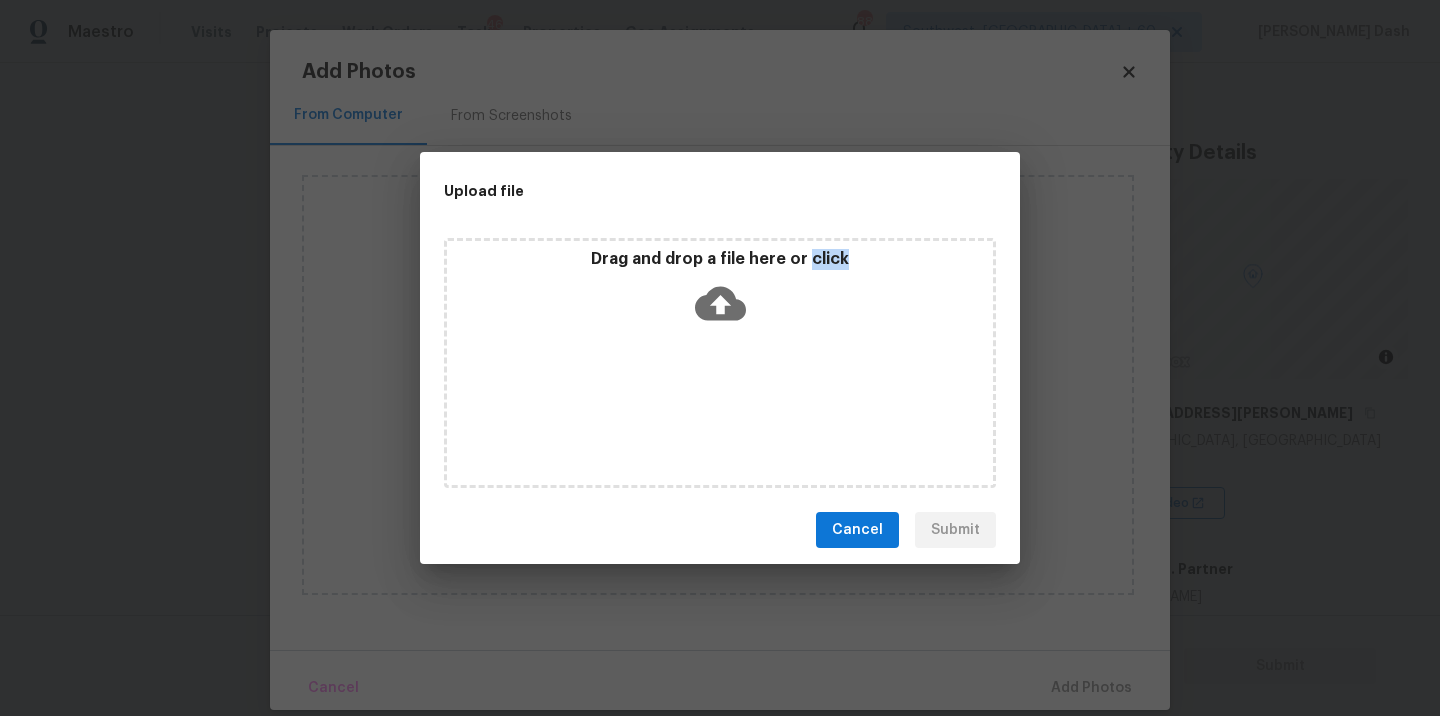 click on "Drag and drop a file here or click" at bounding box center (720, 363) 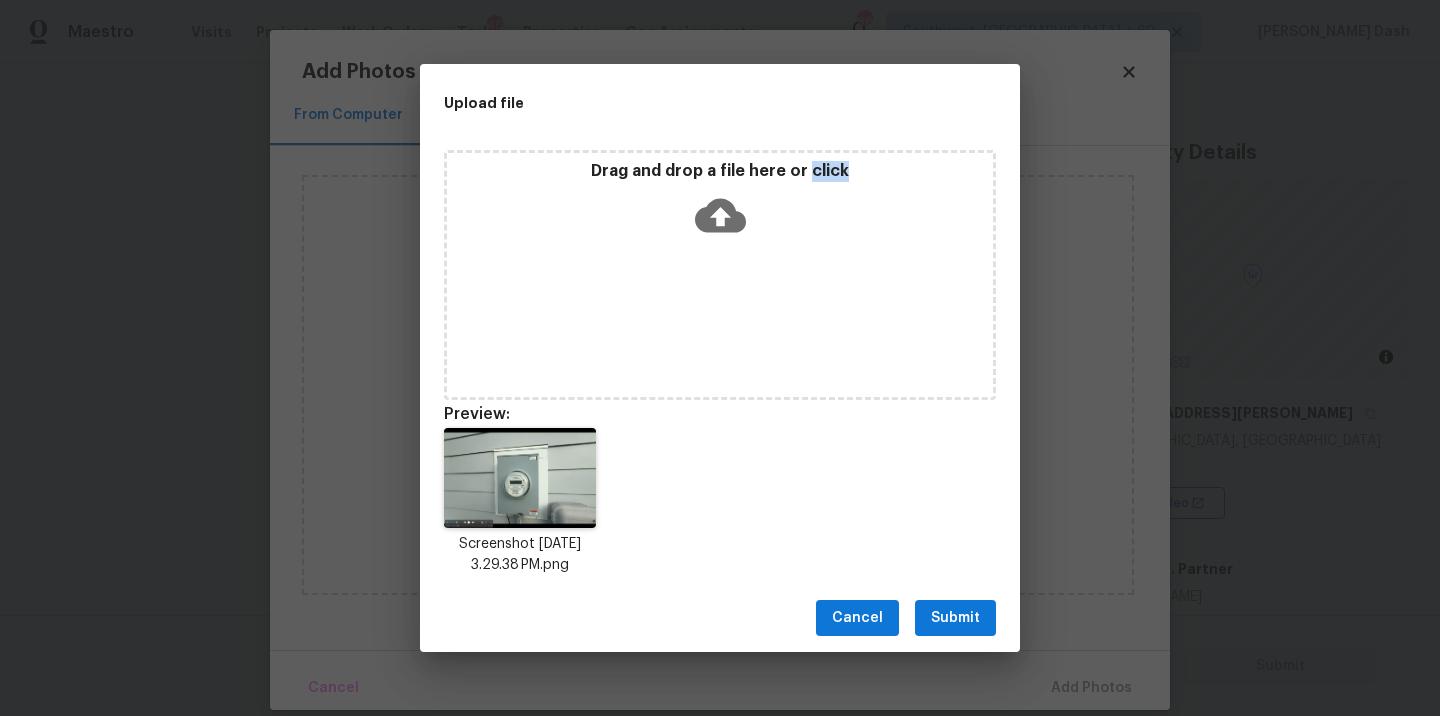 click on "Submit" at bounding box center [955, 618] 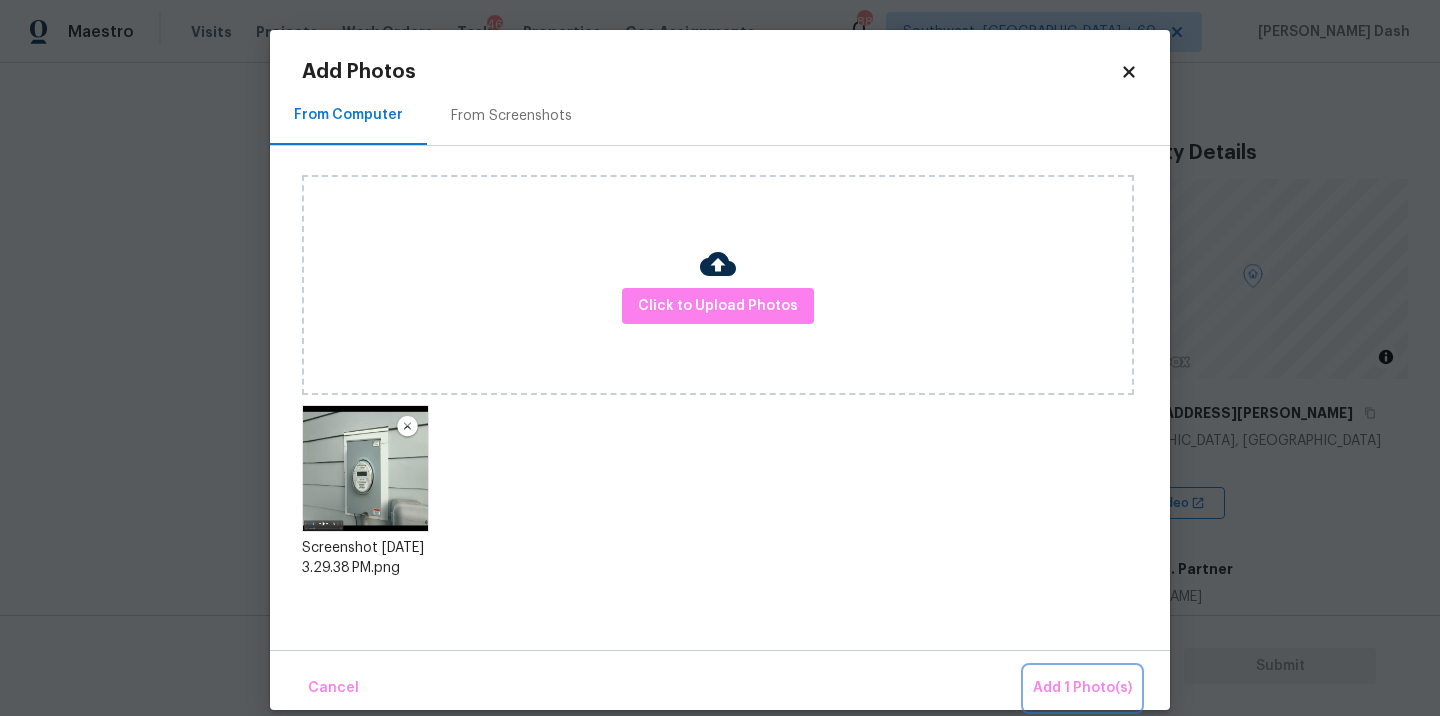 click on "Add 1 Photo(s)" at bounding box center (1082, 688) 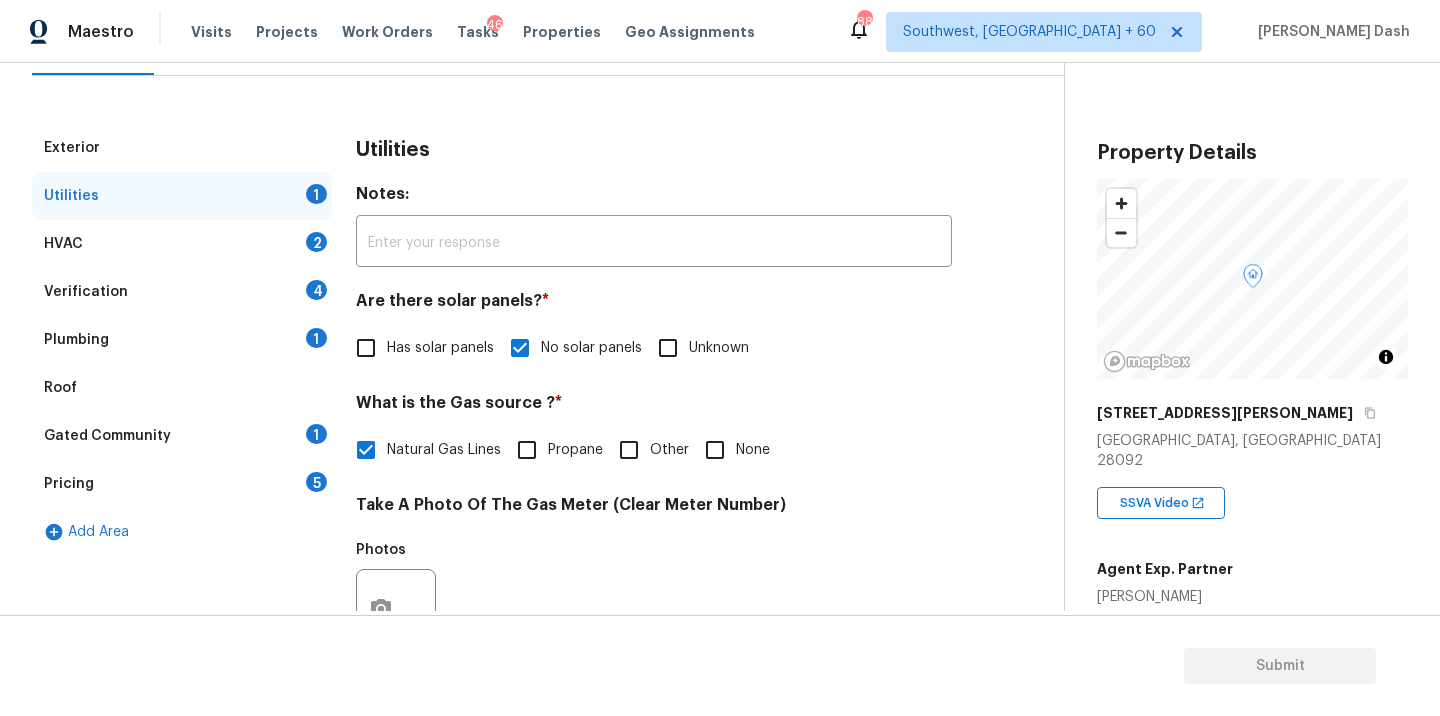 scroll, scrollTop: 274, scrollLeft: 0, axis: vertical 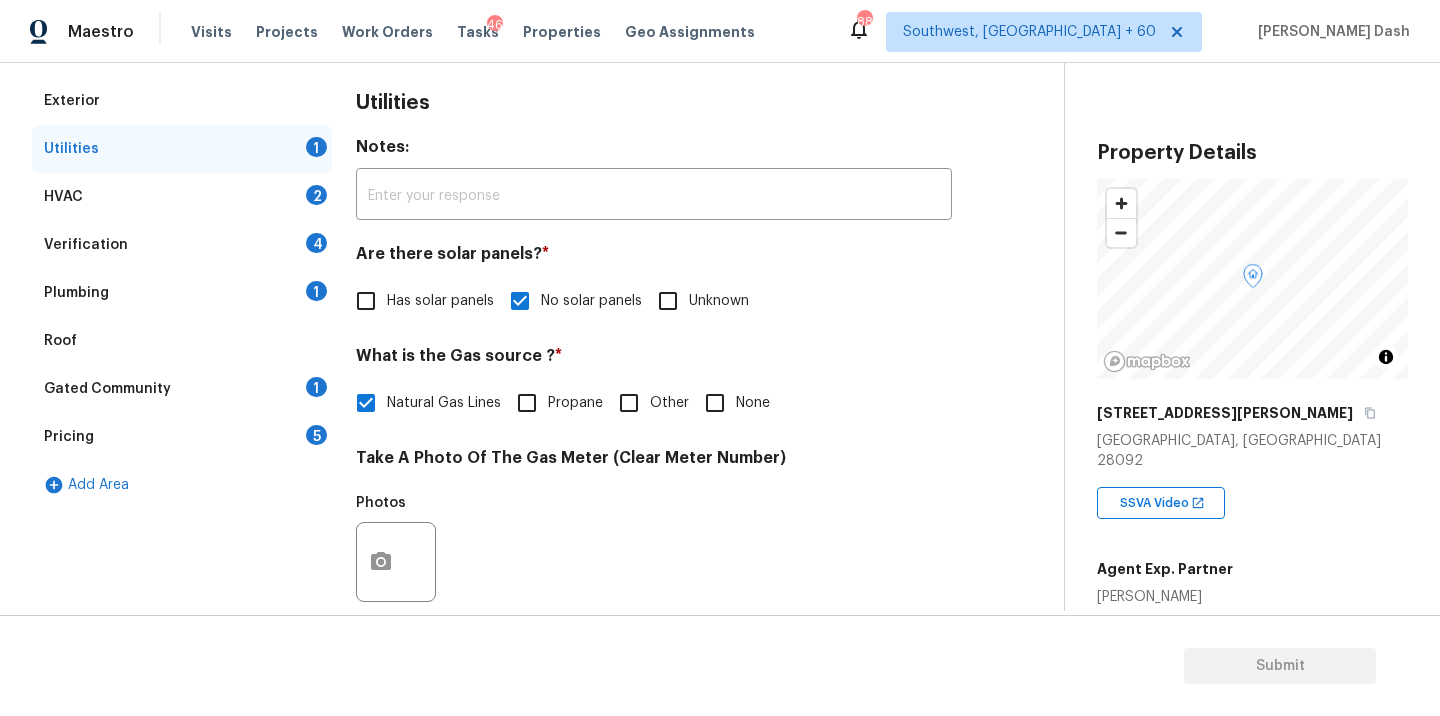 click on "HVAC 2" at bounding box center (182, 197) 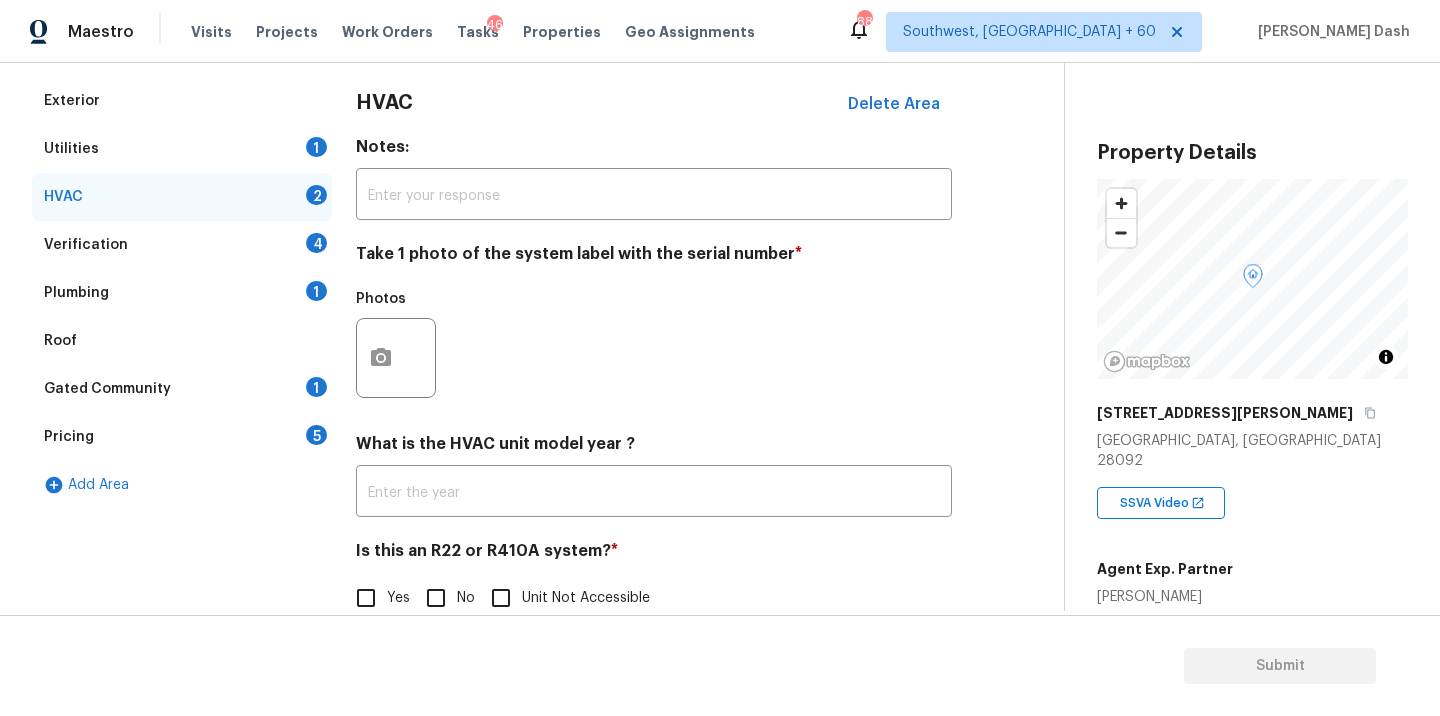 click on "Utilities 1" at bounding box center (182, 149) 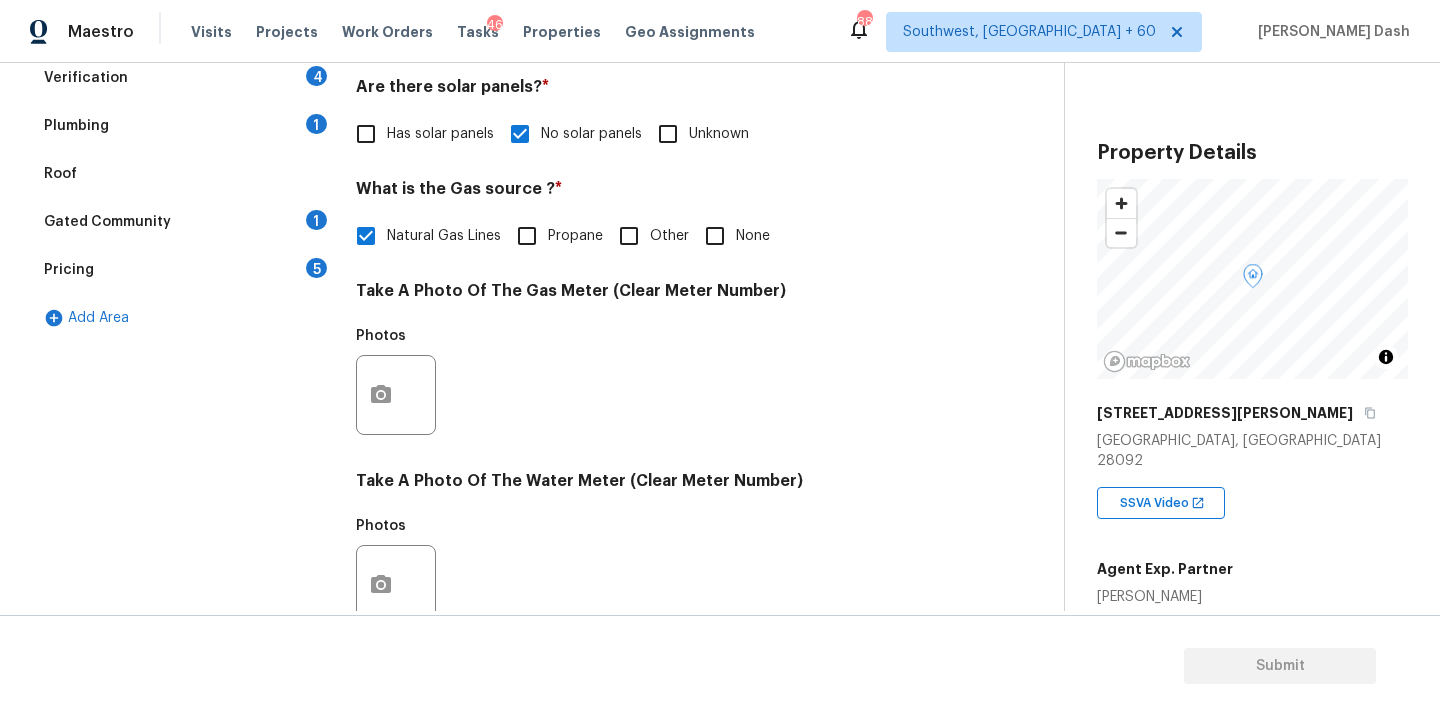 scroll, scrollTop: 693, scrollLeft: 0, axis: vertical 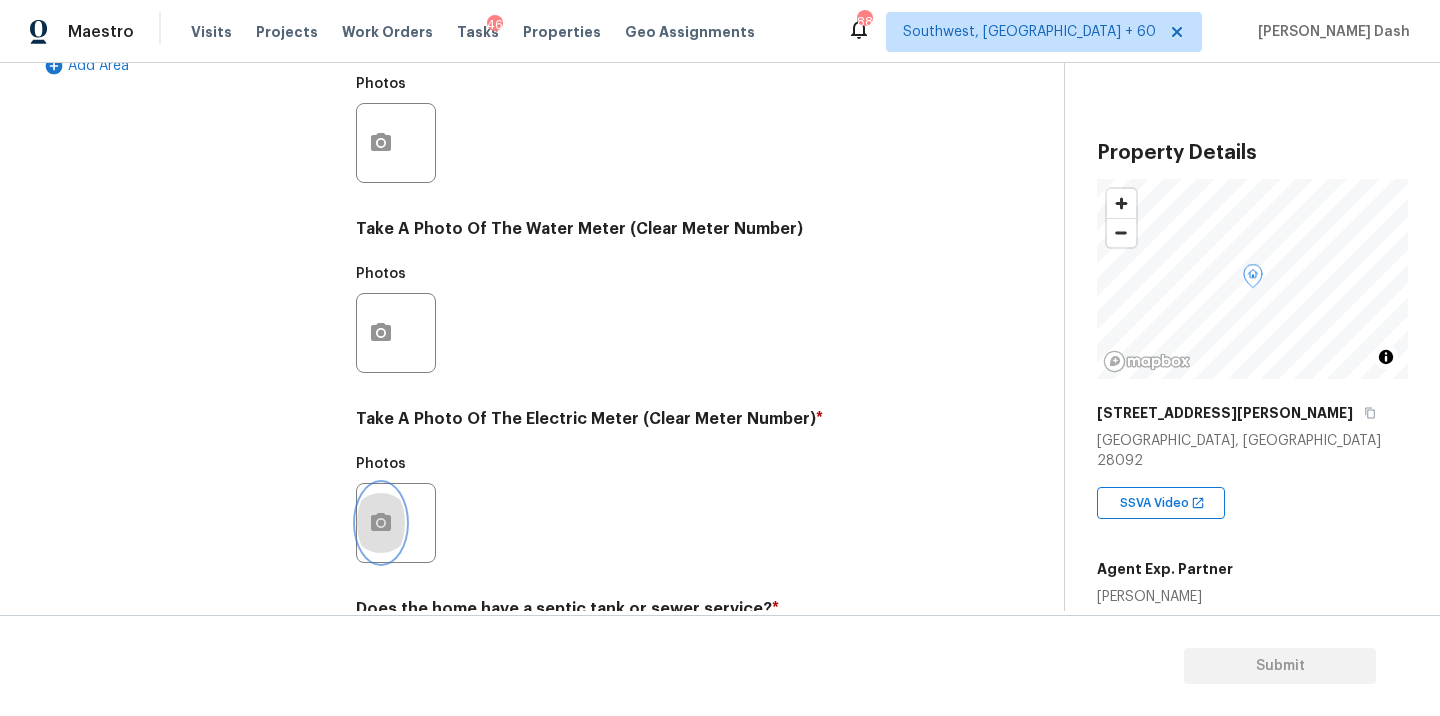 click at bounding box center [381, 523] 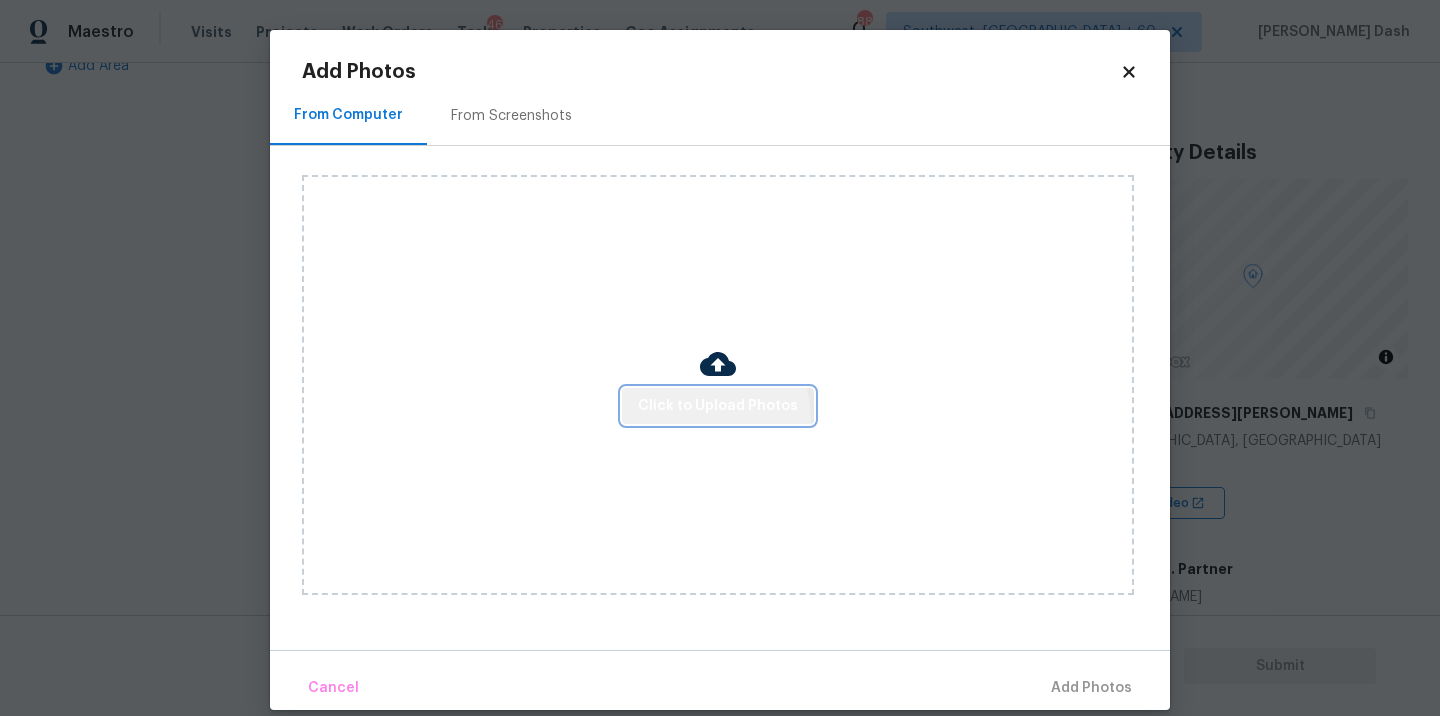 click on "Click to Upload Photos" at bounding box center (718, 406) 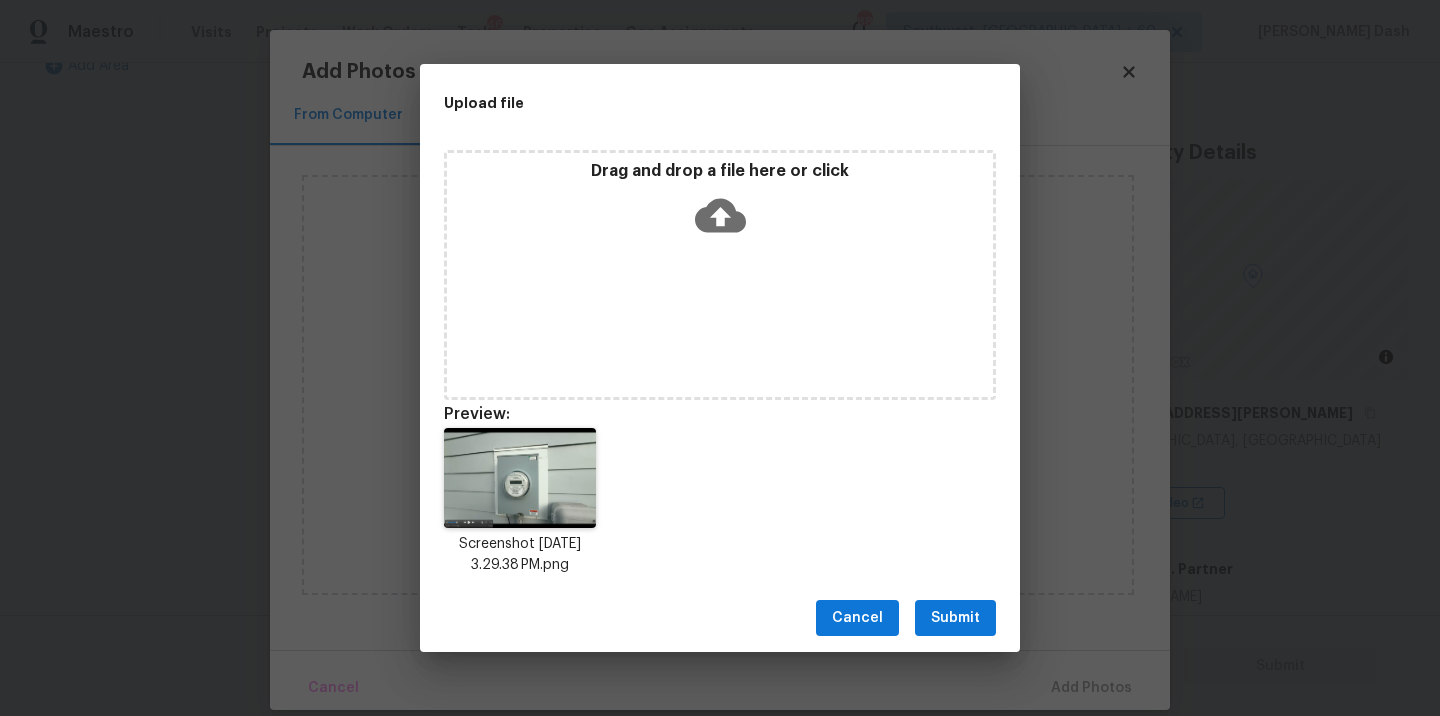 click on "Submit" at bounding box center (955, 618) 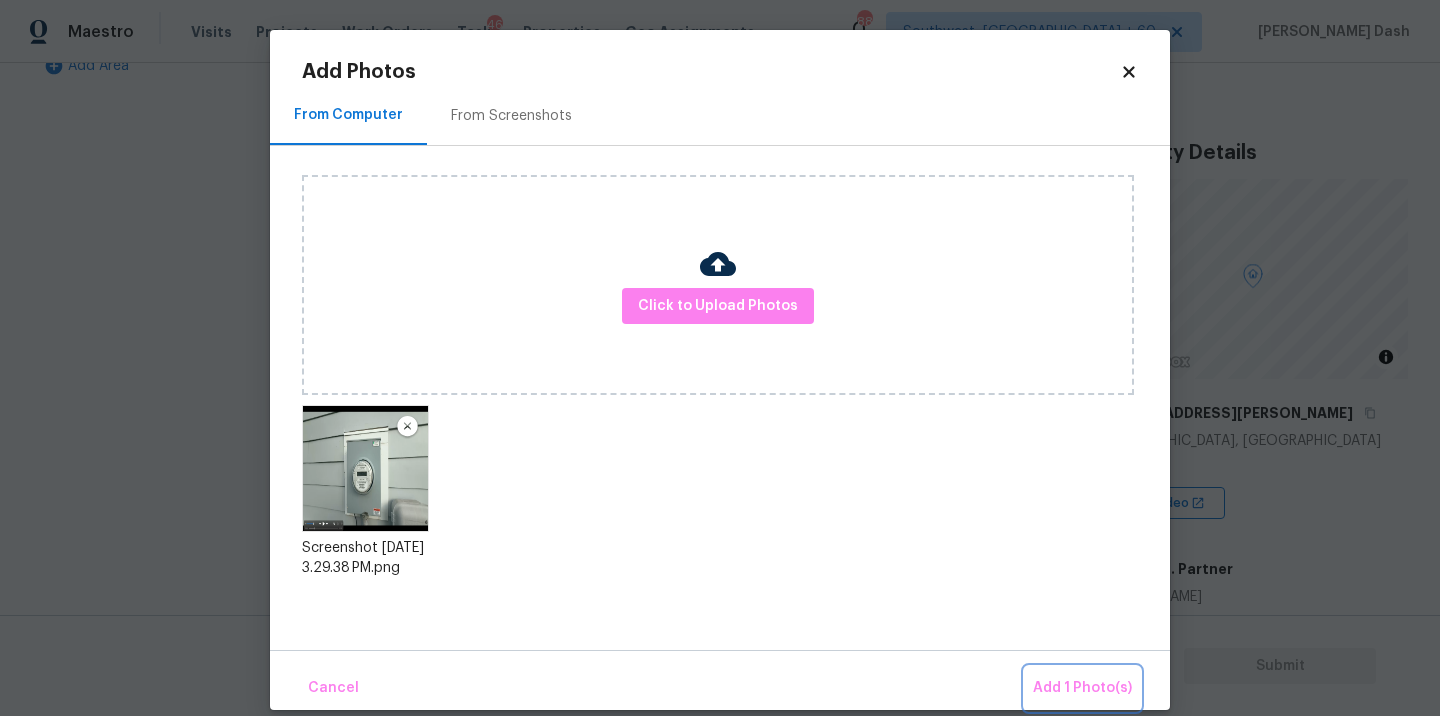 click on "Add 1 Photo(s)" at bounding box center (1082, 688) 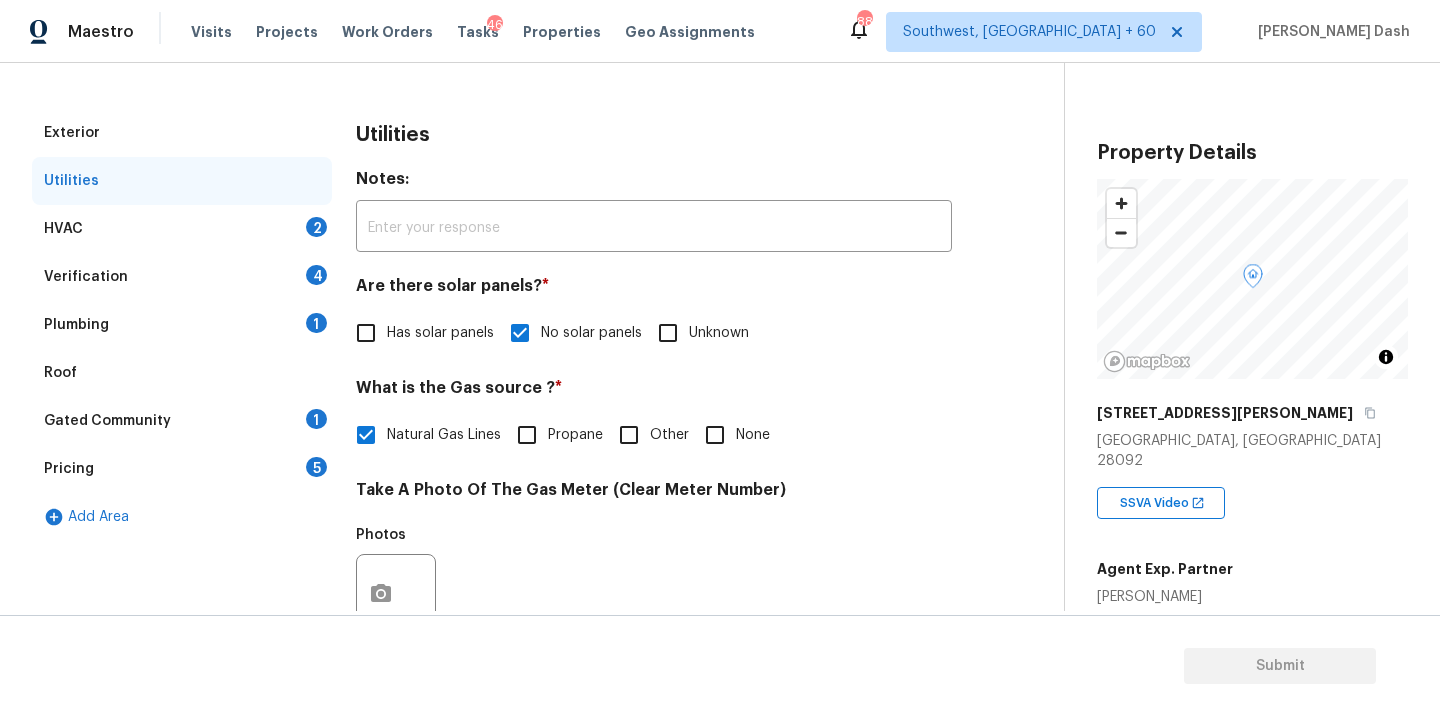 scroll, scrollTop: 121, scrollLeft: 0, axis: vertical 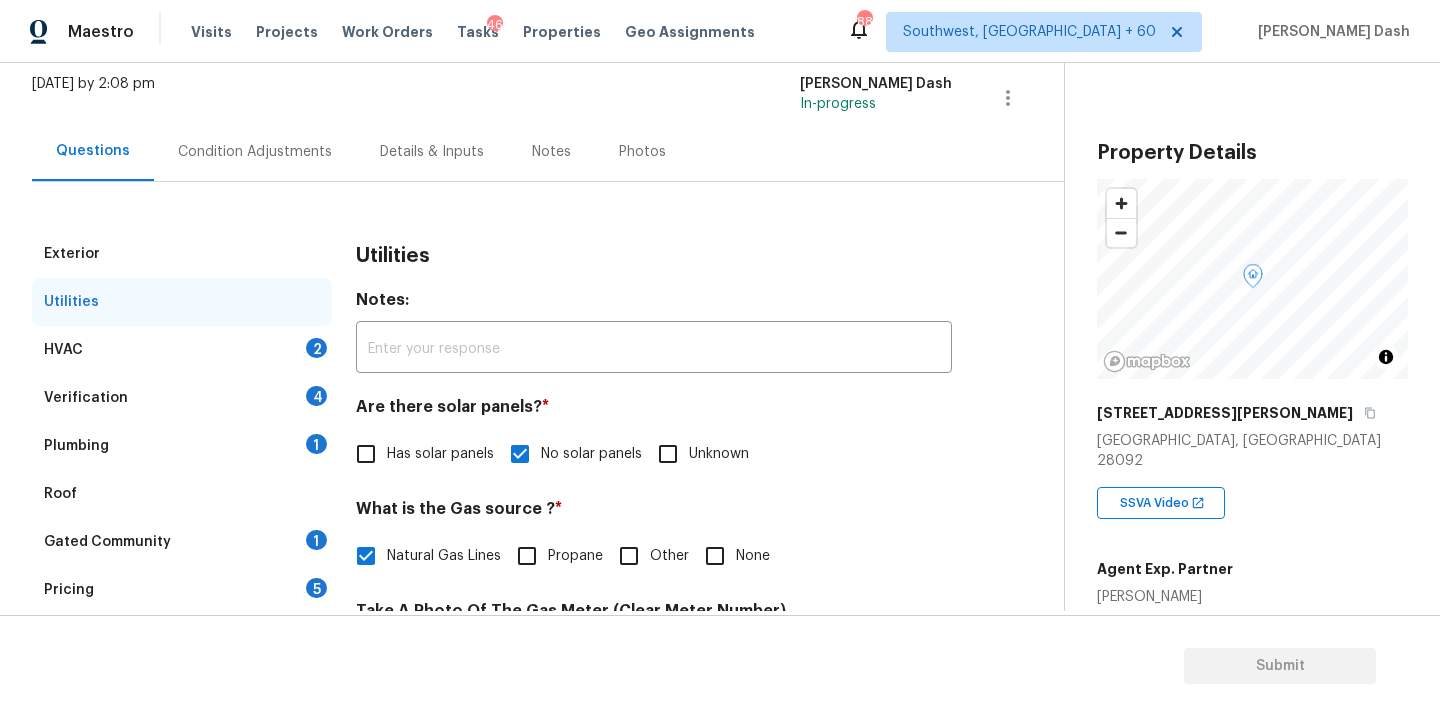 click on "HVAC 2" at bounding box center (182, 350) 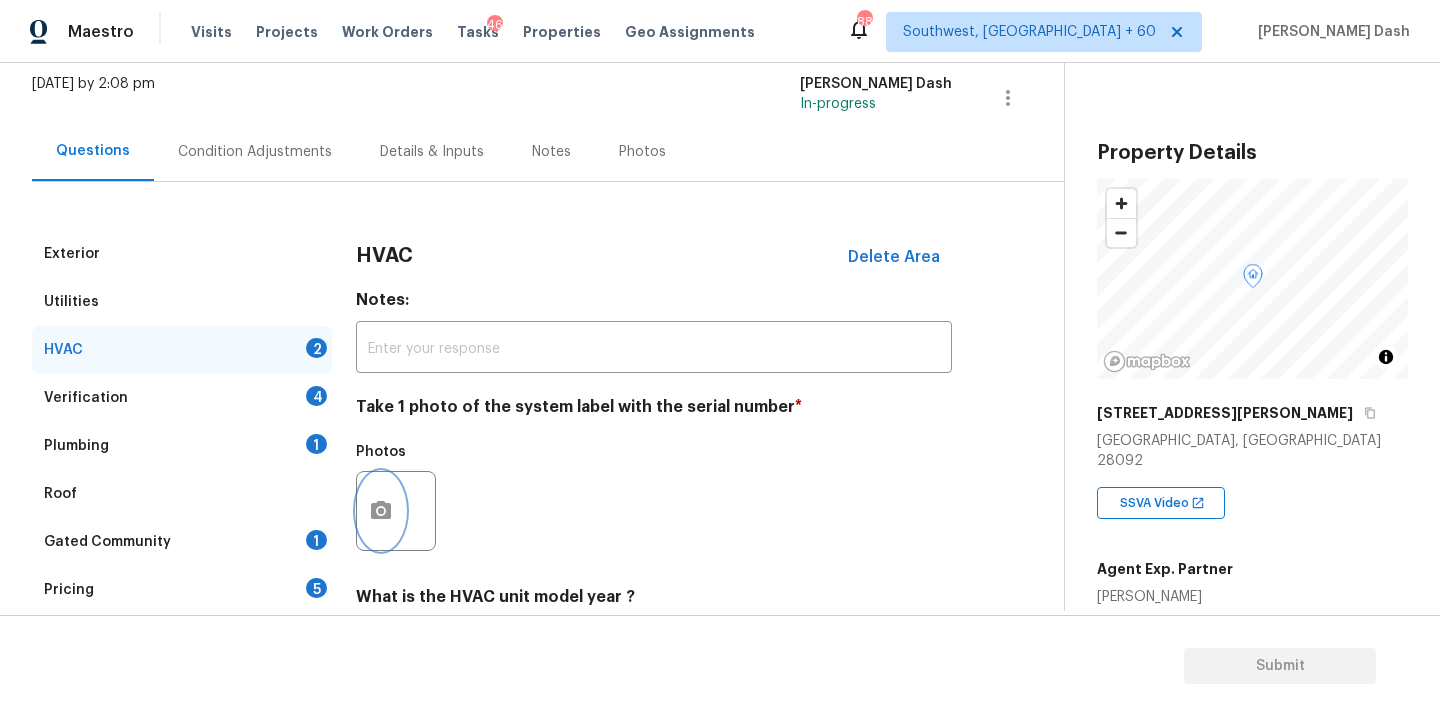 click 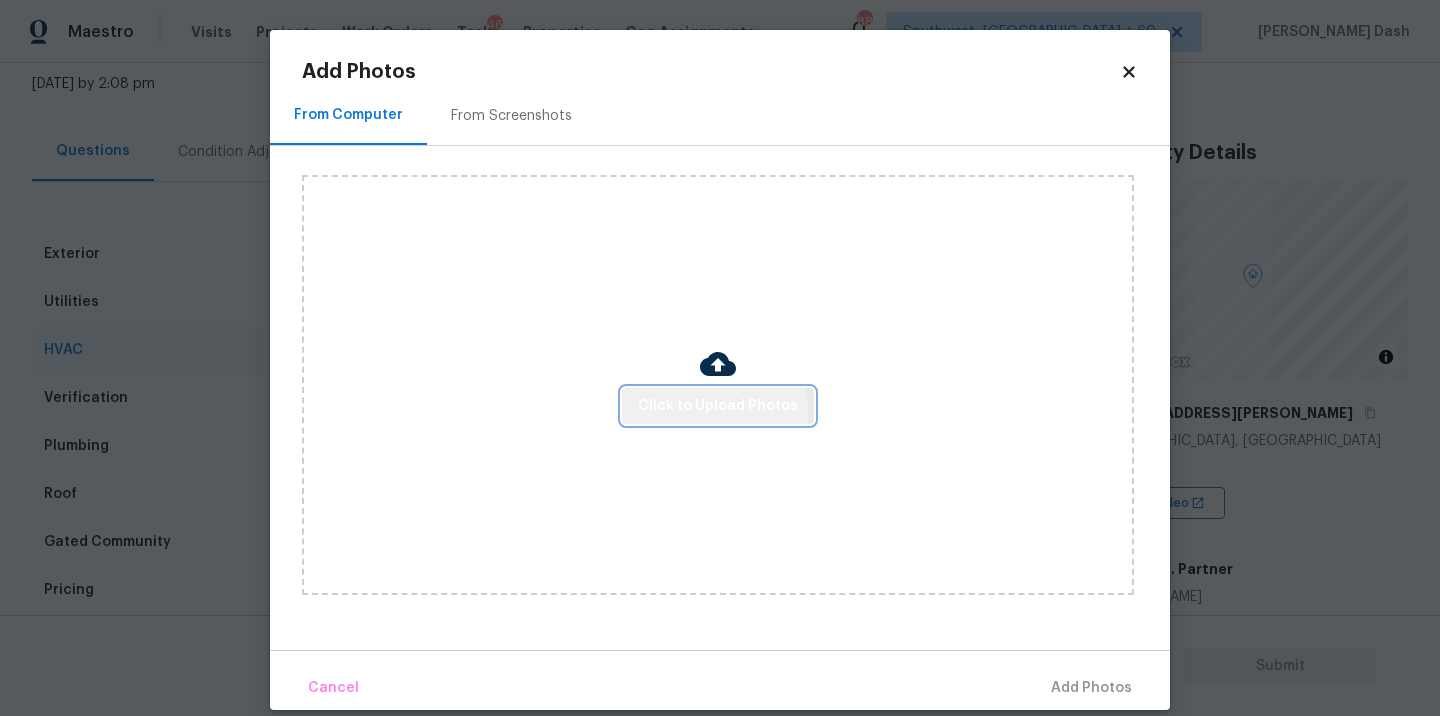 click on "Click to Upload Photos" at bounding box center [718, 406] 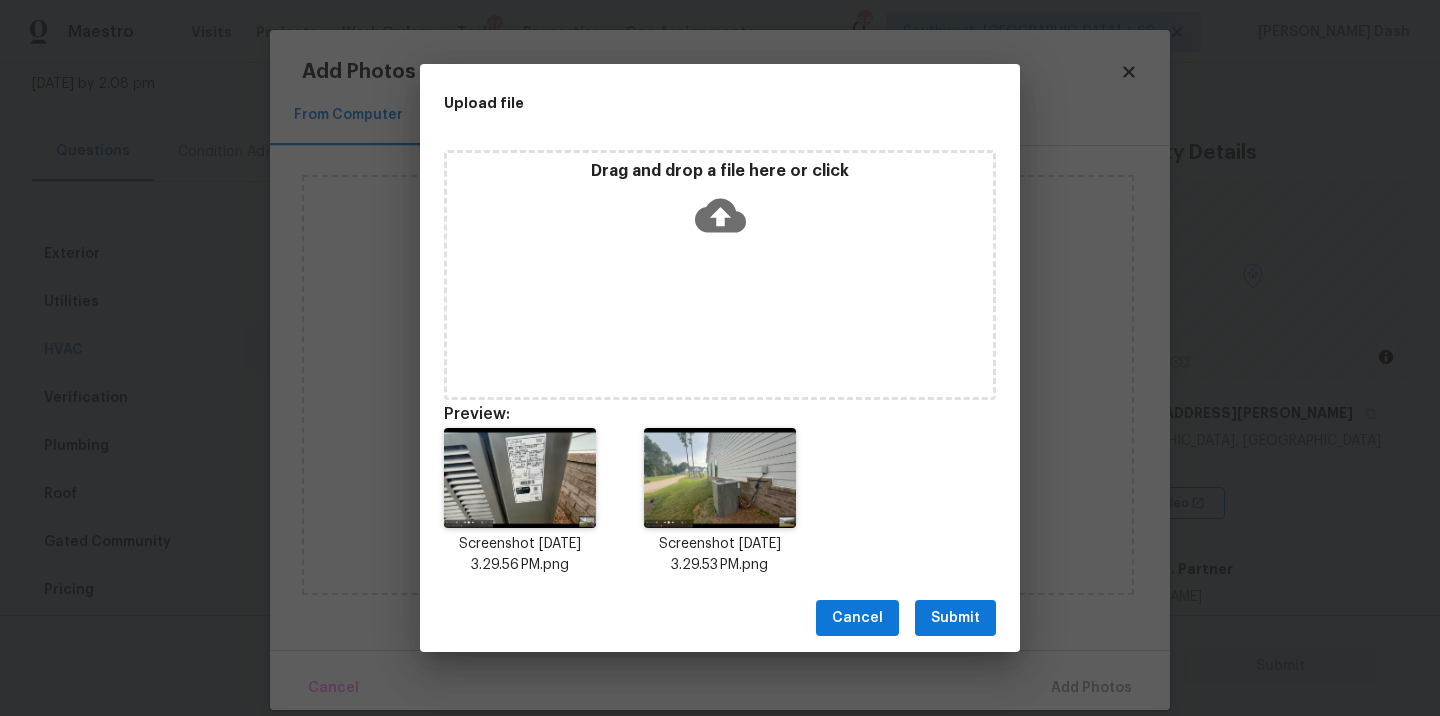 click on "Screenshot 2025-07-13 at 3.29.56 PM.png Screenshot 2025-07-13 at 3.29.53 PM.png" at bounding box center [720, 502] 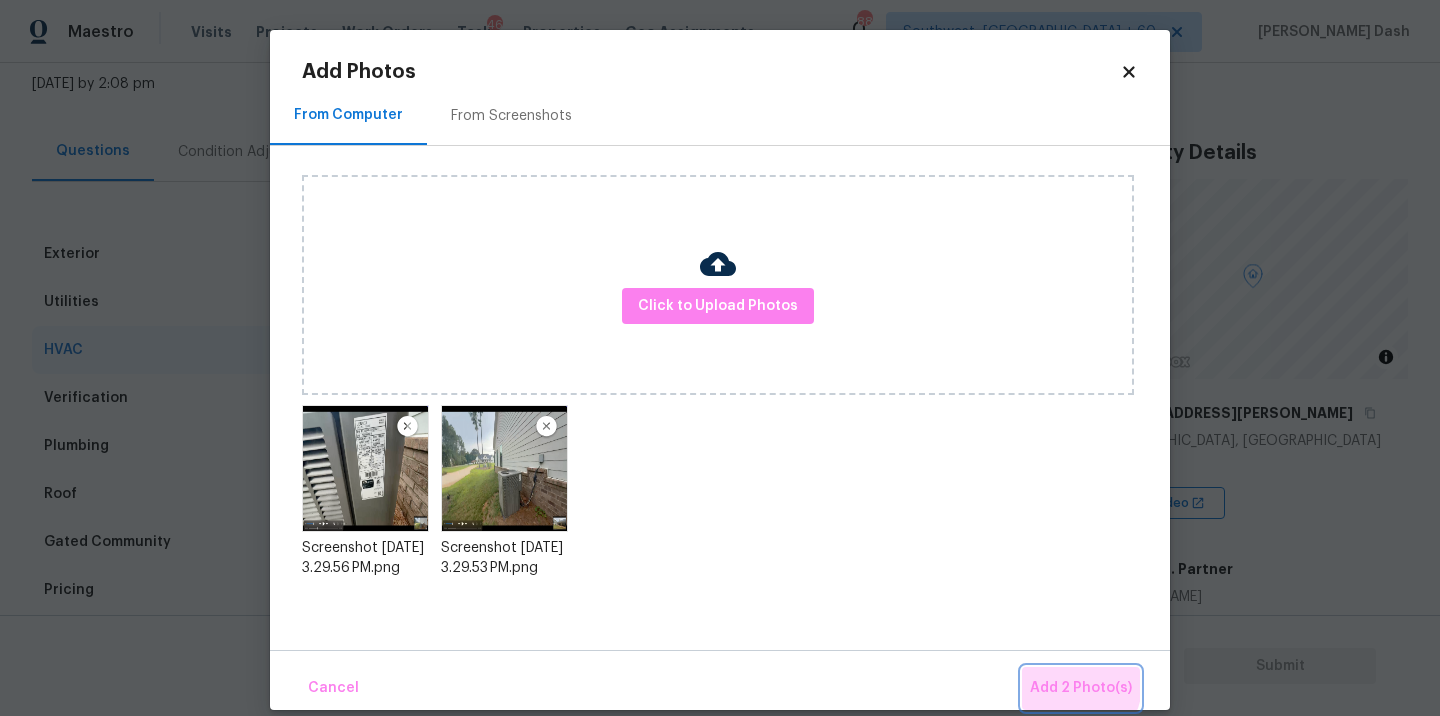 click on "Add 2 Photo(s)" at bounding box center [1081, 688] 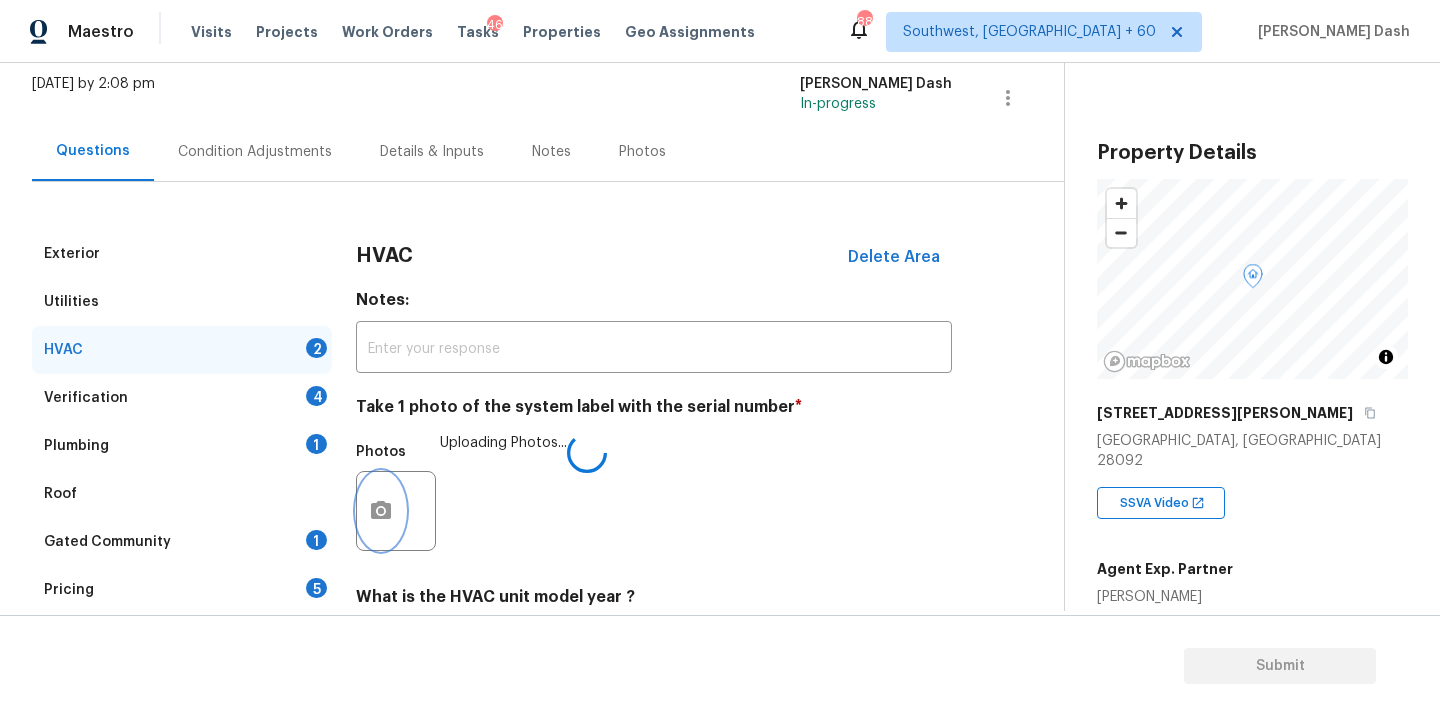scroll, scrollTop: 313, scrollLeft: 0, axis: vertical 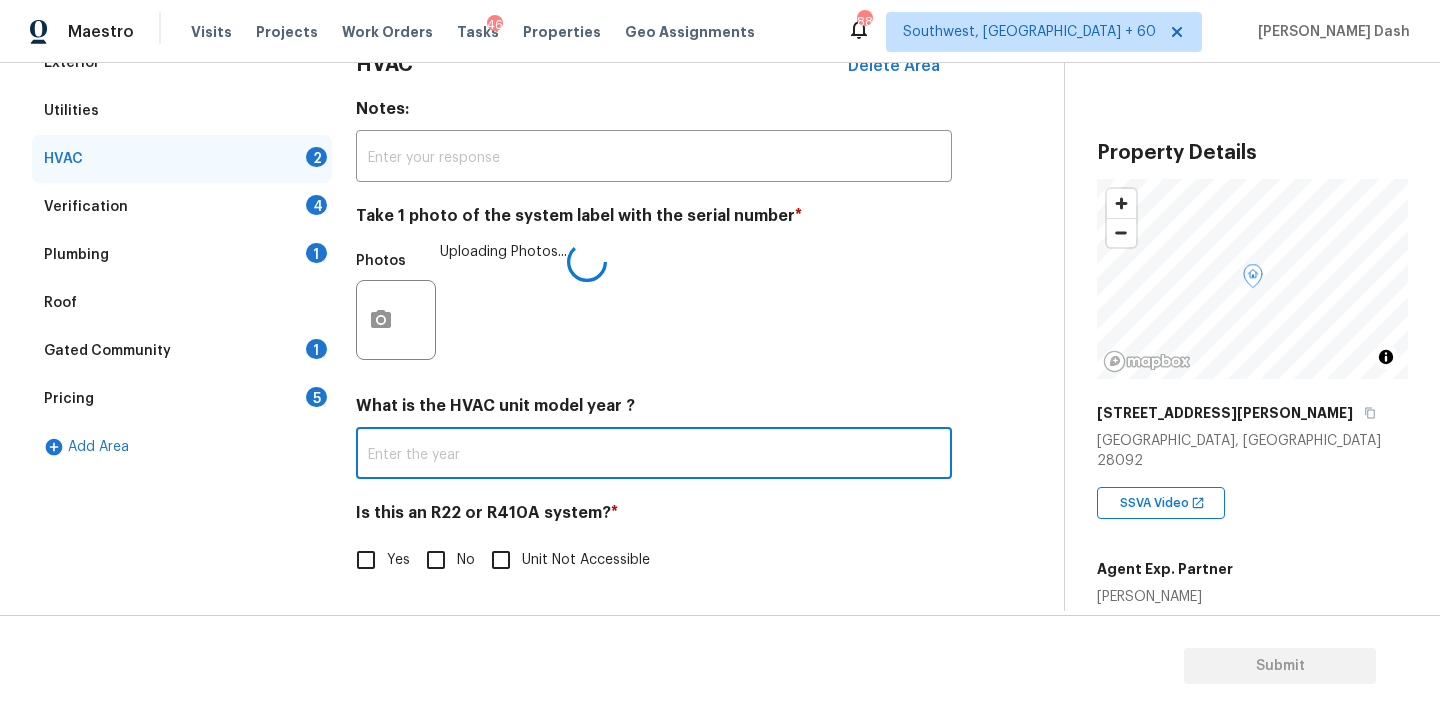 click at bounding box center [654, 455] 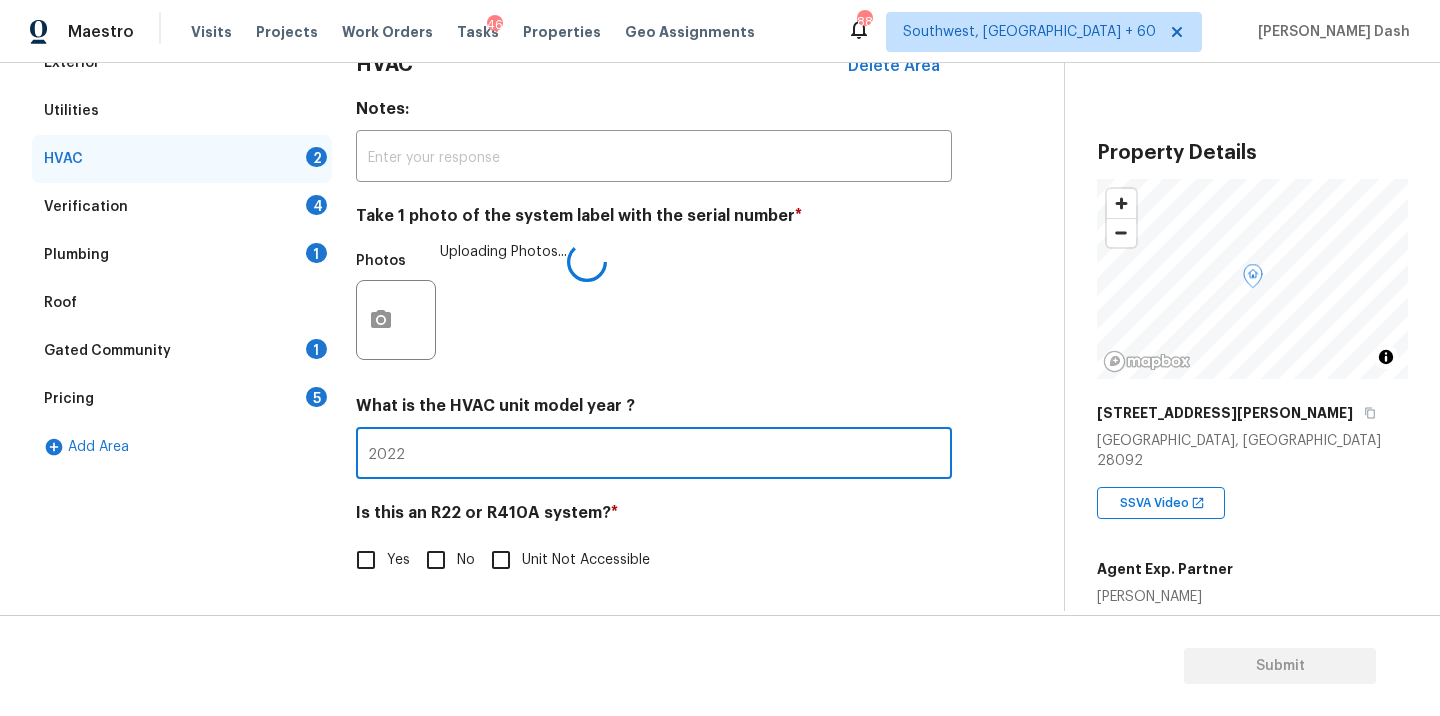 type on "2022" 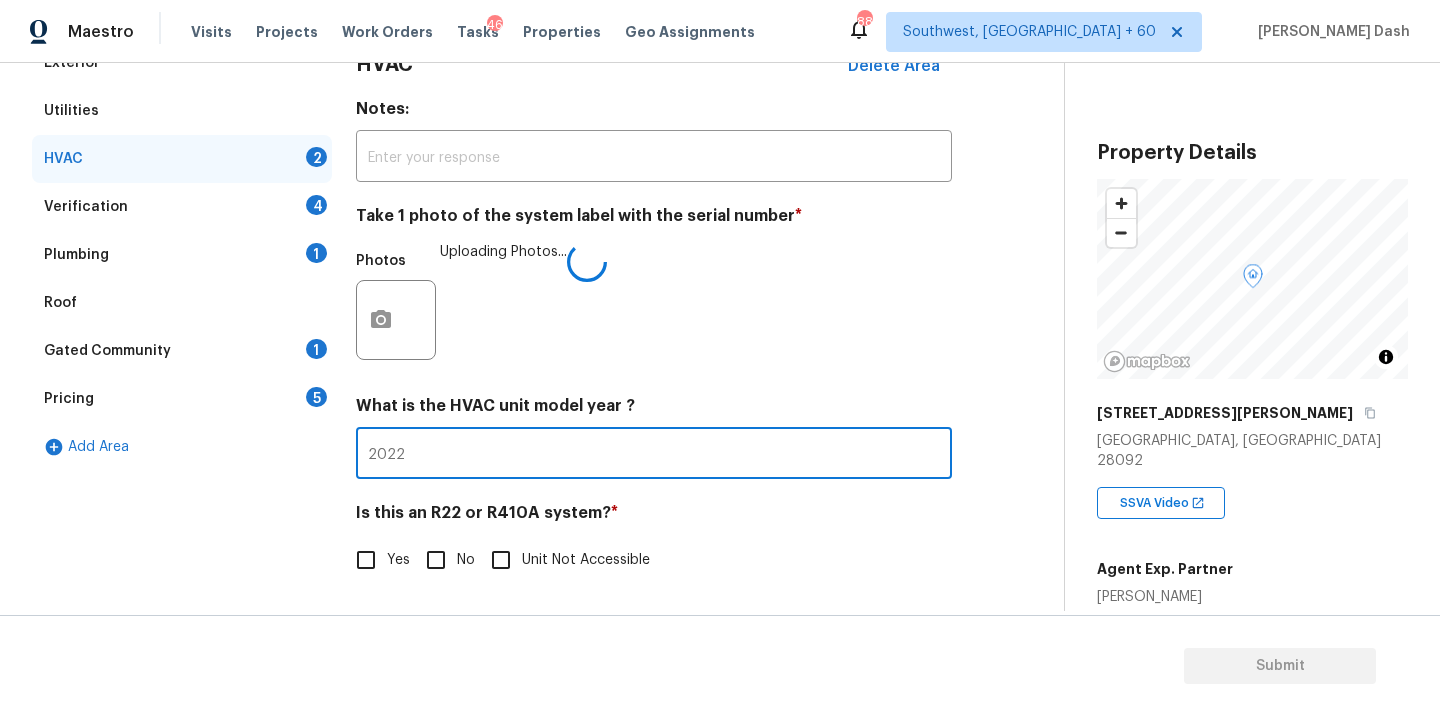 click on "No" at bounding box center [436, 560] 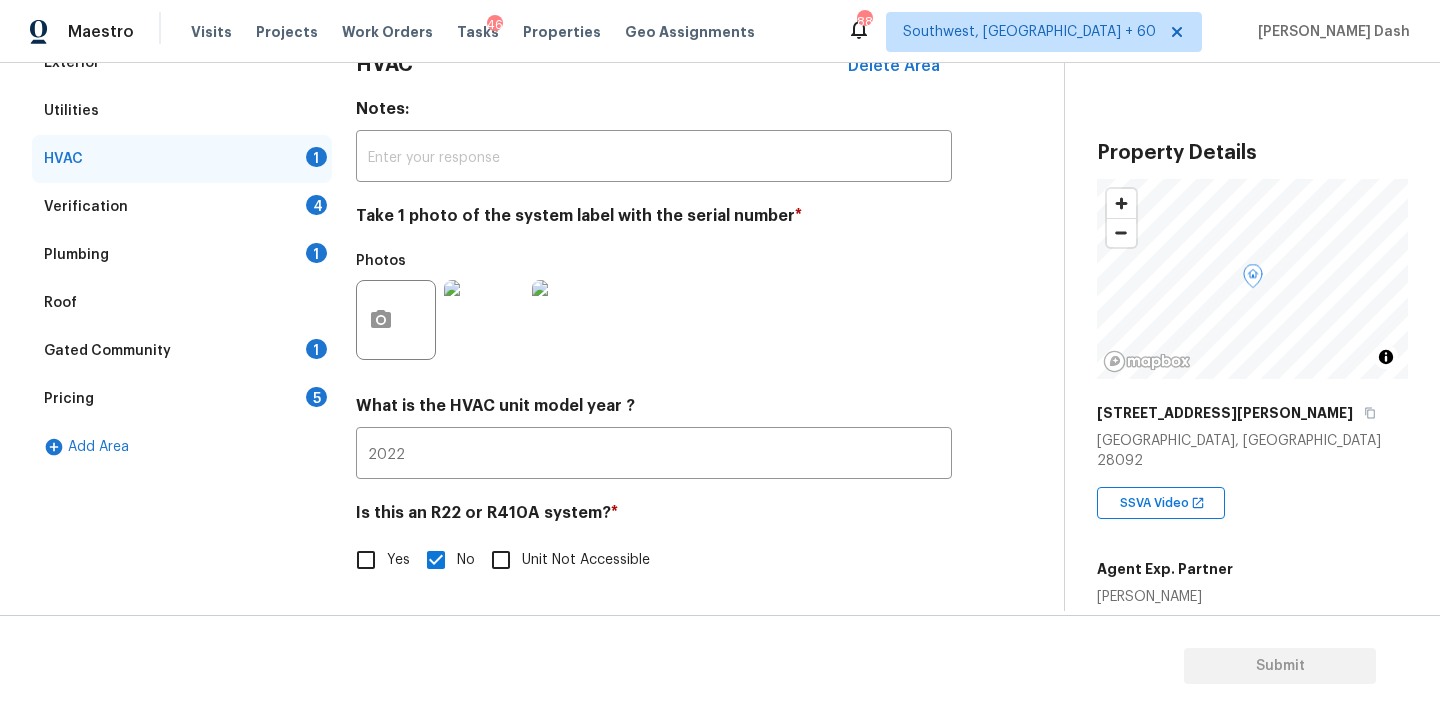 click on "Verification 4" at bounding box center (182, 207) 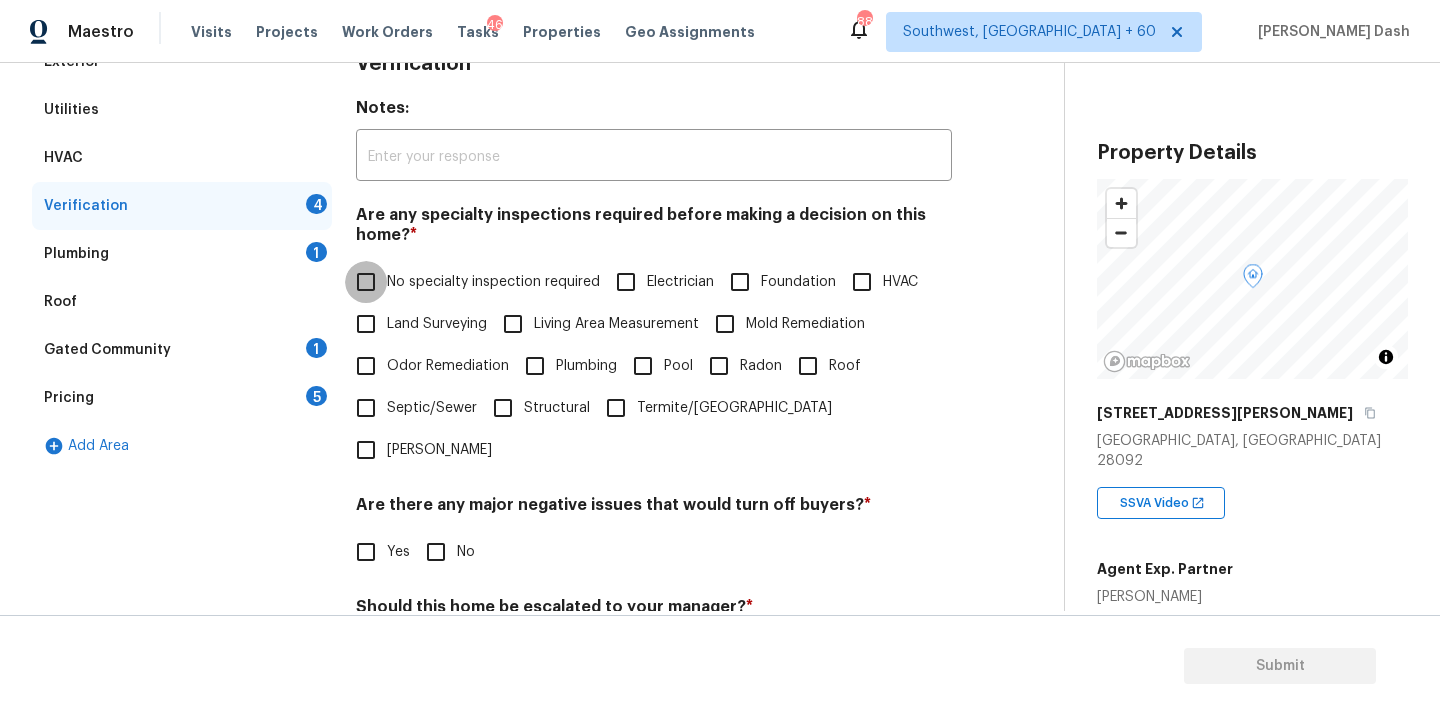 click on "No specialty inspection required" at bounding box center [366, 282] 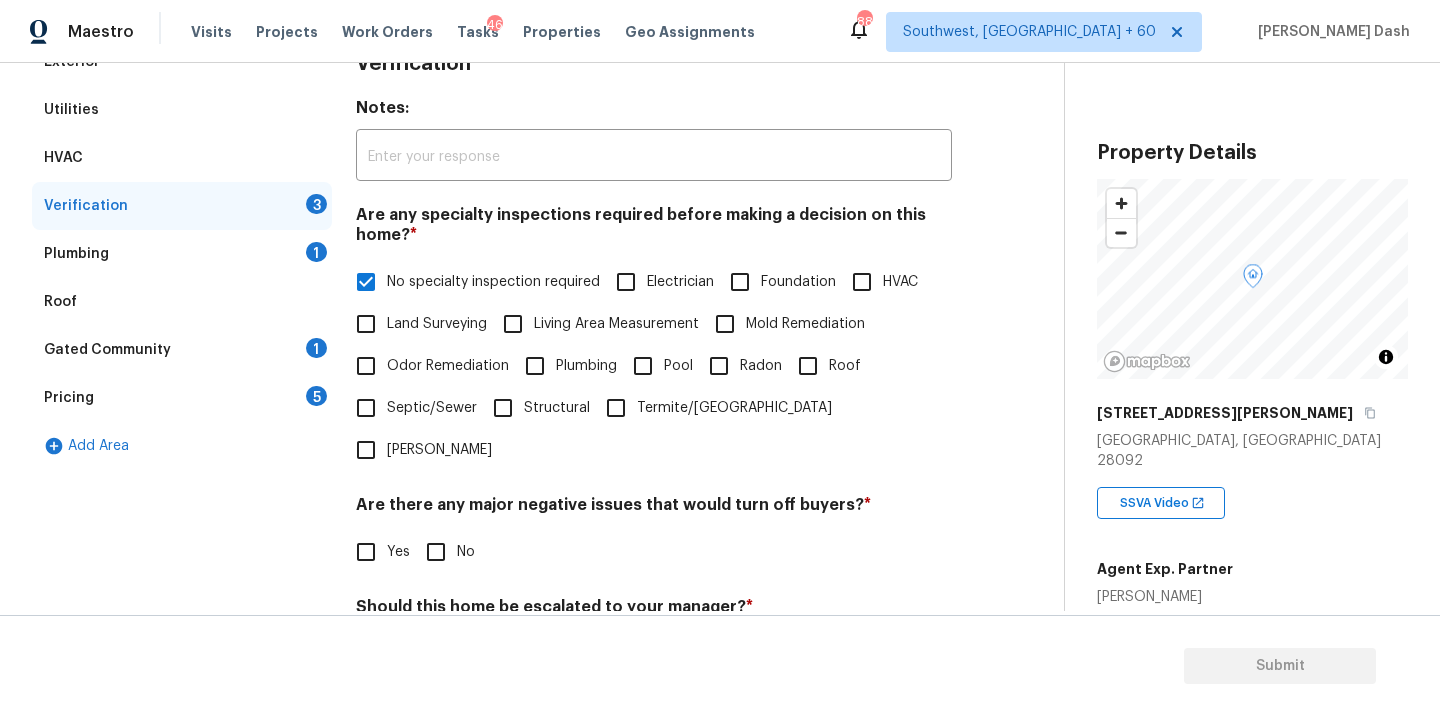 click on "Verification 3" at bounding box center [182, 206] 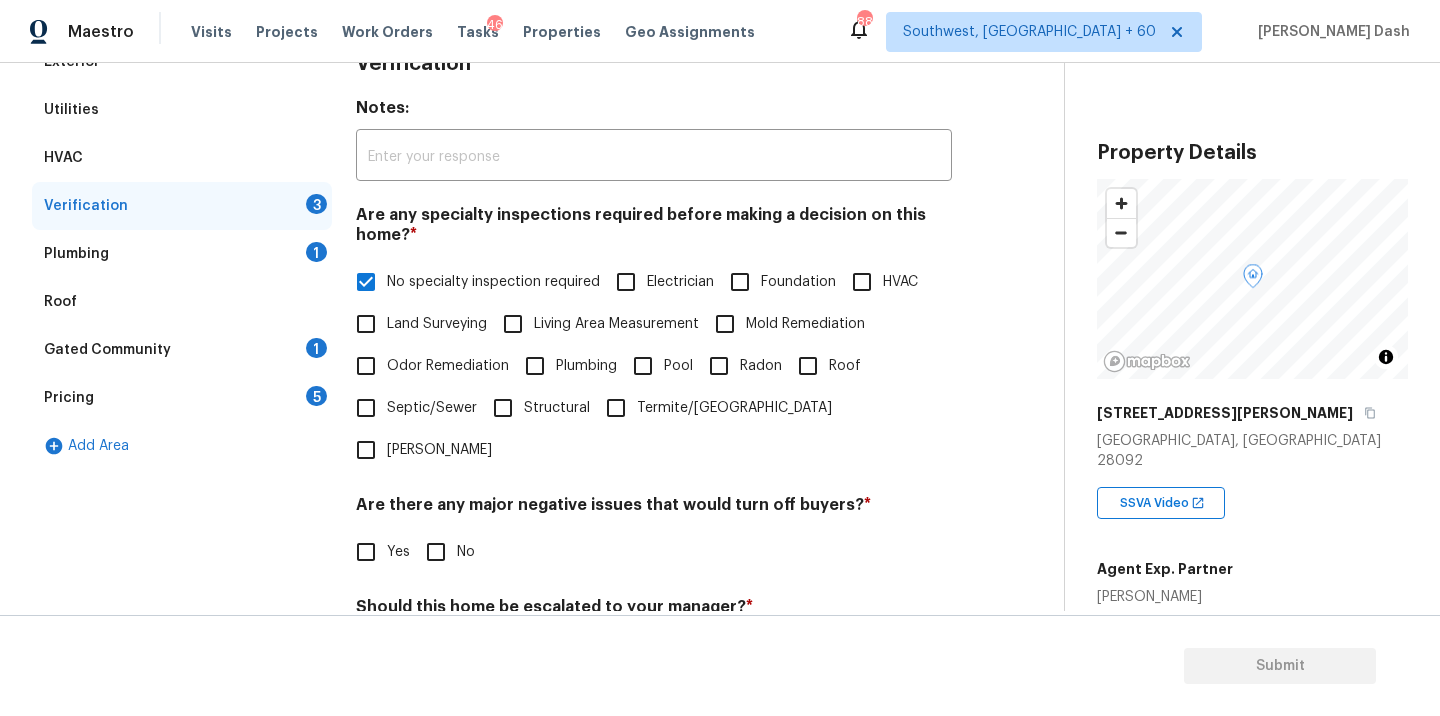 click on "No" at bounding box center [436, 552] 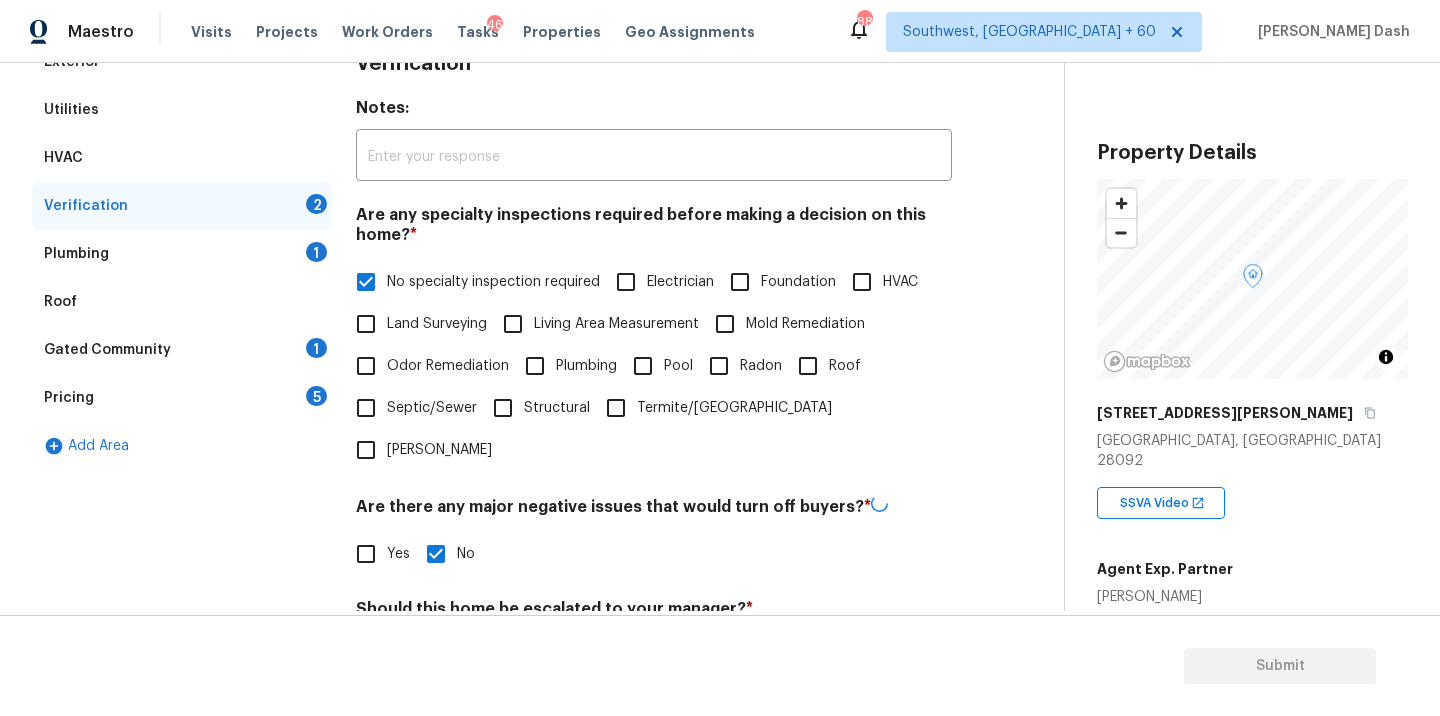 scroll, scrollTop: 487, scrollLeft: 0, axis: vertical 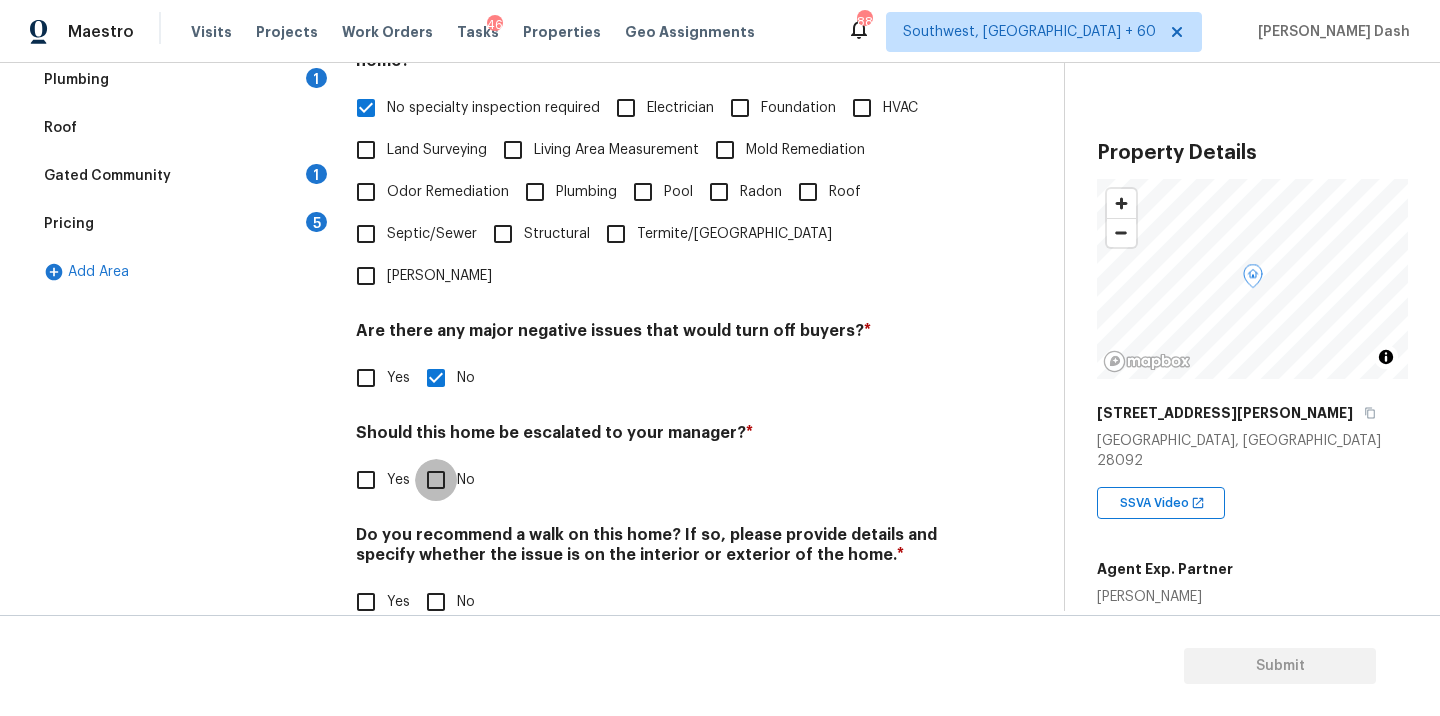 click on "No" at bounding box center [436, 480] 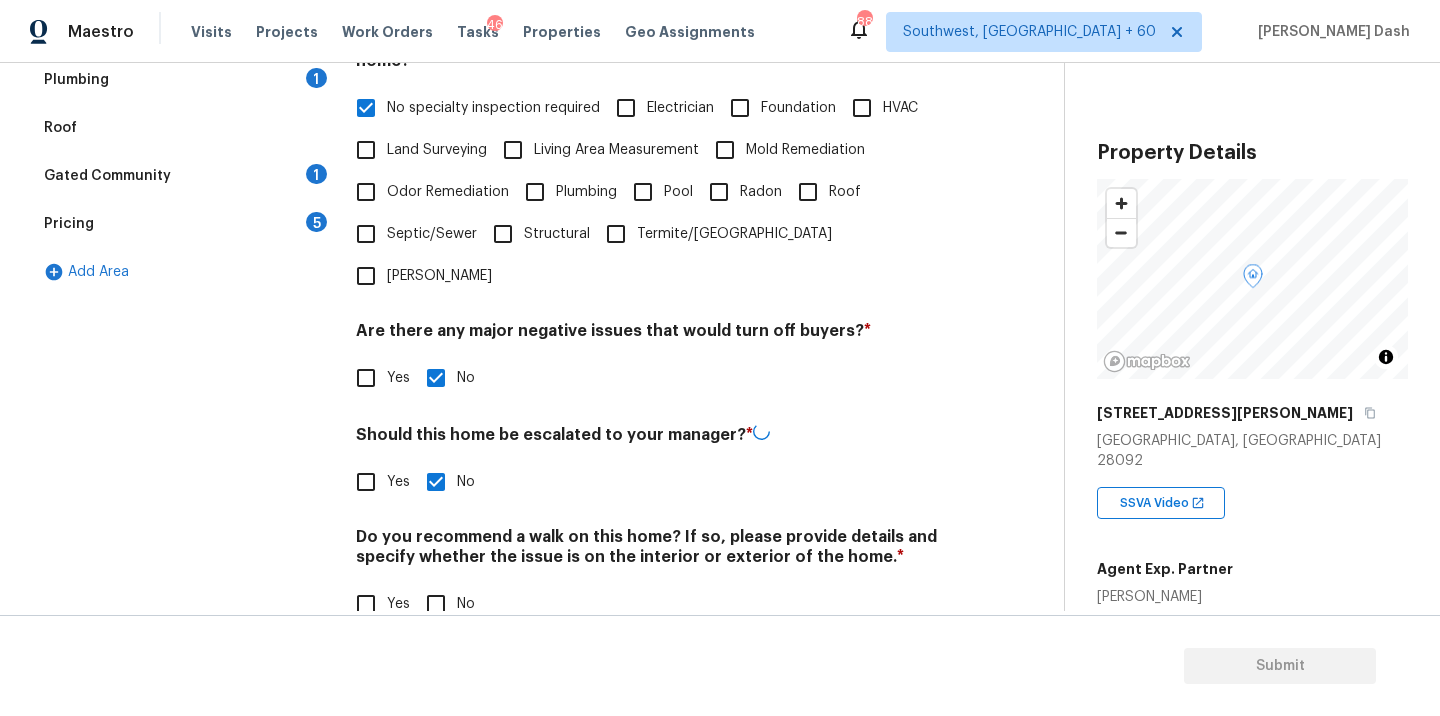 click on "No" at bounding box center [436, 604] 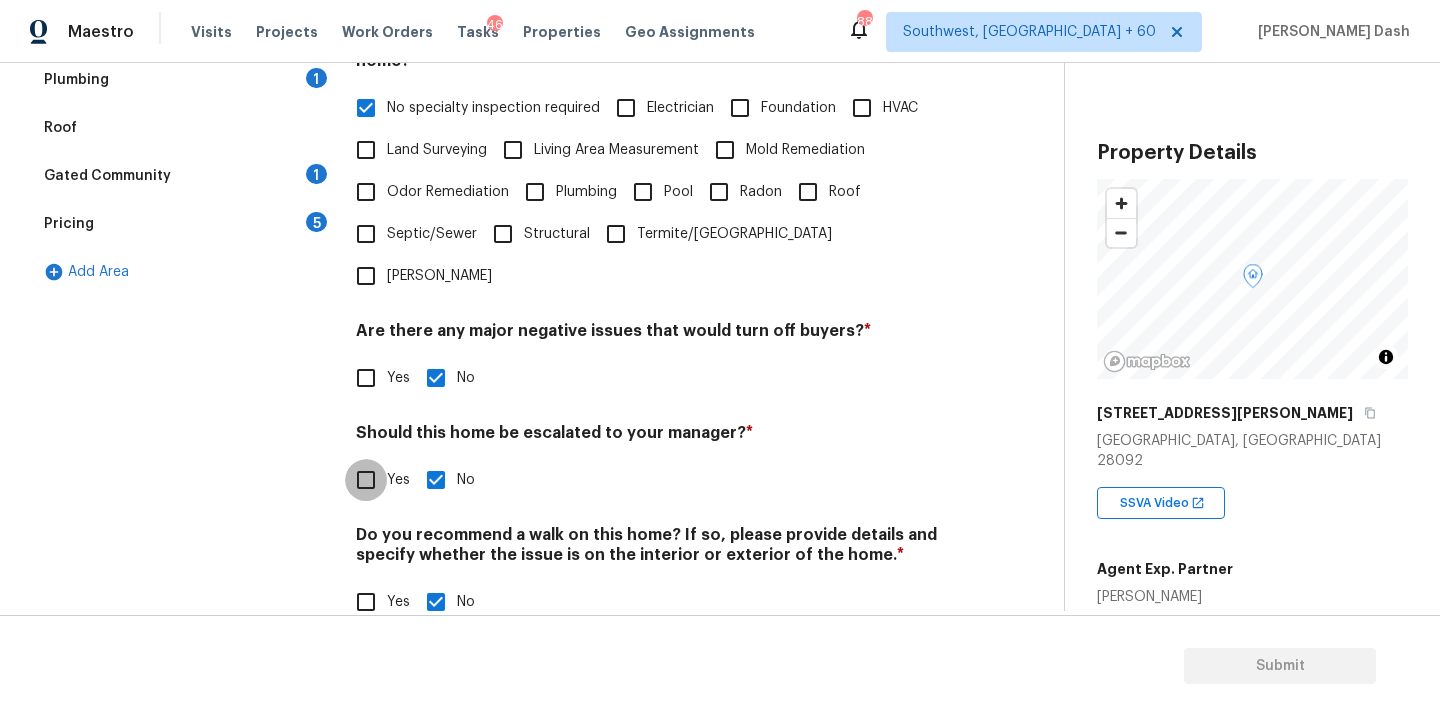 click on "Yes" at bounding box center (366, 480) 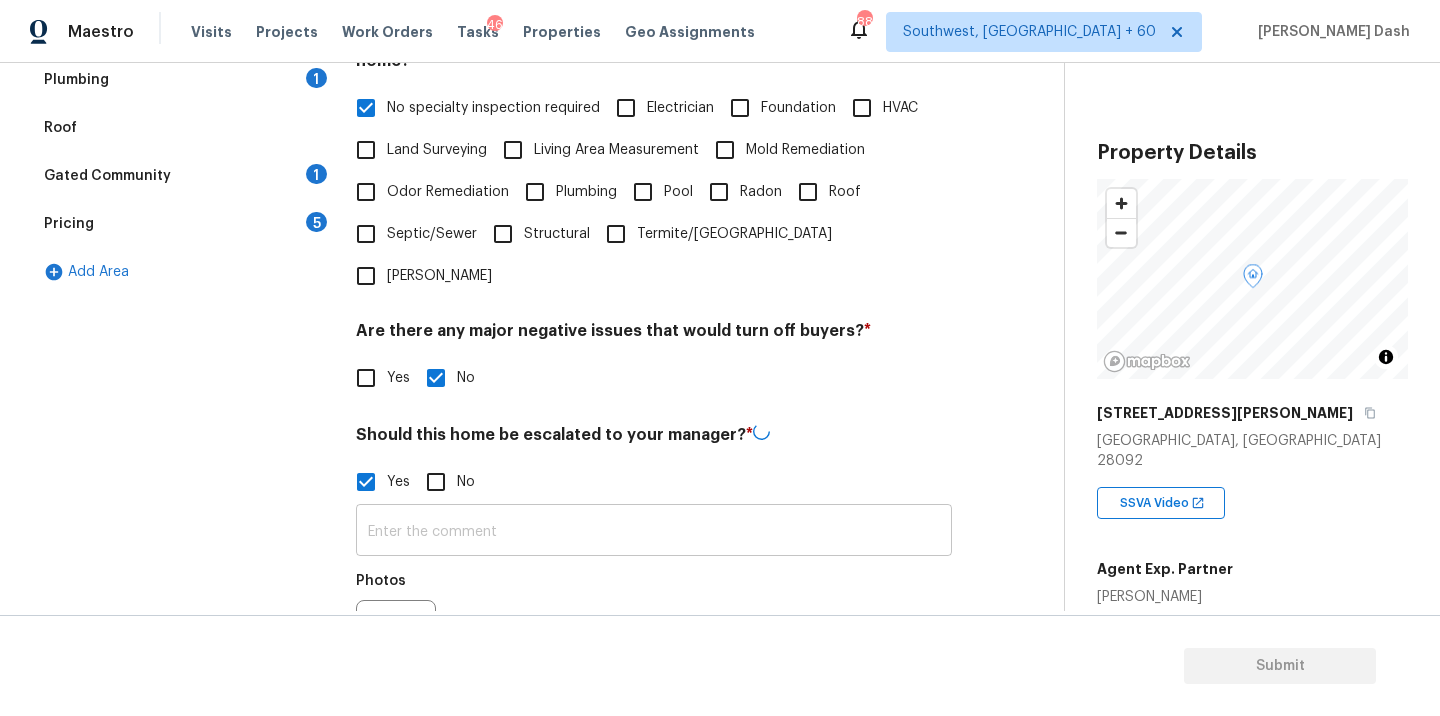 click at bounding box center [654, 532] 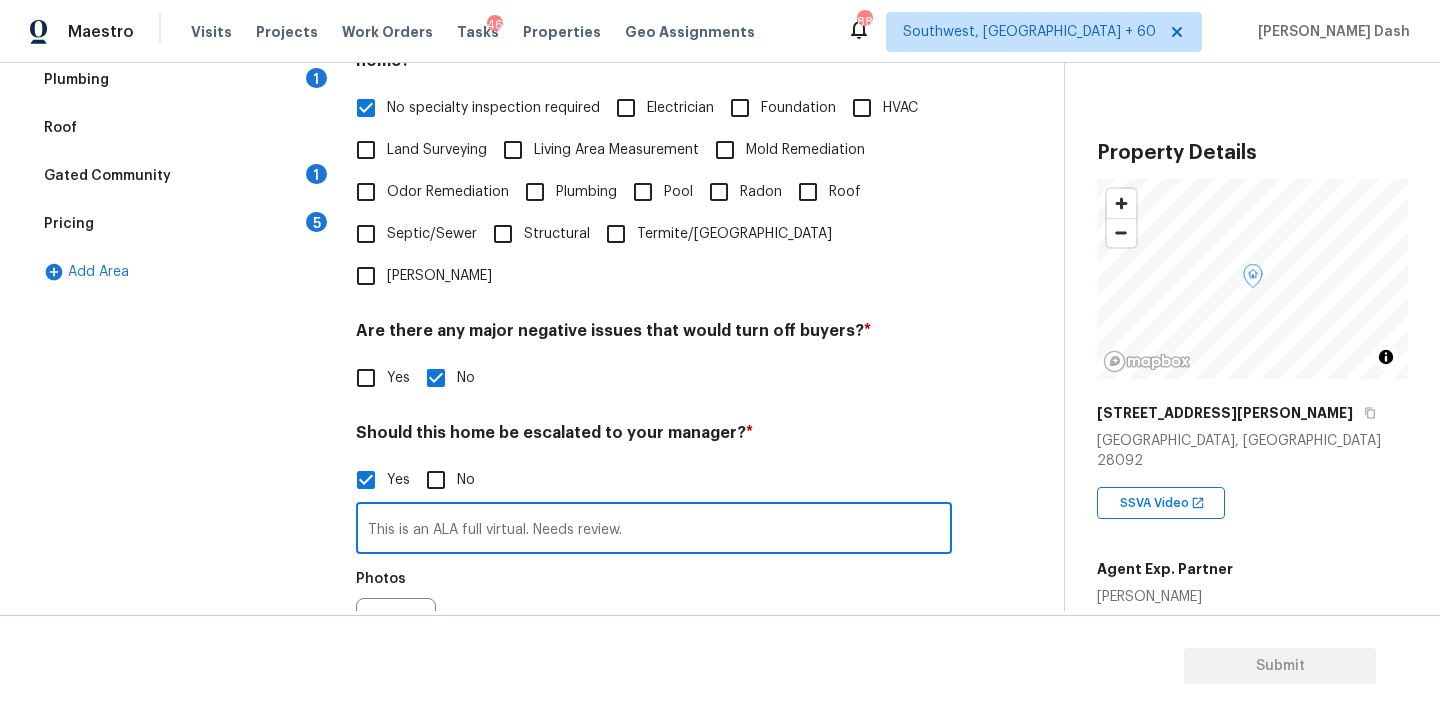 type on "This is an ALA full virtual. Needs review." 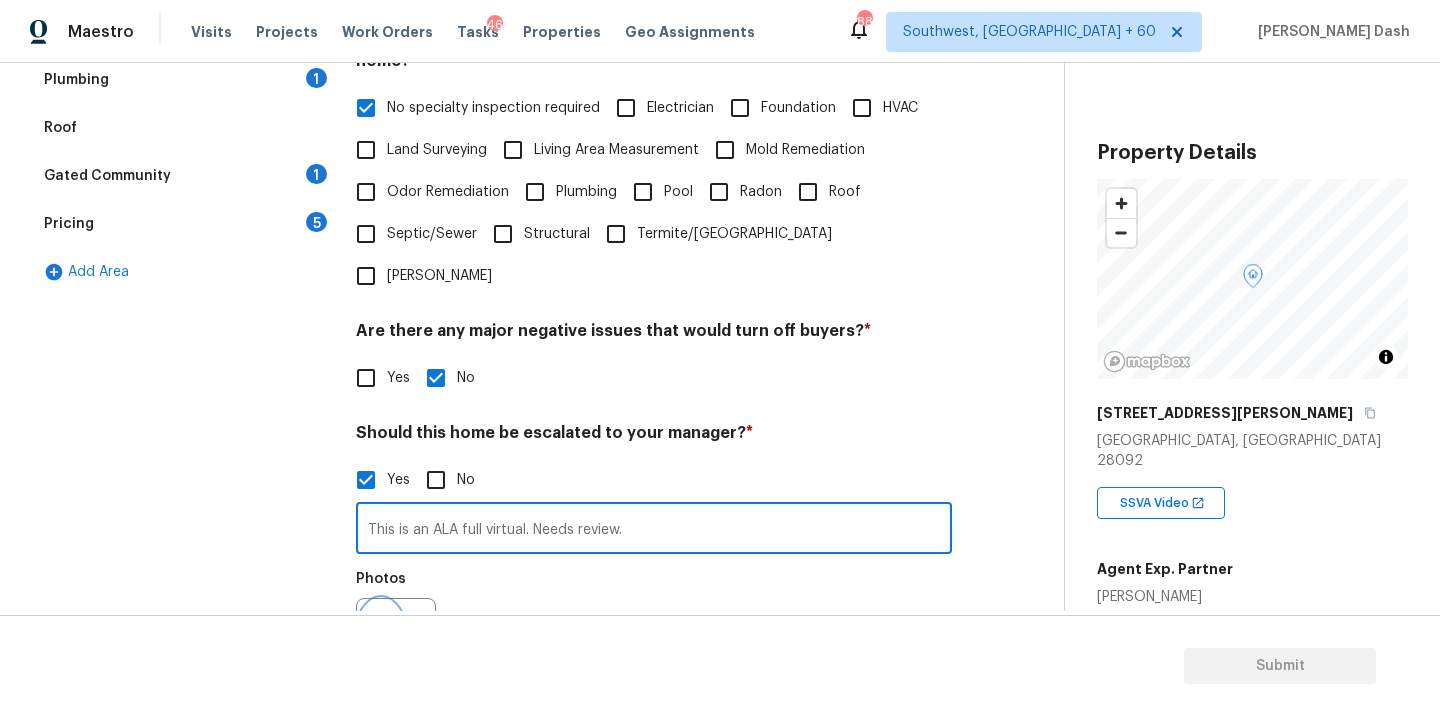 click 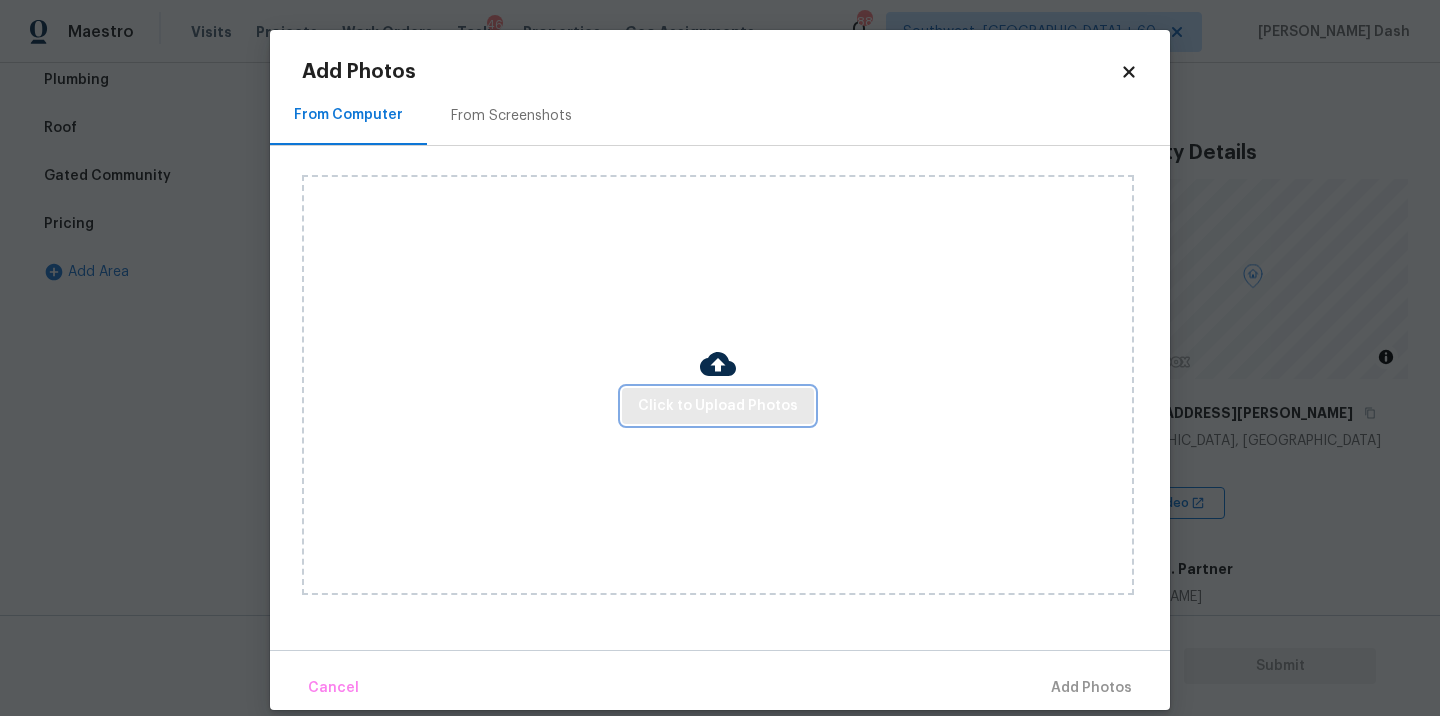 click on "Click to Upload Photos" at bounding box center (718, 406) 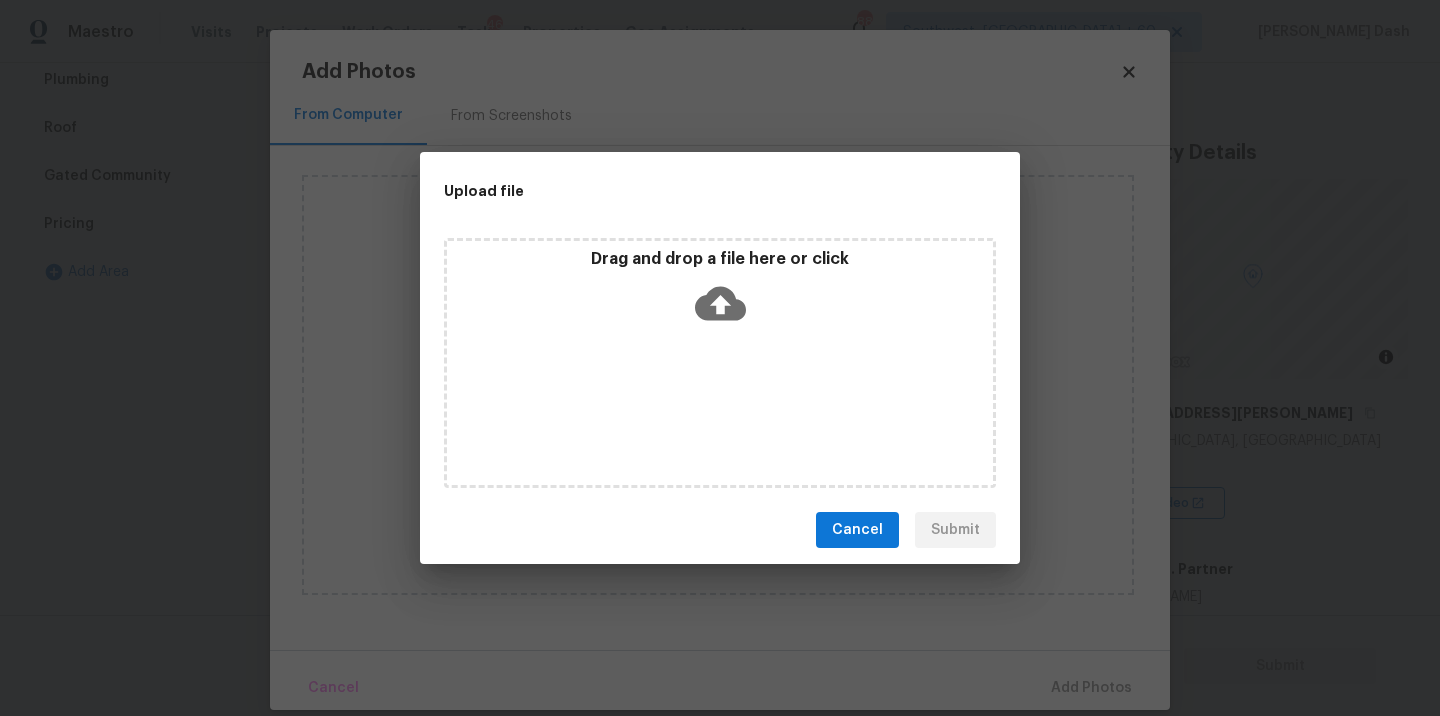click on "Drag and drop a file here or click" at bounding box center (720, 363) 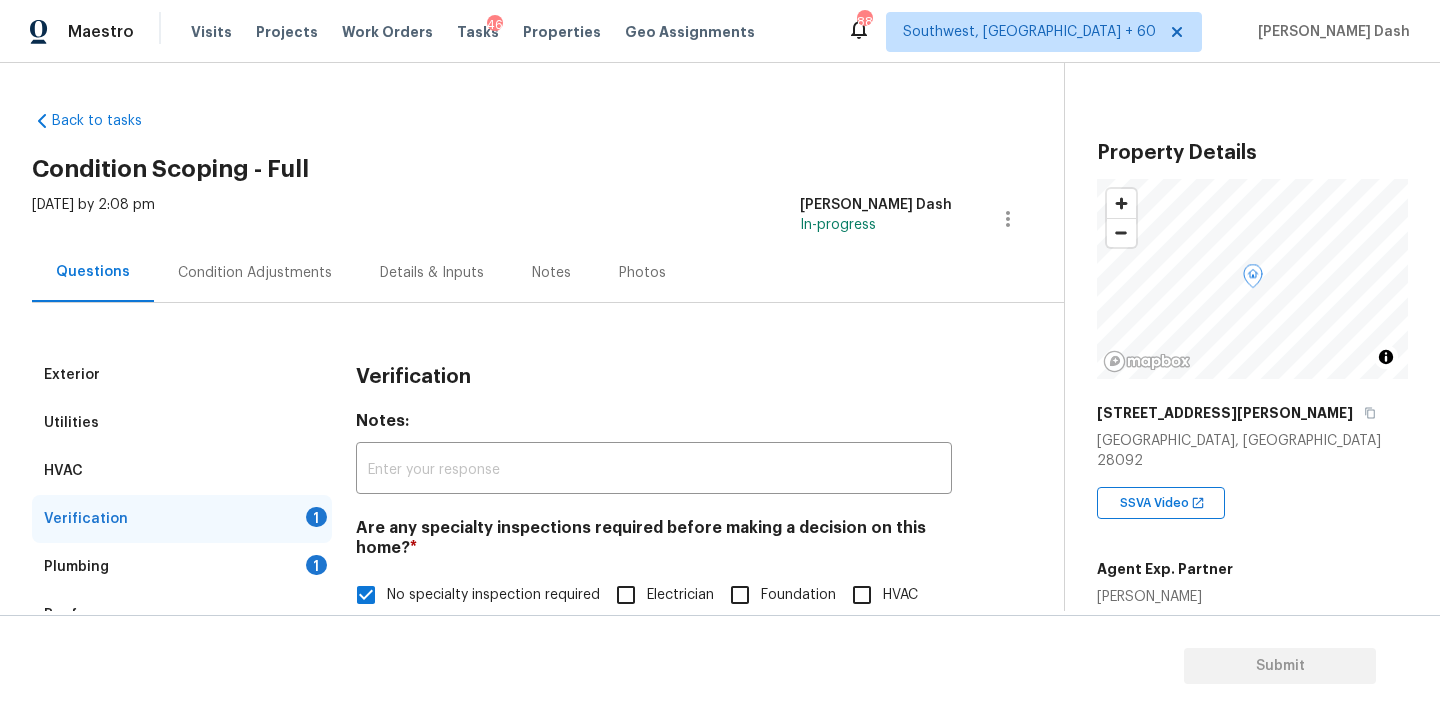 scroll, scrollTop: 0, scrollLeft: 0, axis: both 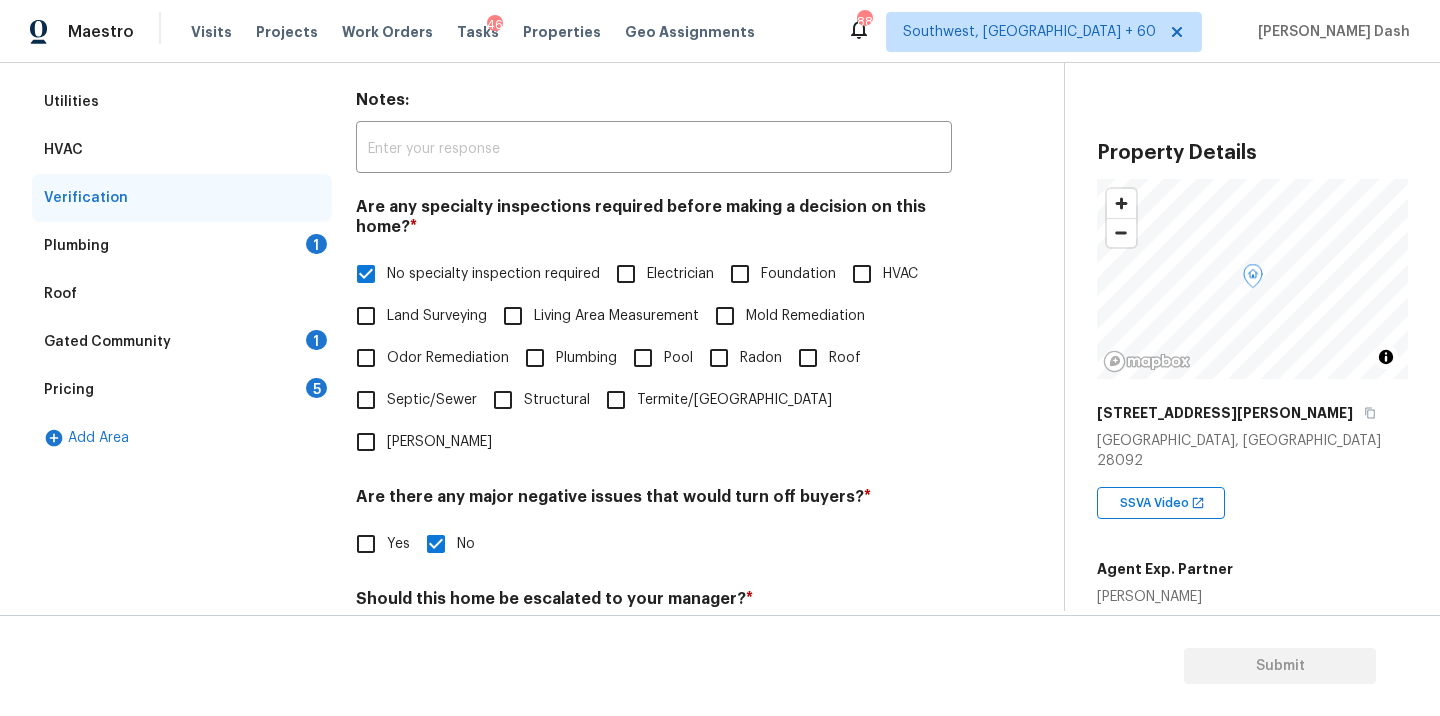click on "Plumbing 1" at bounding box center [182, 246] 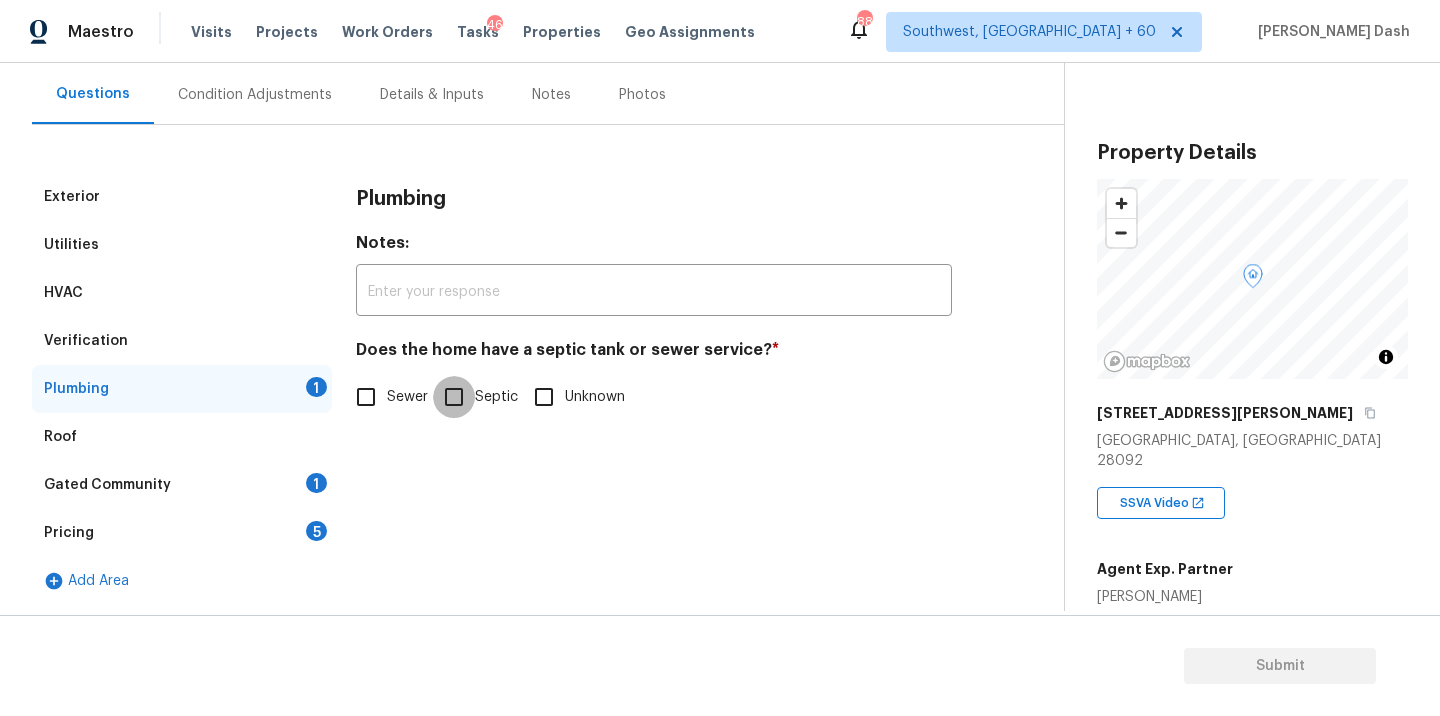 click on "Septic" at bounding box center [454, 397] 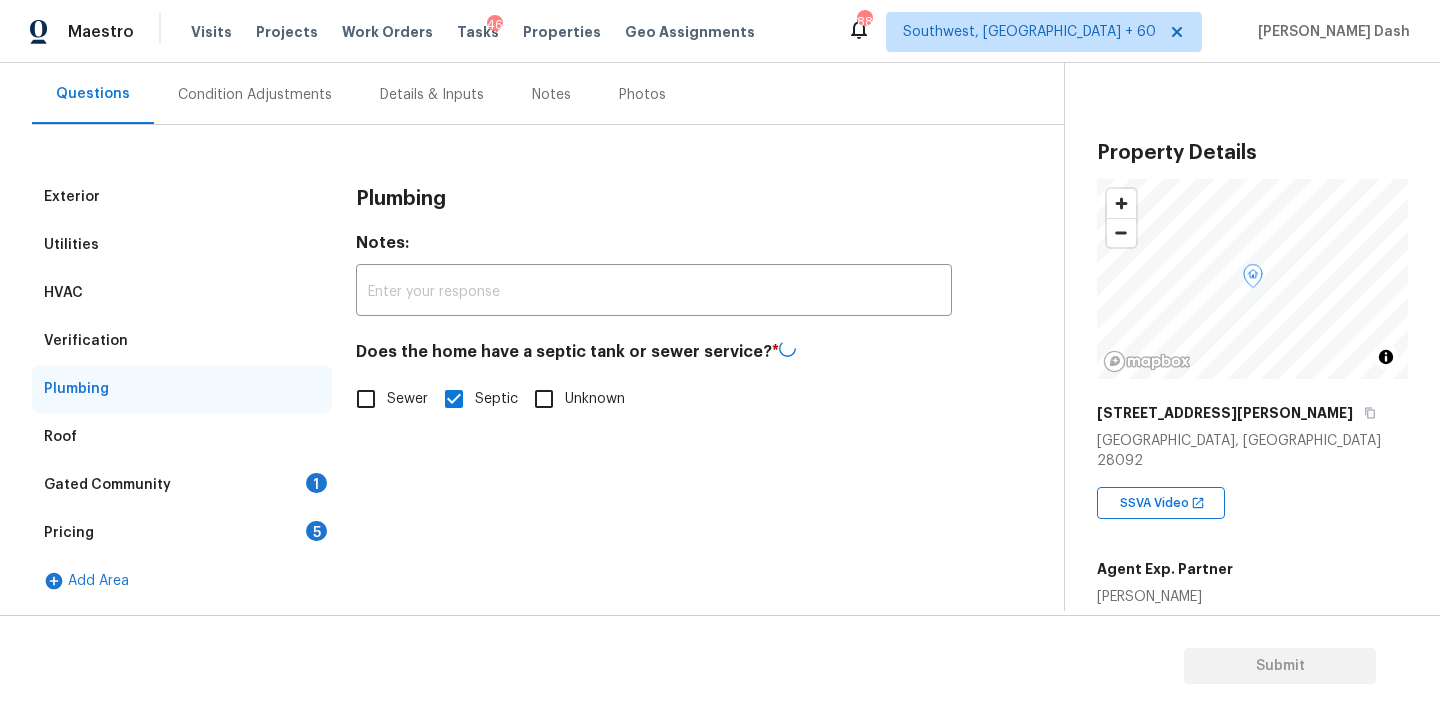 click on "Gated Community 1" at bounding box center (182, 485) 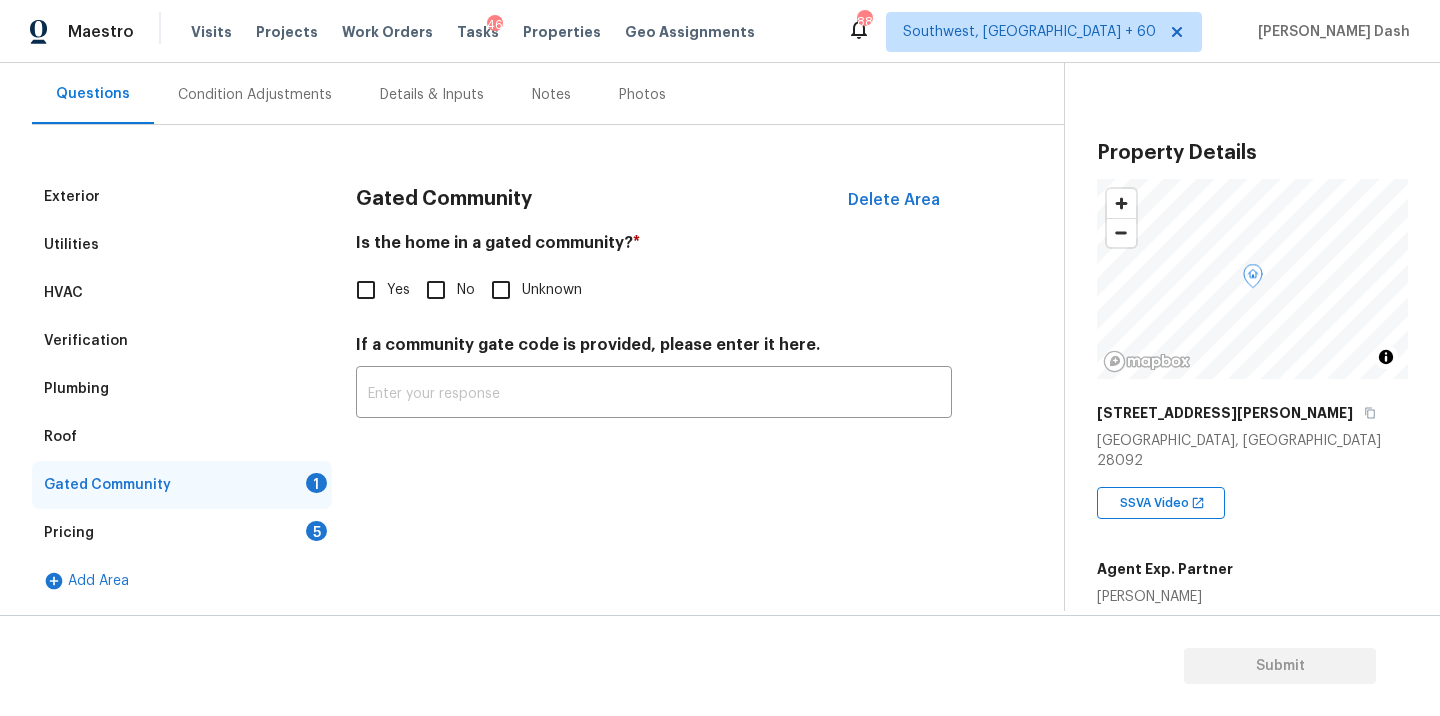 click on "No" at bounding box center (436, 290) 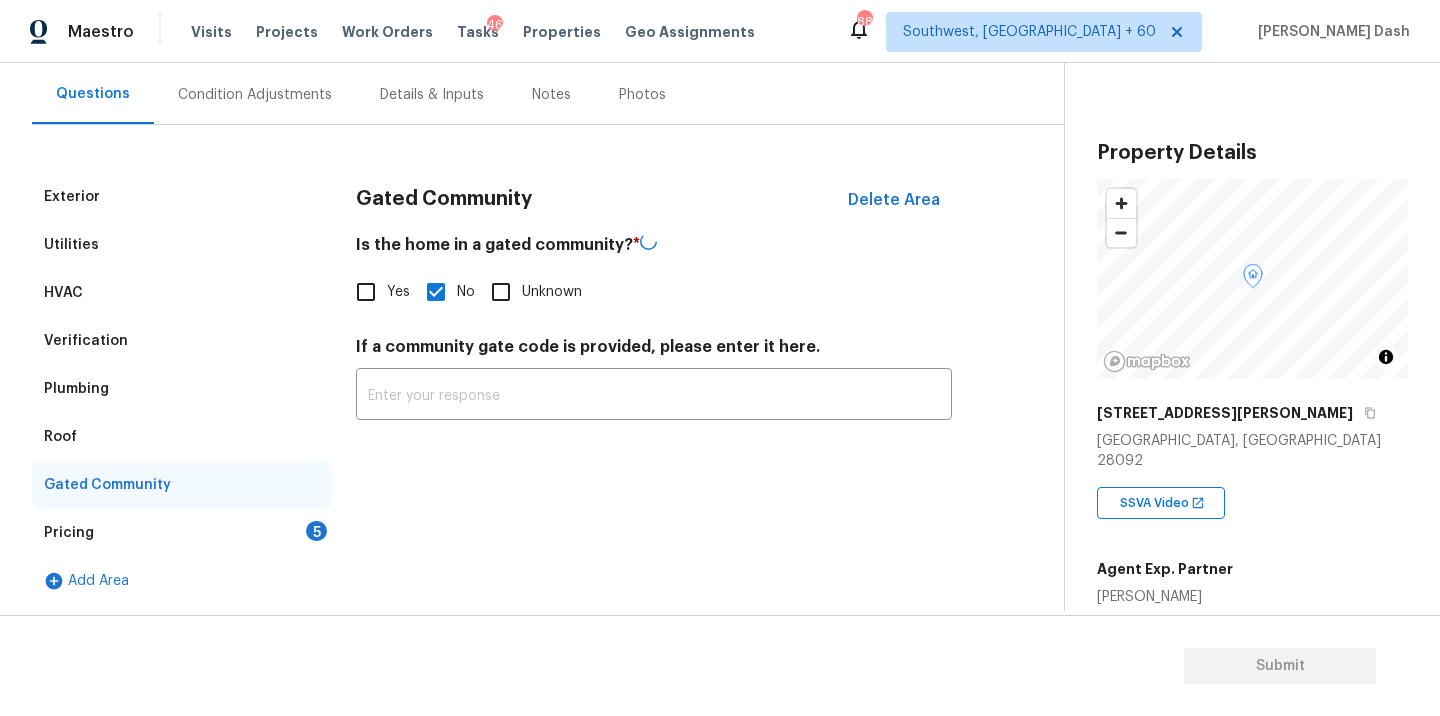 click on "Pricing 5" at bounding box center (182, 533) 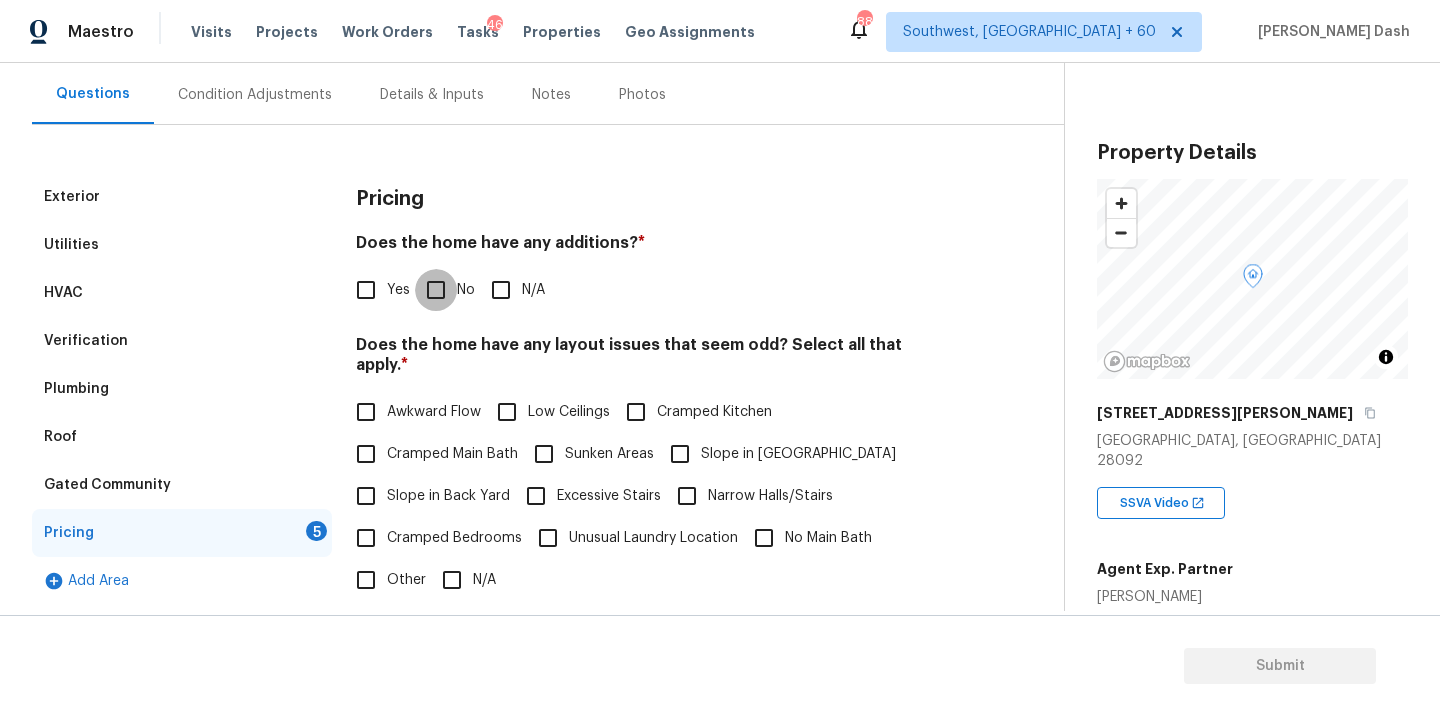 click on "No" at bounding box center (436, 290) 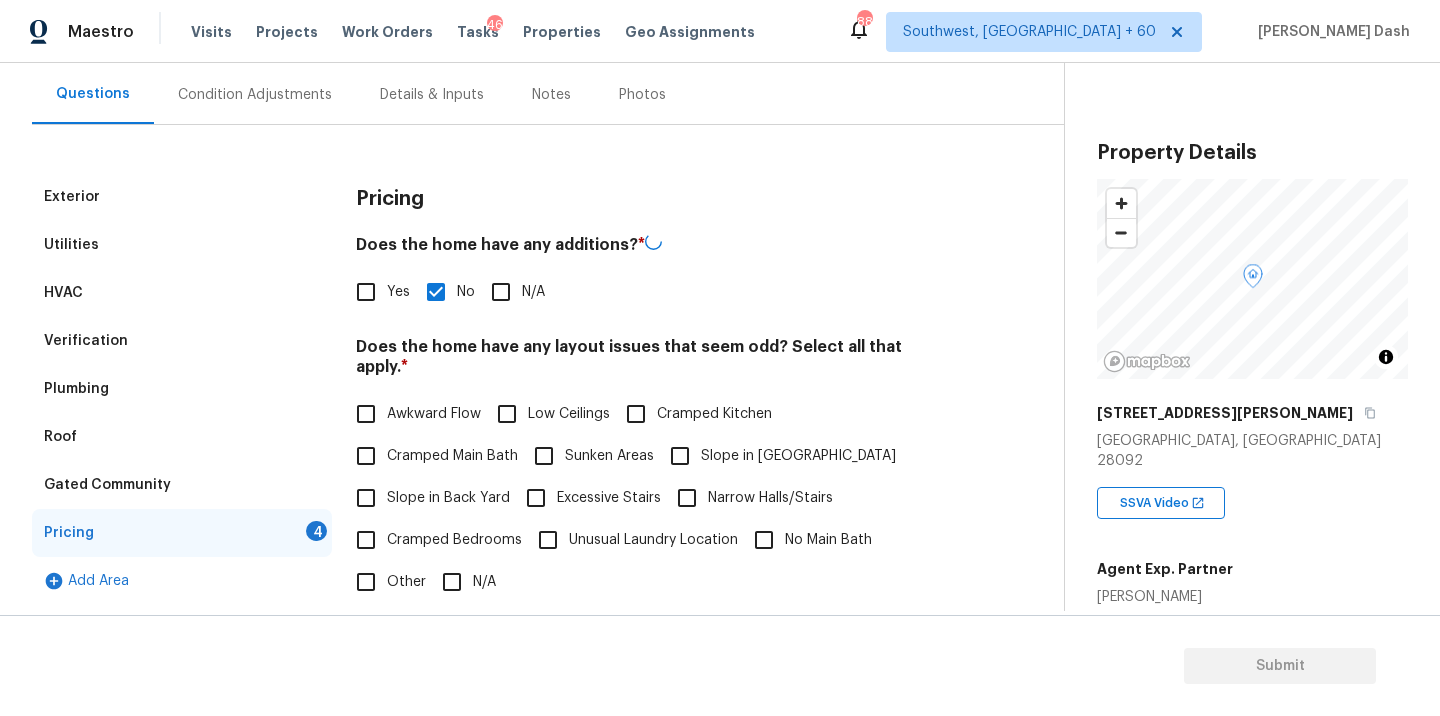 click on "Cramped Bedrooms" at bounding box center (433, 540) 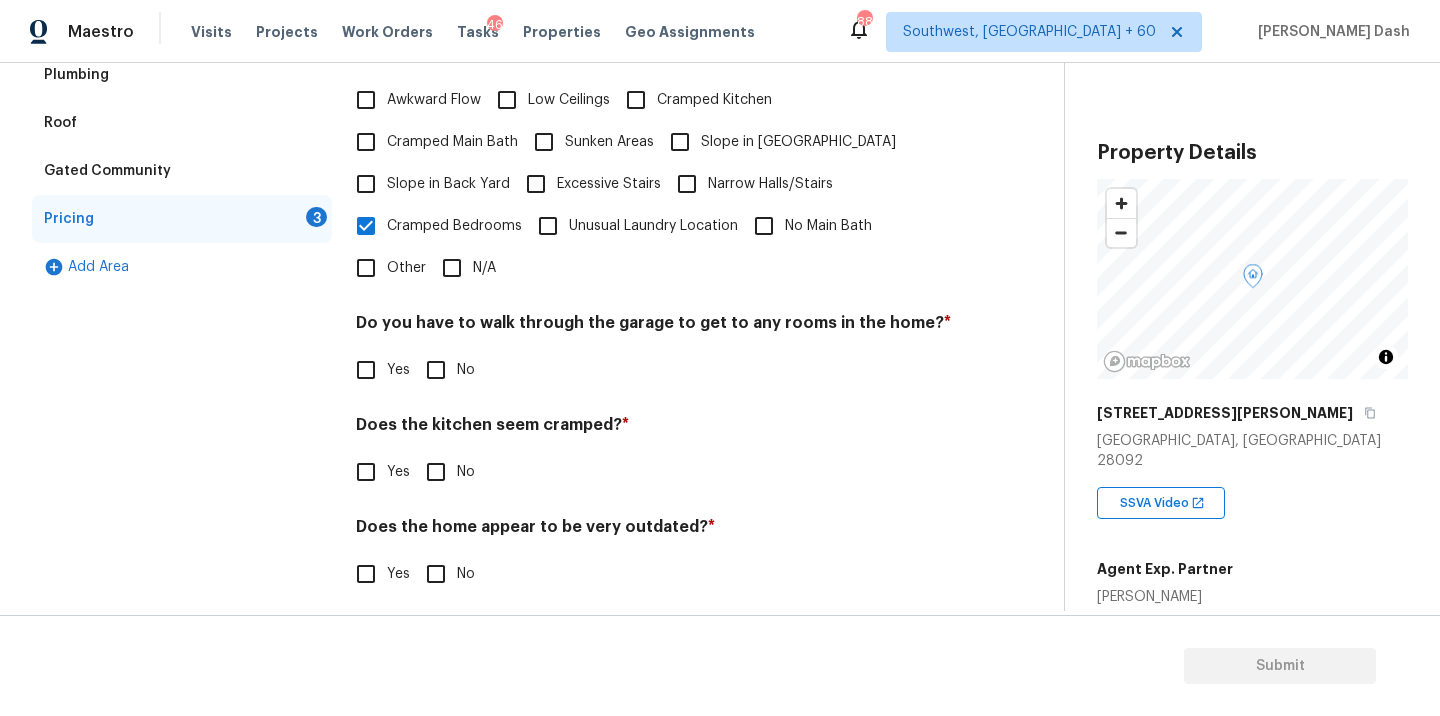 scroll, scrollTop: 484, scrollLeft: 0, axis: vertical 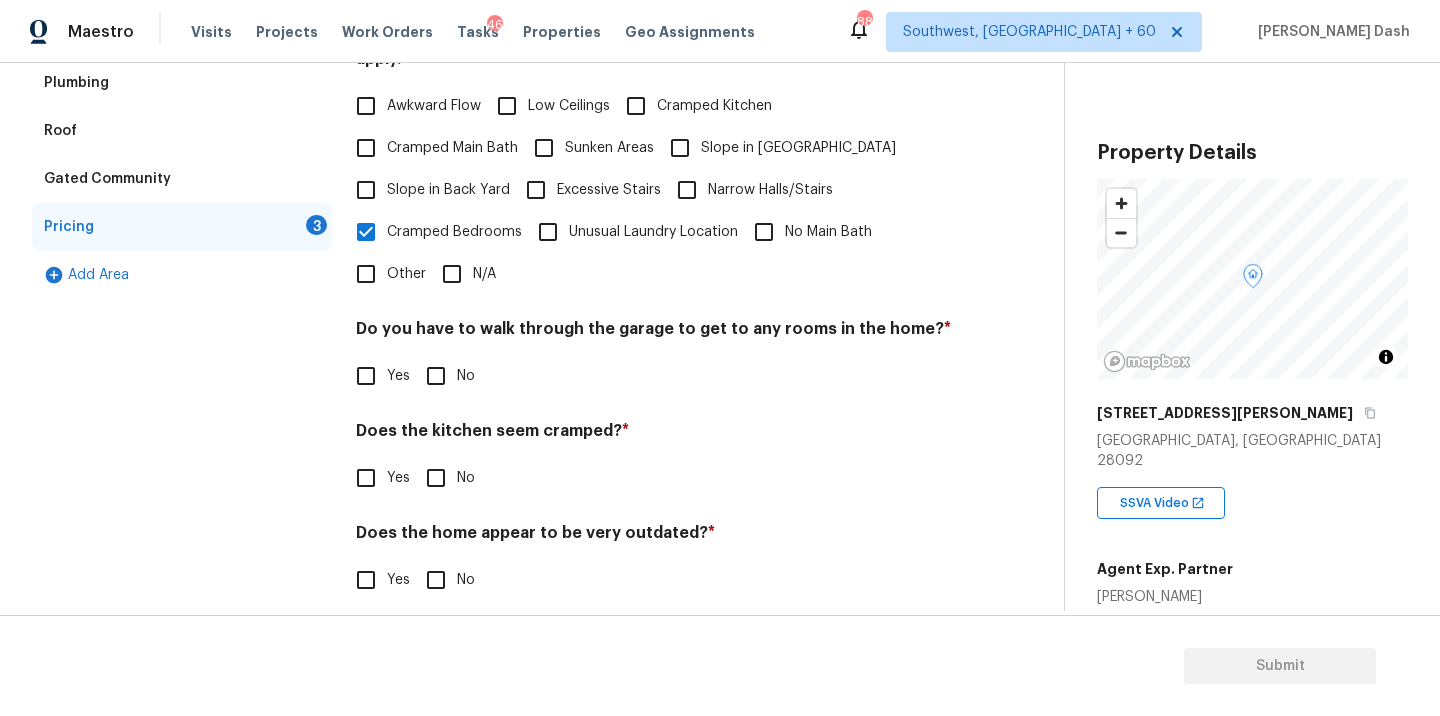 click on "Cramped Bedrooms" at bounding box center [454, 232] 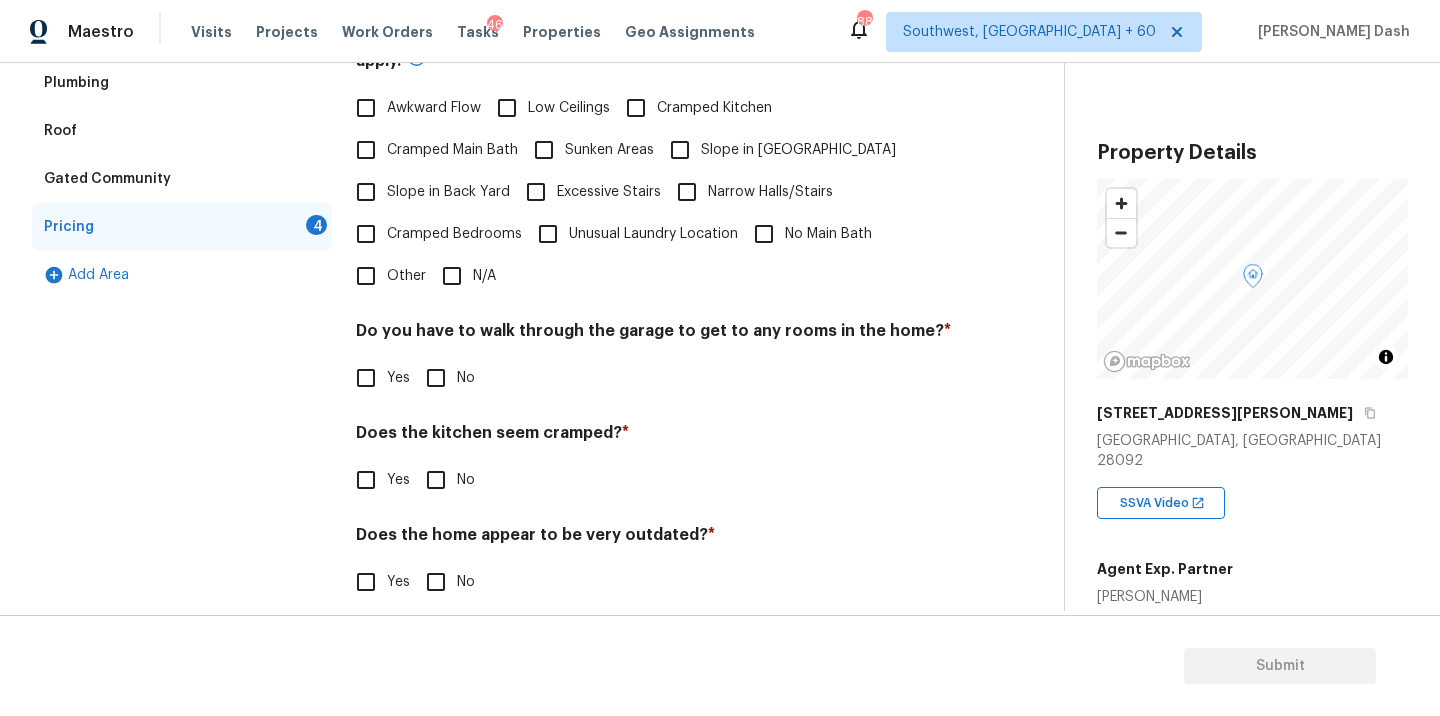 click on "N/A" at bounding box center [452, 276] 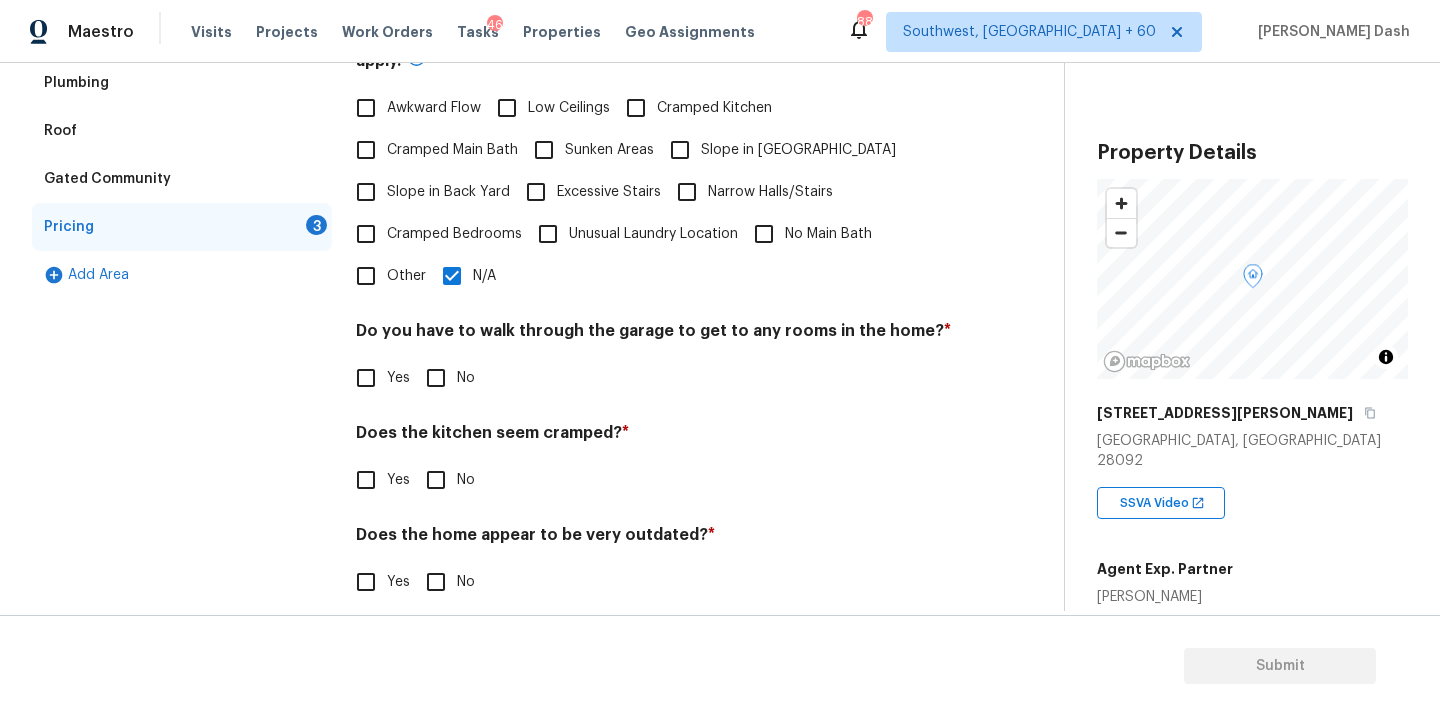 checkbox on "false" 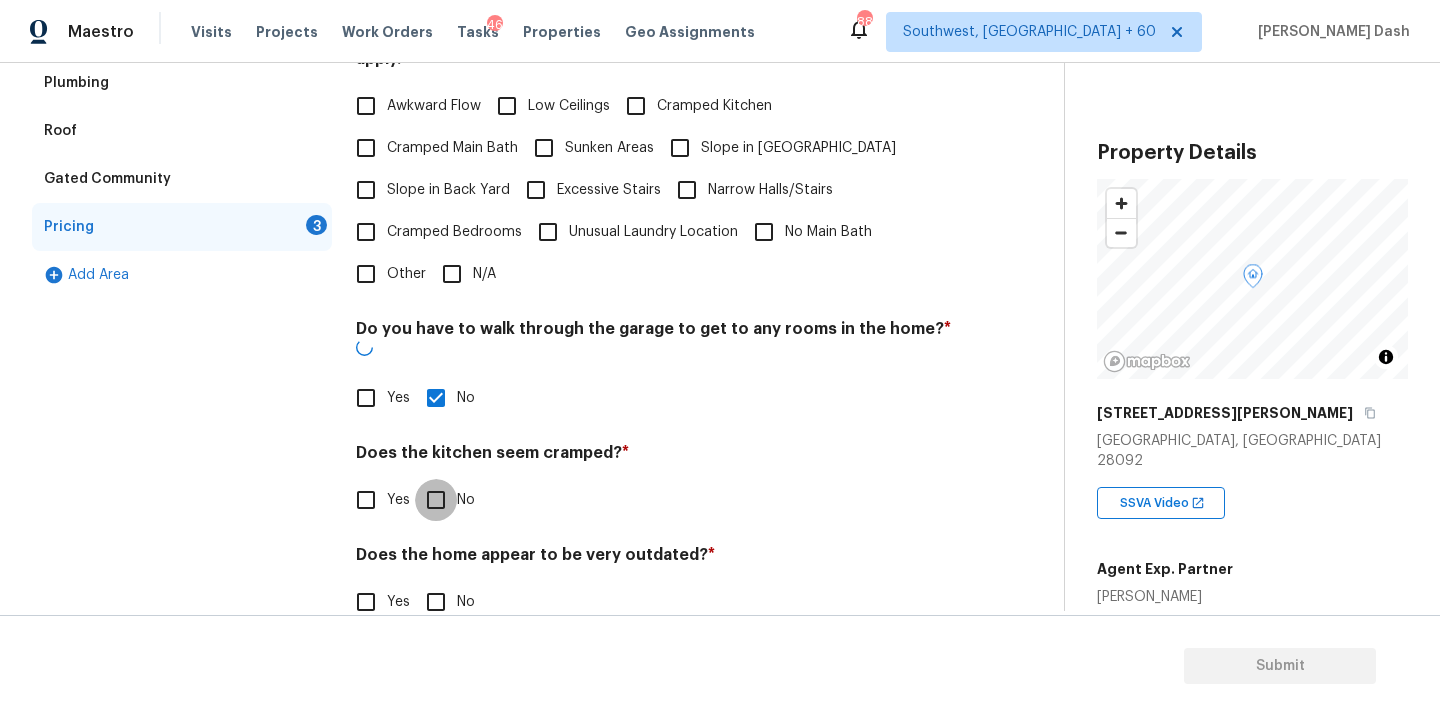 click on "No" at bounding box center [436, 500] 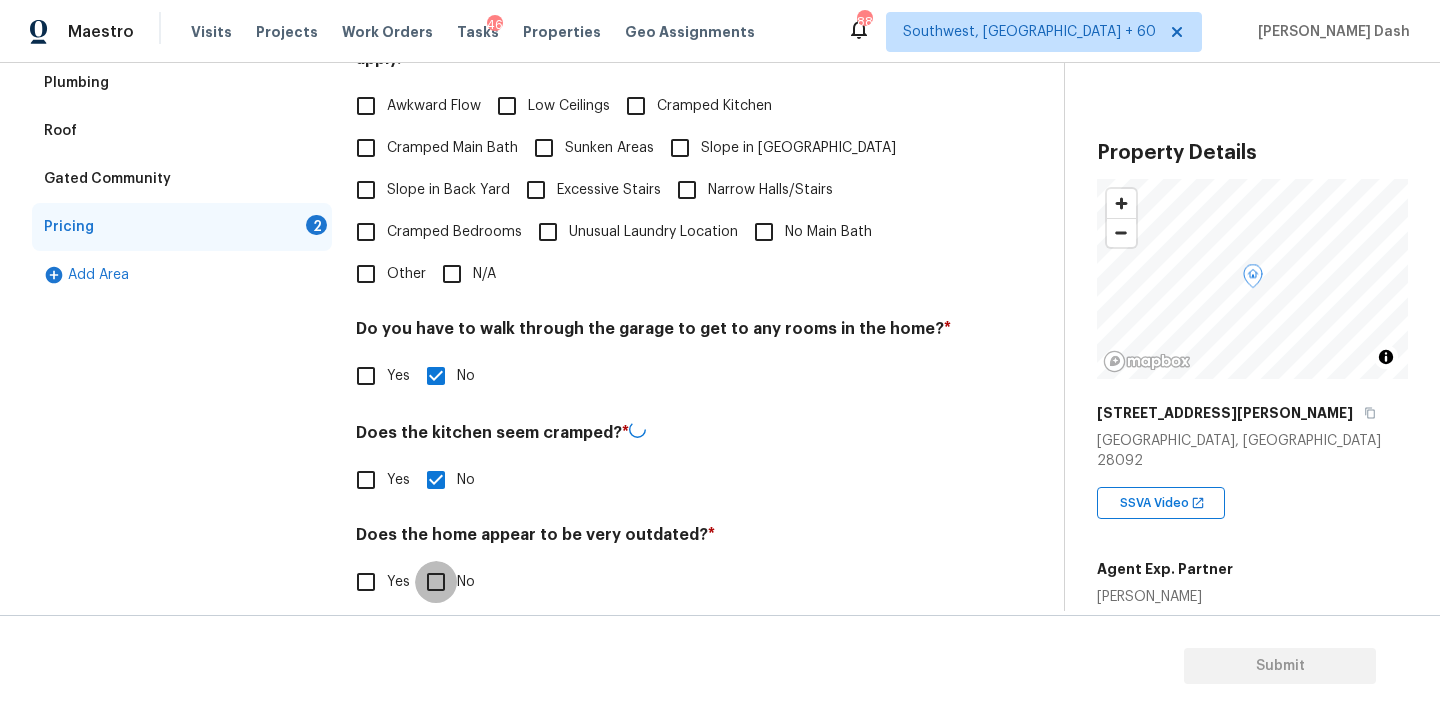 click on "No" at bounding box center (436, 582) 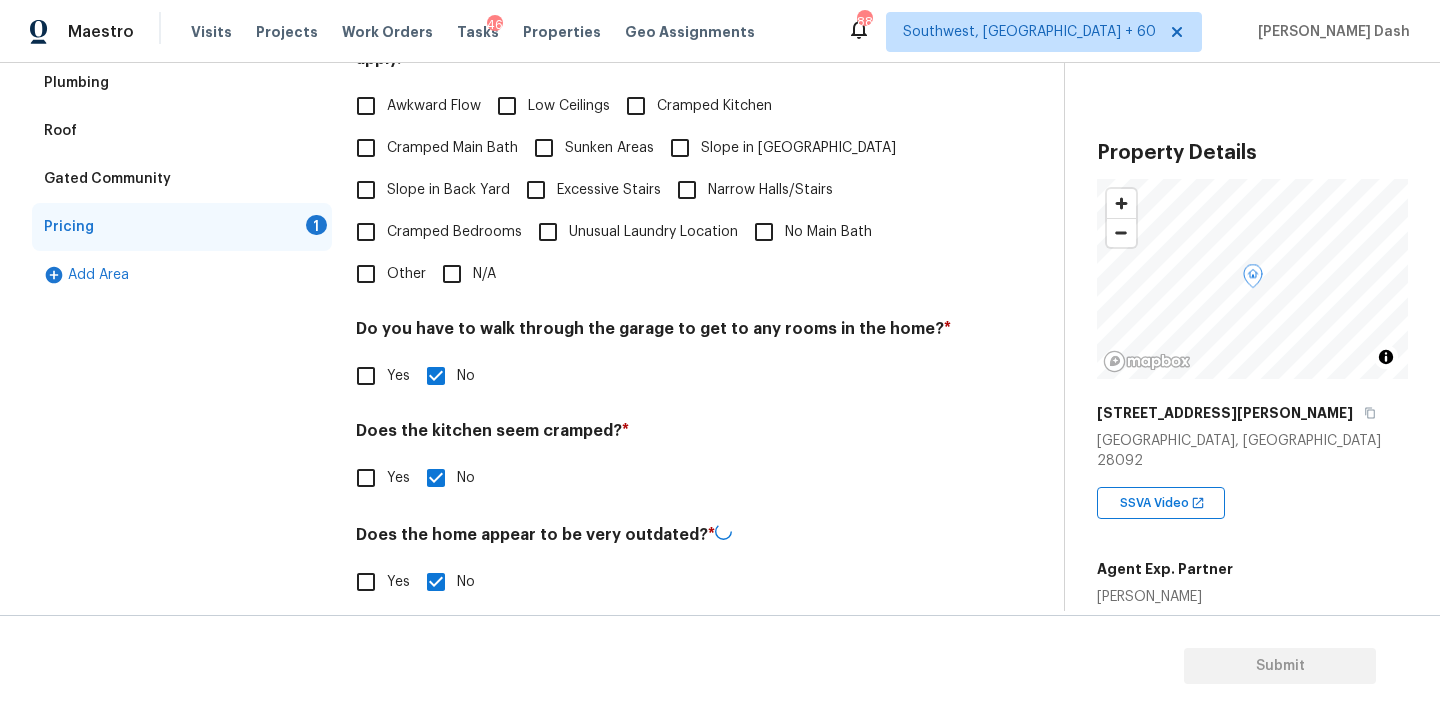 click on "Exterior Utilities HVAC Verification Plumbing Roof Gated Community Pricing 1 Add Area" at bounding box center [182, 247] 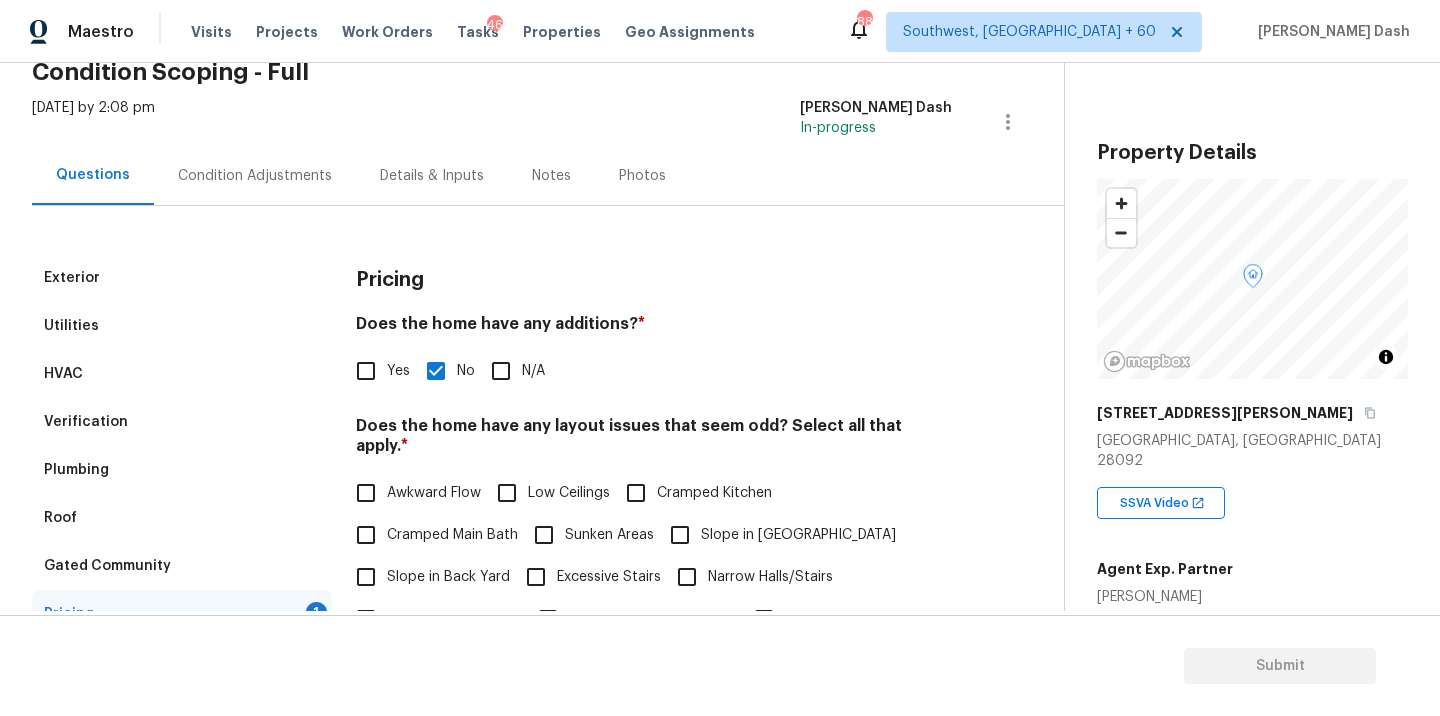 scroll, scrollTop: 307, scrollLeft: 0, axis: vertical 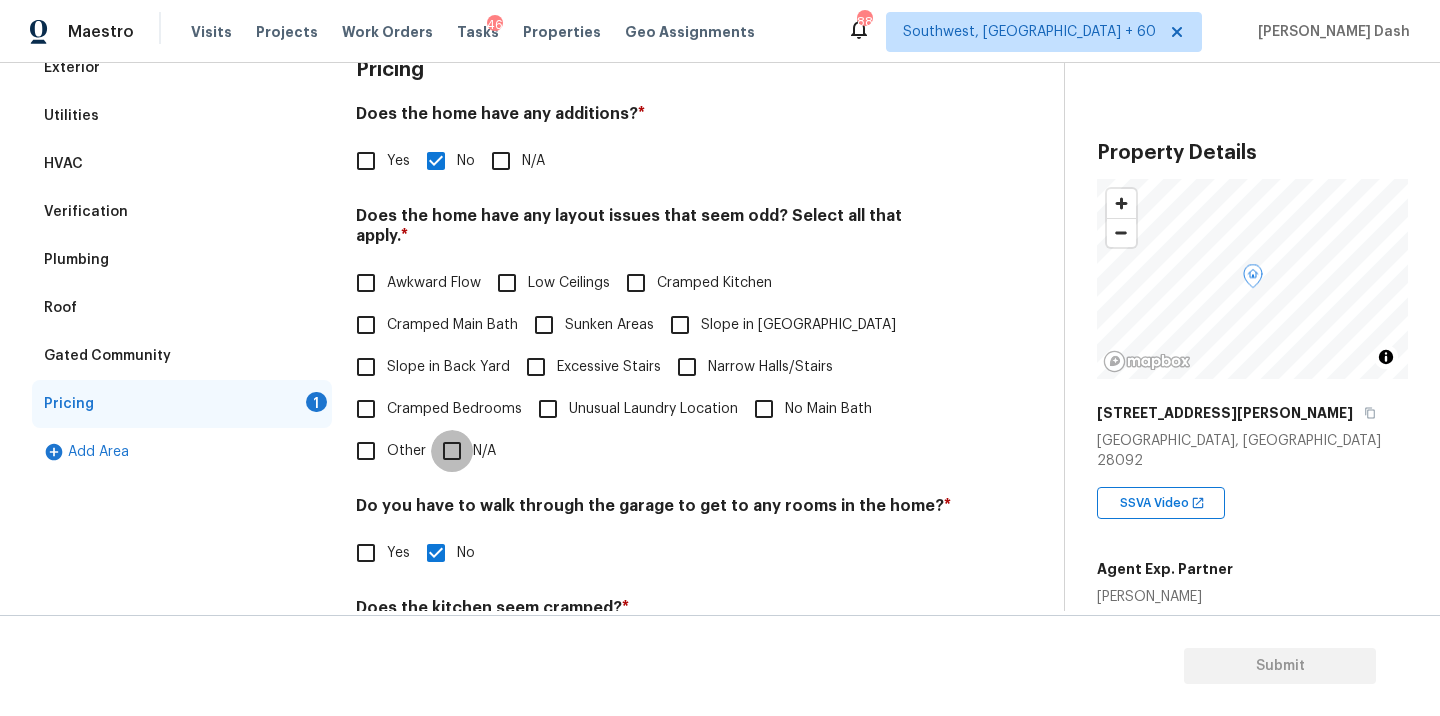 click on "N/A" at bounding box center (452, 451) 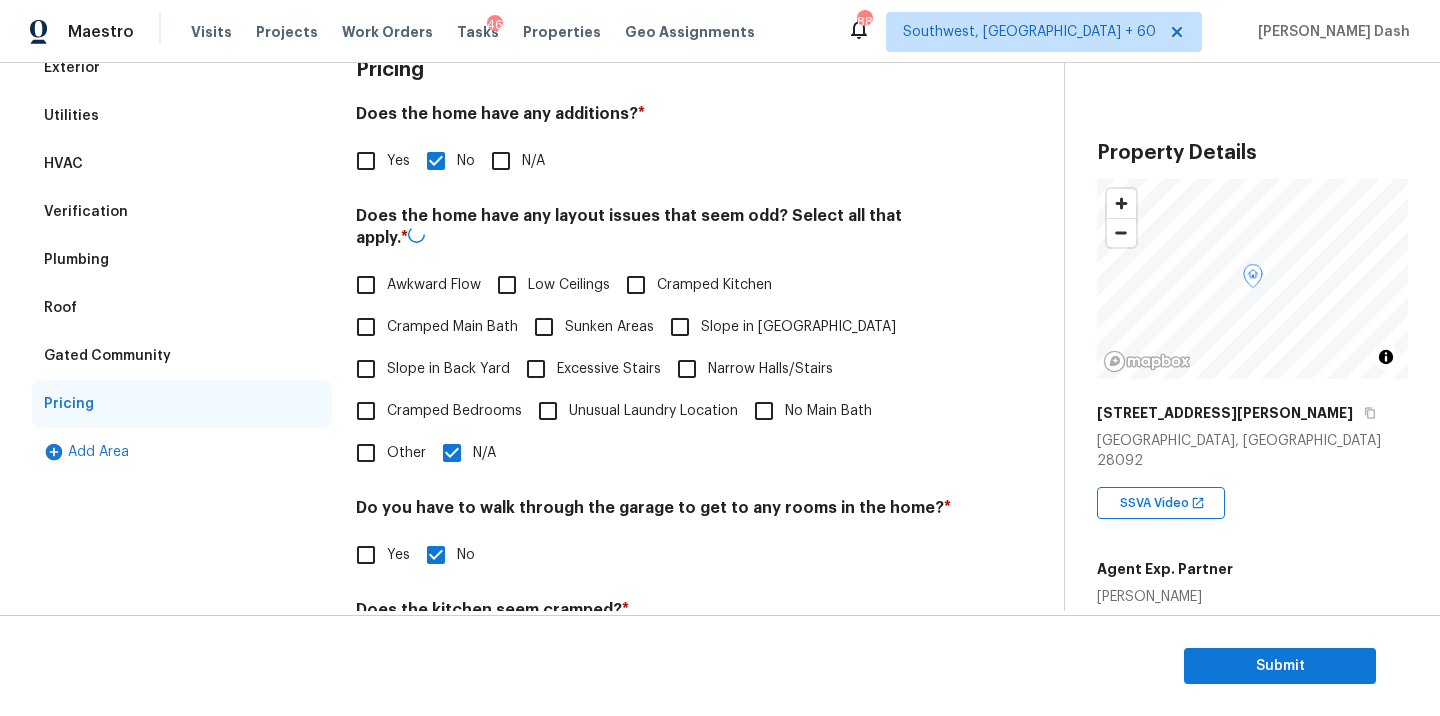 click on "Exterior Utilities HVAC Verification Plumbing Roof Gated Community Pricing Add Area" at bounding box center (182, 424) 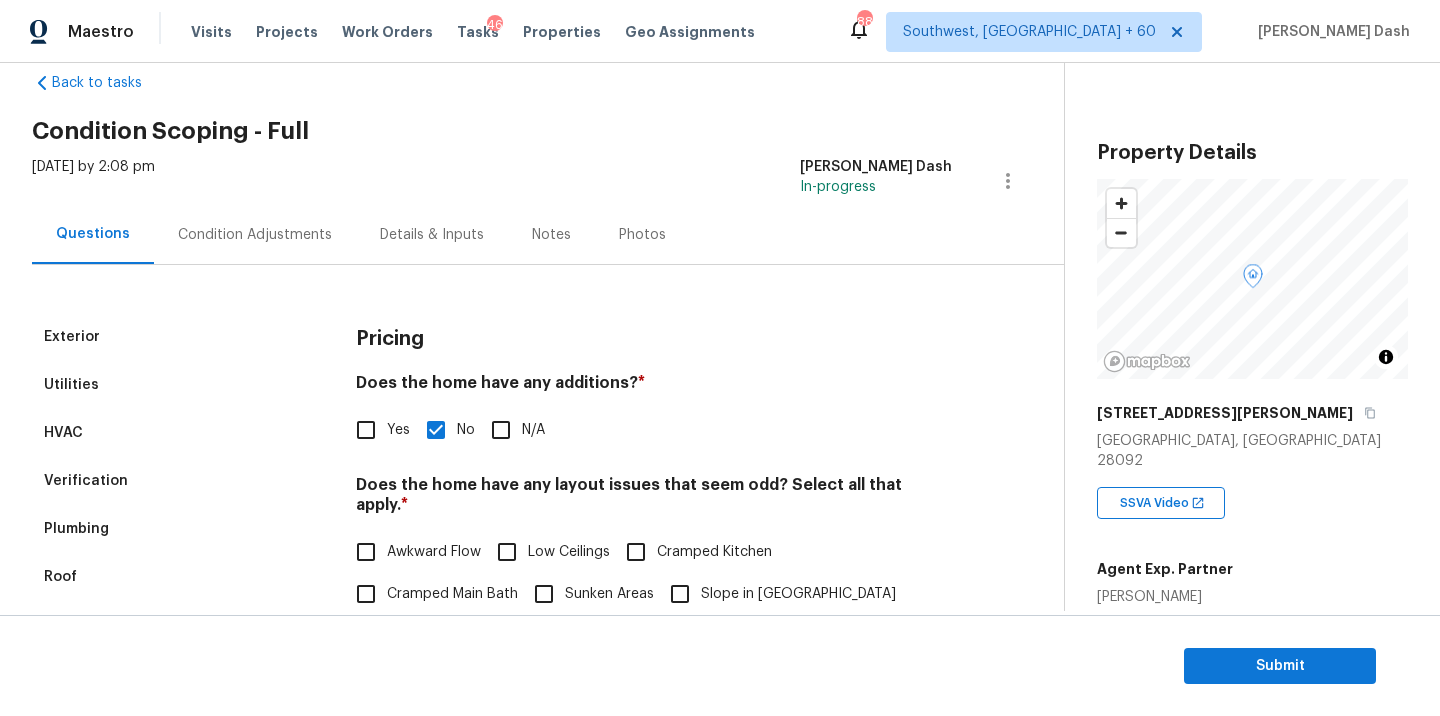 scroll, scrollTop: 4, scrollLeft: 0, axis: vertical 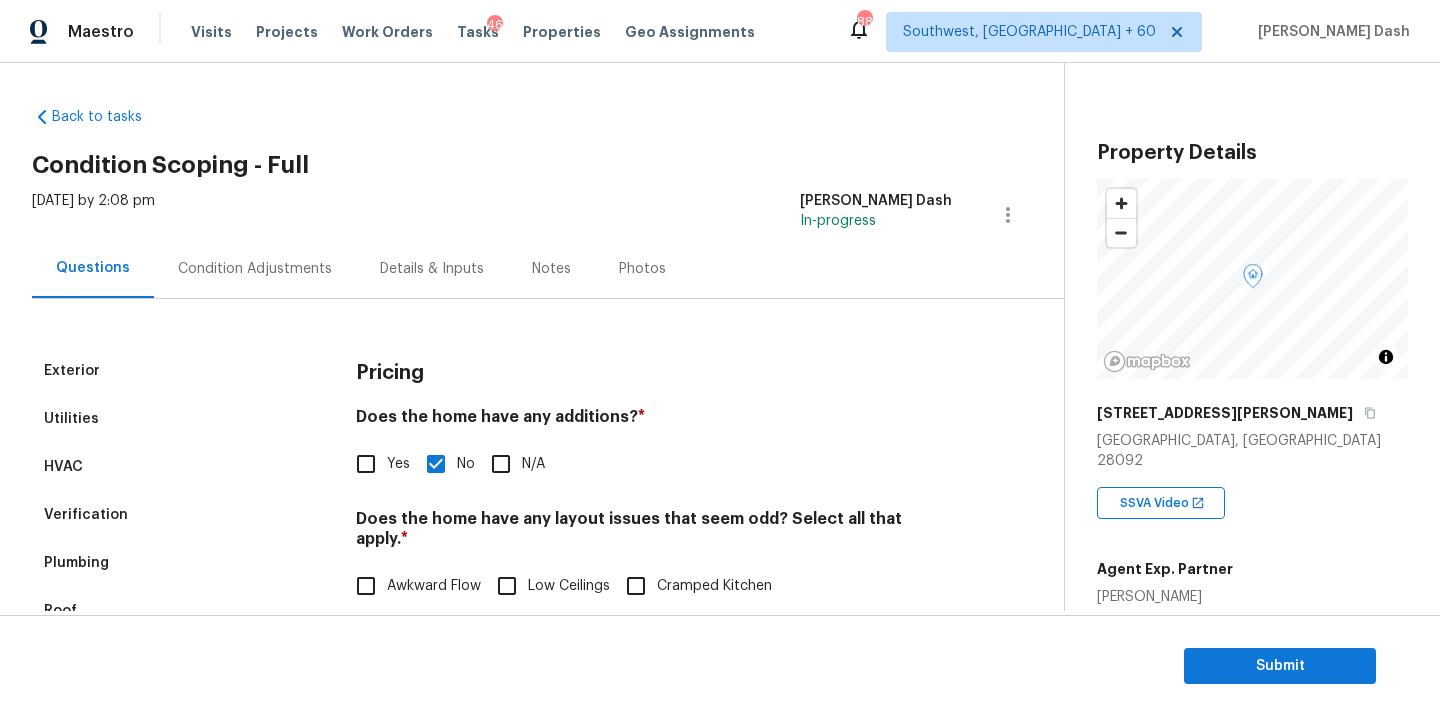 click on "[DATE] by 2:08 pm   [PERSON_NAME] Dash In-progress" at bounding box center (548, 215) 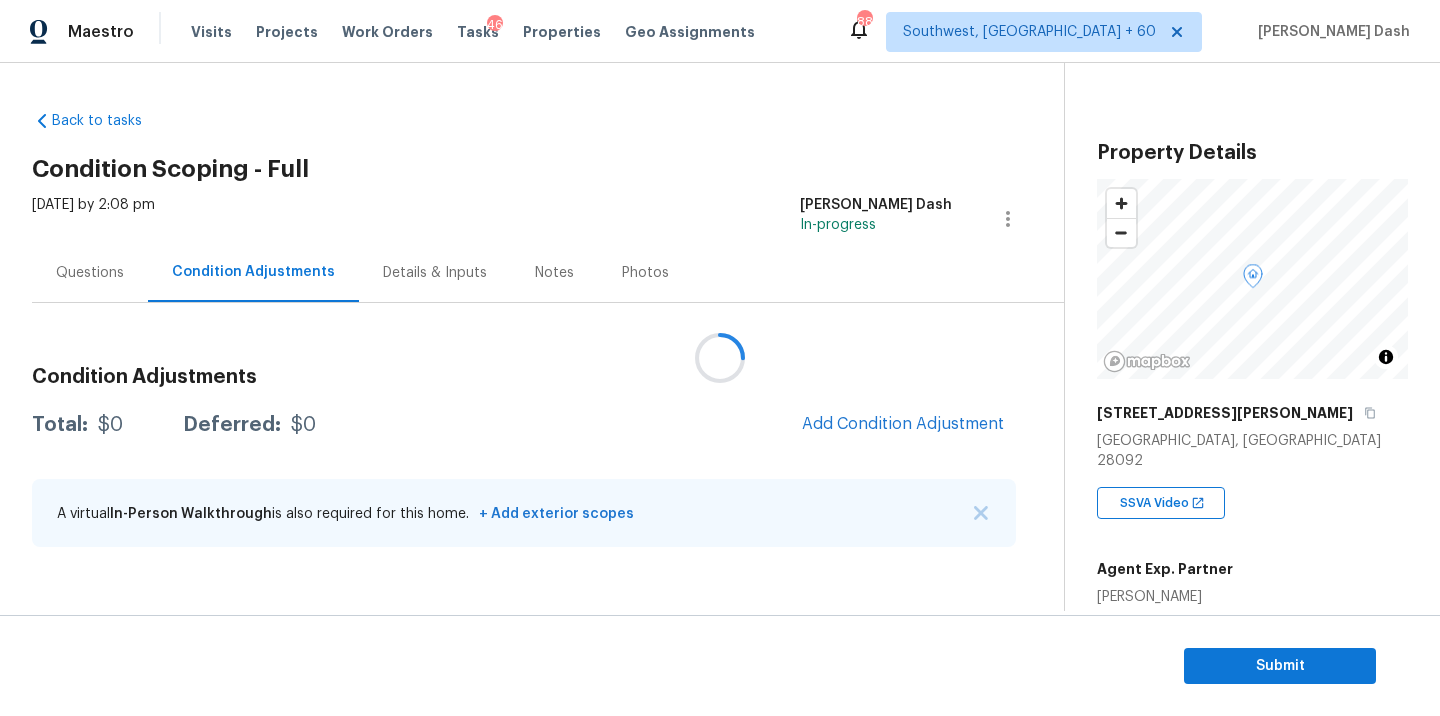 scroll, scrollTop: 0, scrollLeft: 0, axis: both 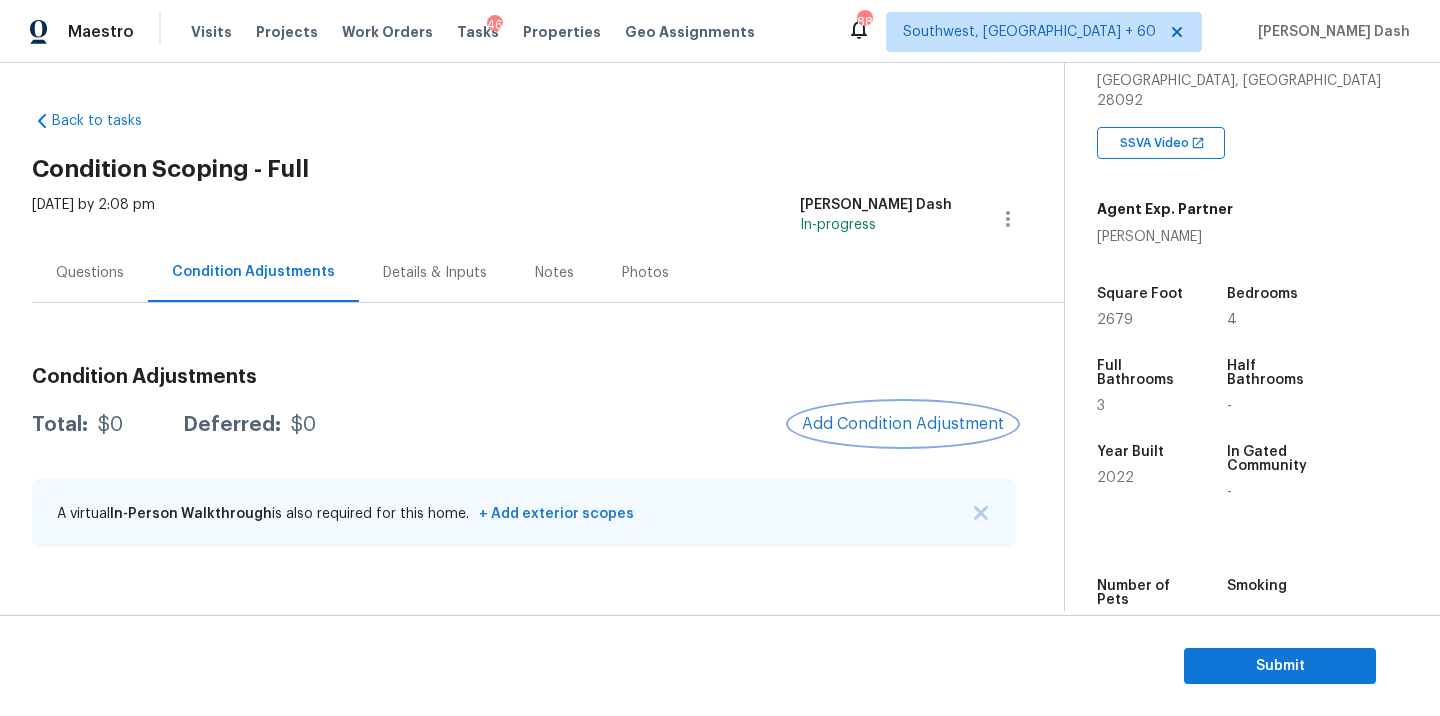 click on "Add Condition Adjustment" at bounding box center (903, 424) 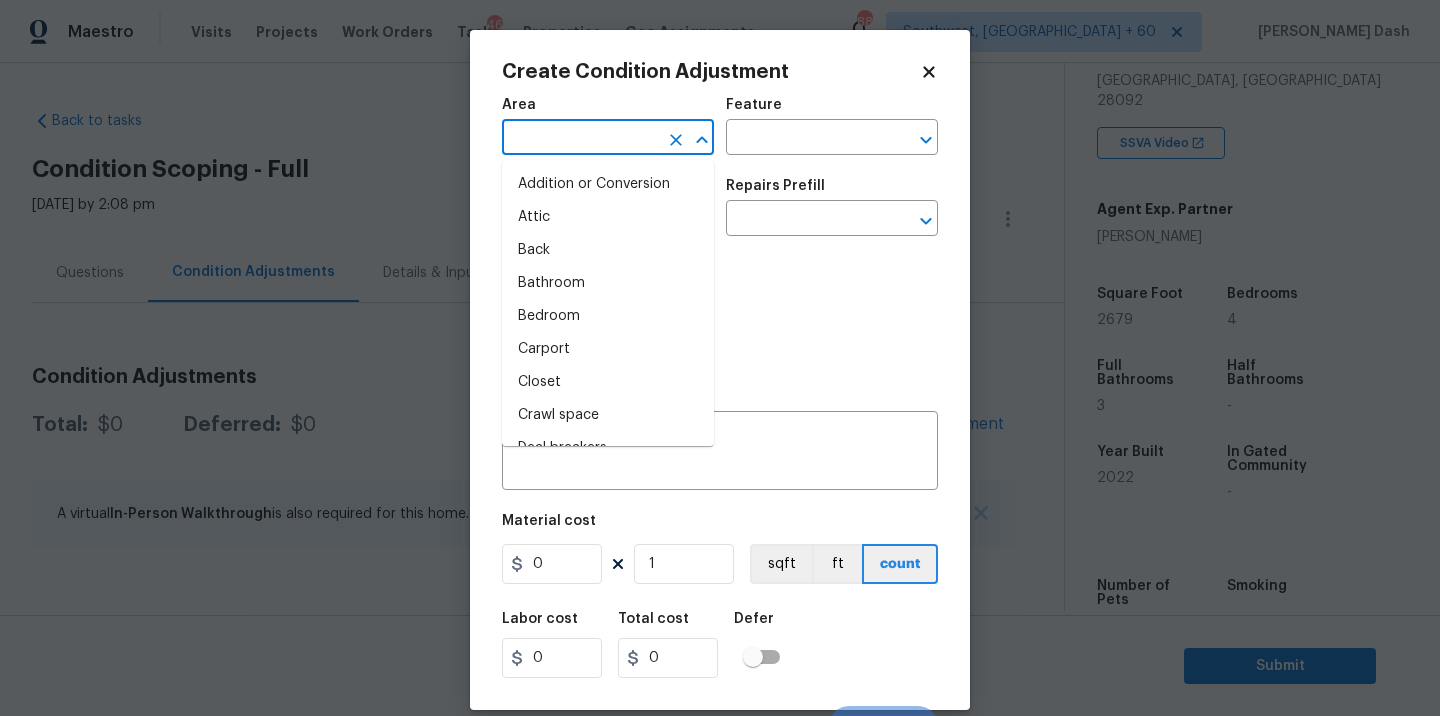 click at bounding box center (580, 139) 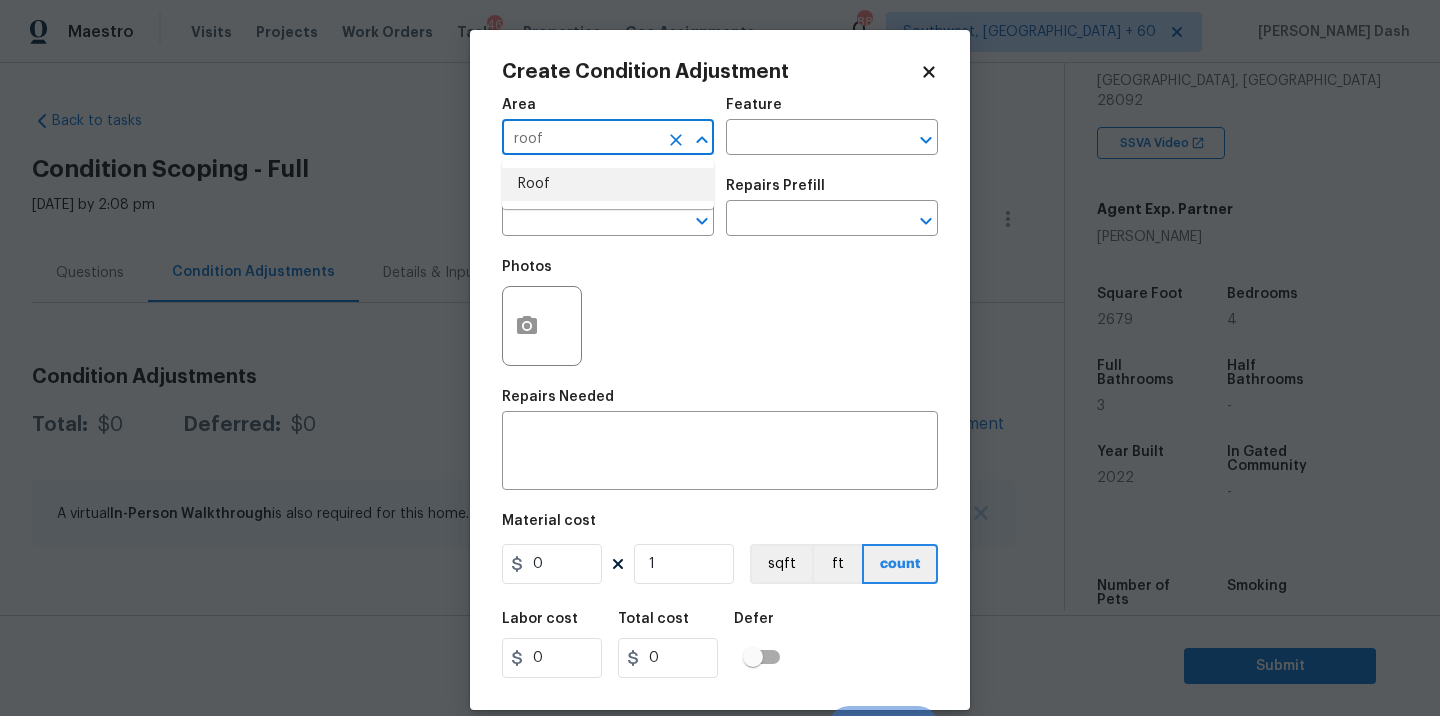 click on "Roof" at bounding box center [608, 184] 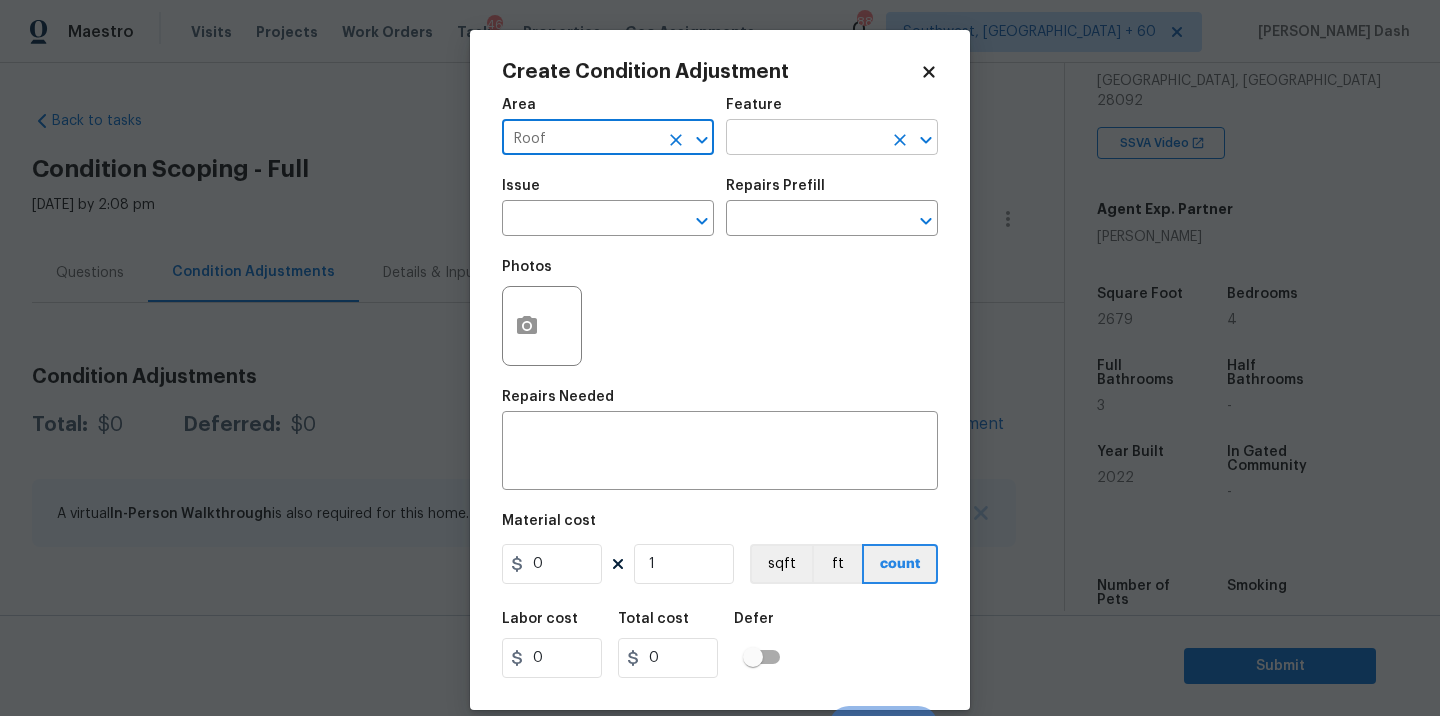 type on "Roof" 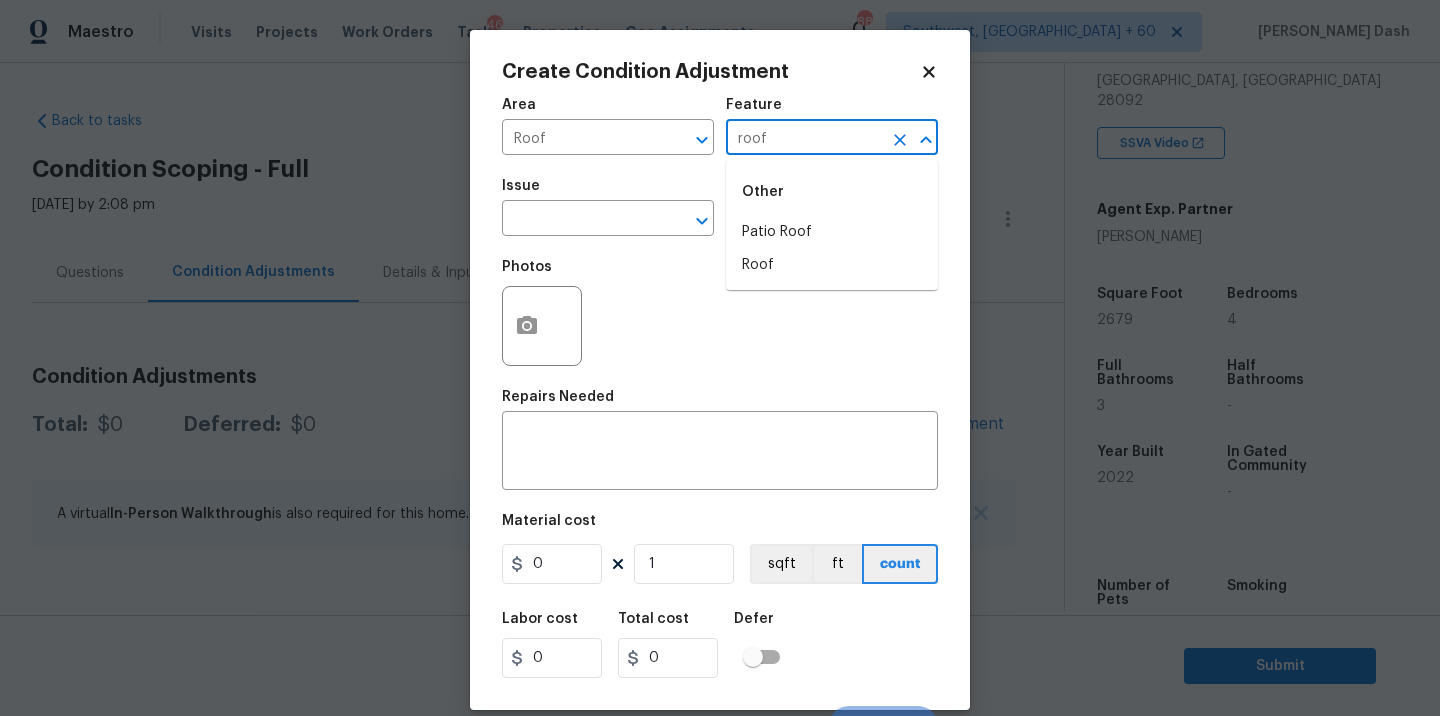 click on "Roof" at bounding box center [832, 265] 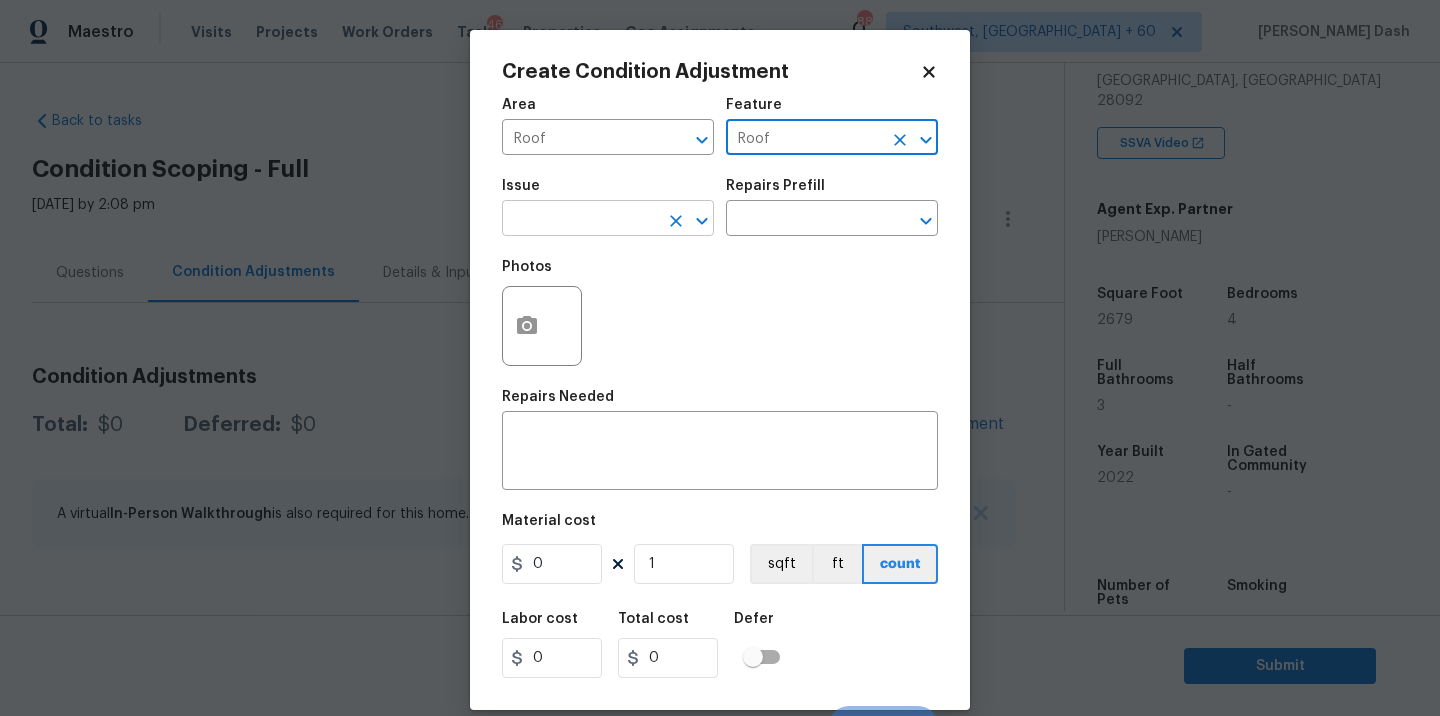 type on "Roof" 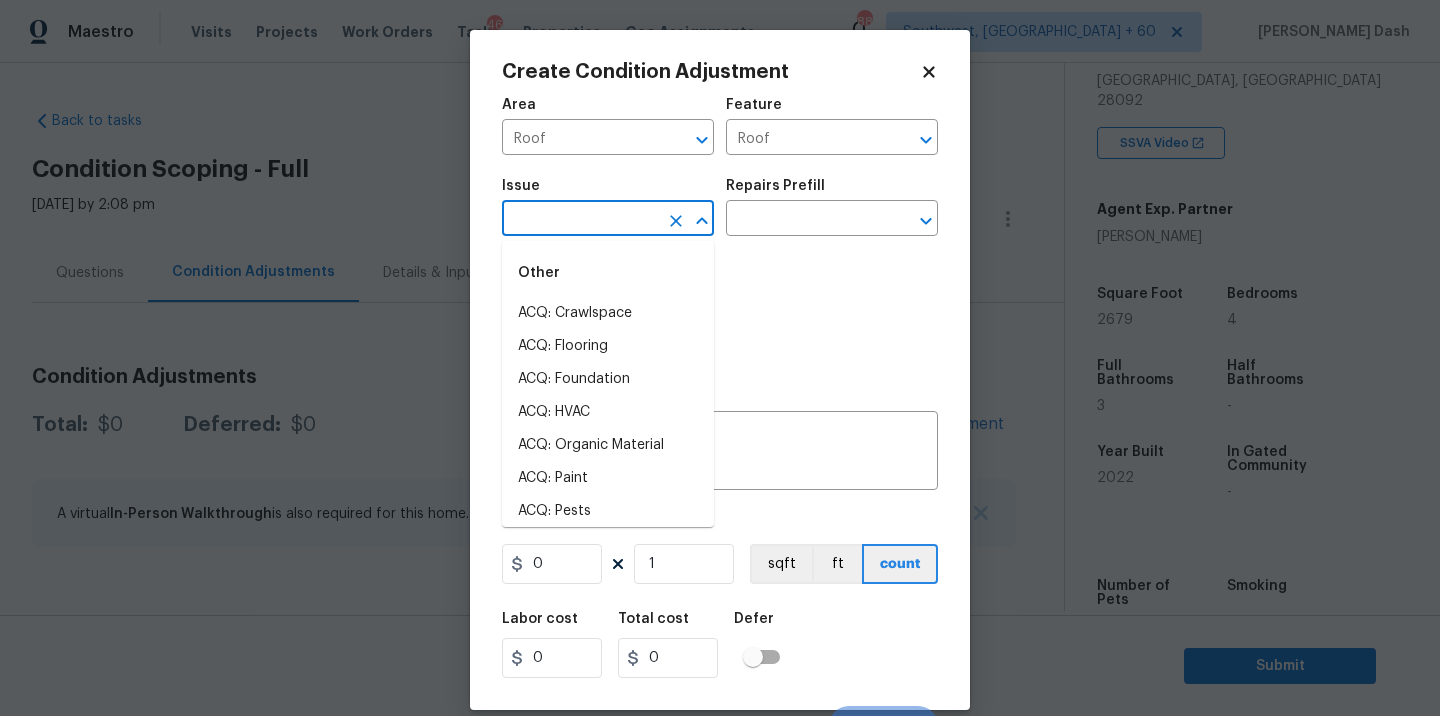 click at bounding box center (580, 220) 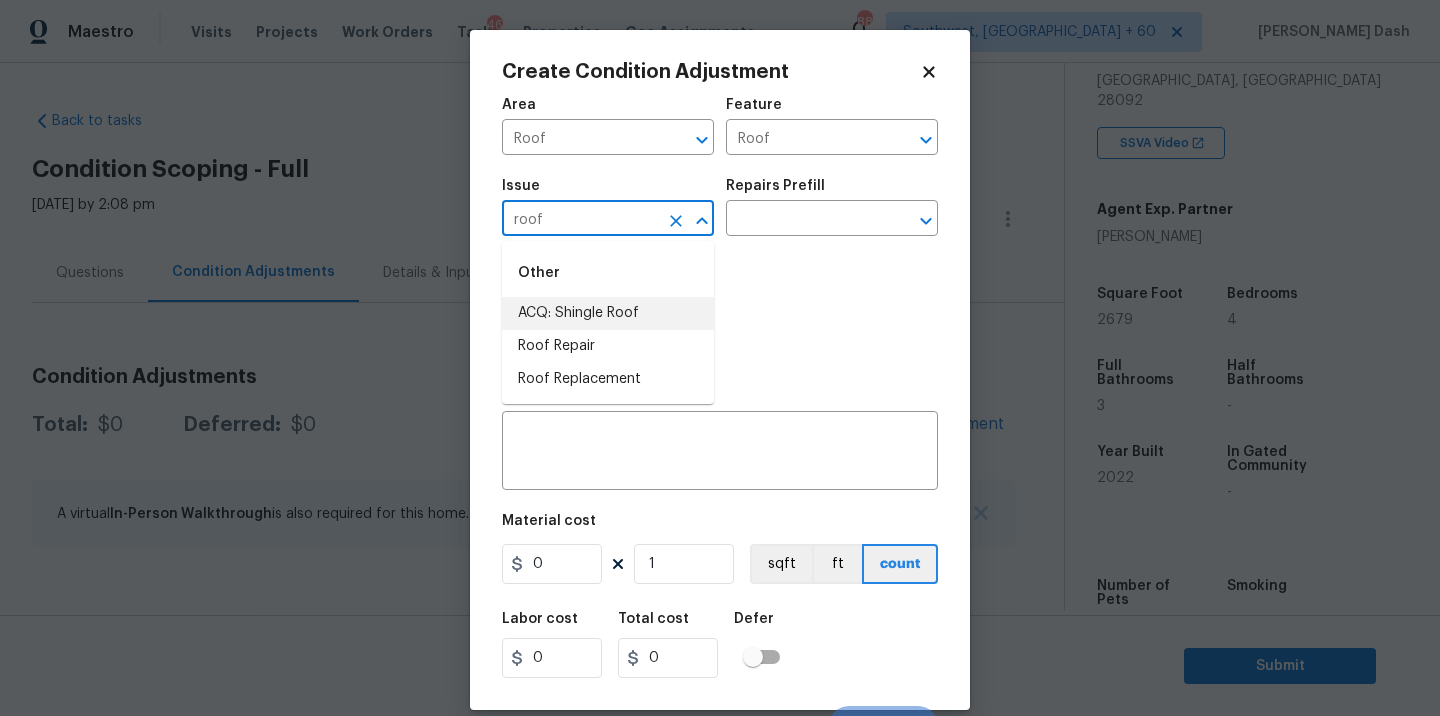 click on "ACQ: Shingle Roof" at bounding box center [608, 313] 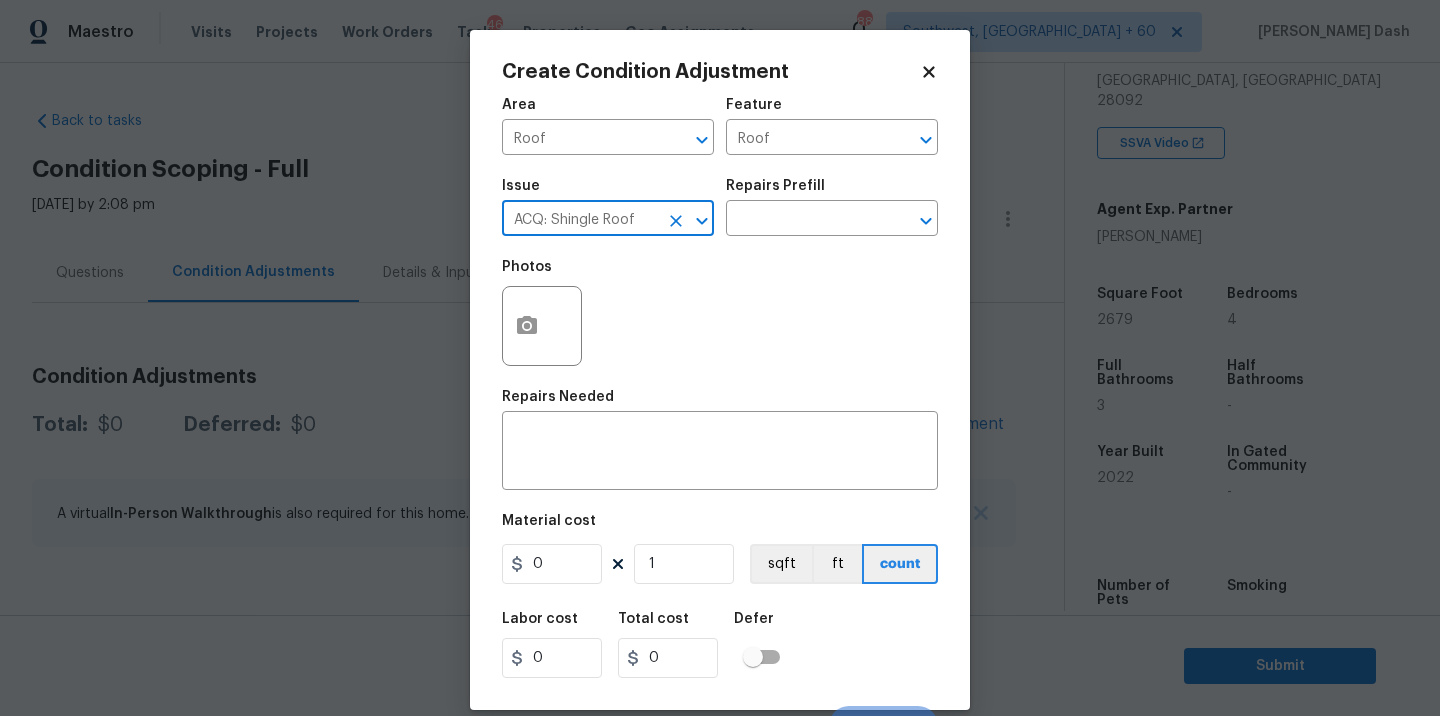 type on "ACQ: Shingle Roof" 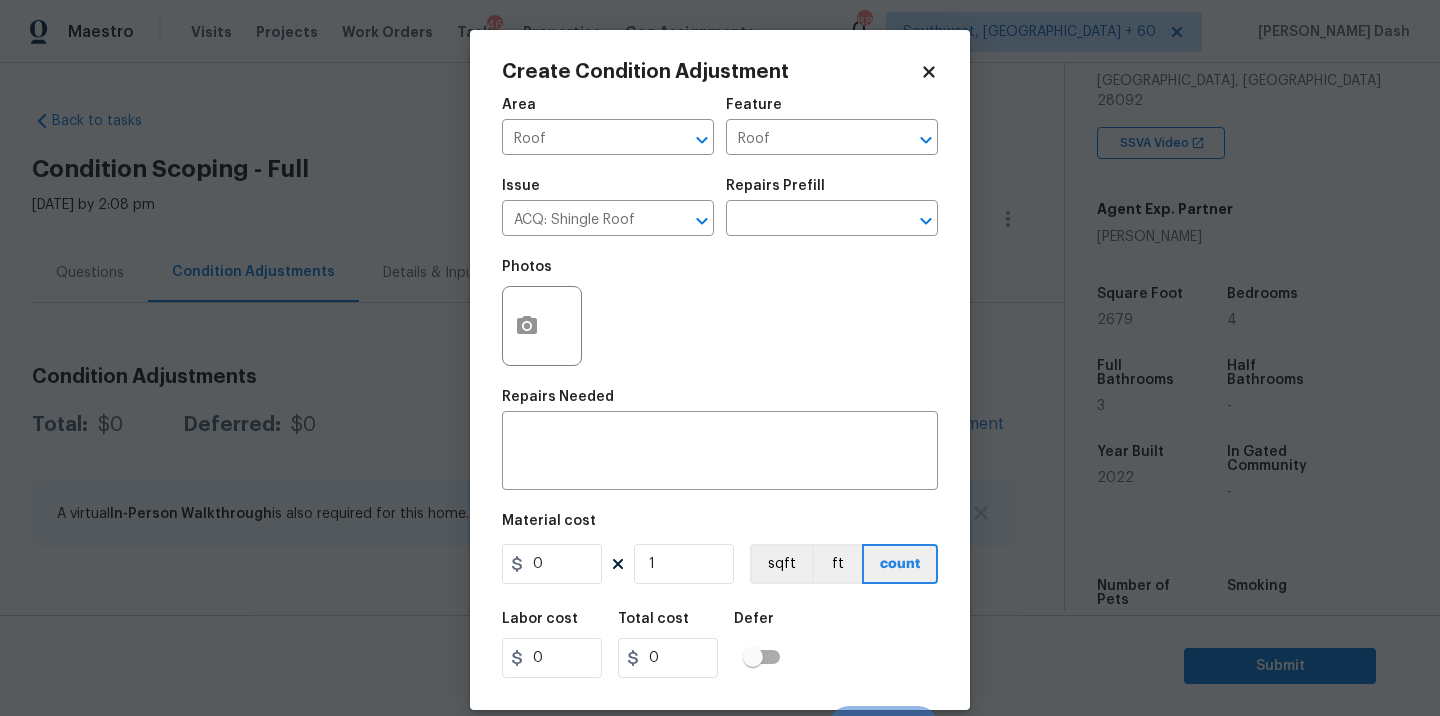 click on "Issue ACQ: Shingle Roof ​ Repairs Prefill ​" at bounding box center [720, 207] 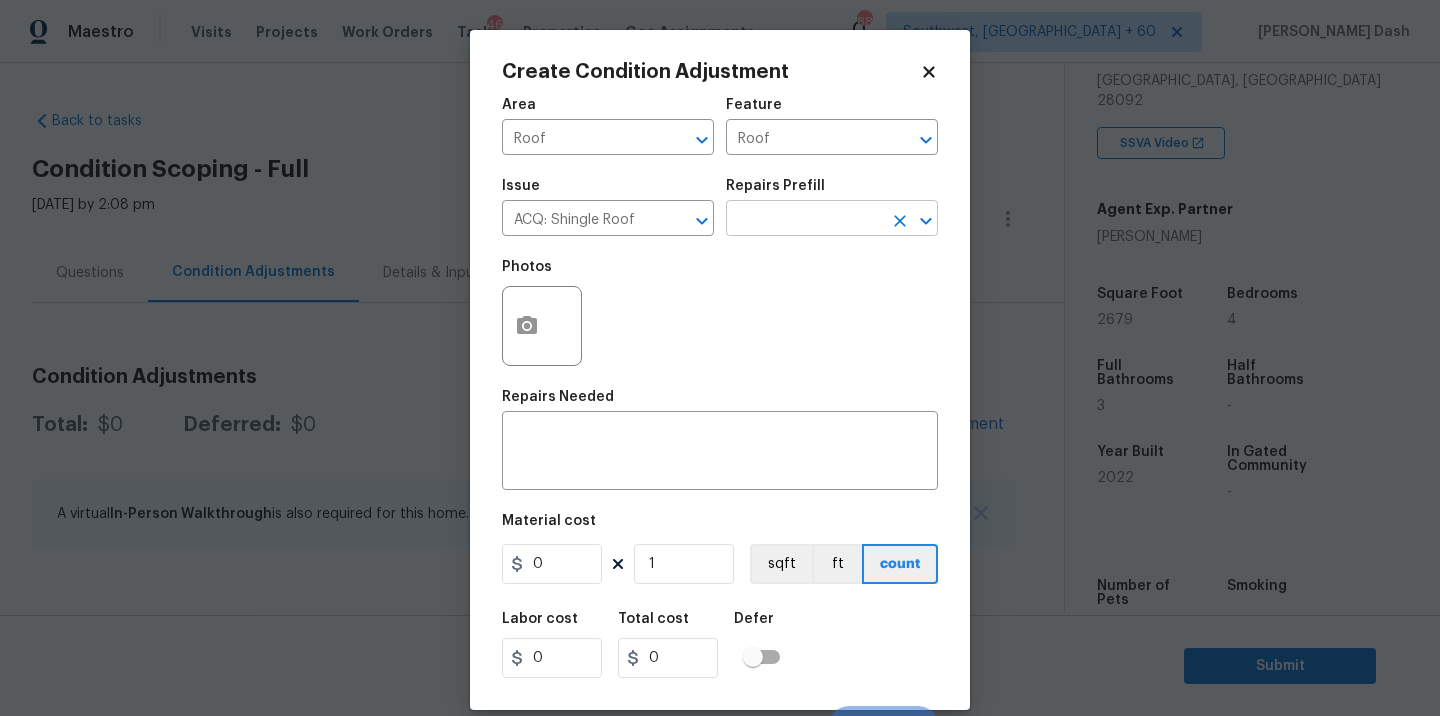 click at bounding box center [804, 220] 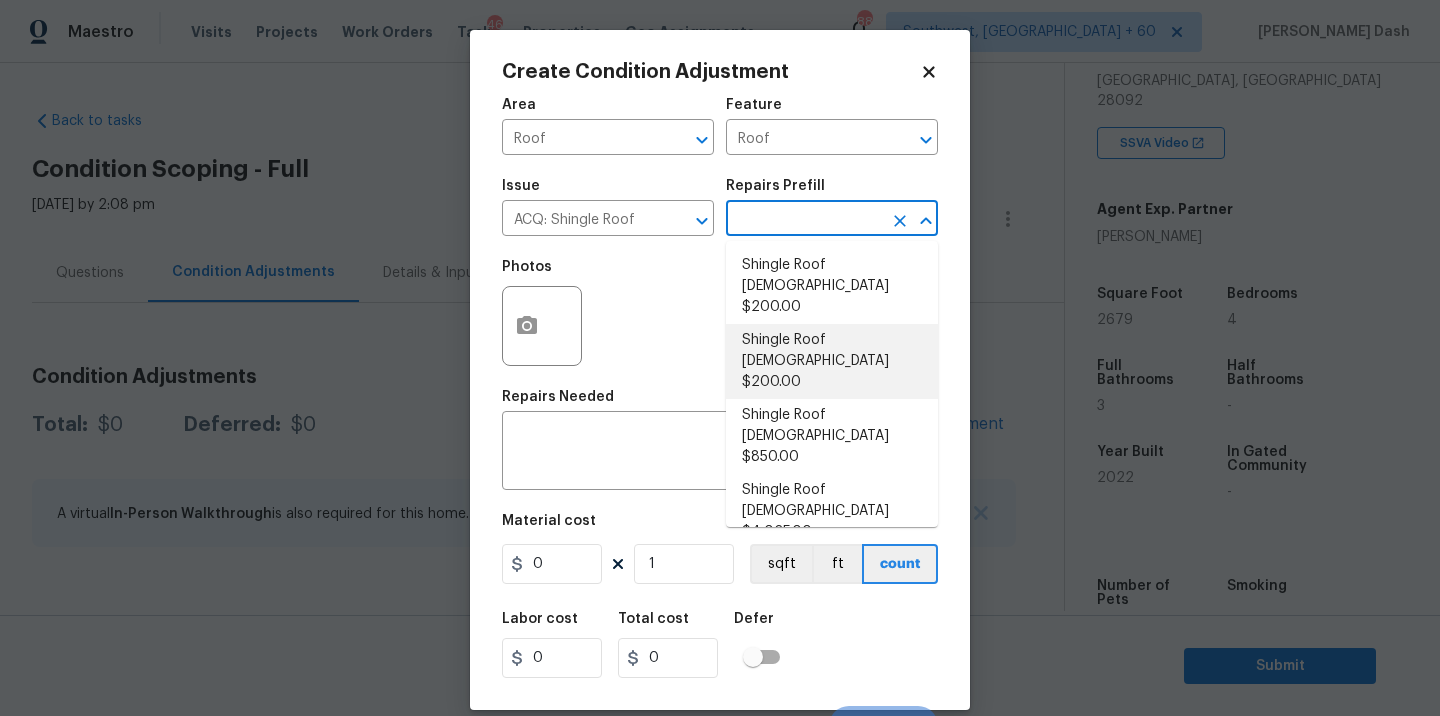 click on "Shingle Roof 11-15 Years Old $200.00" at bounding box center [832, 361] 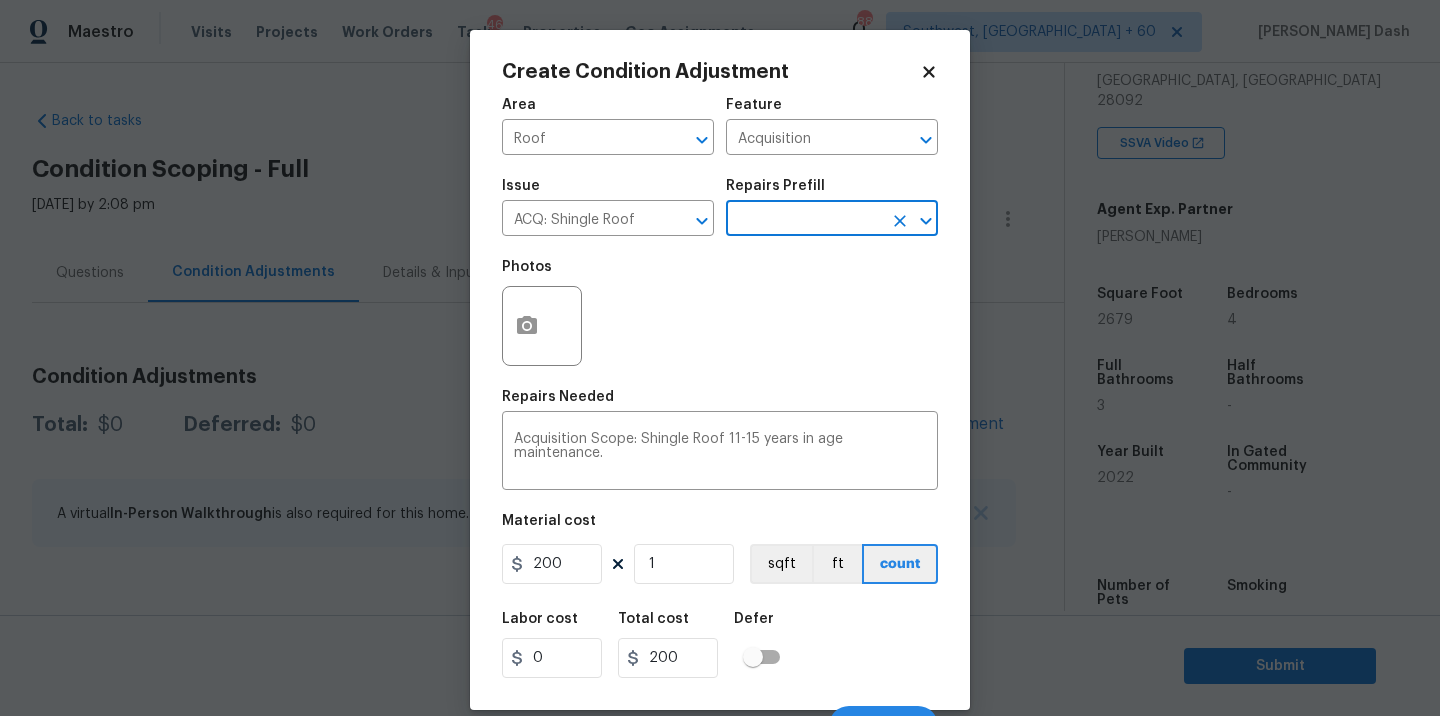 click at bounding box center [804, 220] 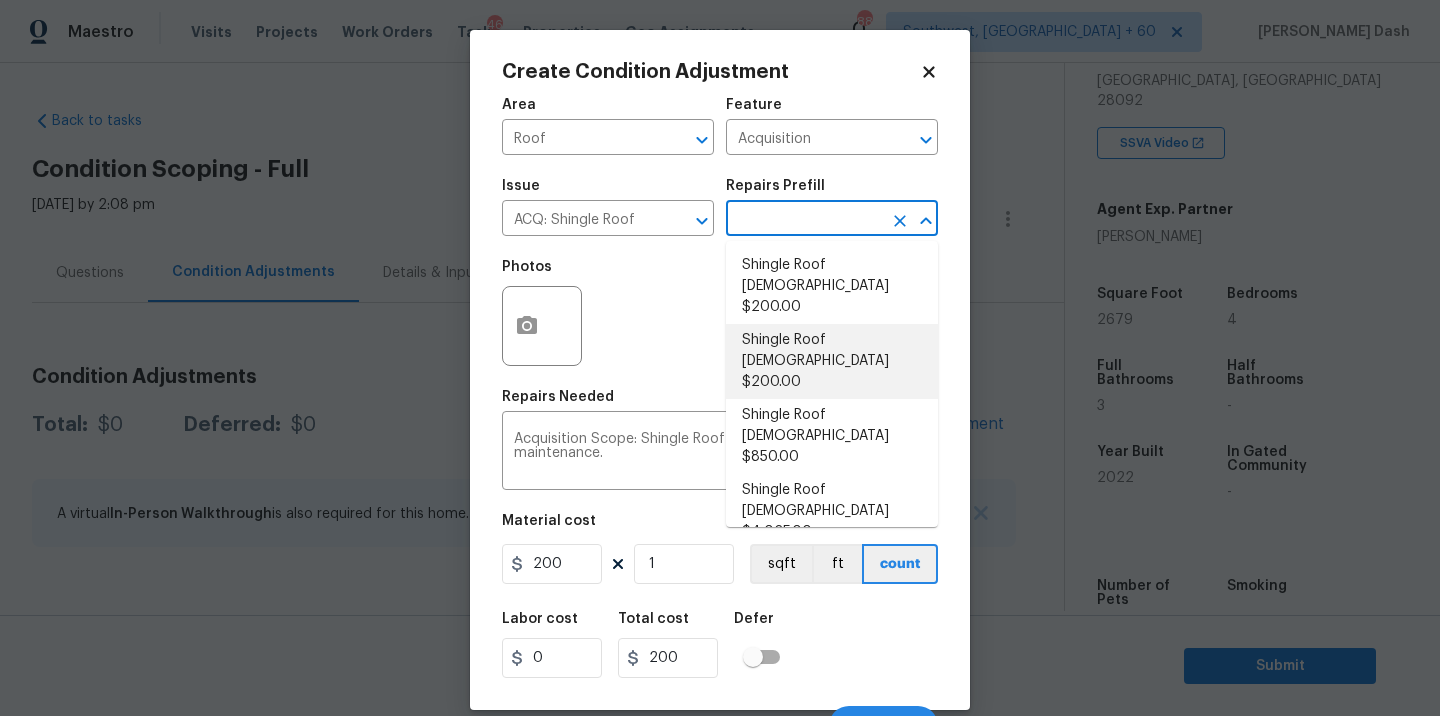 click on "Shingle Roof 0-10 Years Old $200.00" at bounding box center (832, 286) 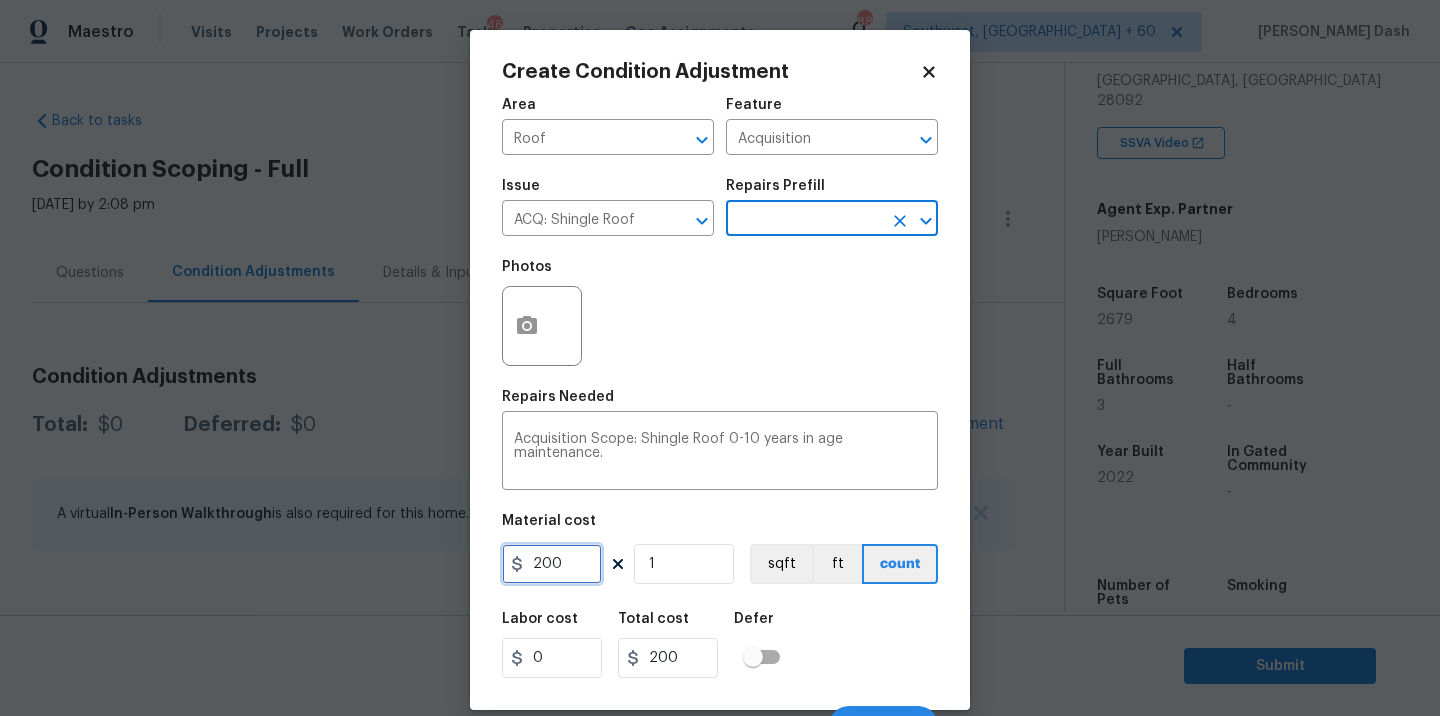 click on "200" at bounding box center [552, 564] 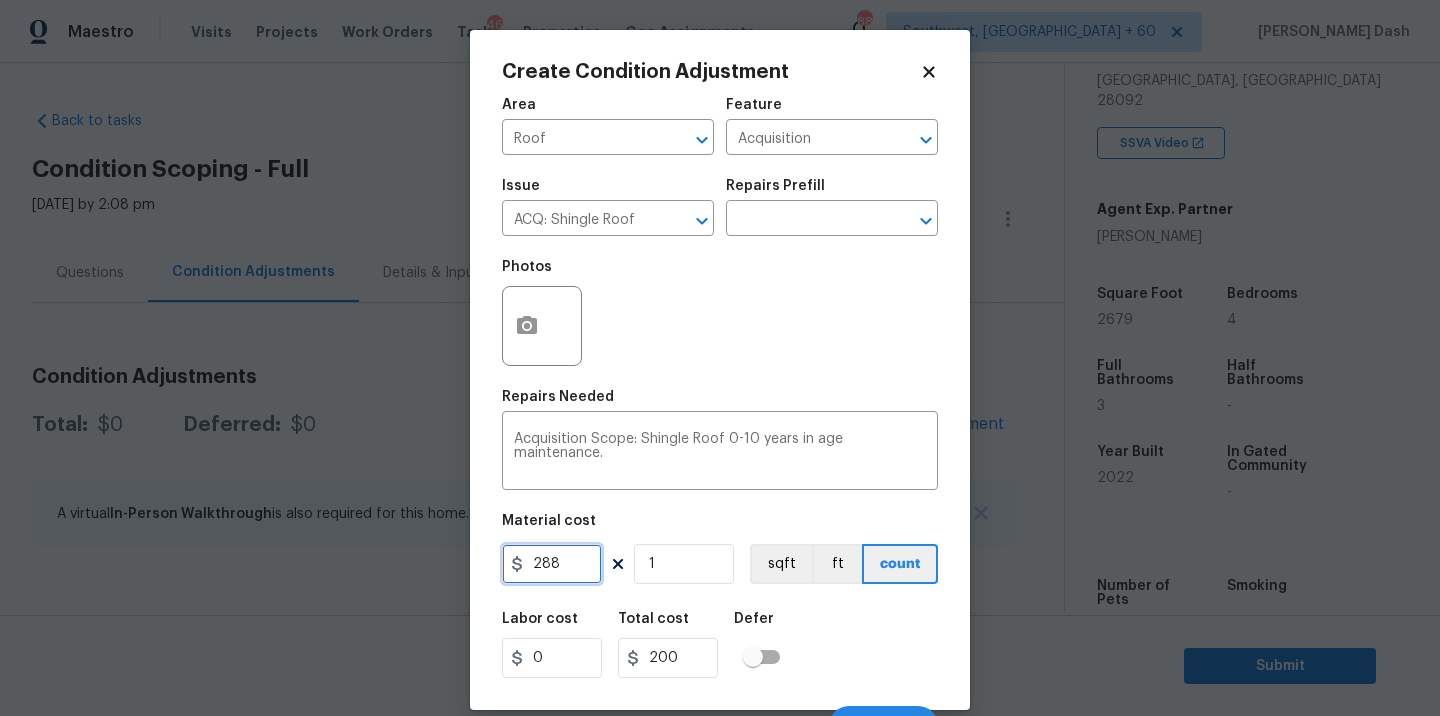type on "288" 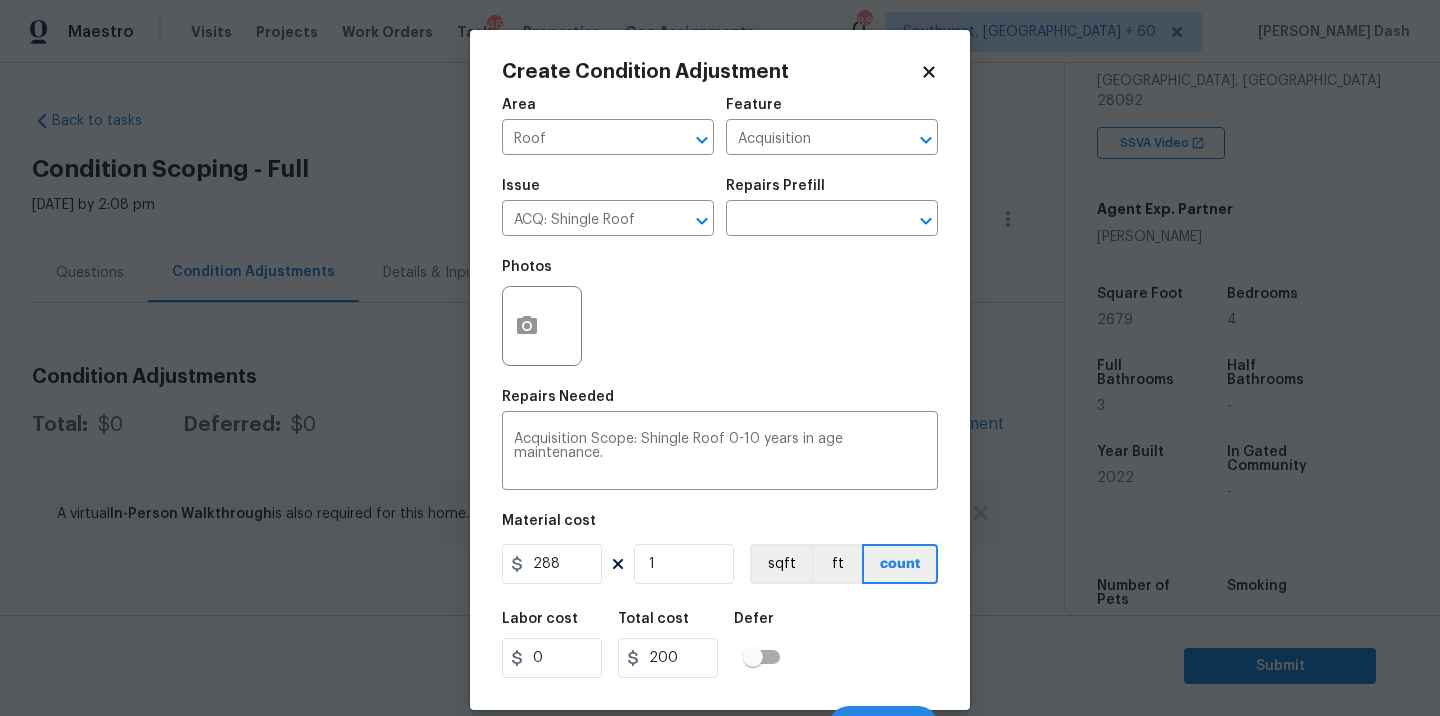 type on "288" 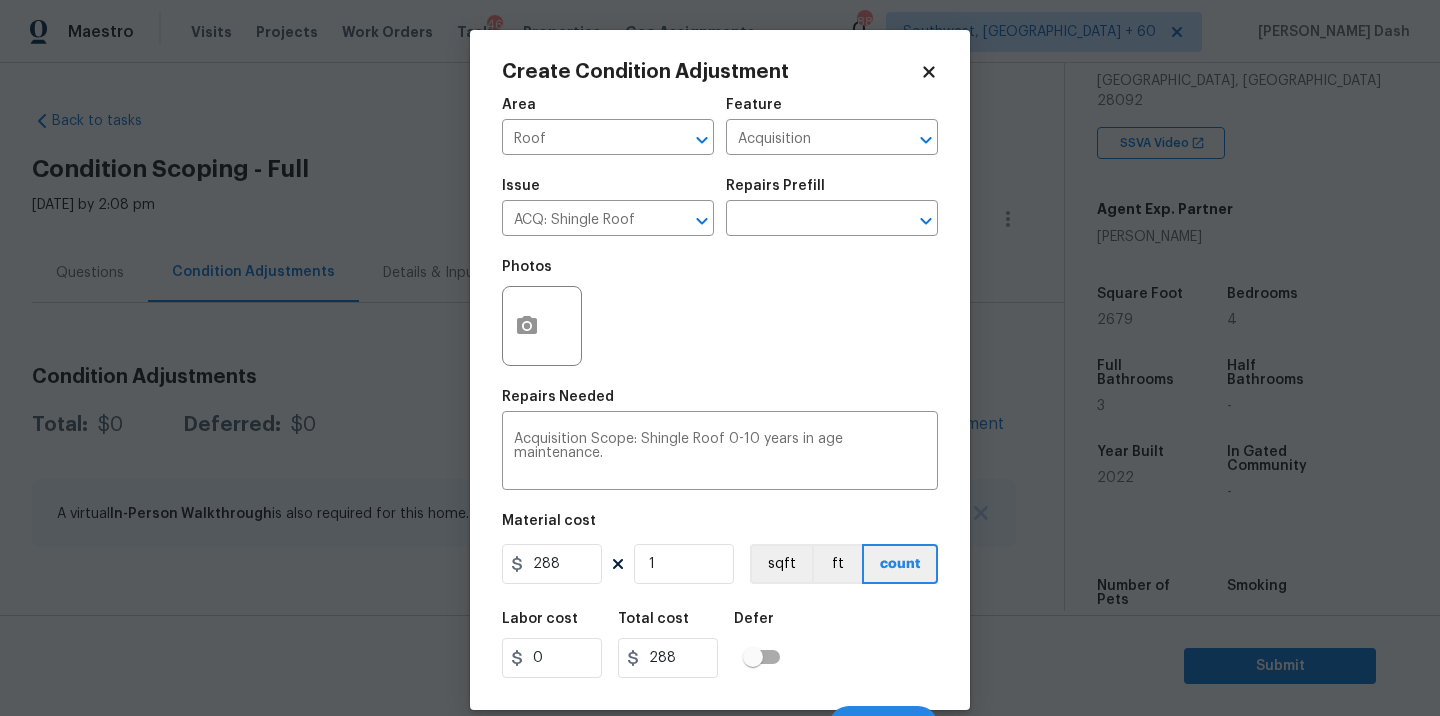 click on "Labor cost 0 Total cost 288 Defer" at bounding box center (720, 645) 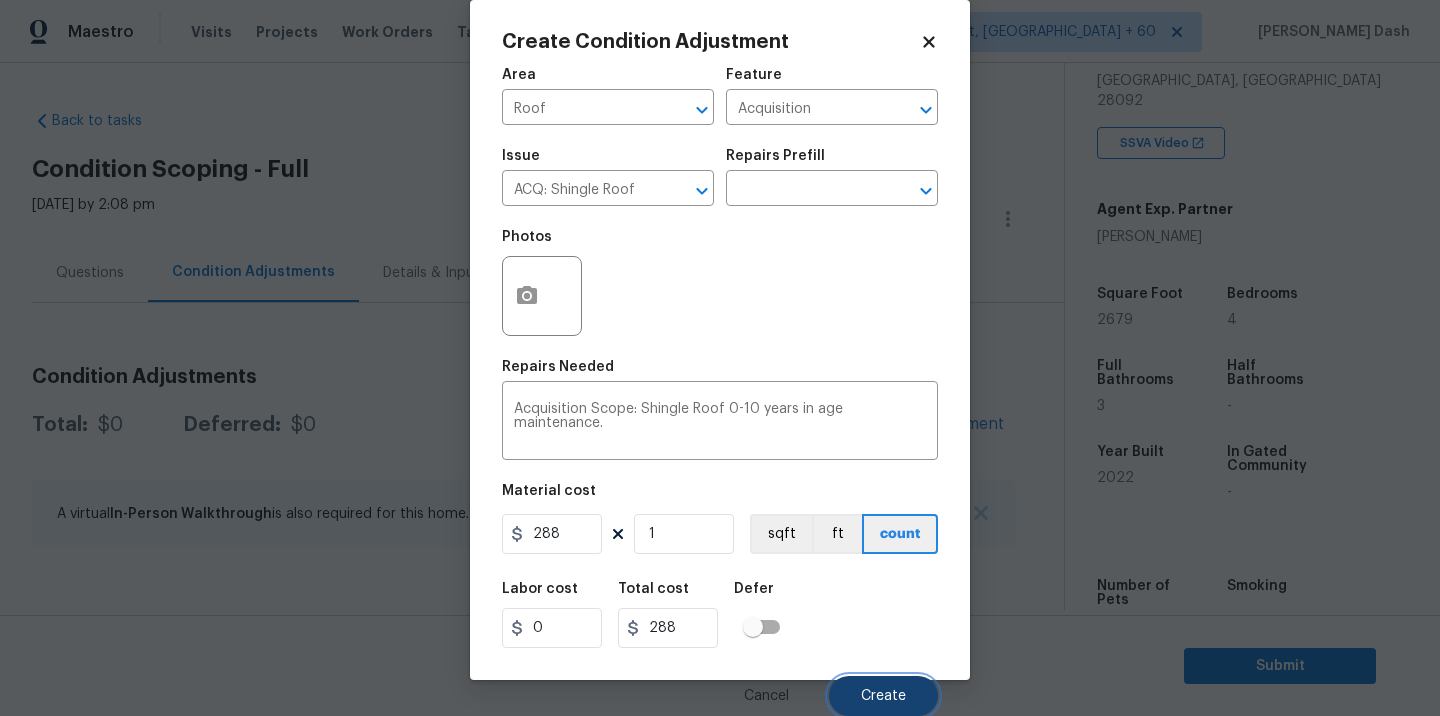 click on "Create" at bounding box center (883, 696) 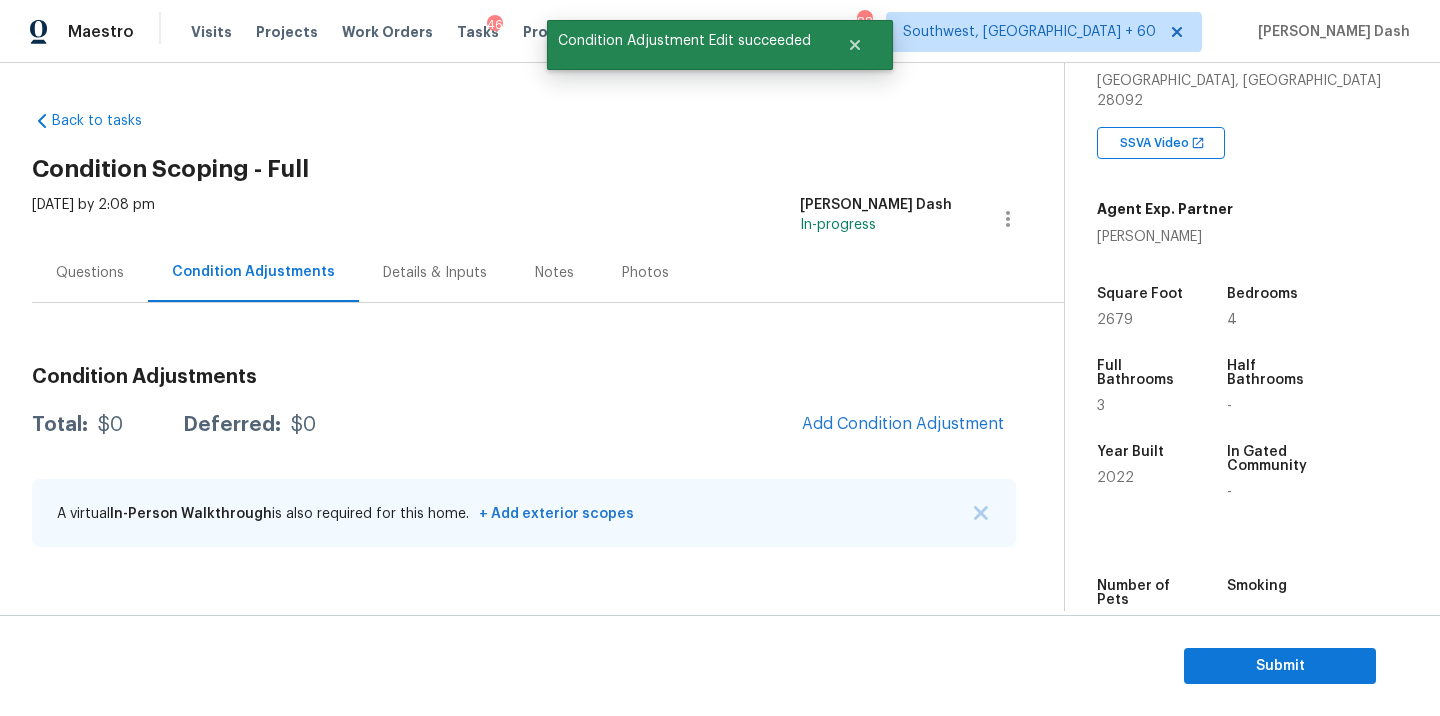 scroll, scrollTop: 24, scrollLeft: 0, axis: vertical 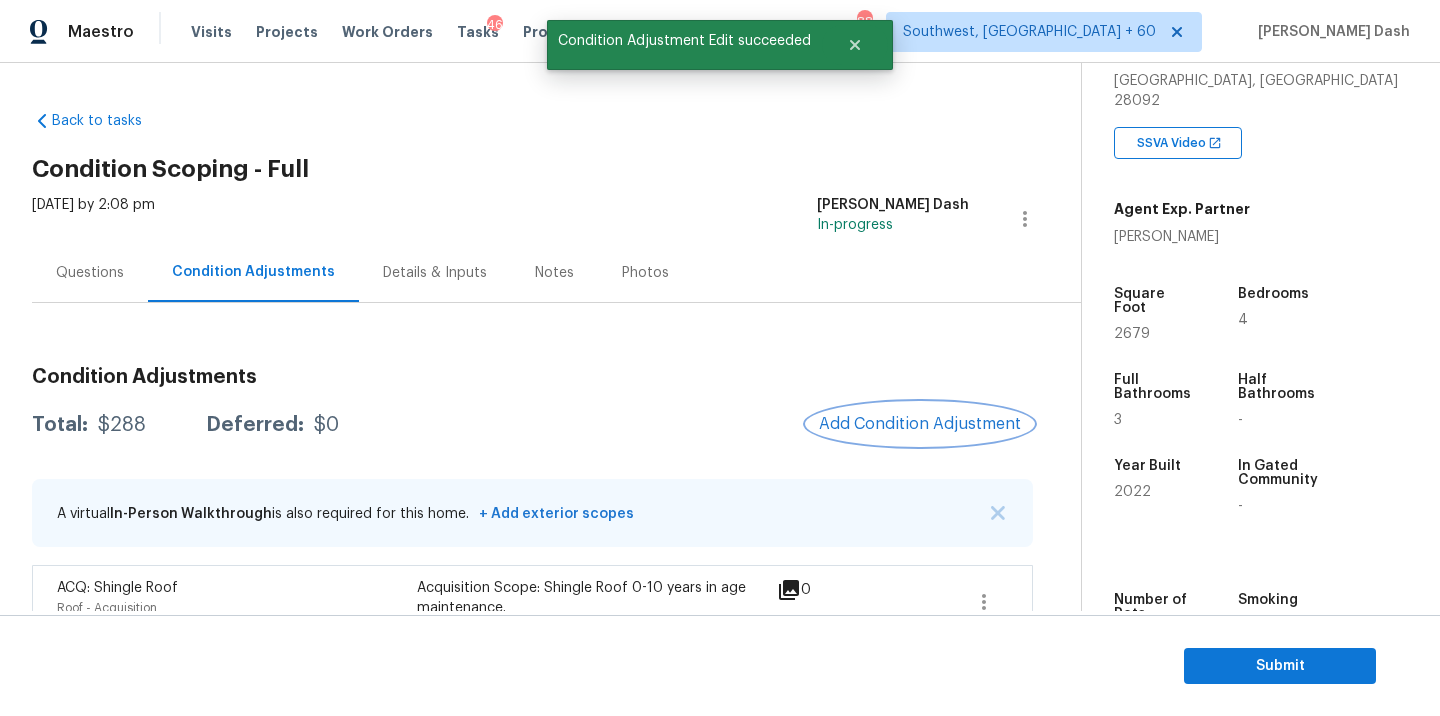 click on "Add Condition Adjustment" at bounding box center [920, 424] 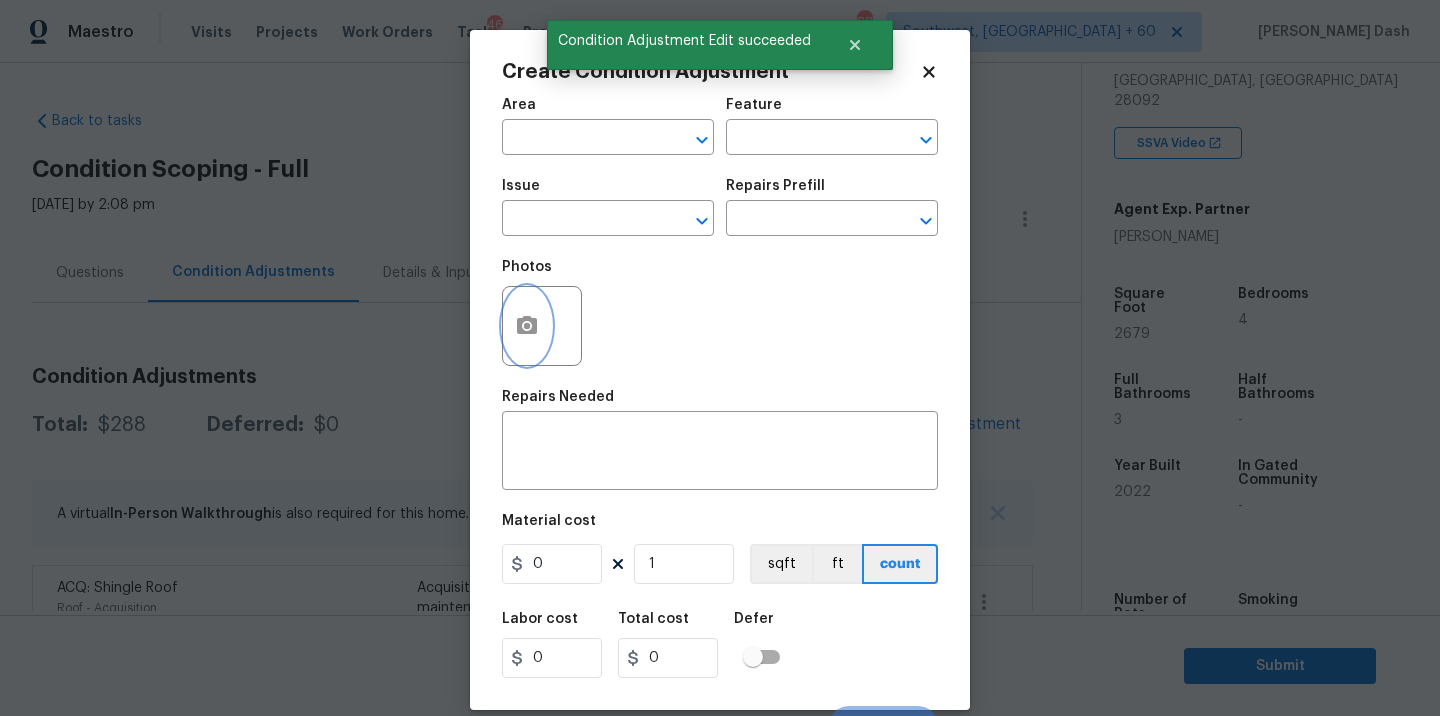 click 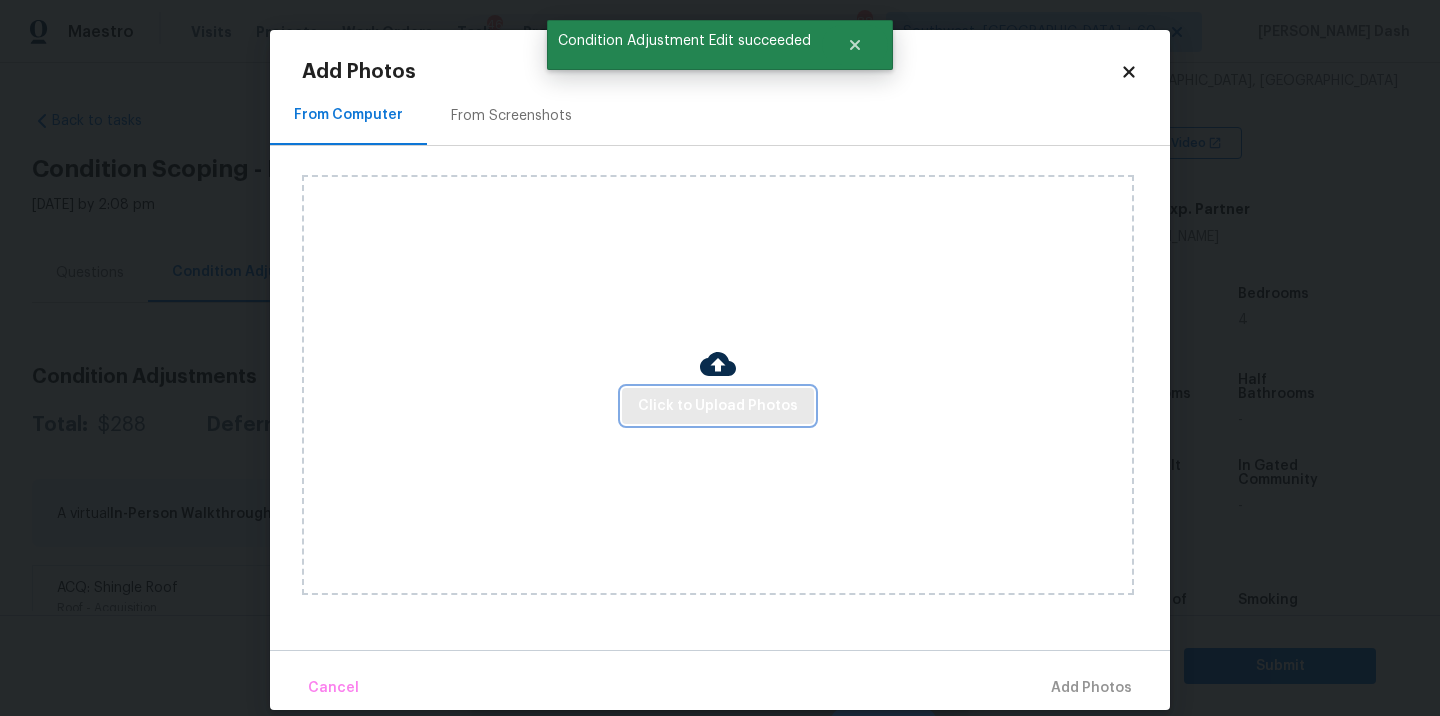 click on "Click to Upload Photos" at bounding box center (718, 406) 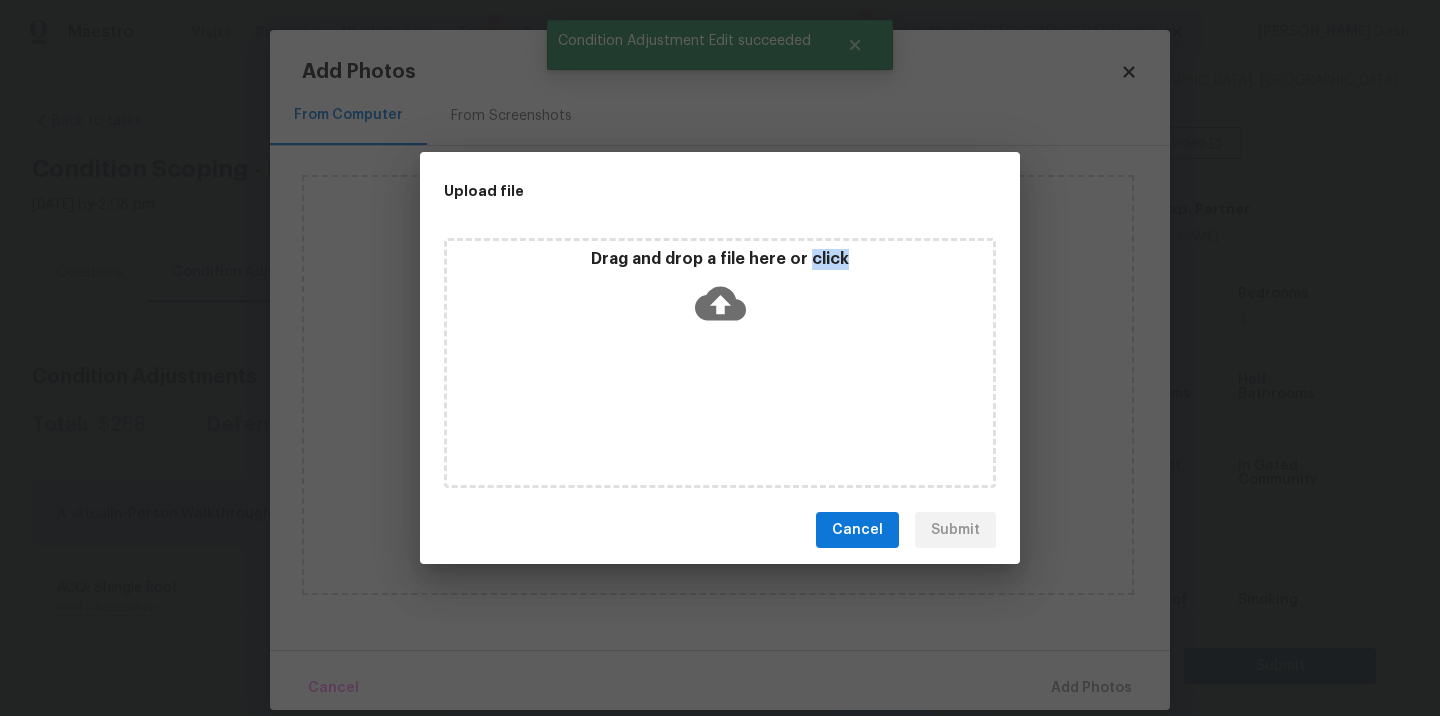 click on "Drag and drop a file here or click" at bounding box center [720, 363] 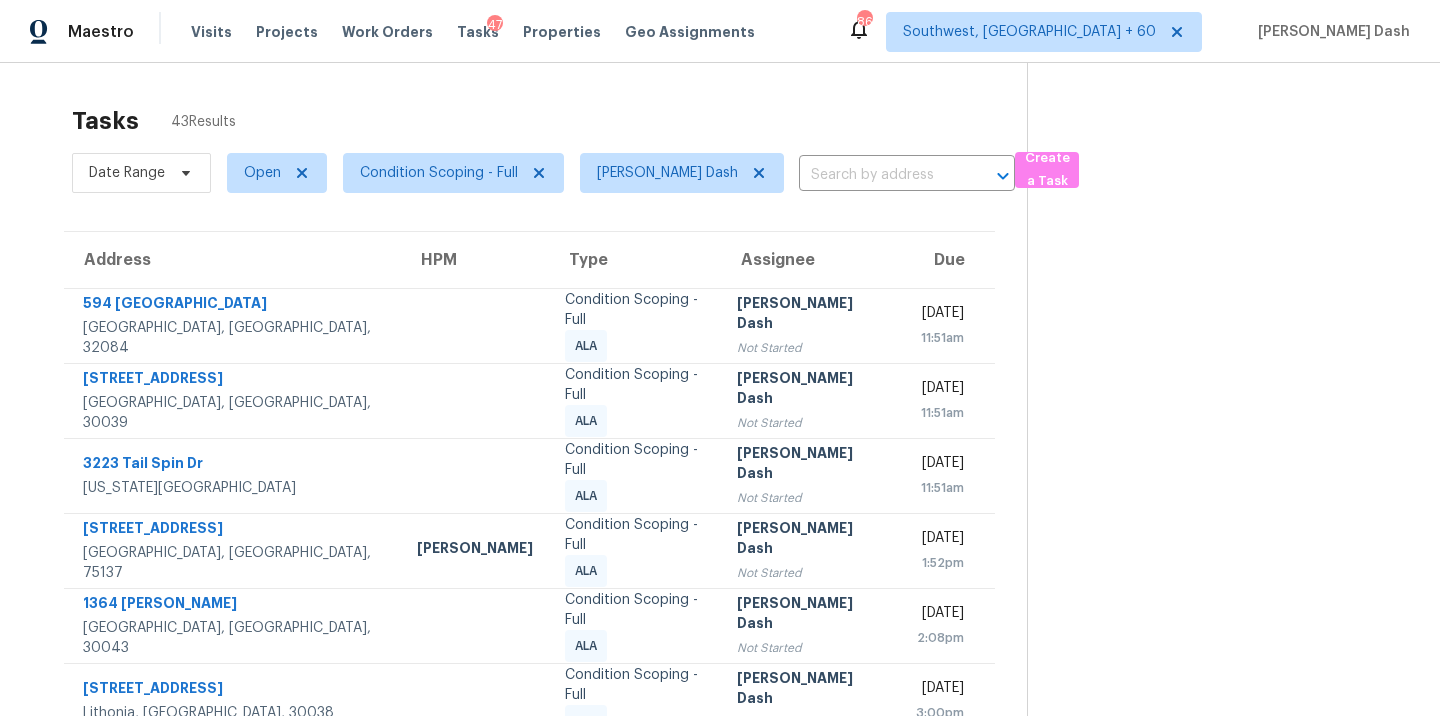 scroll, scrollTop: 0, scrollLeft: 0, axis: both 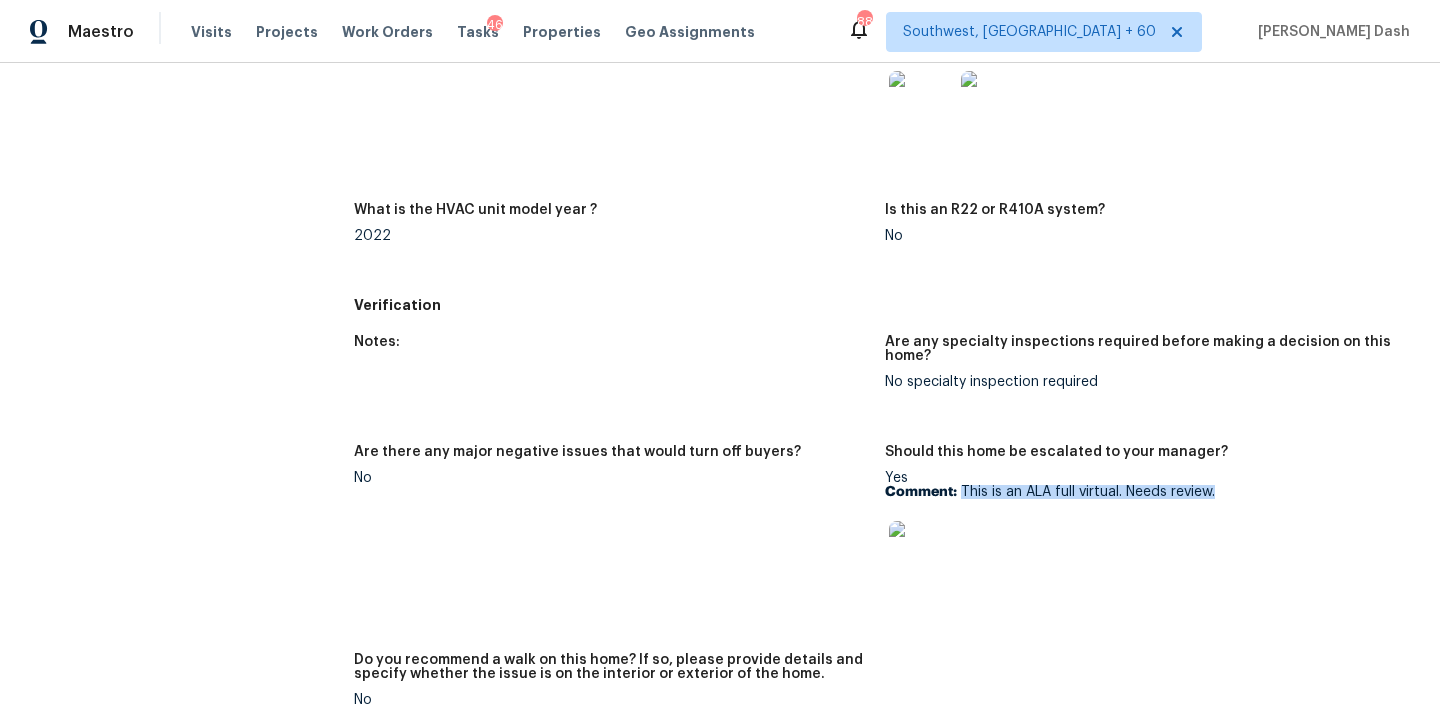 drag, startPoint x: 962, startPoint y: 492, endPoint x: 1256, endPoint y: 492, distance: 294 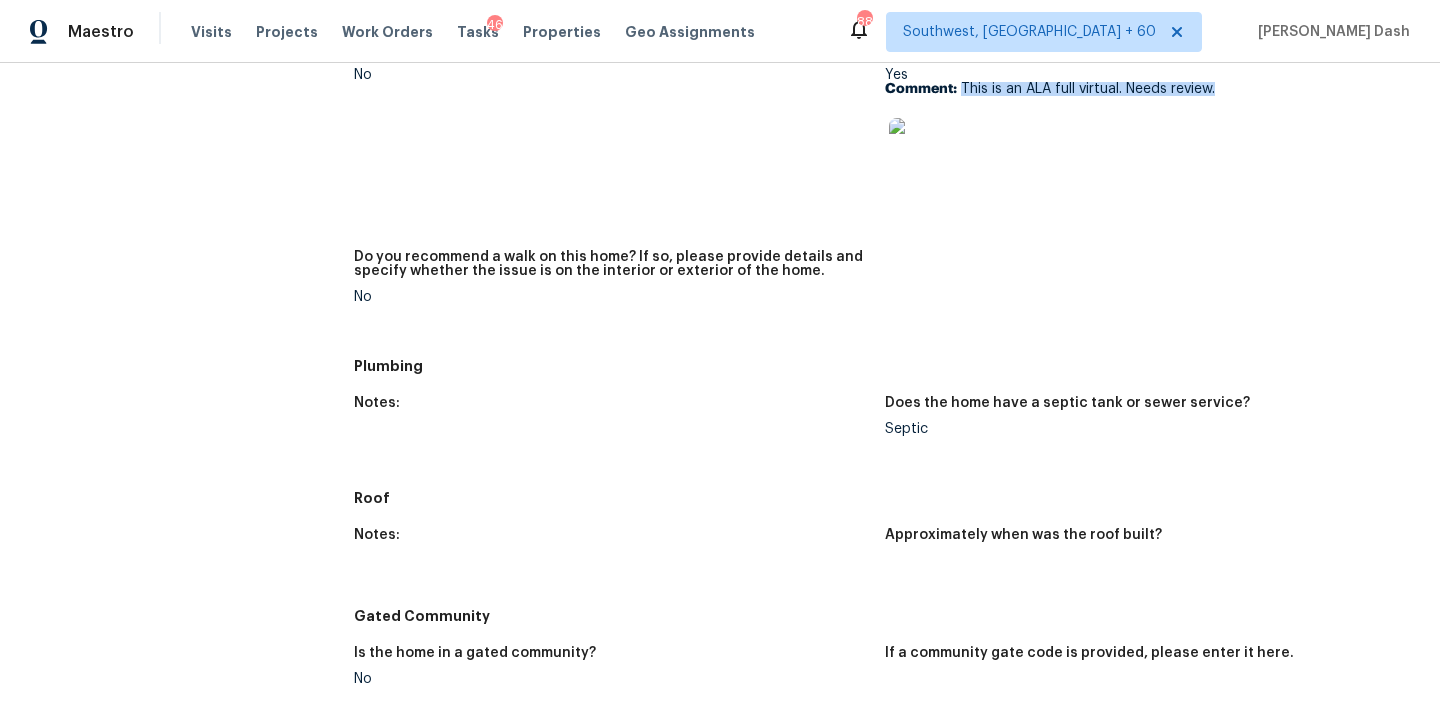 scroll, scrollTop: 1395, scrollLeft: 0, axis: vertical 